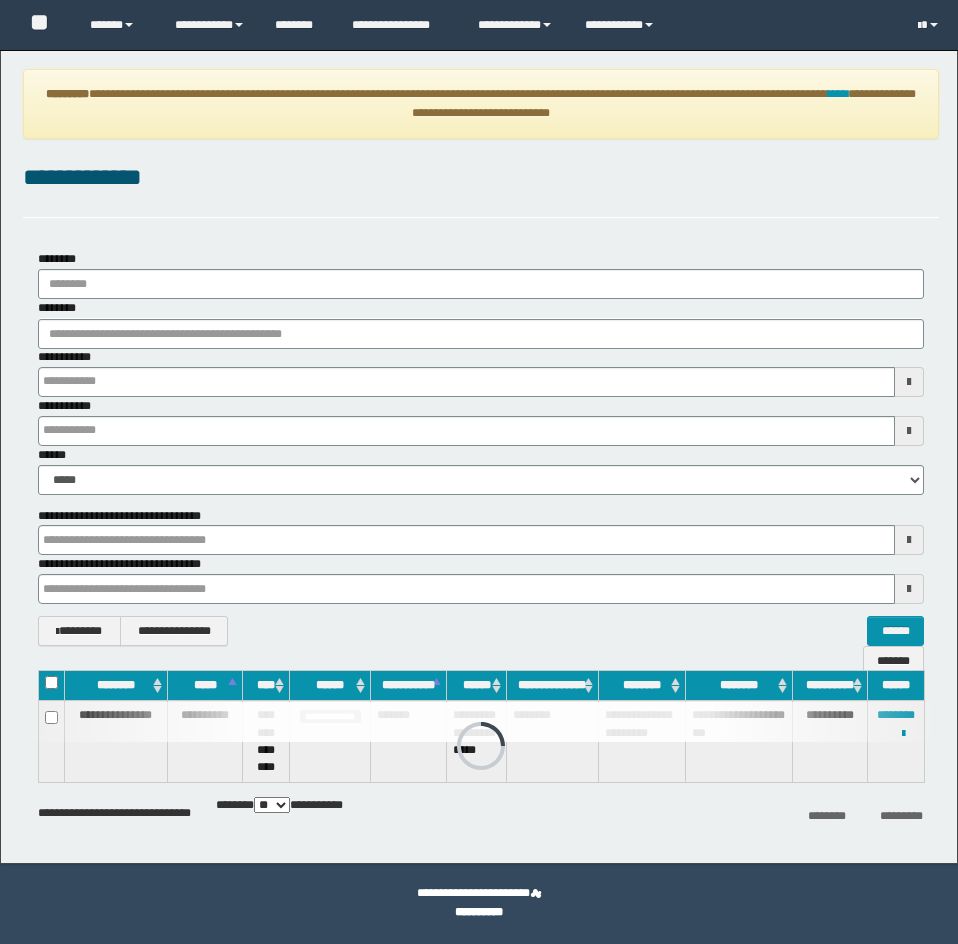 scroll, scrollTop: 0, scrollLeft: 0, axis: both 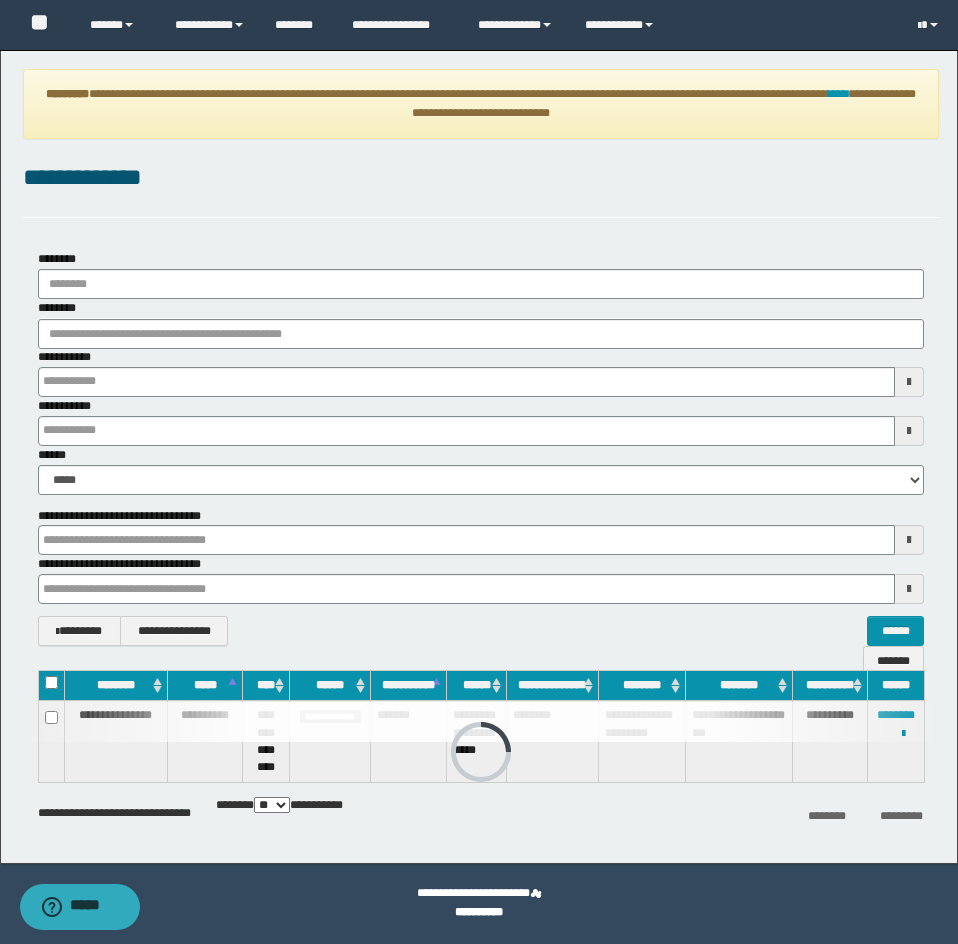 type on "********" 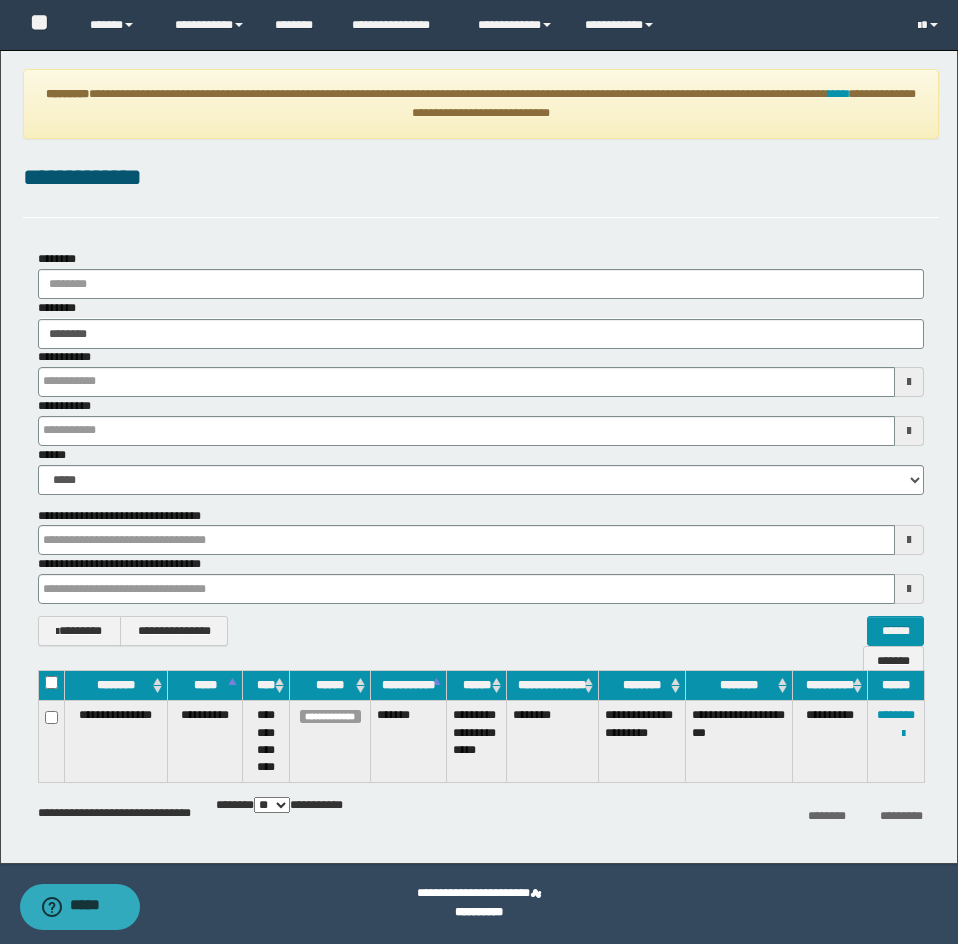 type on "********" 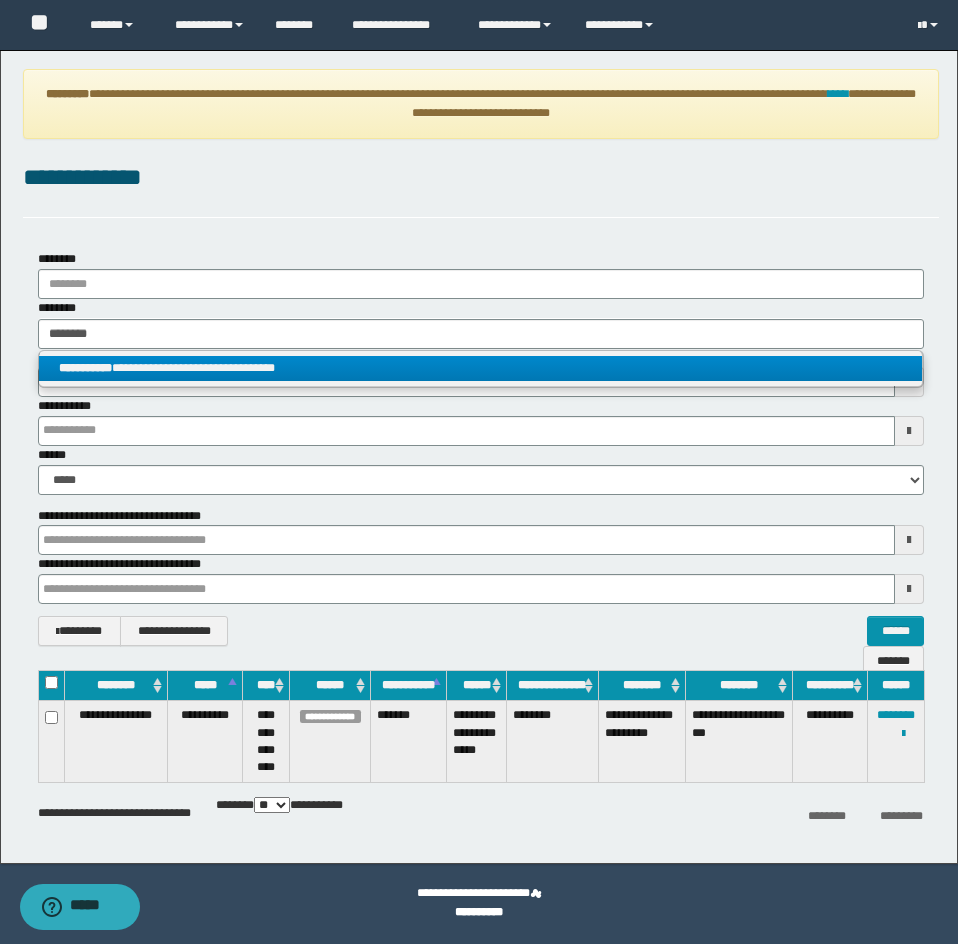 type on "********" 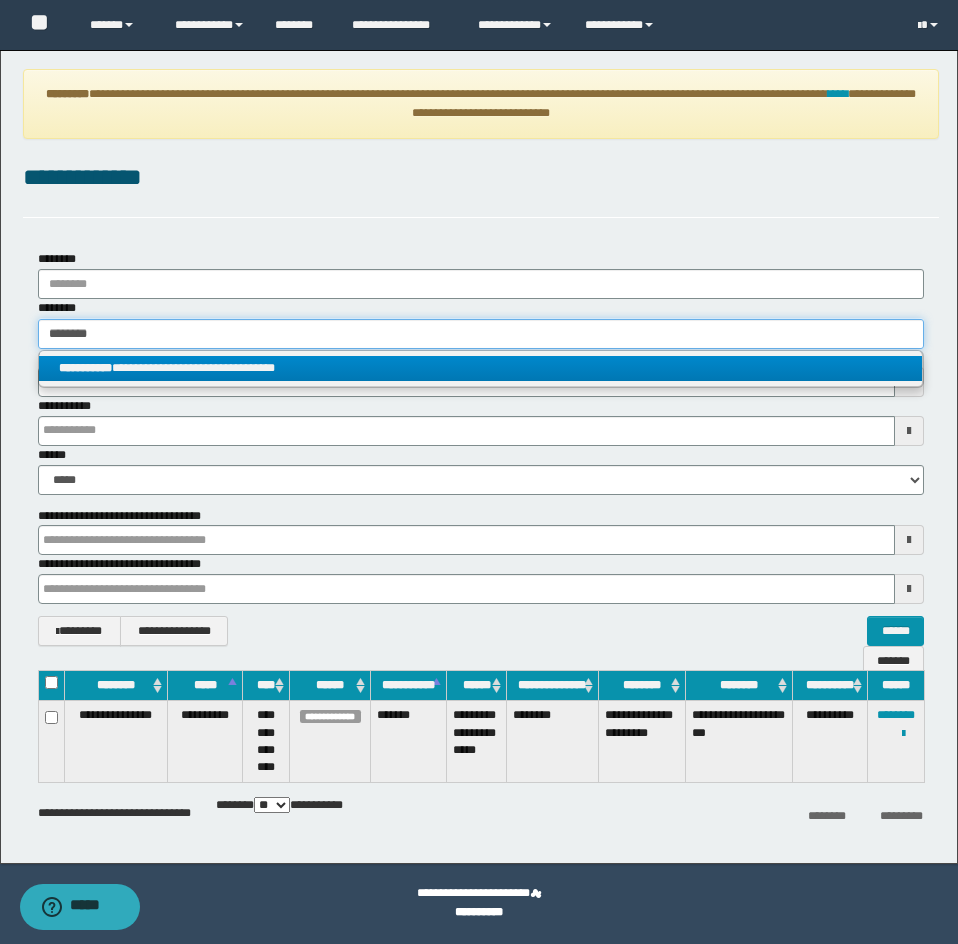 type 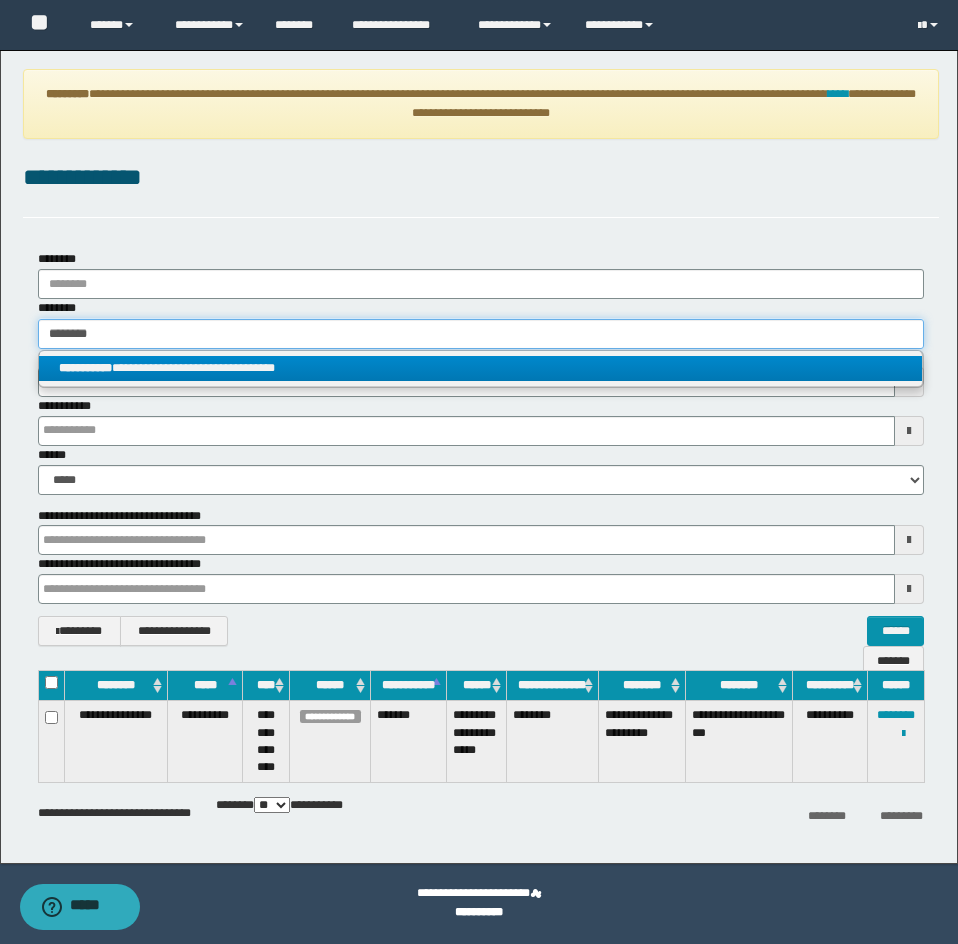 type on "**********" 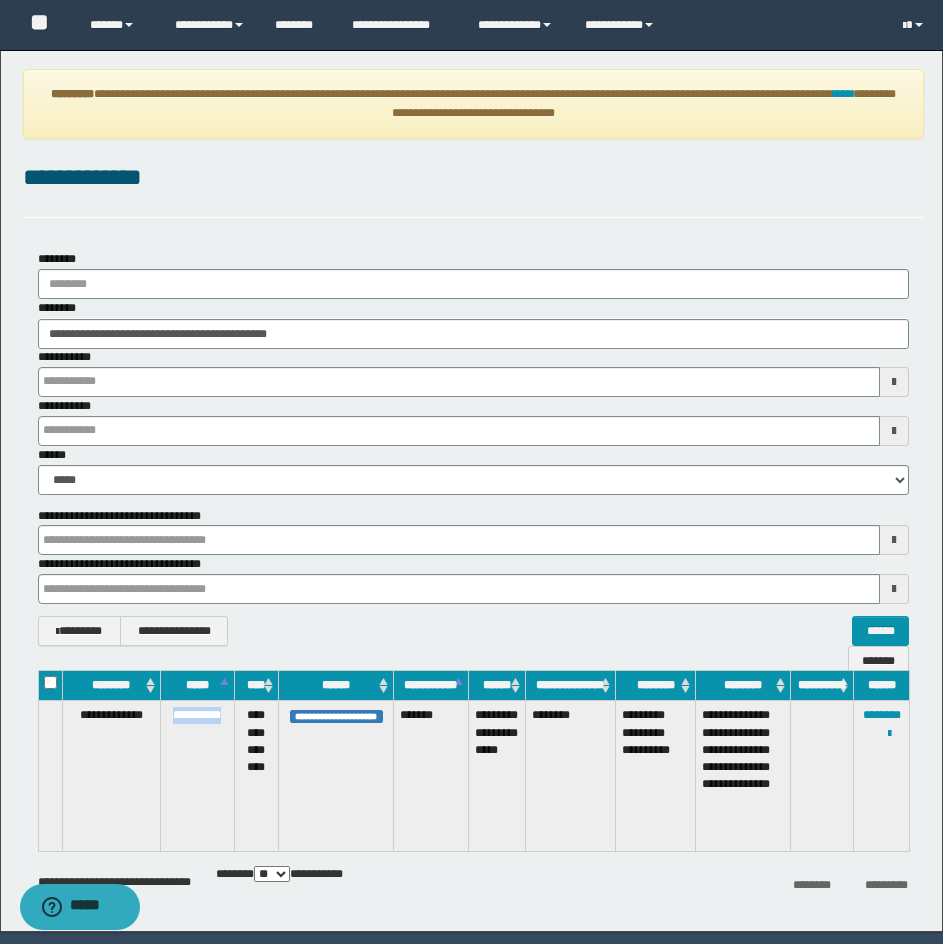 drag, startPoint x: 167, startPoint y: 733, endPoint x: 229, endPoint y: 733, distance: 62 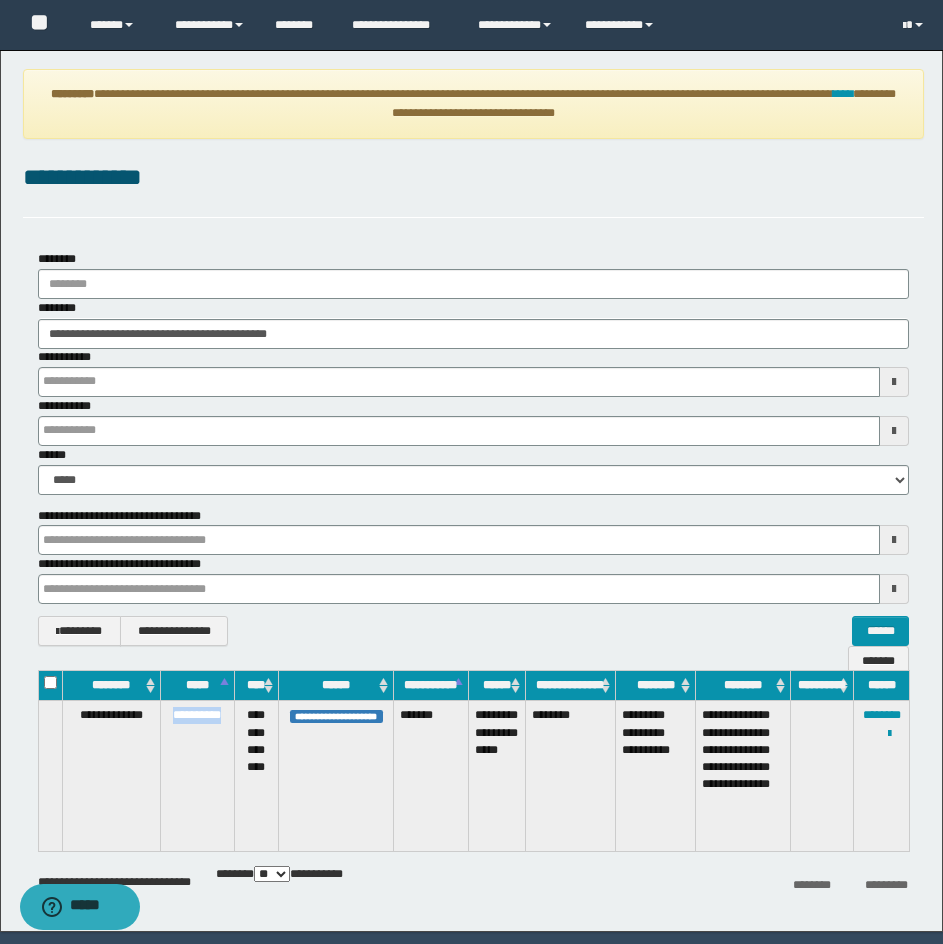 click on "**********" at bounding box center [197, 776] 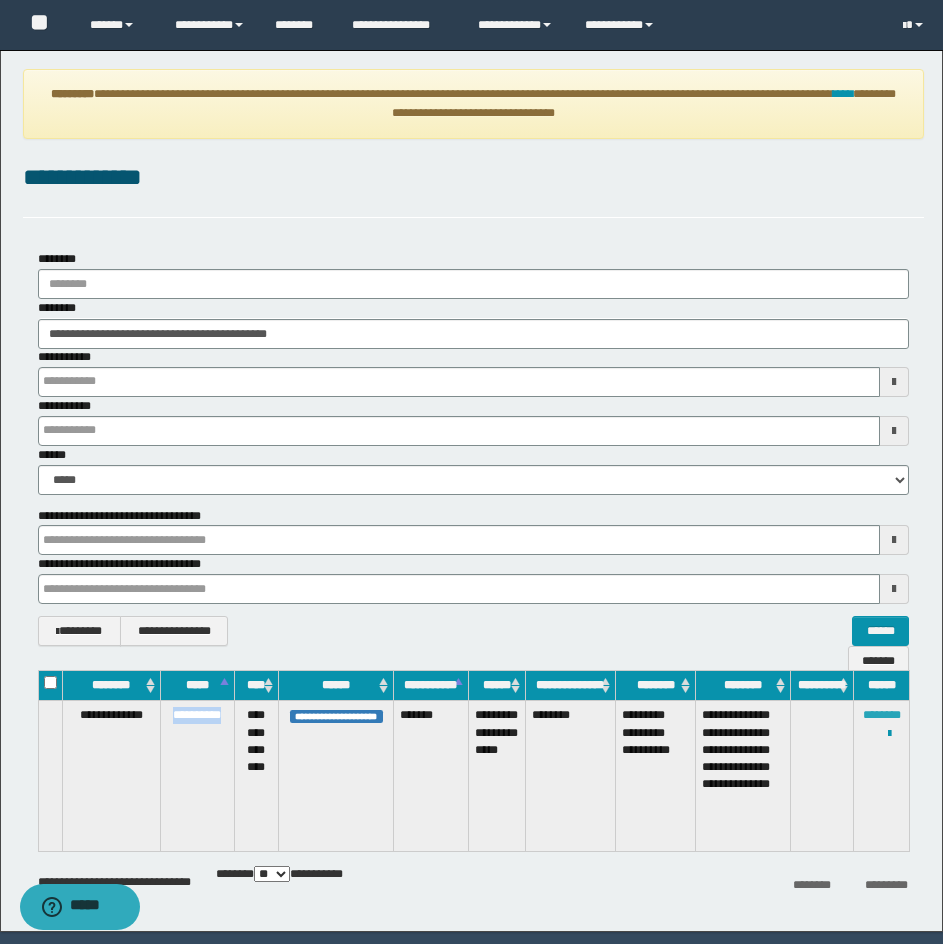 click on "********" at bounding box center (882, 715) 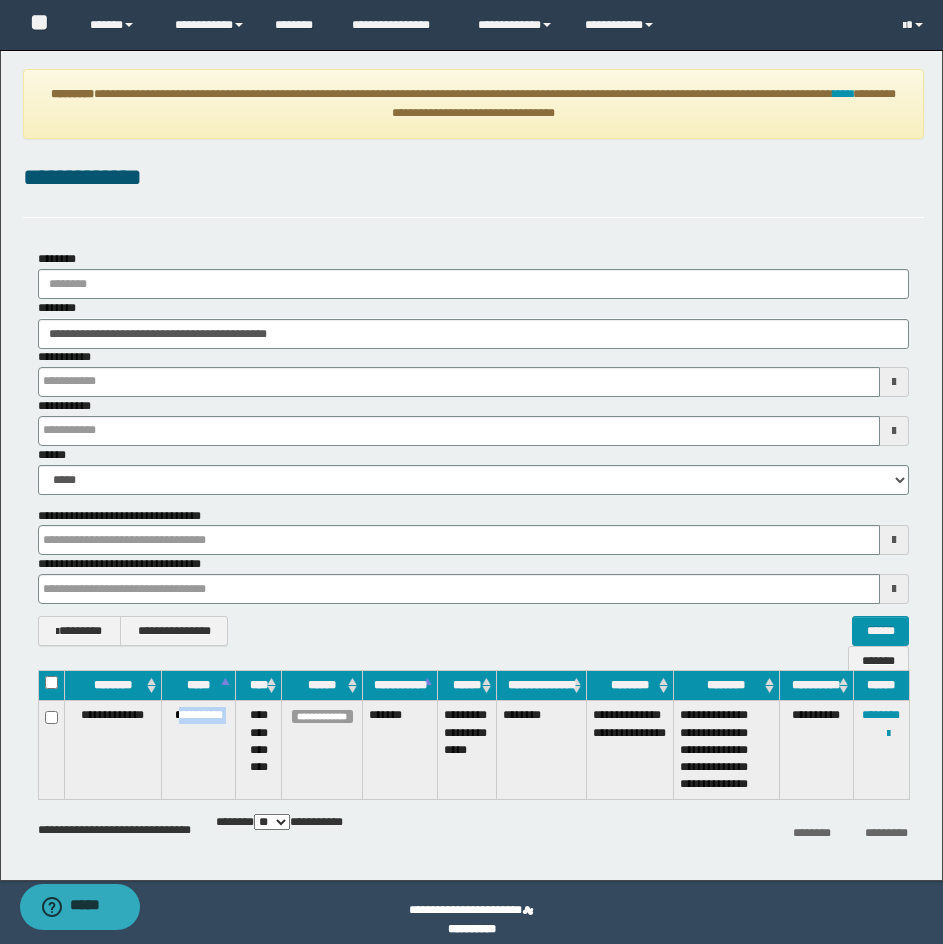 drag, startPoint x: 173, startPoint y: 719, endPoint x: 221, endPoint y: 716, distance: 48.09366 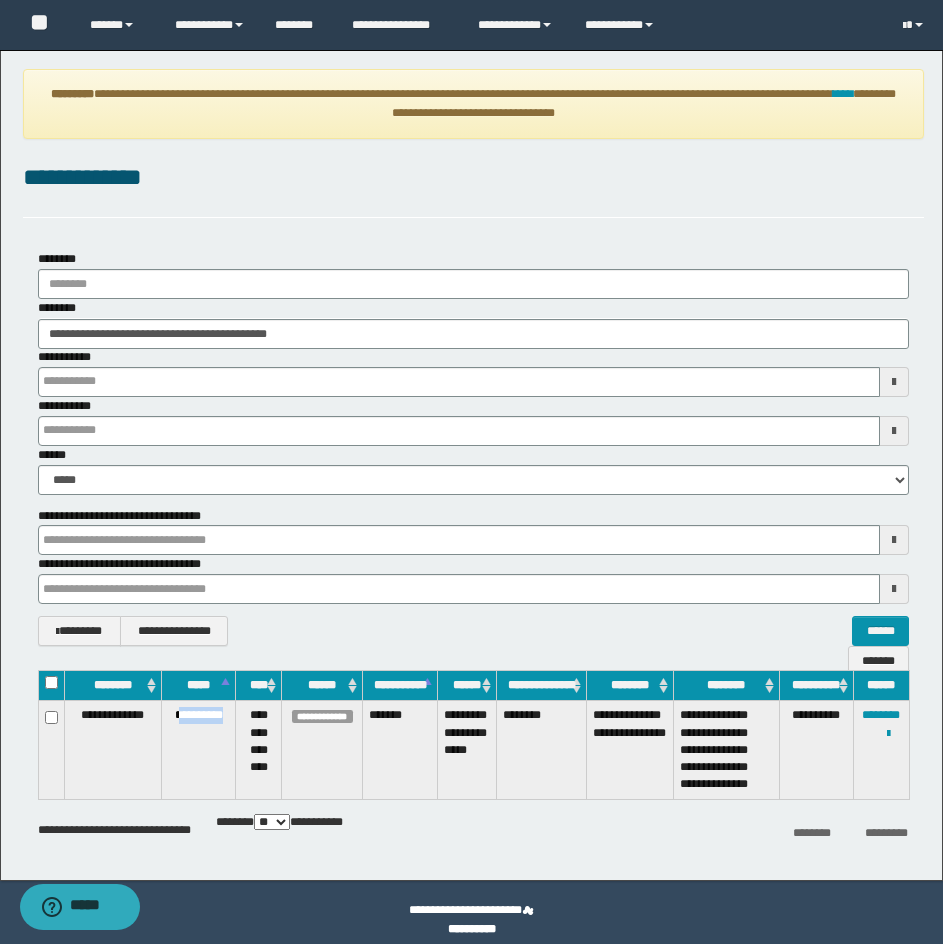 click on "**********" at bounding box center [199, 750] 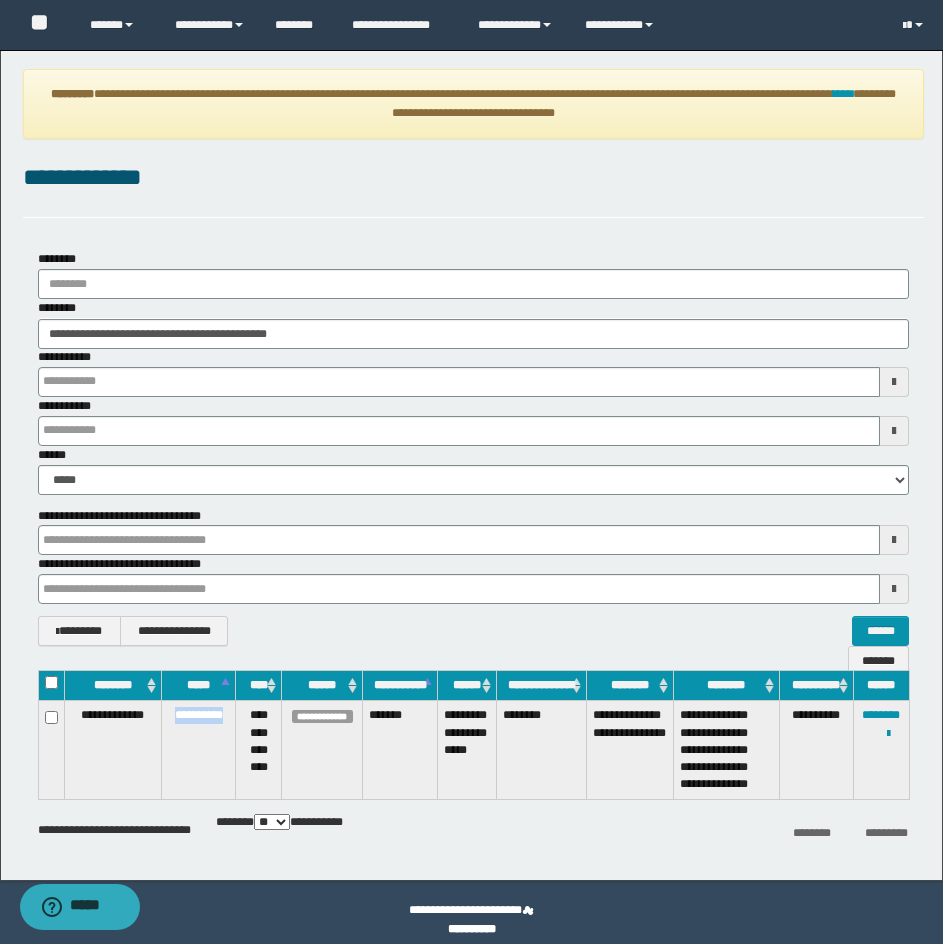 drag, startPoint x: 169, startPoint y: 712, endPoint x: 230, endPoint y: 712, distance: 61 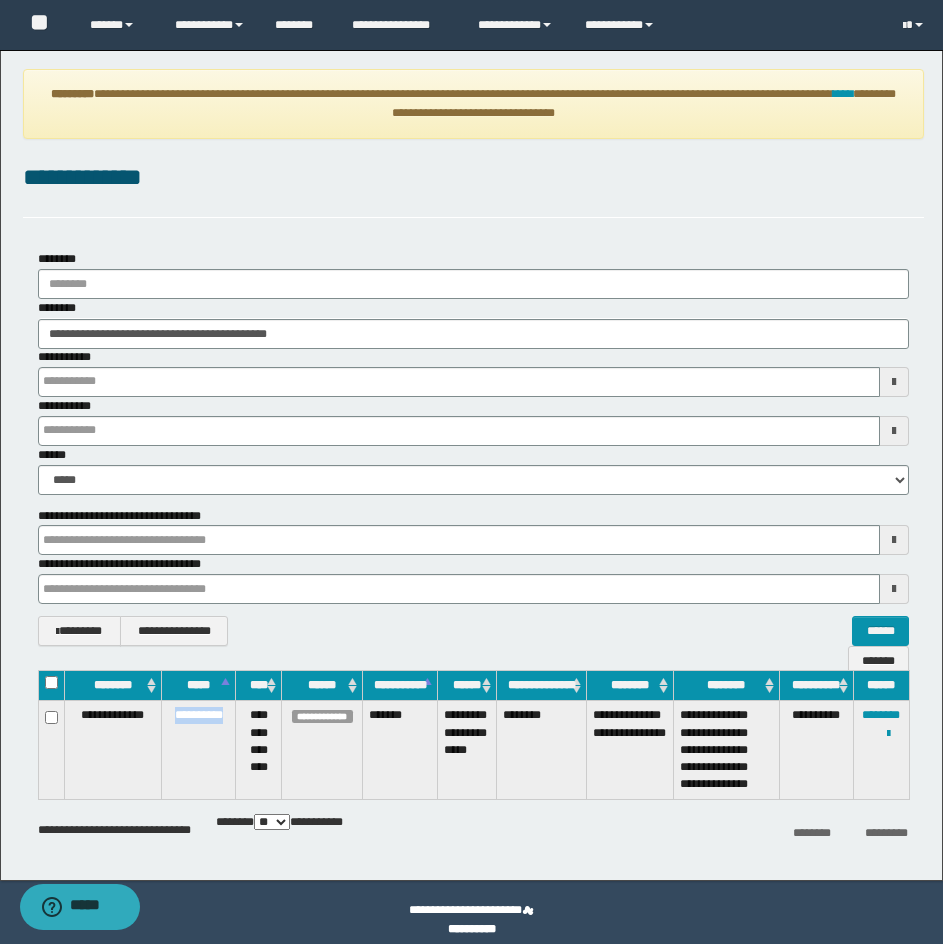 click on "**********" at bounding box center (199, 750) 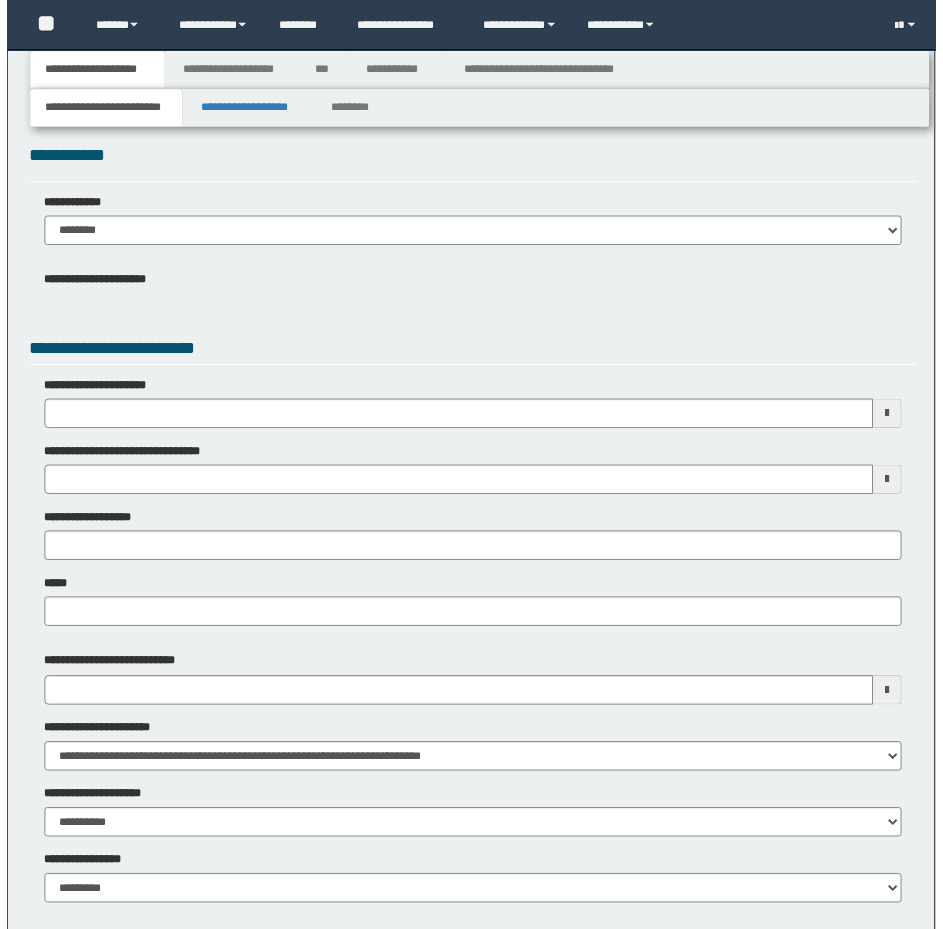 scroll, scrollTop: 0, scrollLeft: 0, axis: both 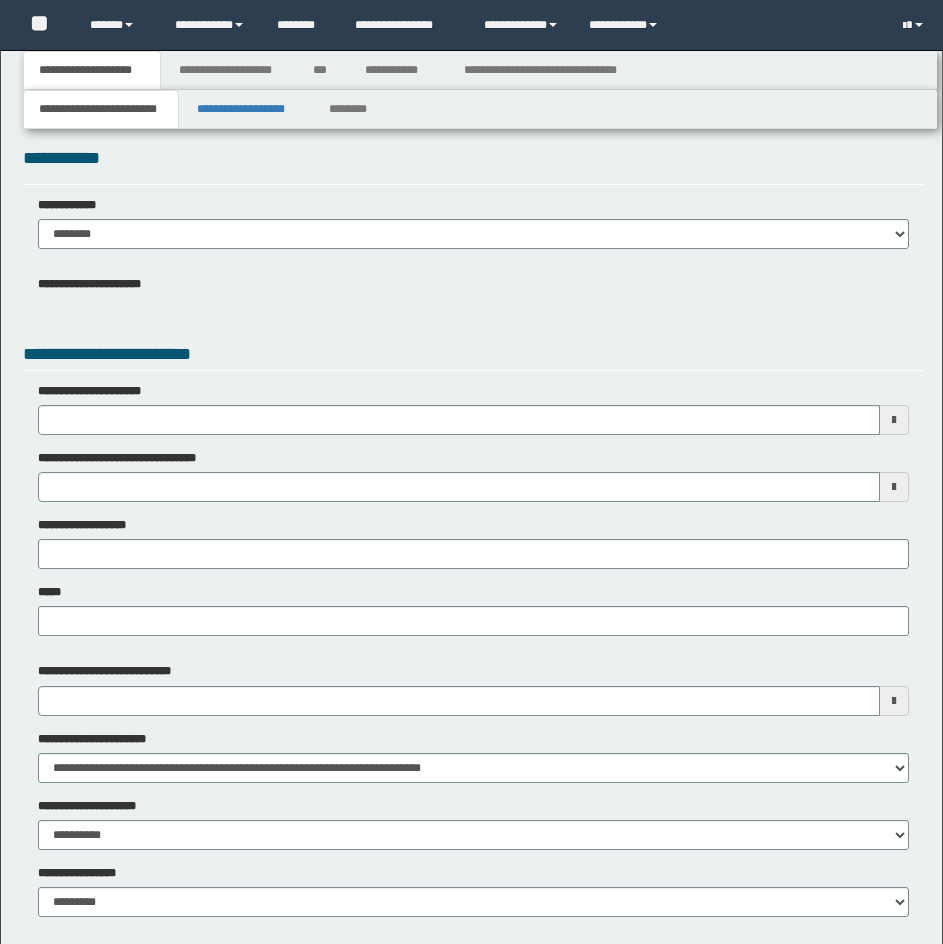 type 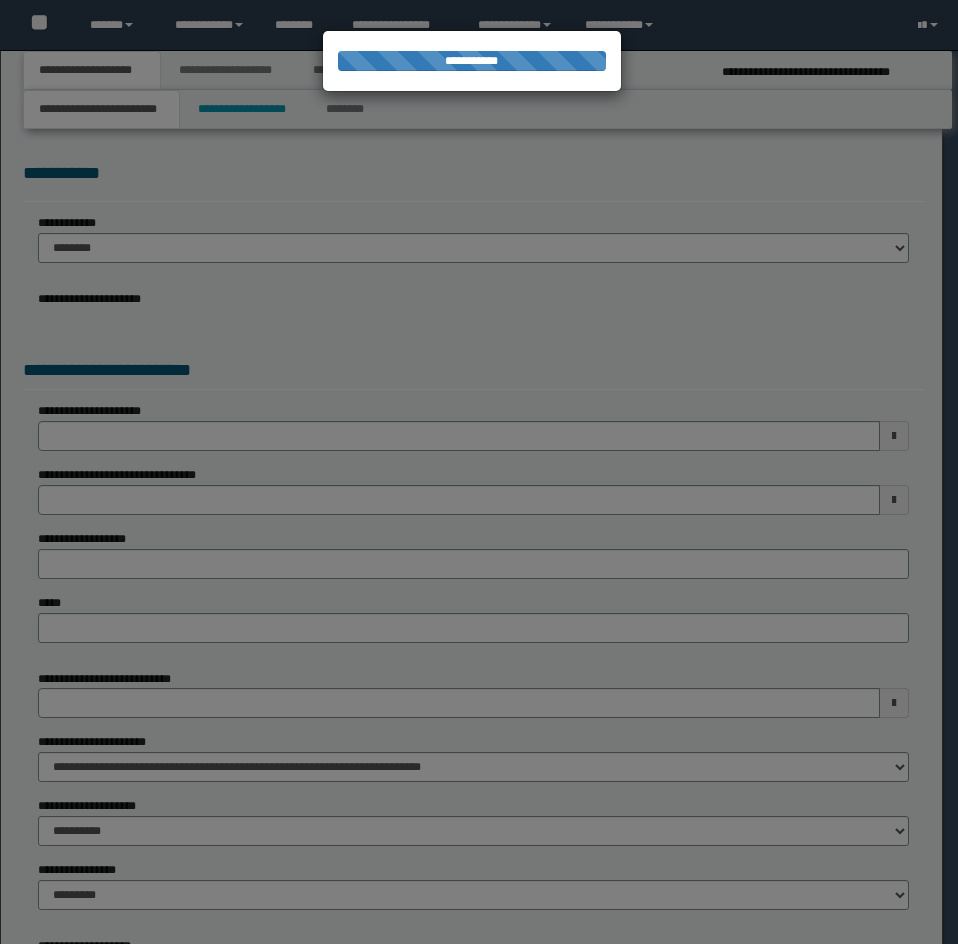 type on "**********" 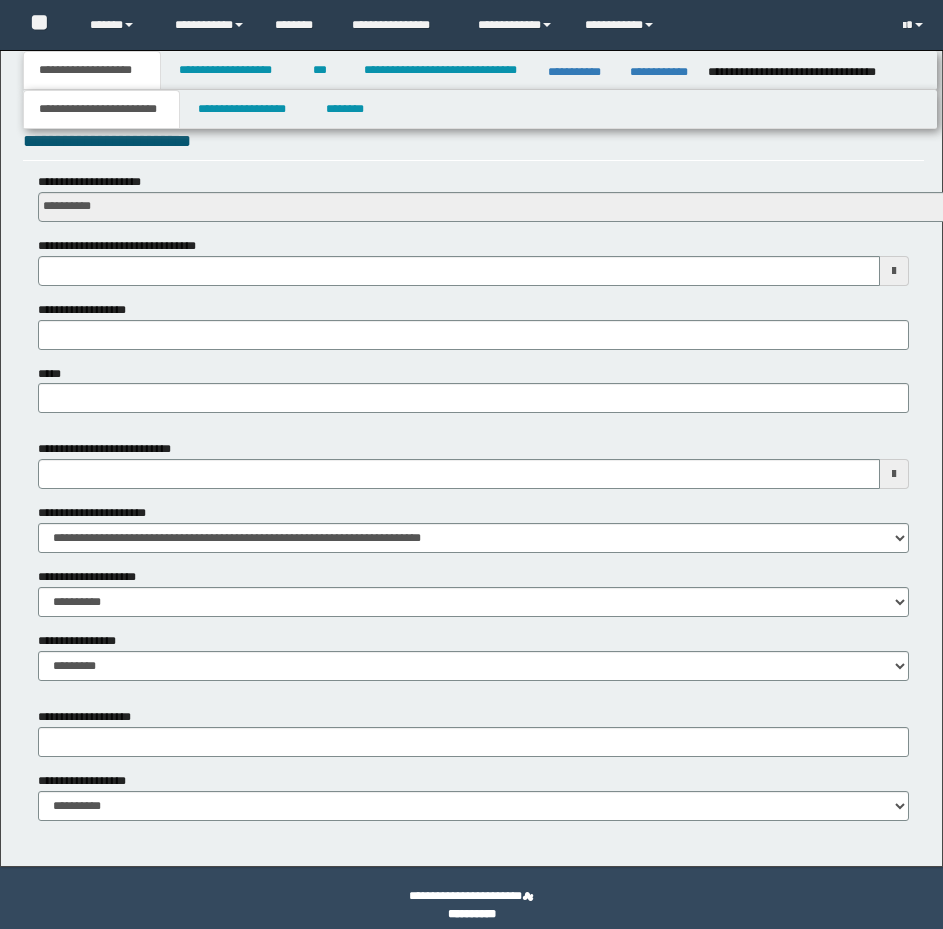 scroll, scrollTop: 735, scrollLeft: 0, axis: vertical 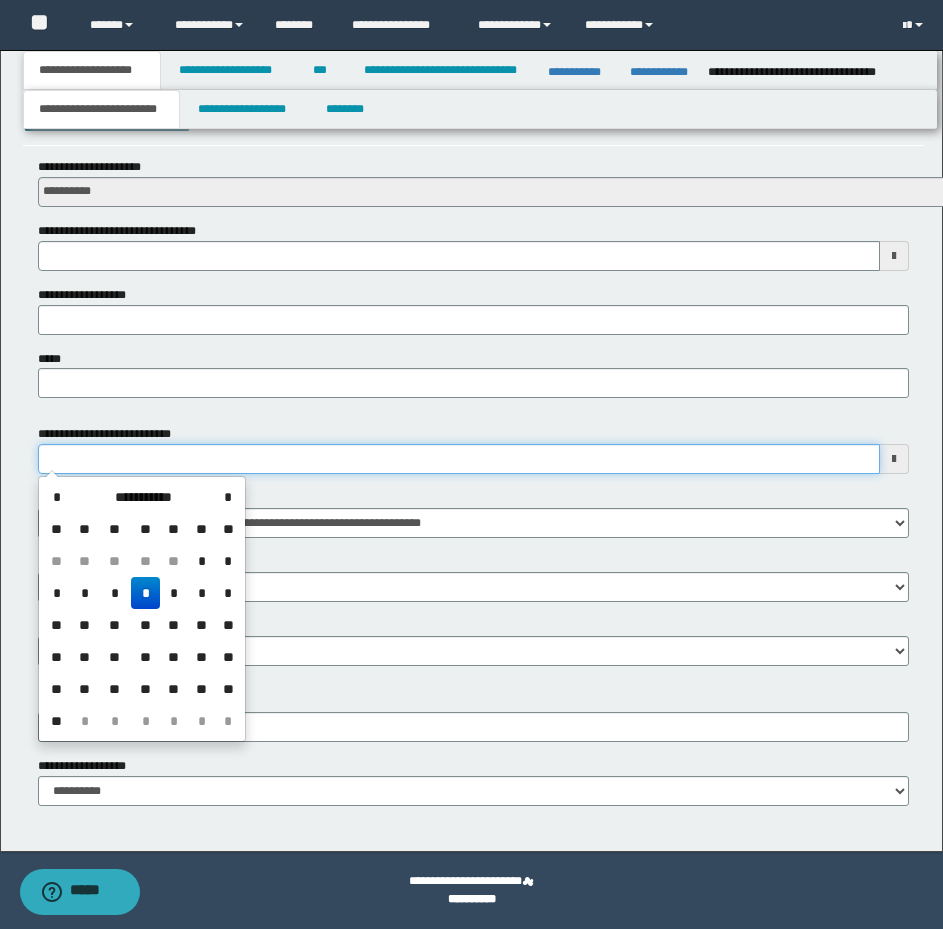 click on "**********" at bounding box center (459, 459) 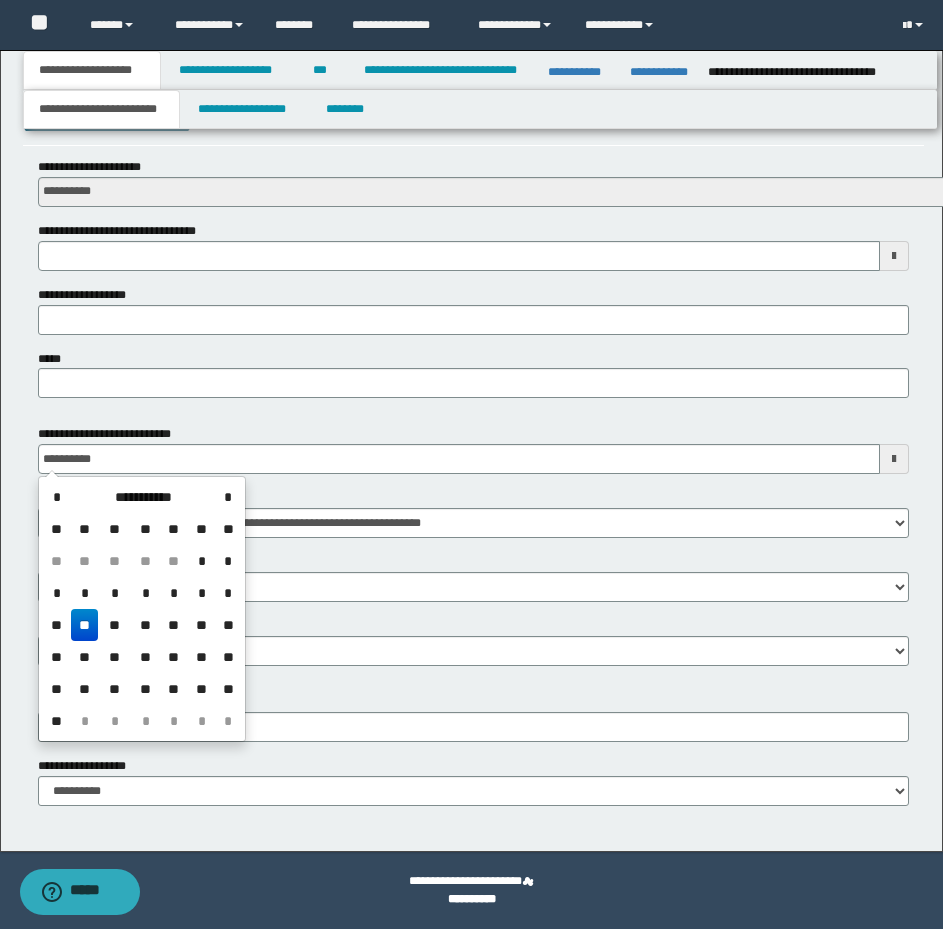 type on "**********" 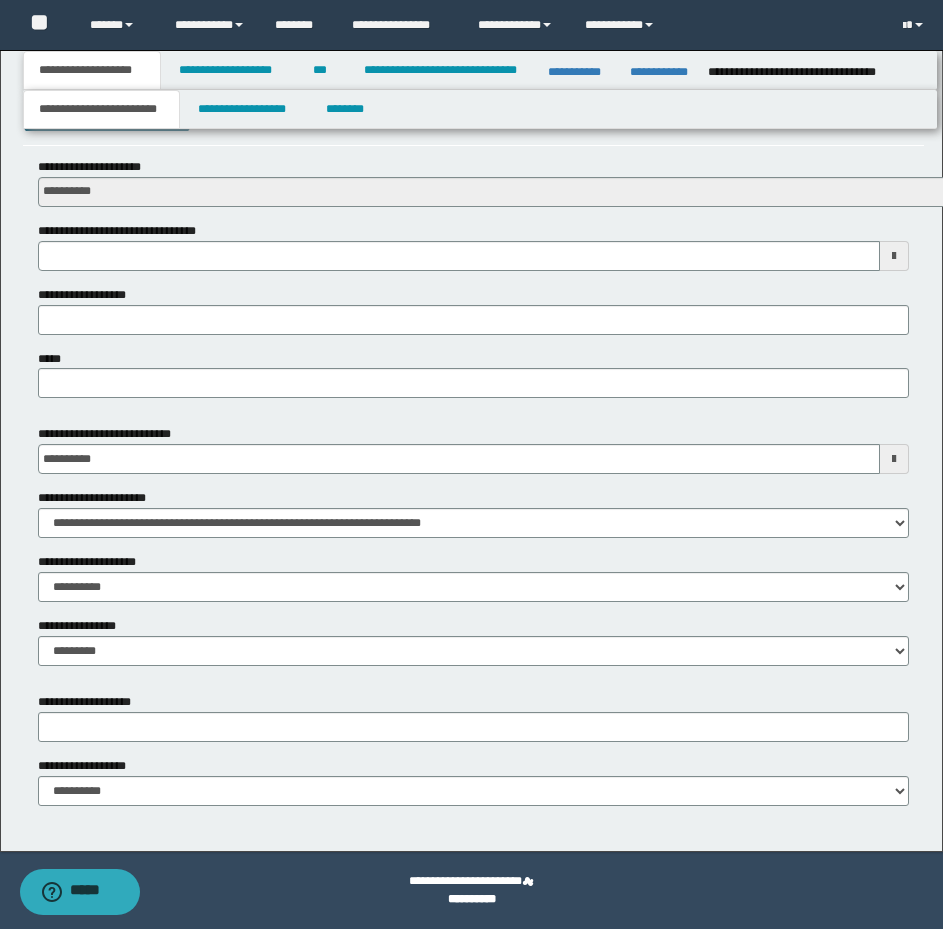 click on "**********" at bounding box center (473, 122) 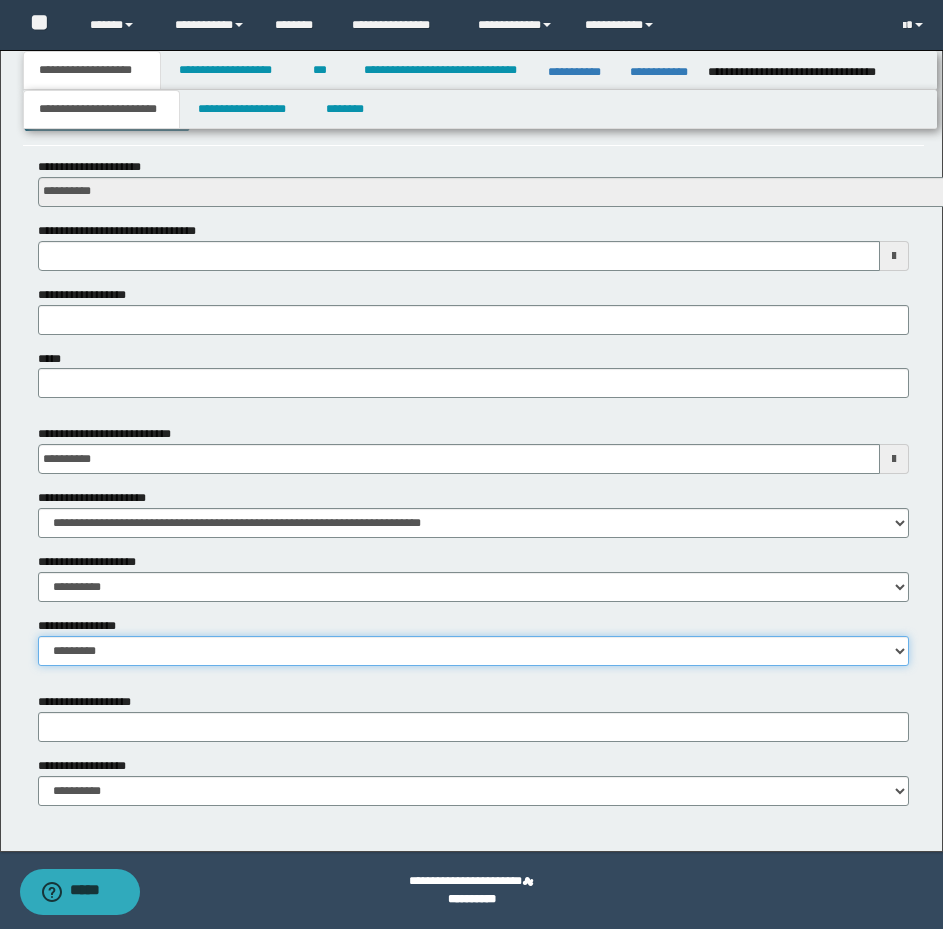 click on "**********" at bounding box center [473, 651] 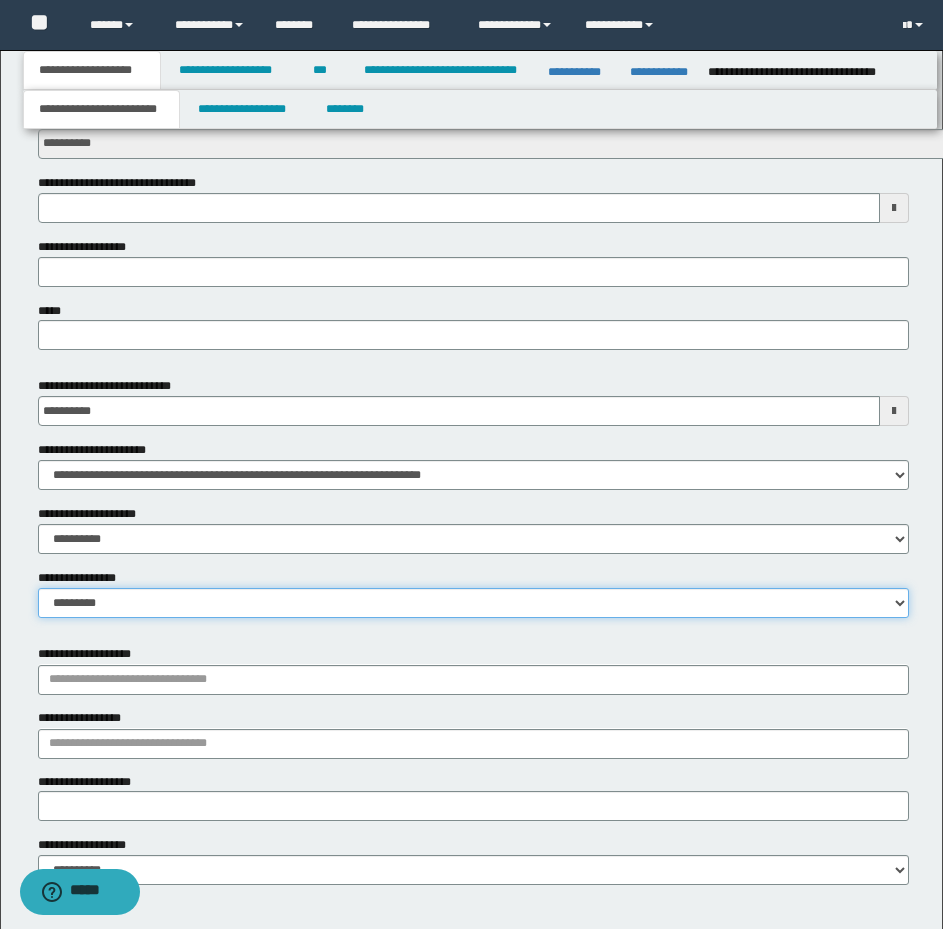 scroll, scrollTop: 863, scrollLeft: 0, axis: vertical 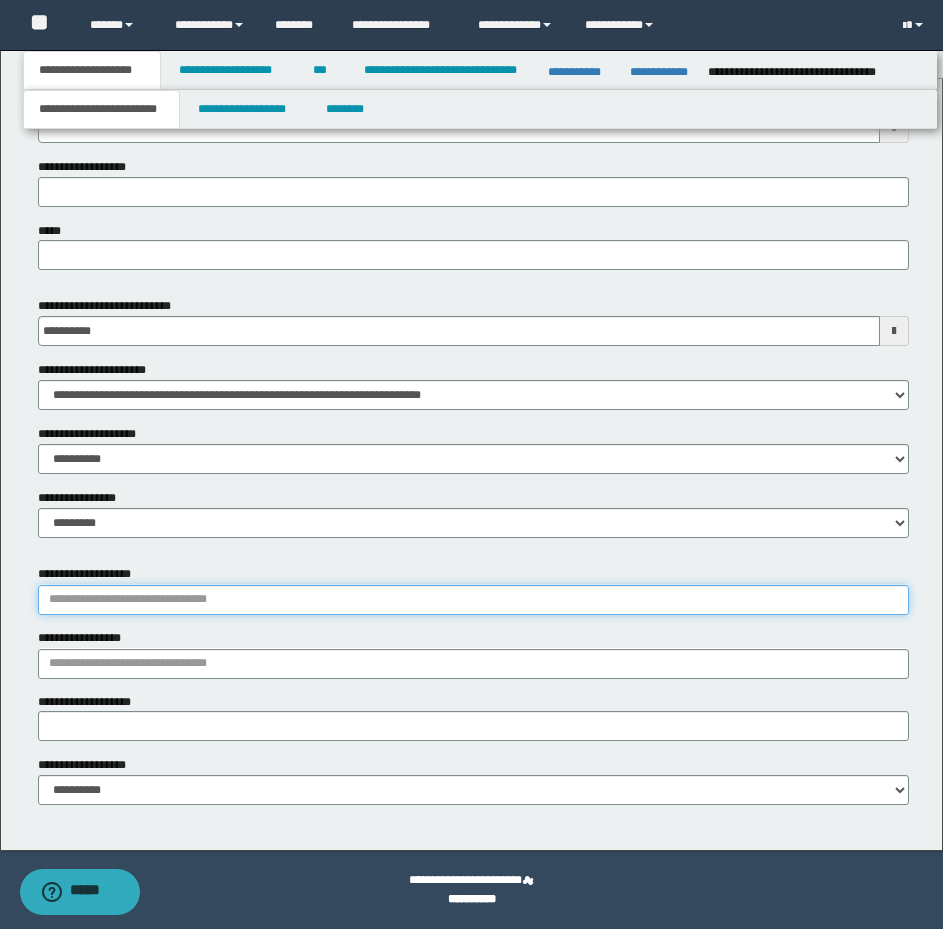 click on "**********" at bounding box center (473, 600) 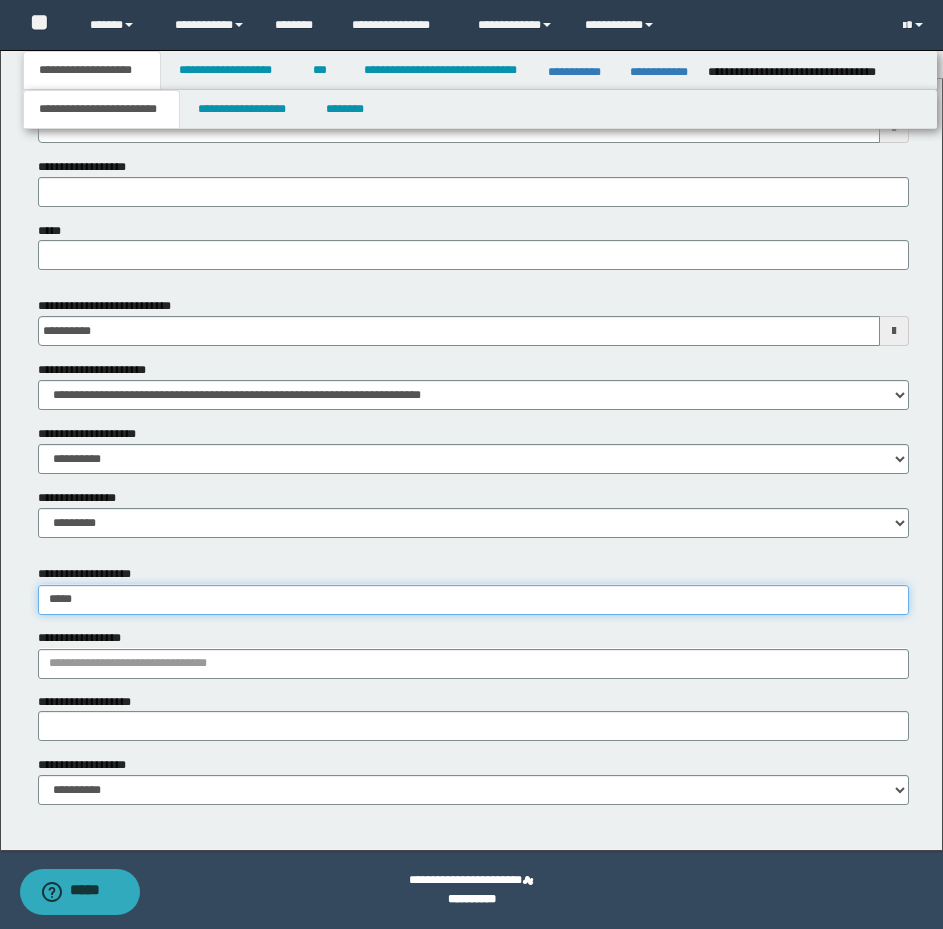type on "******" 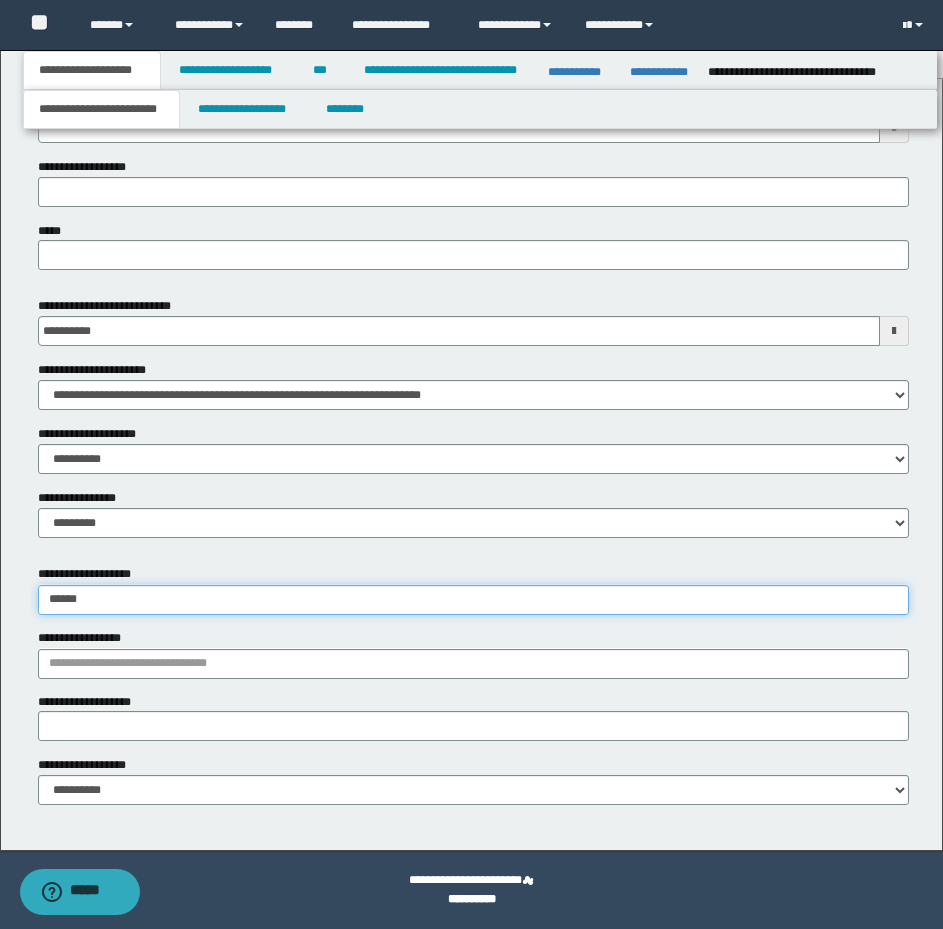type 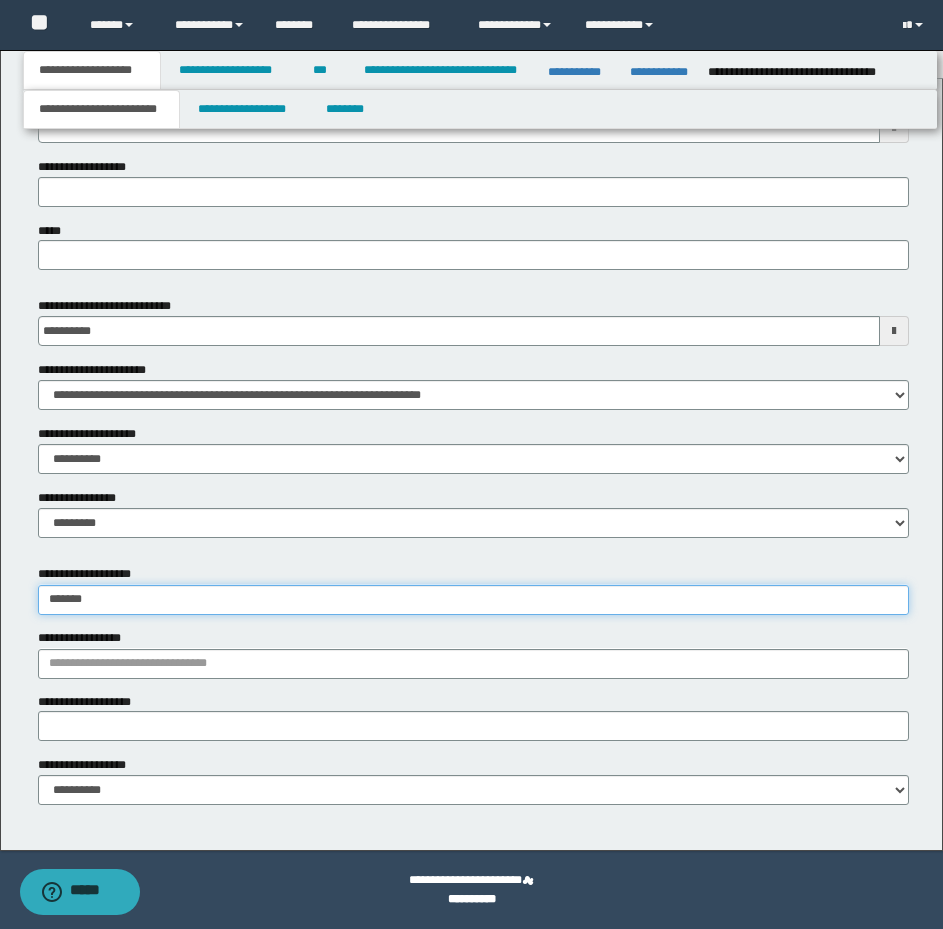 type on "*******" 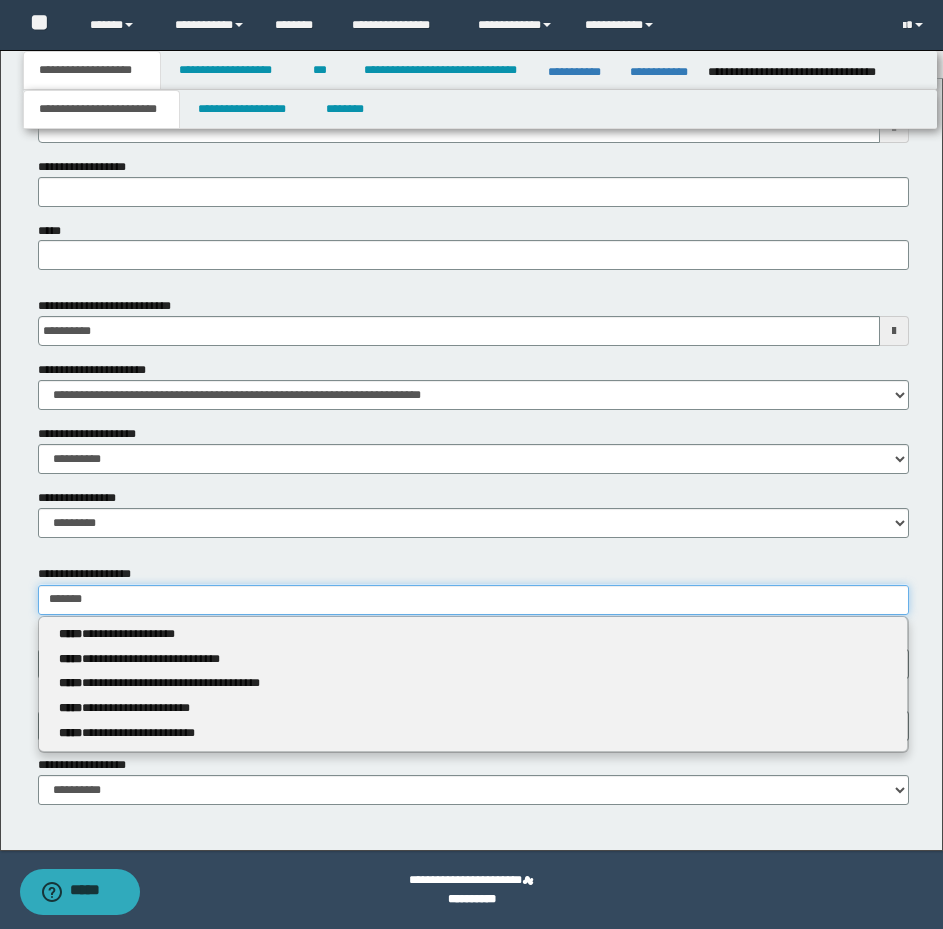 type 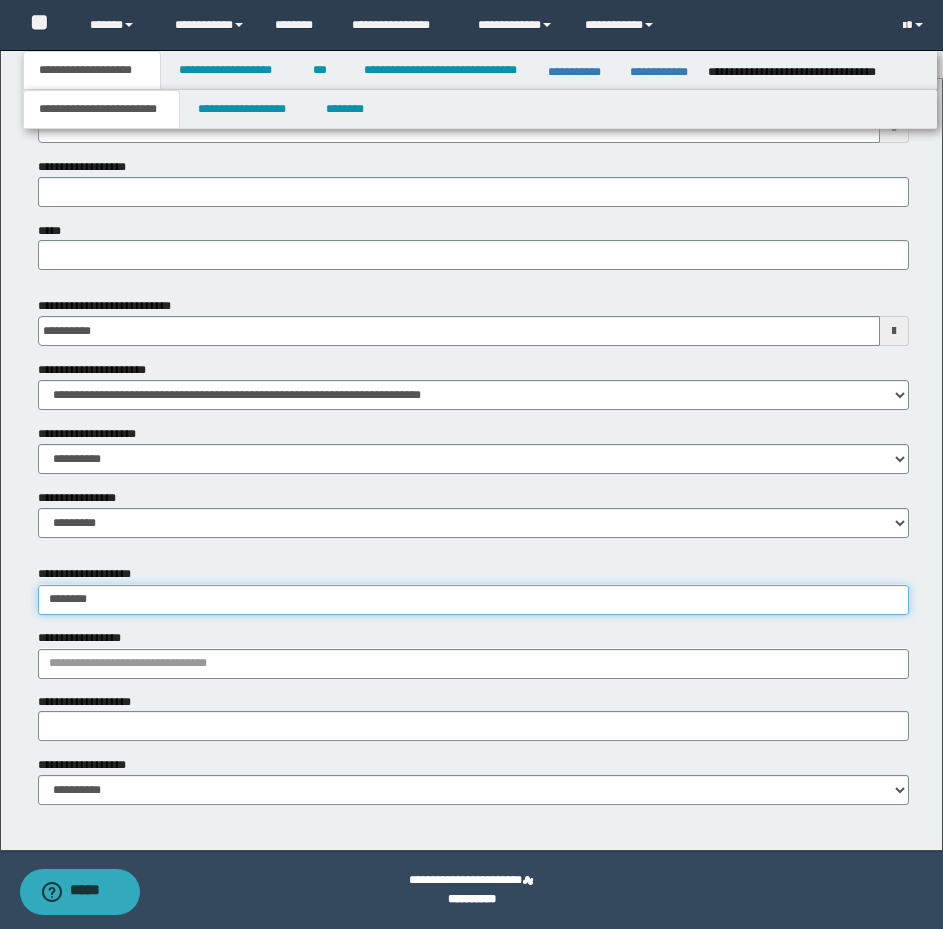 type on "*********" 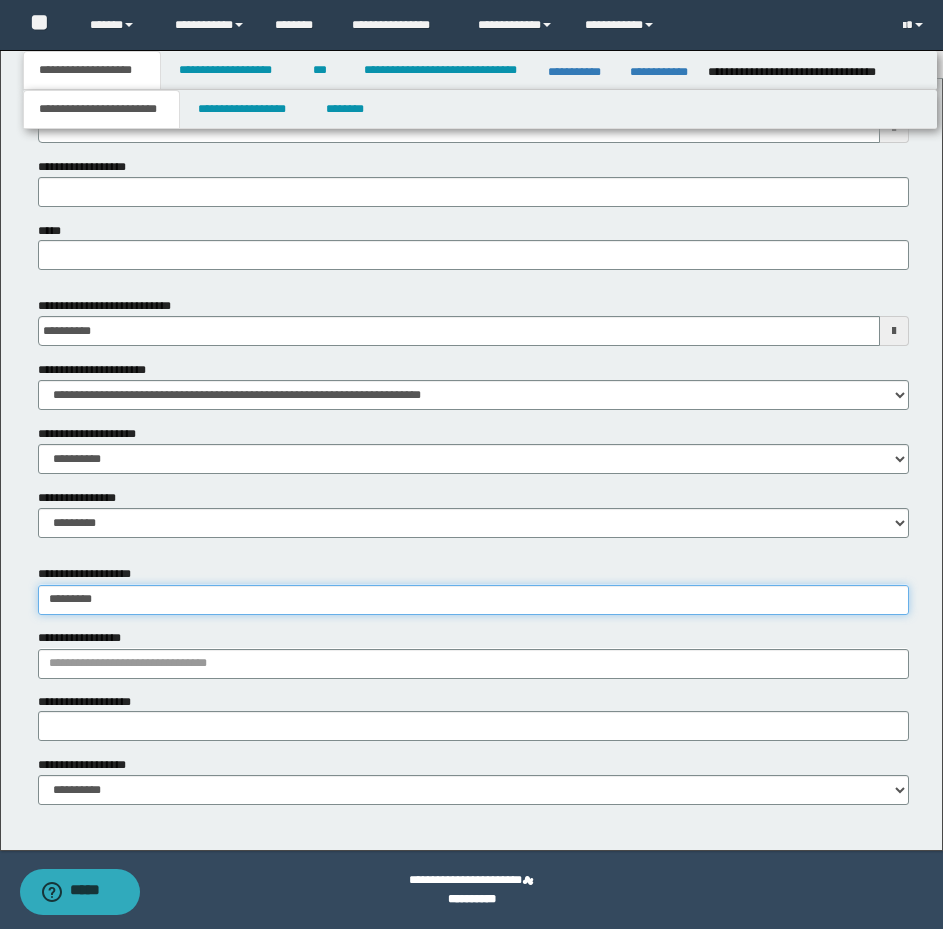 type on "*********" 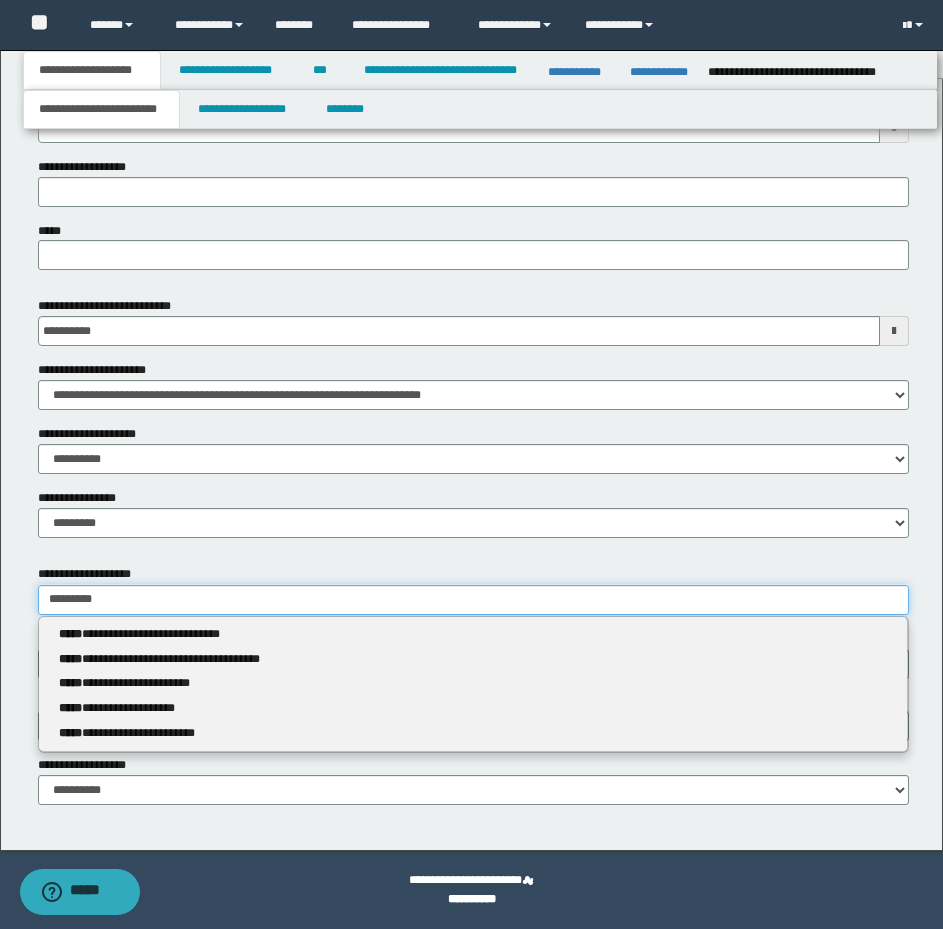 type 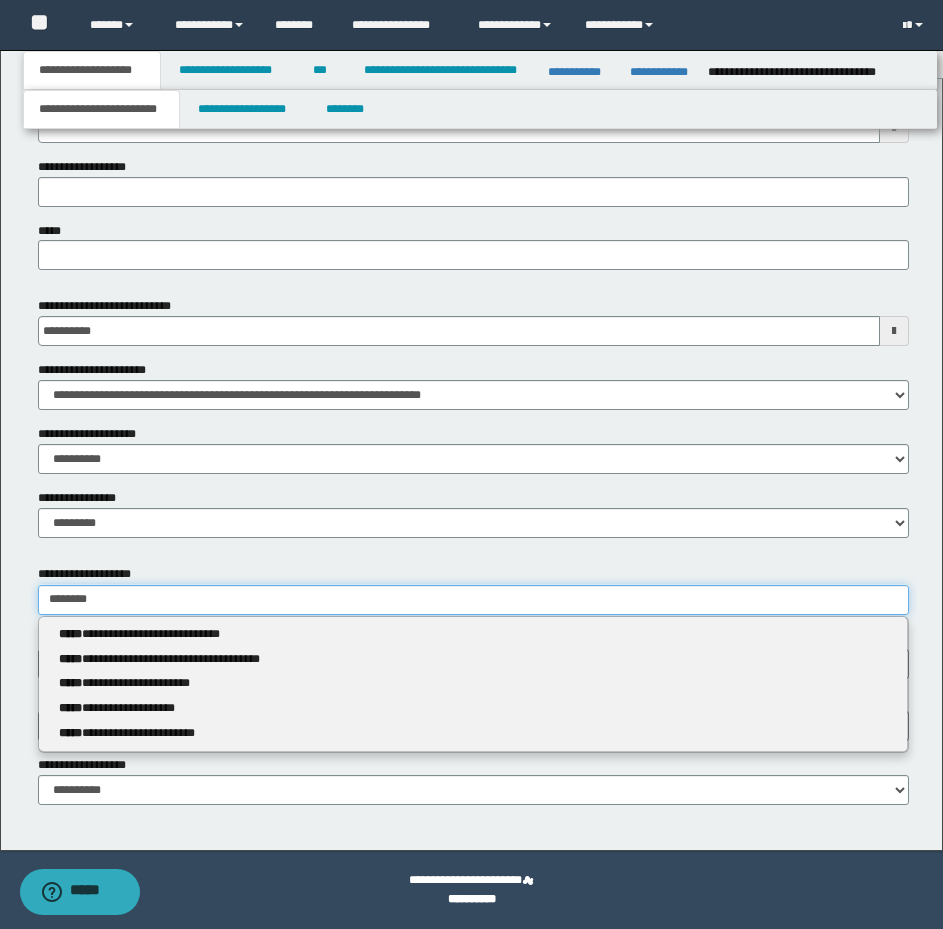 type on "*******" 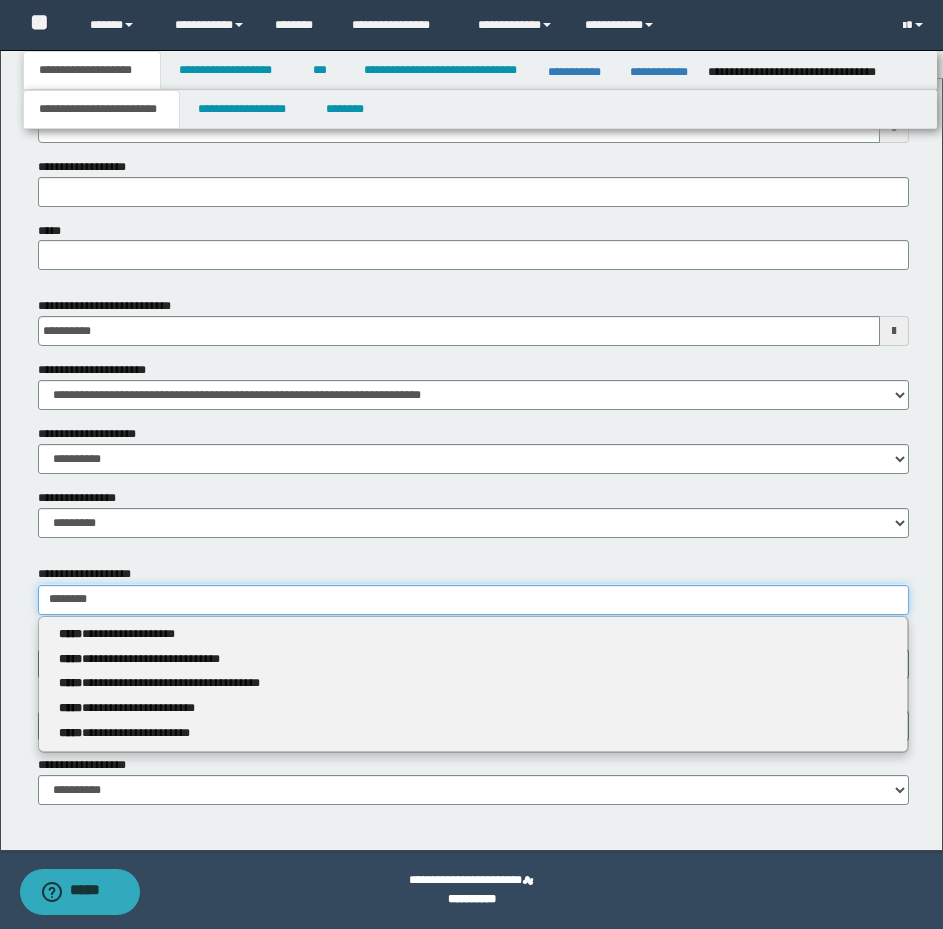 type 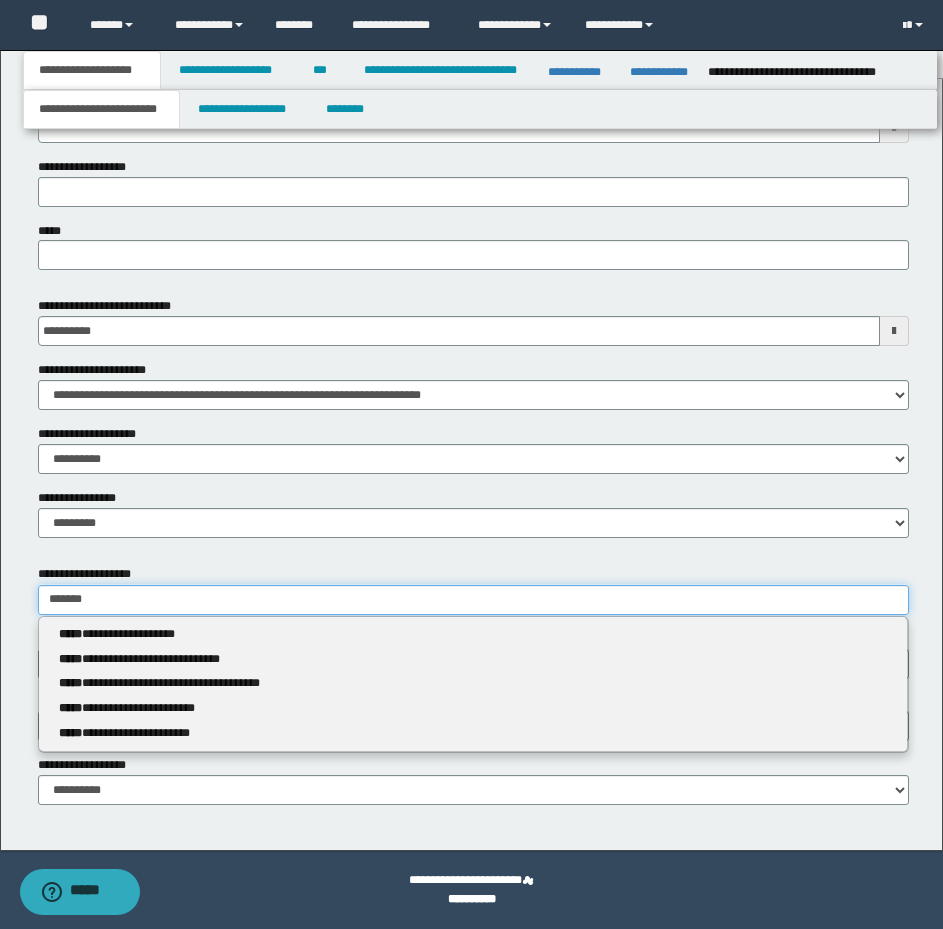 type on "*******" 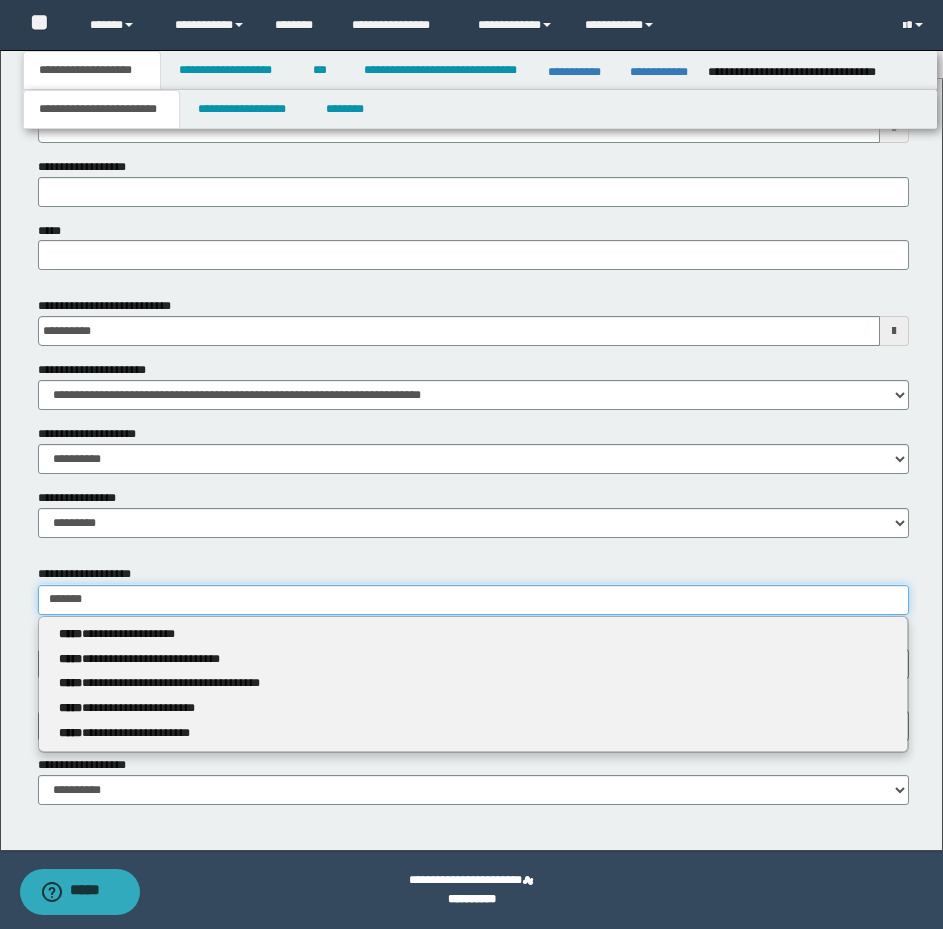 type 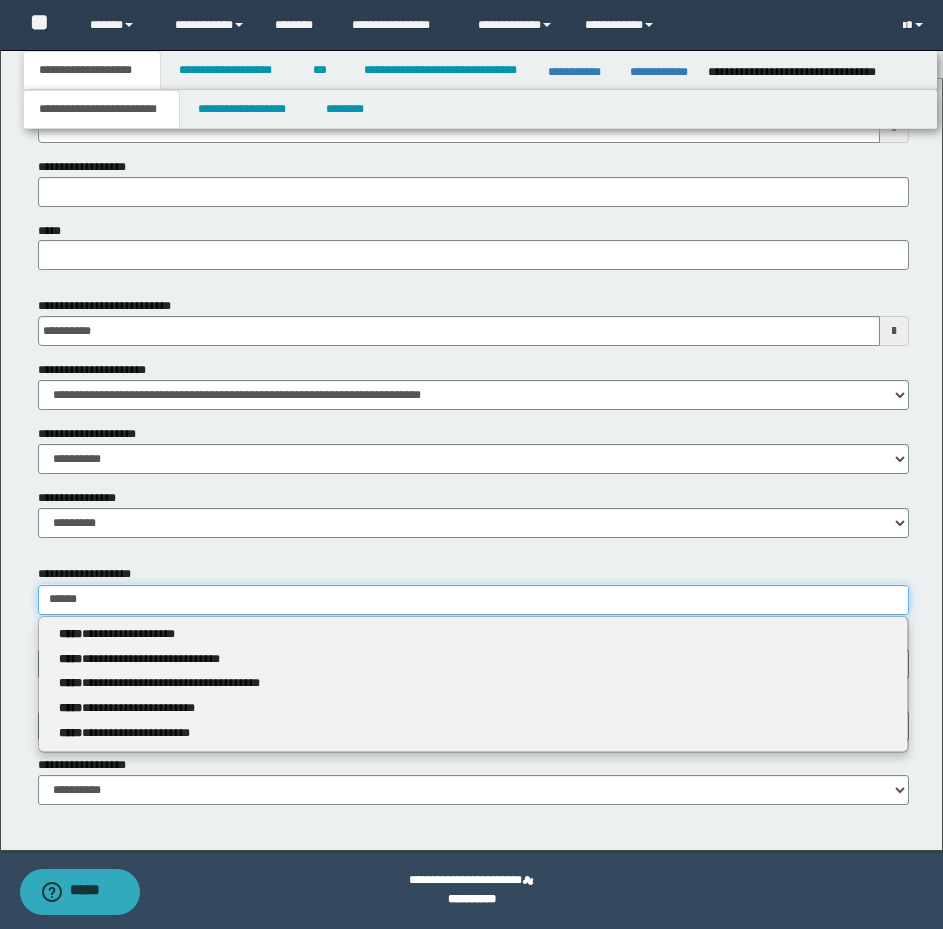 type on "*******" 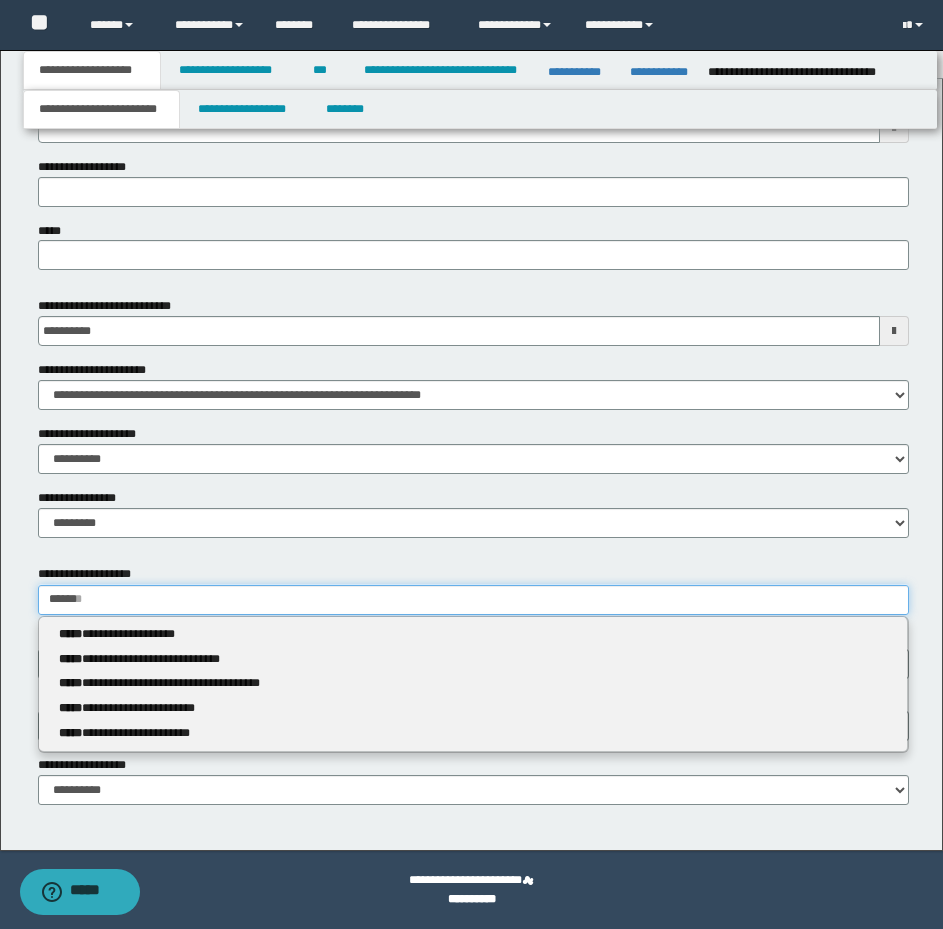 type 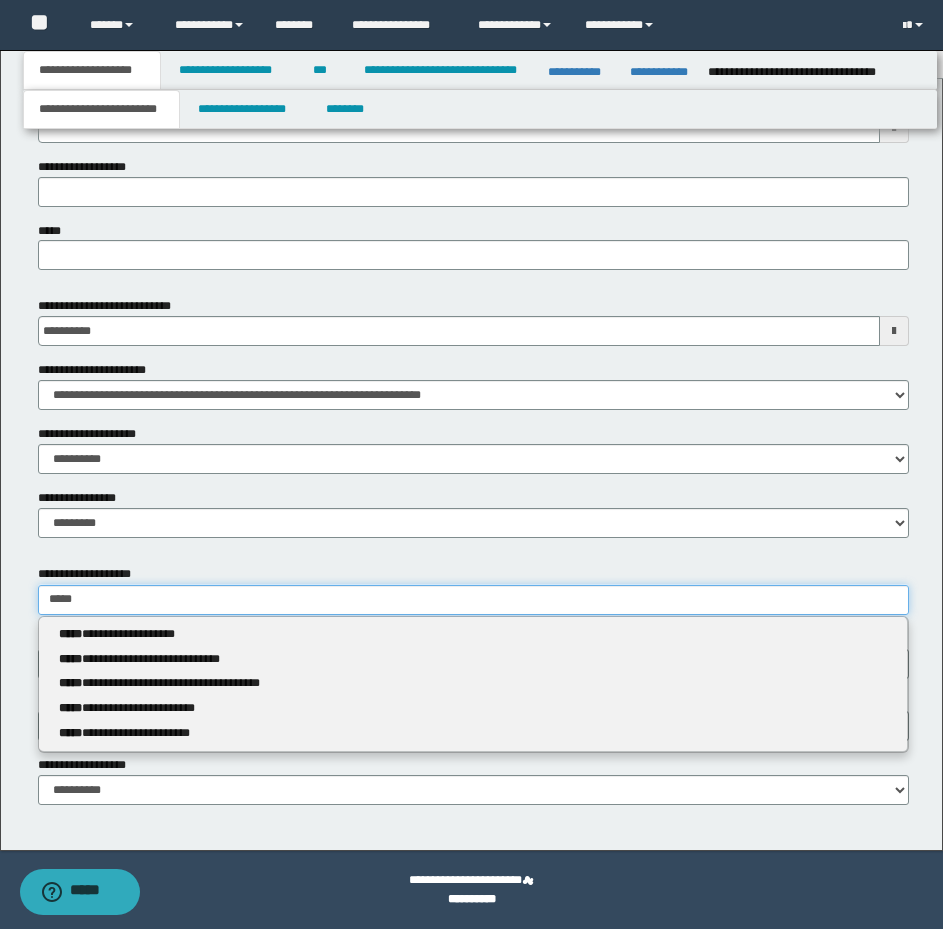 type on "****" 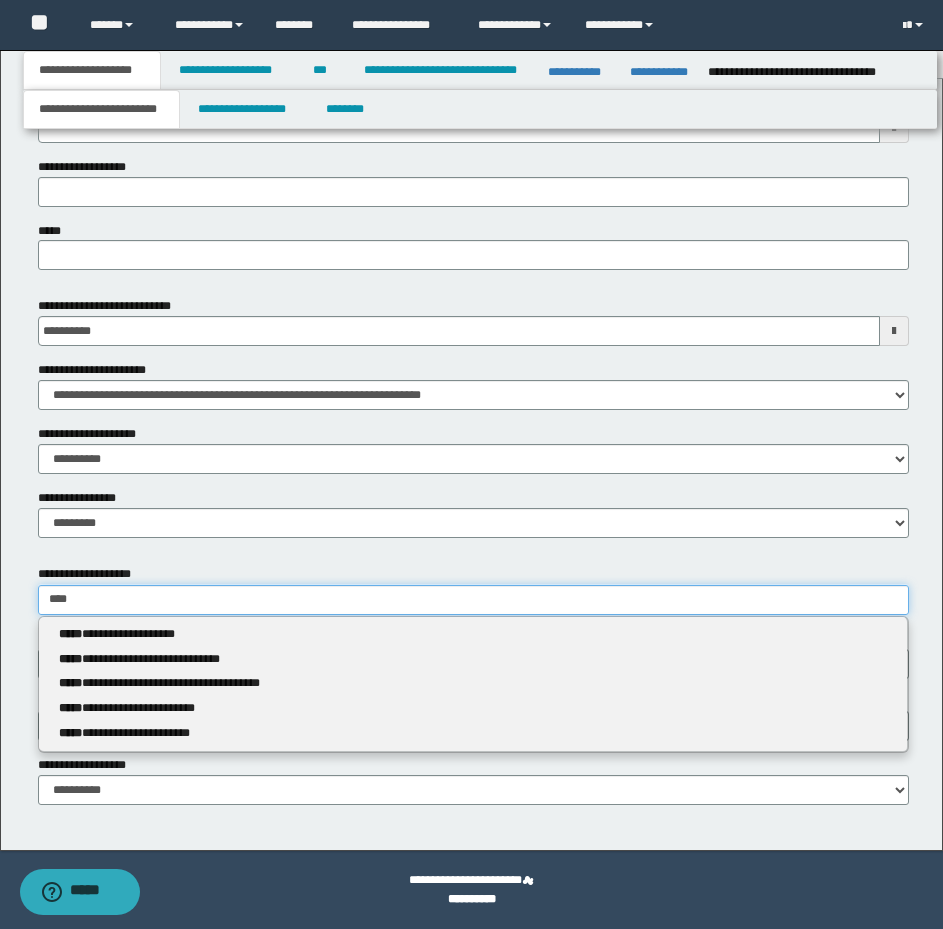 type 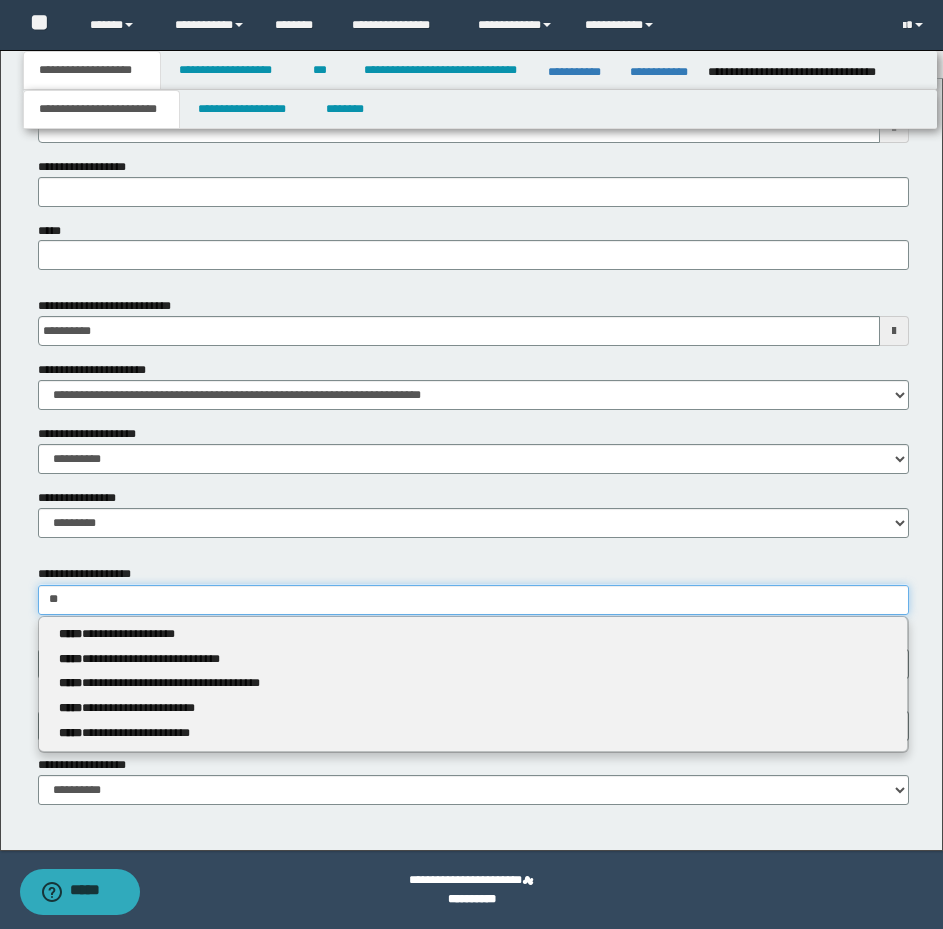 type on "*" 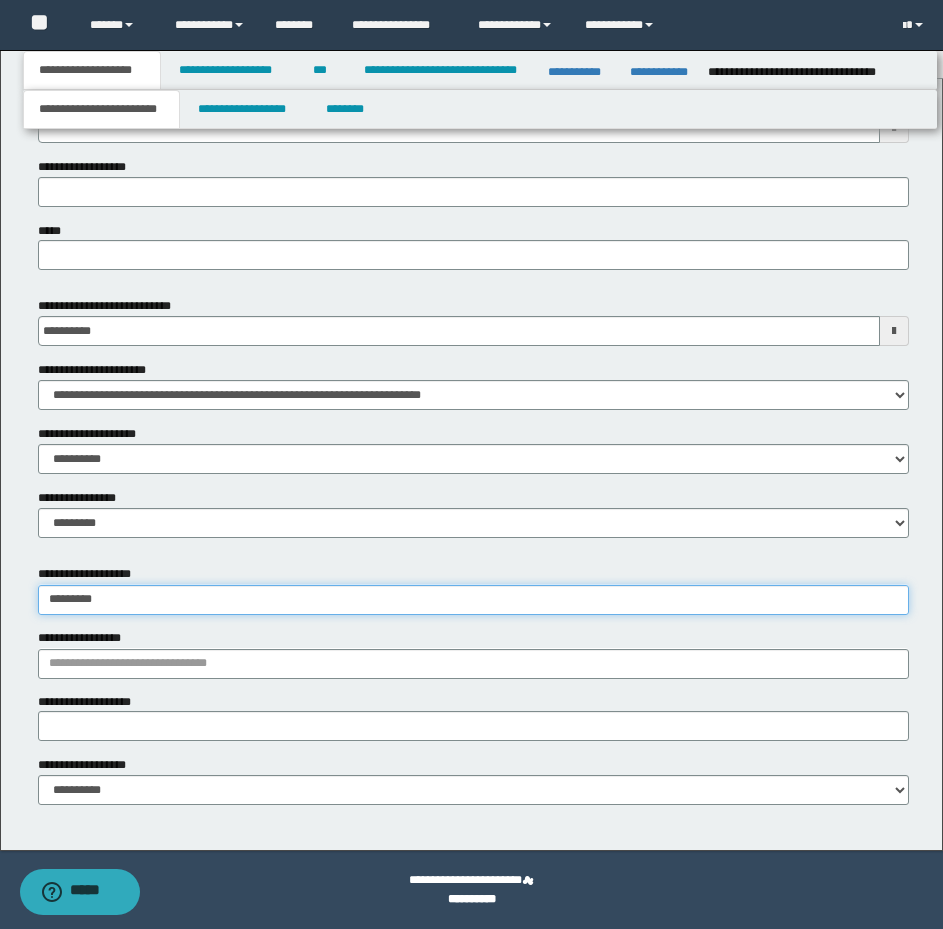 type on "********" 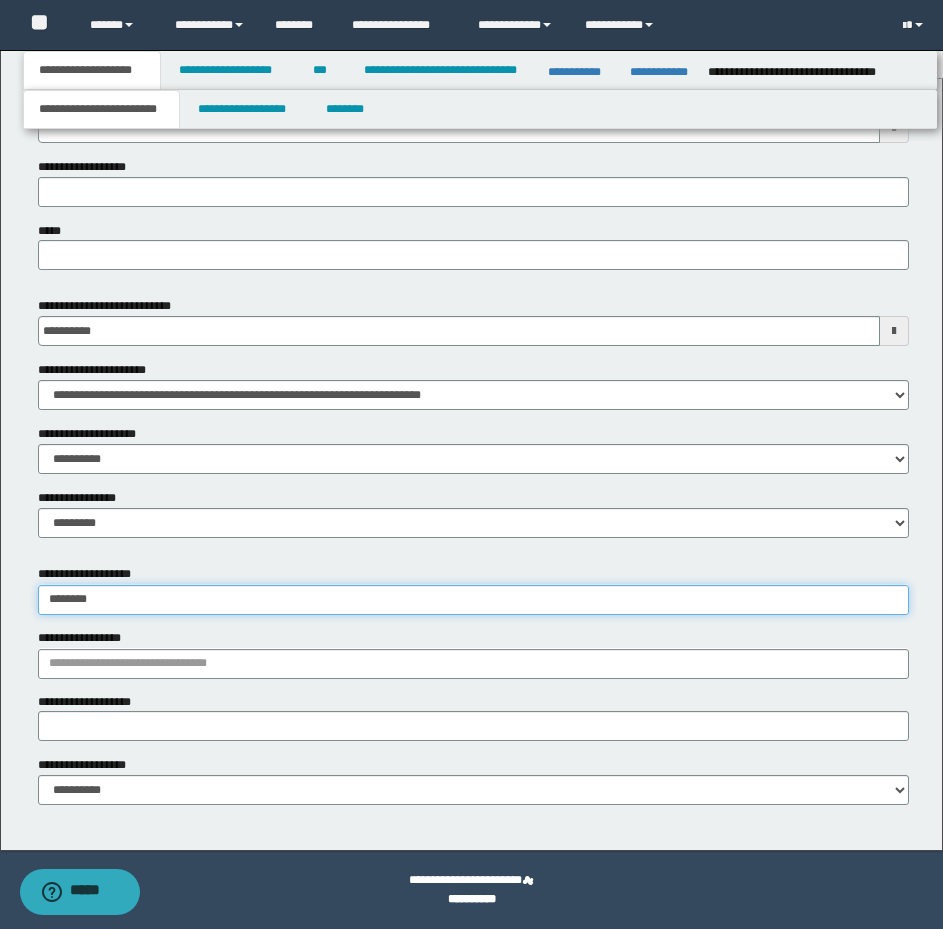 type 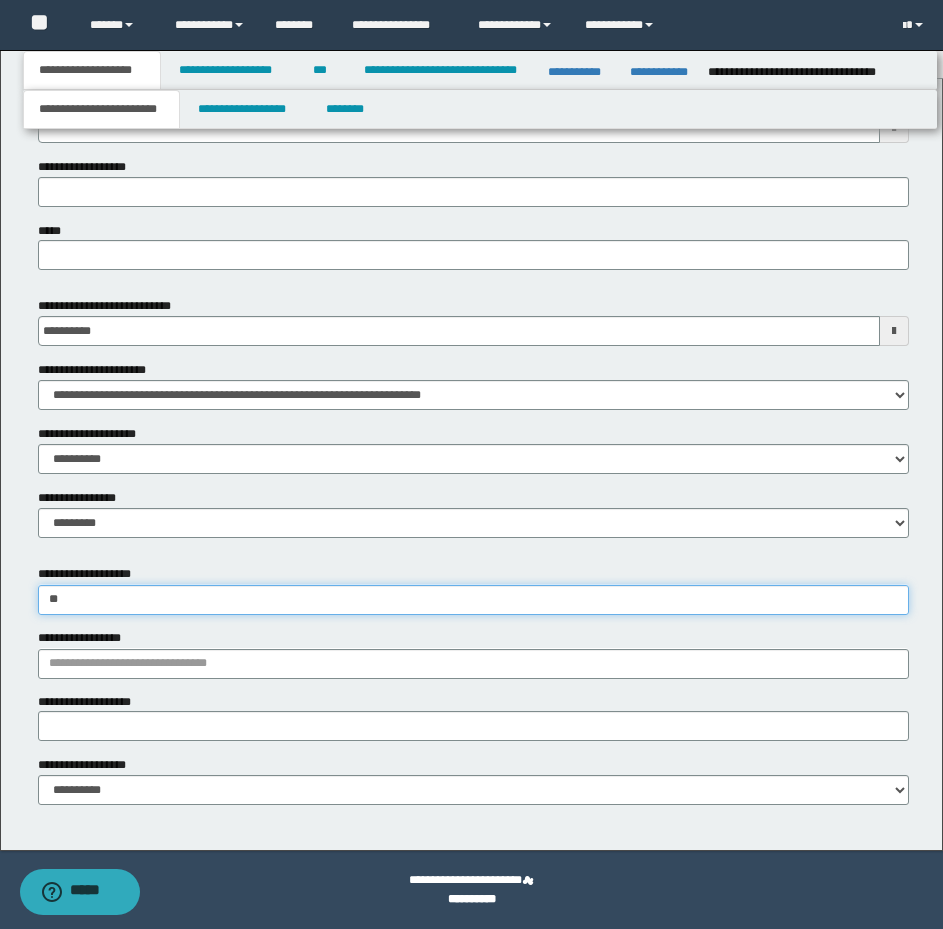type on "*" 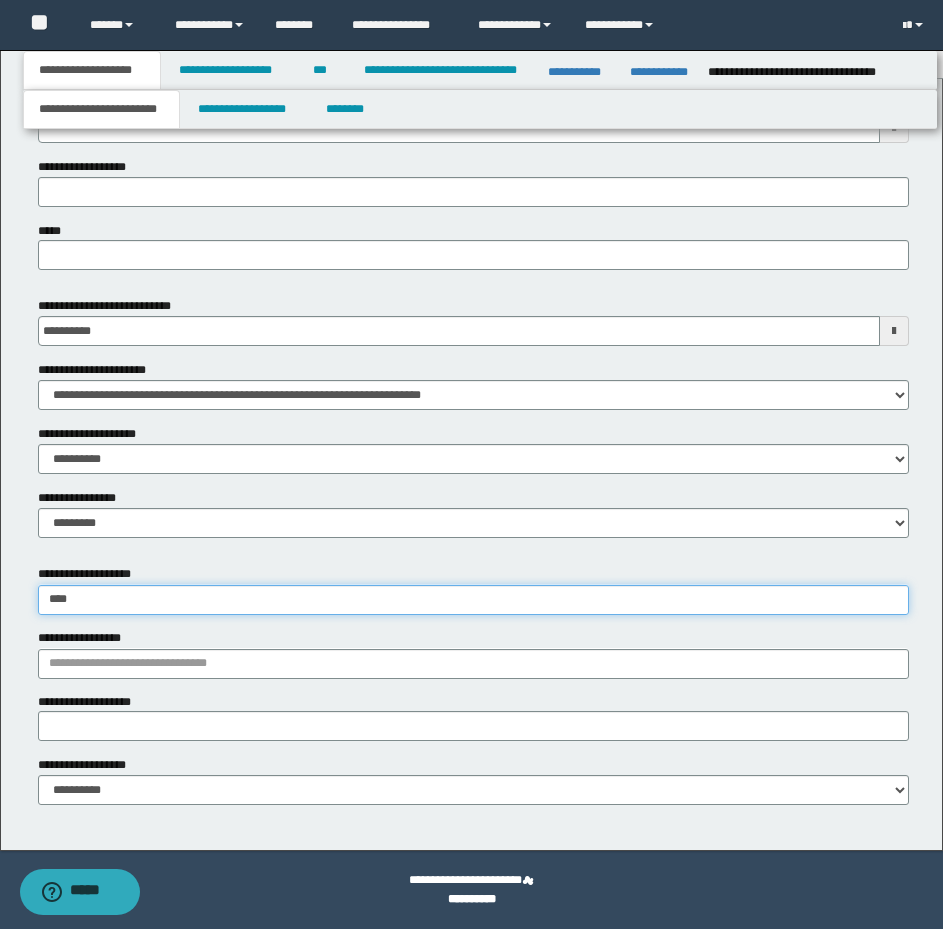 type on "*****" 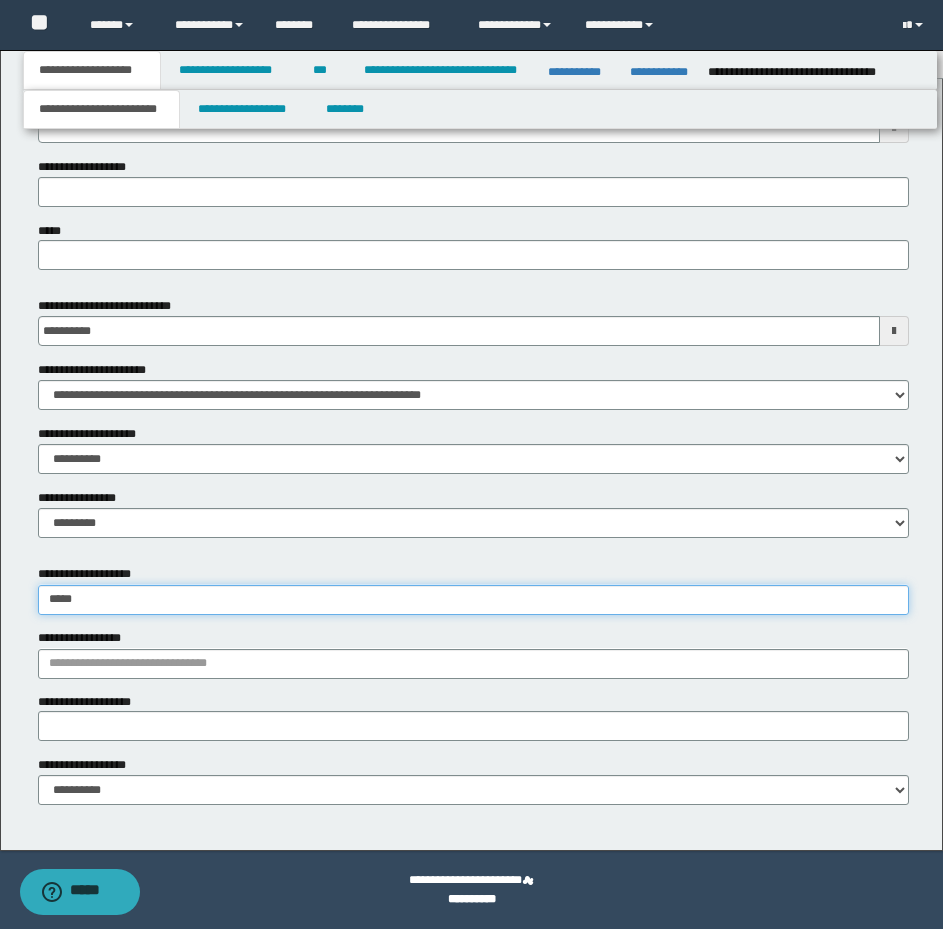 type on "*******" 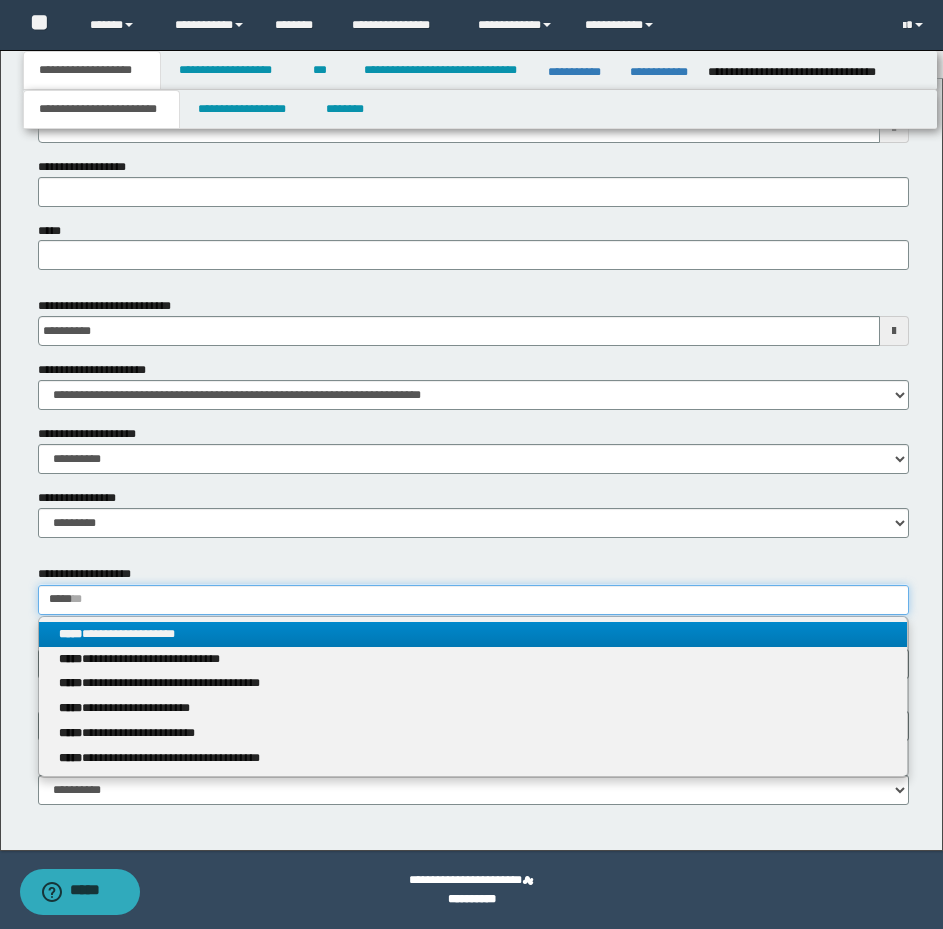 type on "*****" 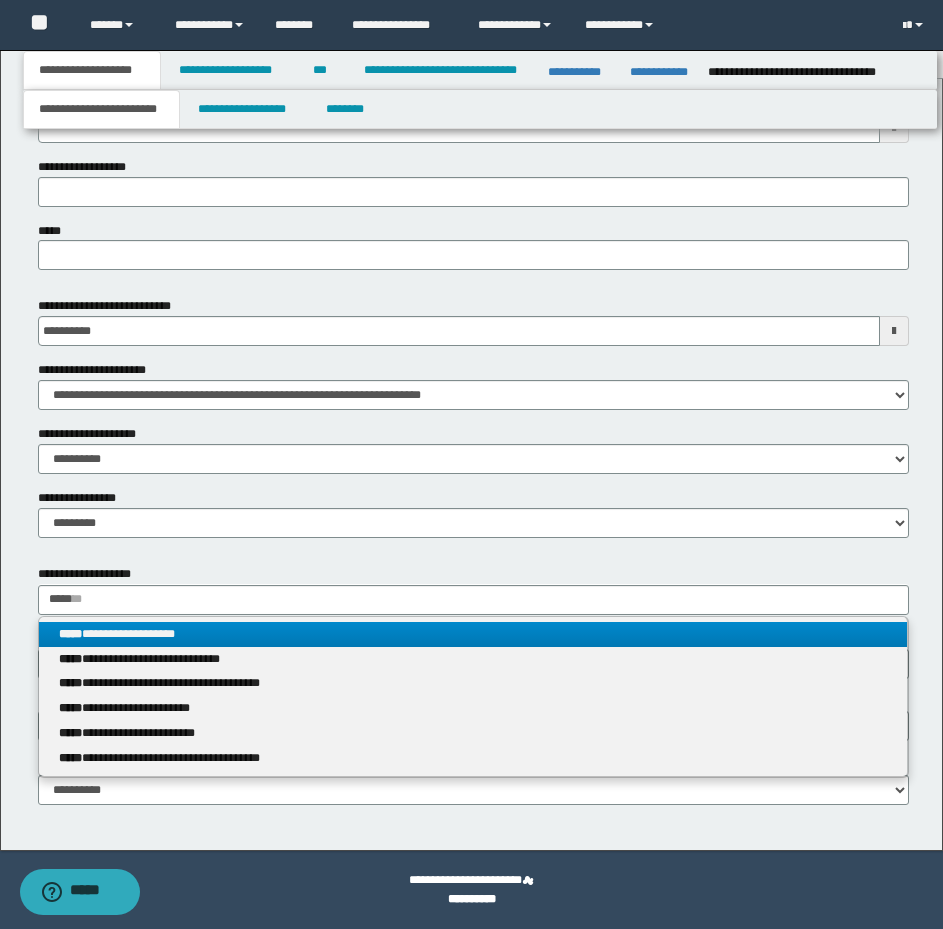 click on "**********" at bounding box center (473, 634) 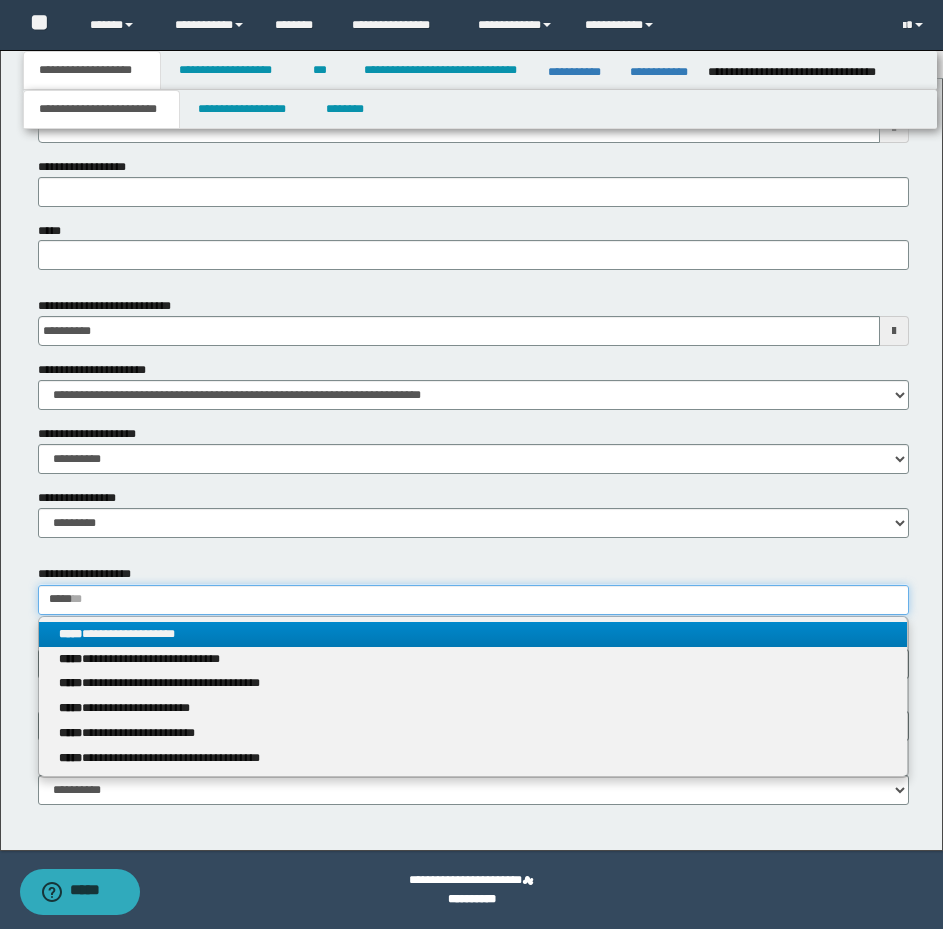type 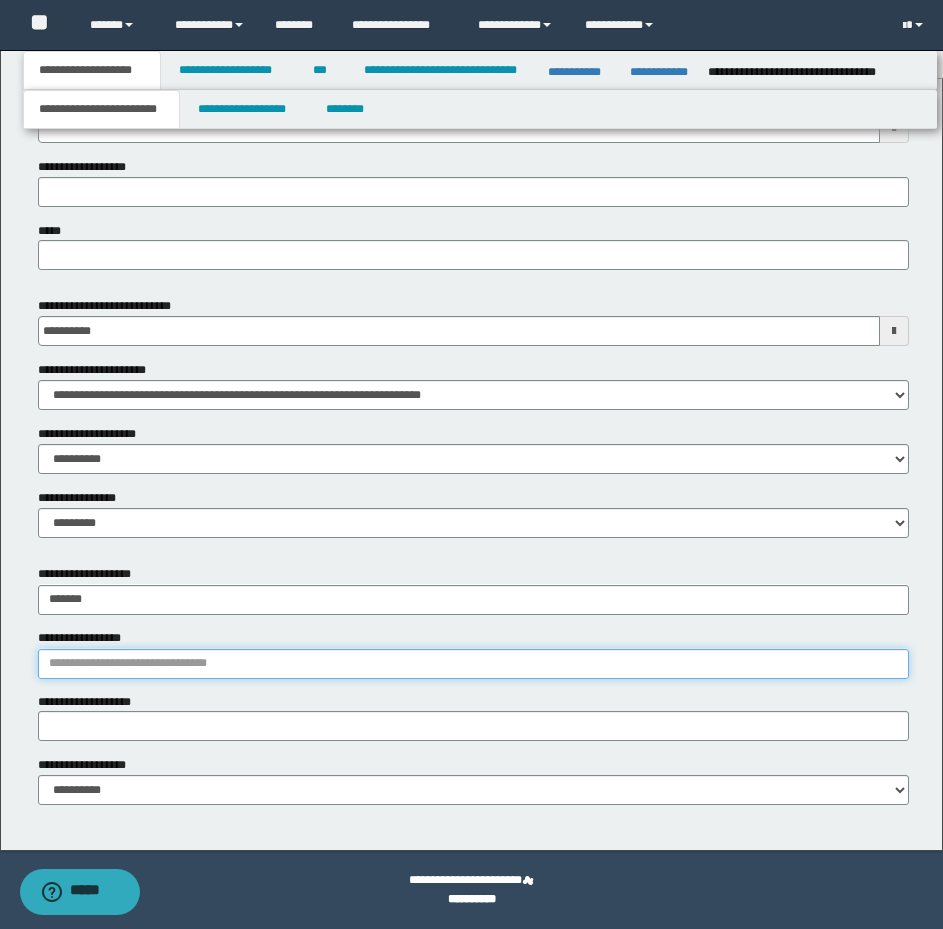 click on "**********" at bounding box center [473, 664] 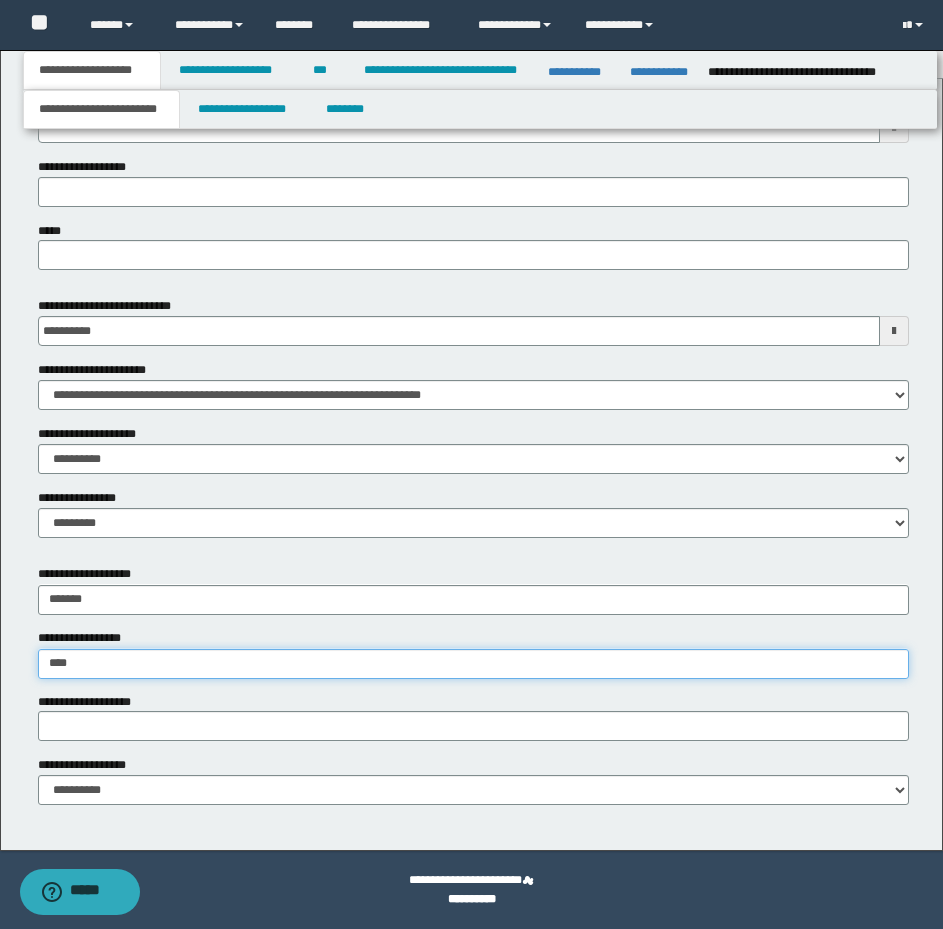 type on "*****" 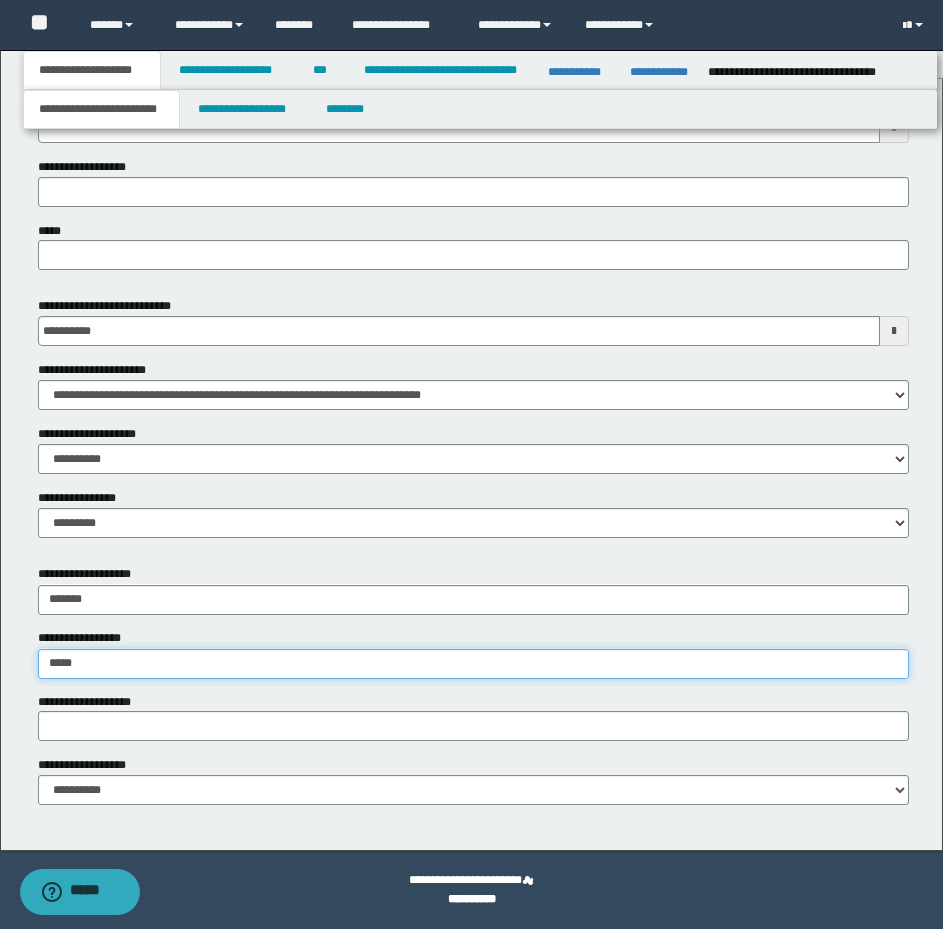 type on "**********" 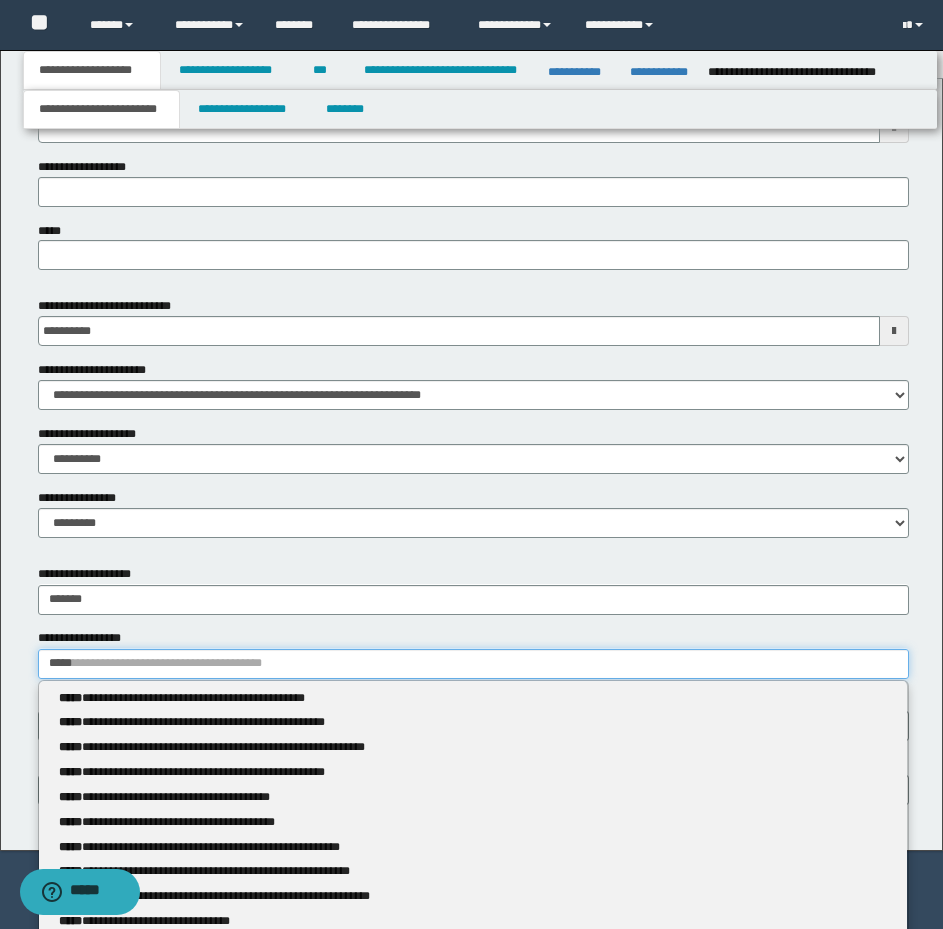 type 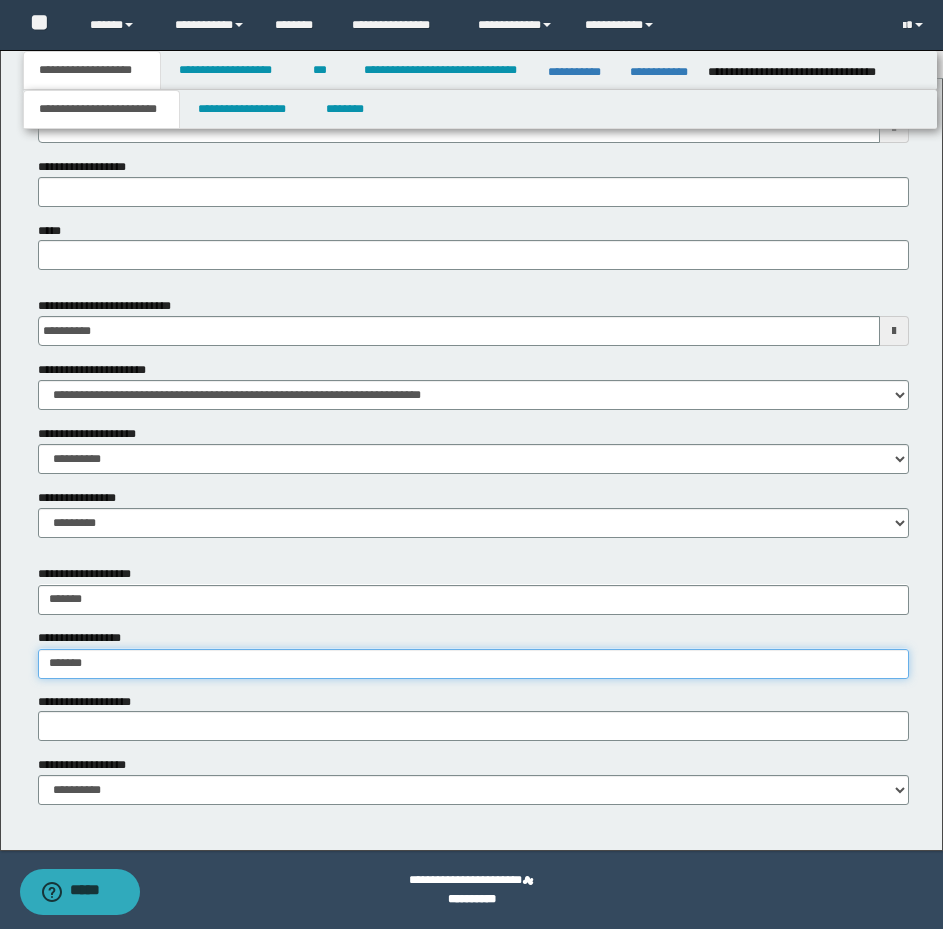 type on "********" 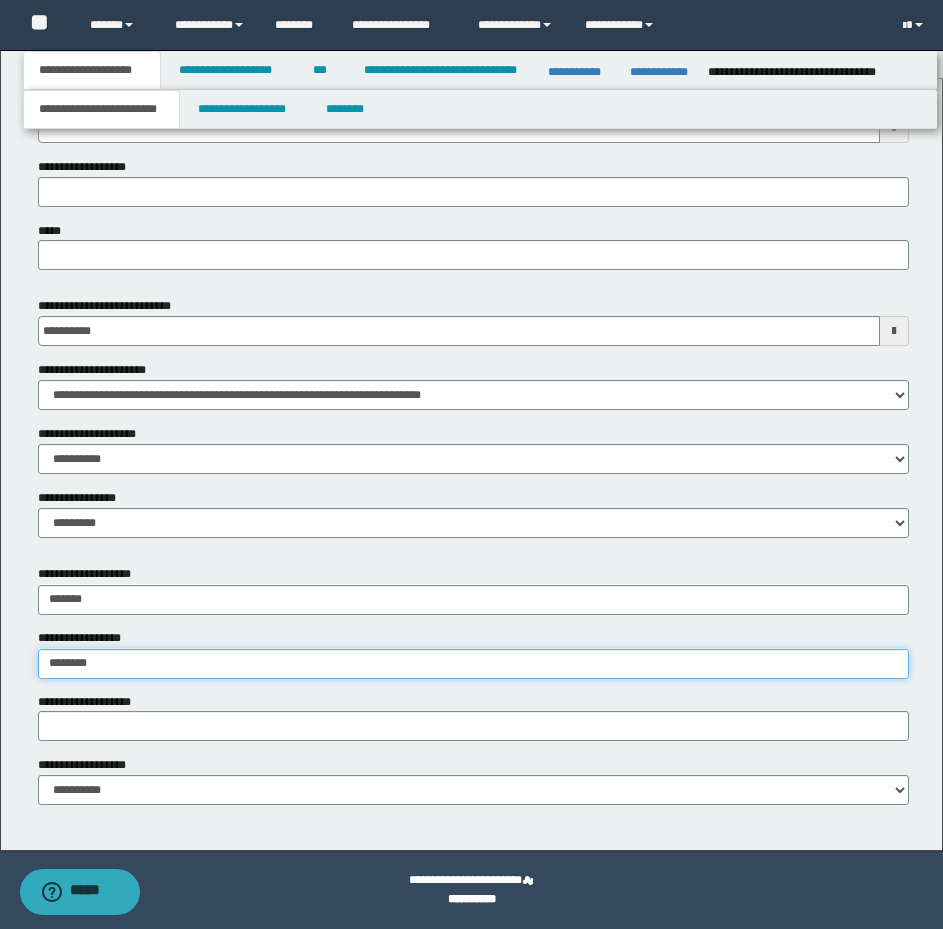type on "********" 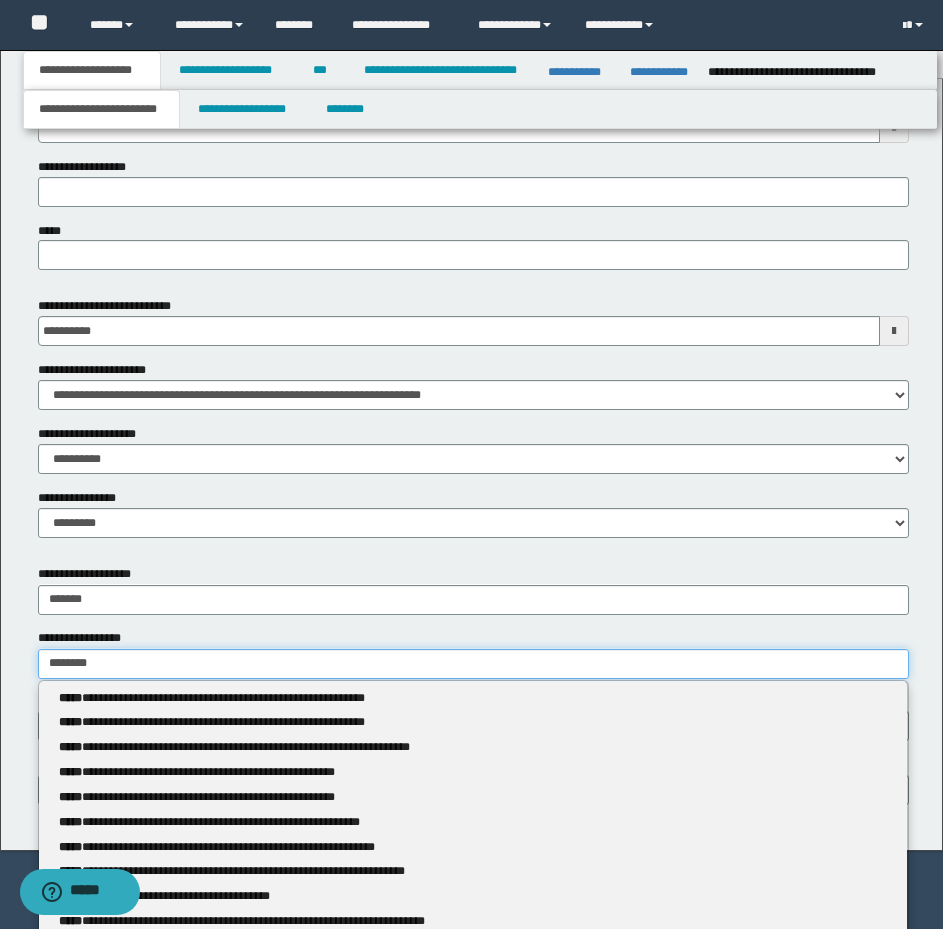 type 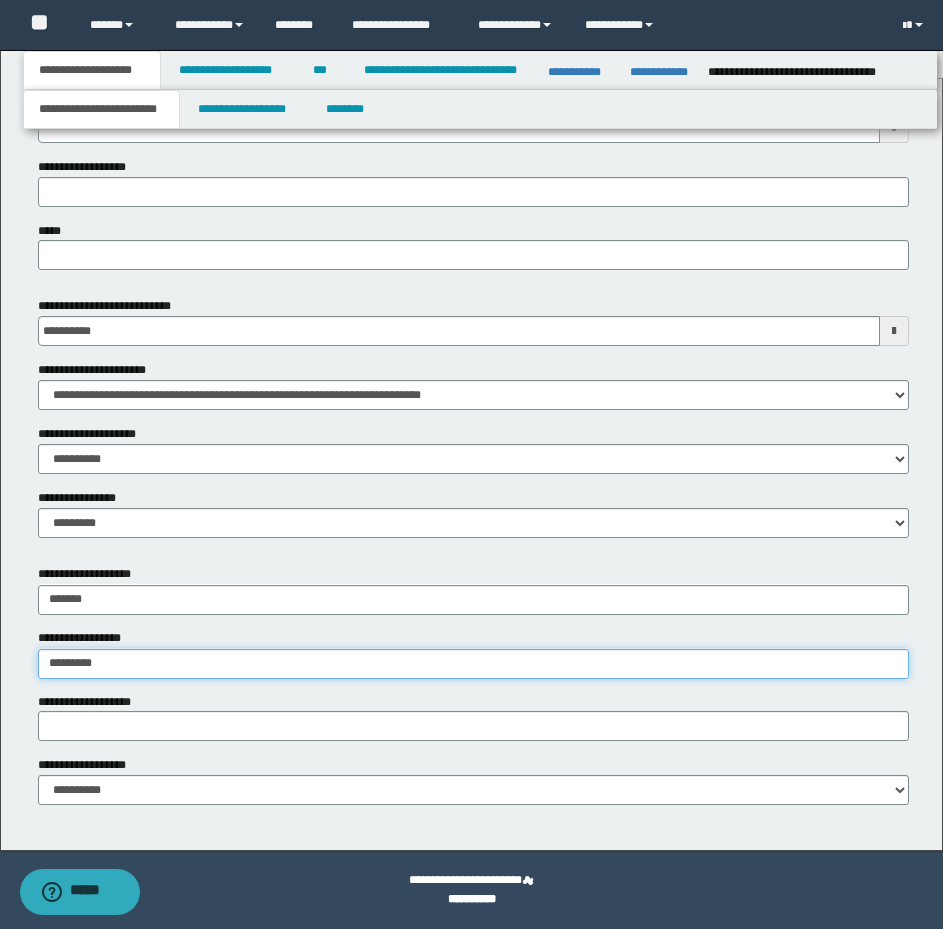 type on "**********" 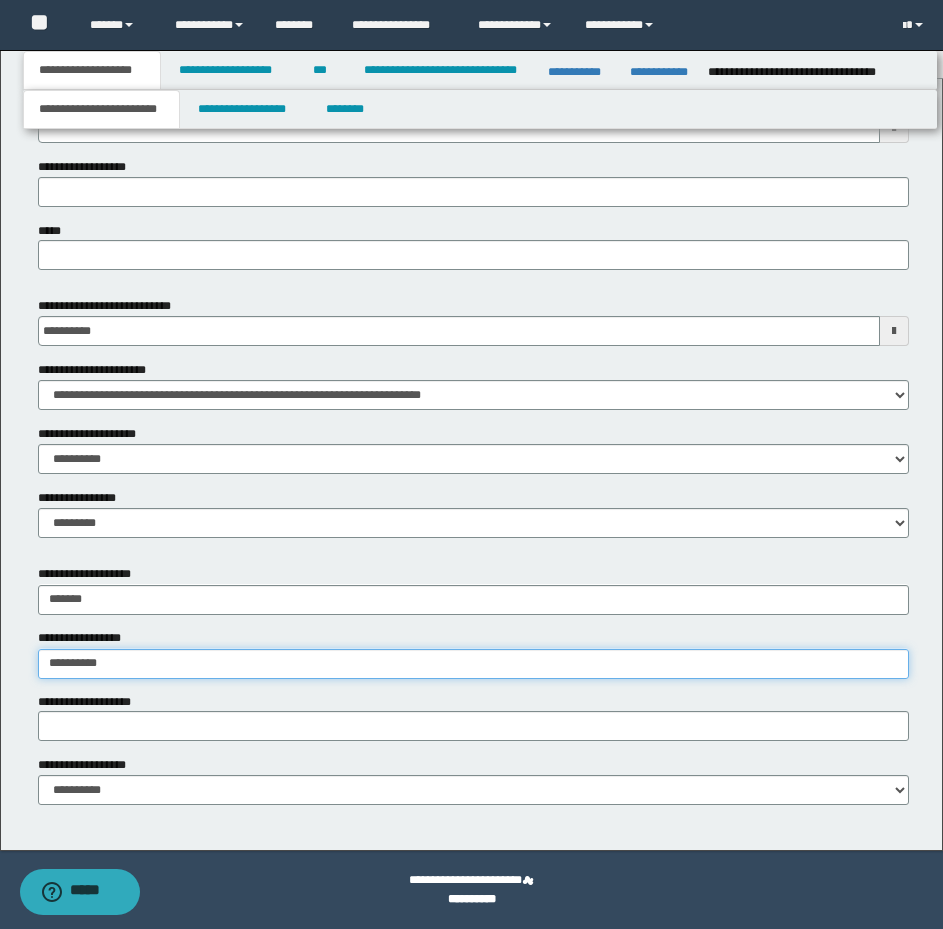 type on "**********" 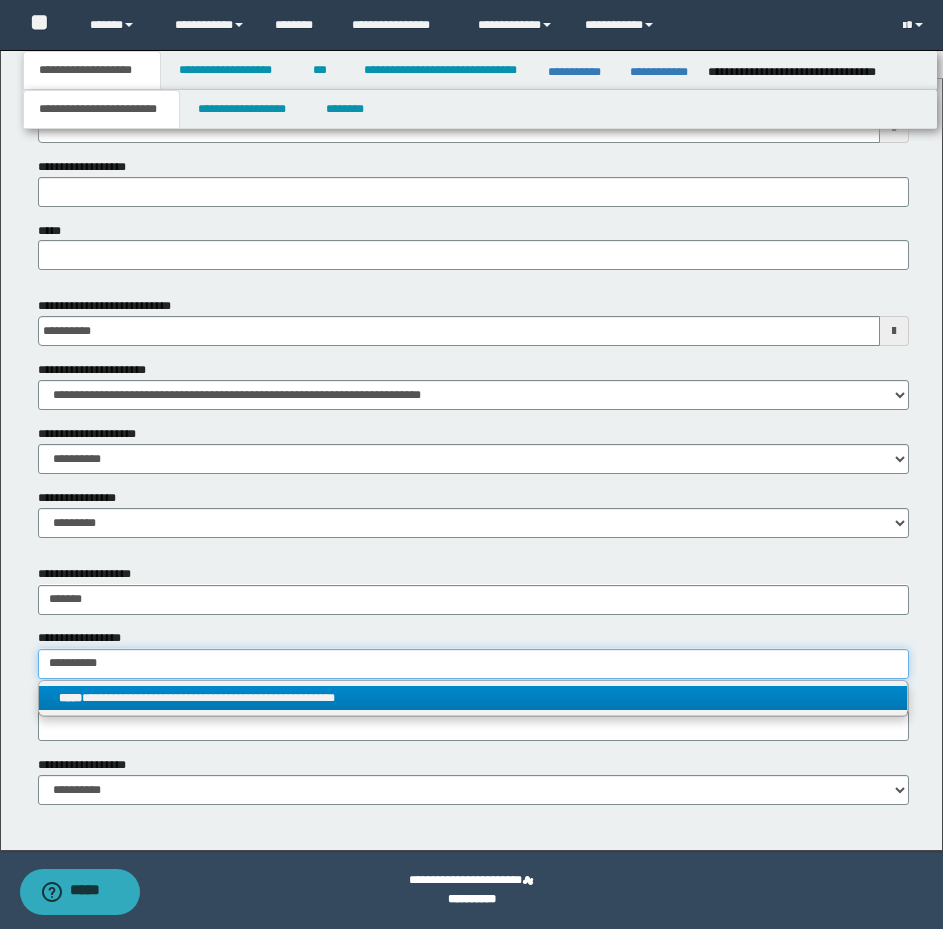 type on "**********" 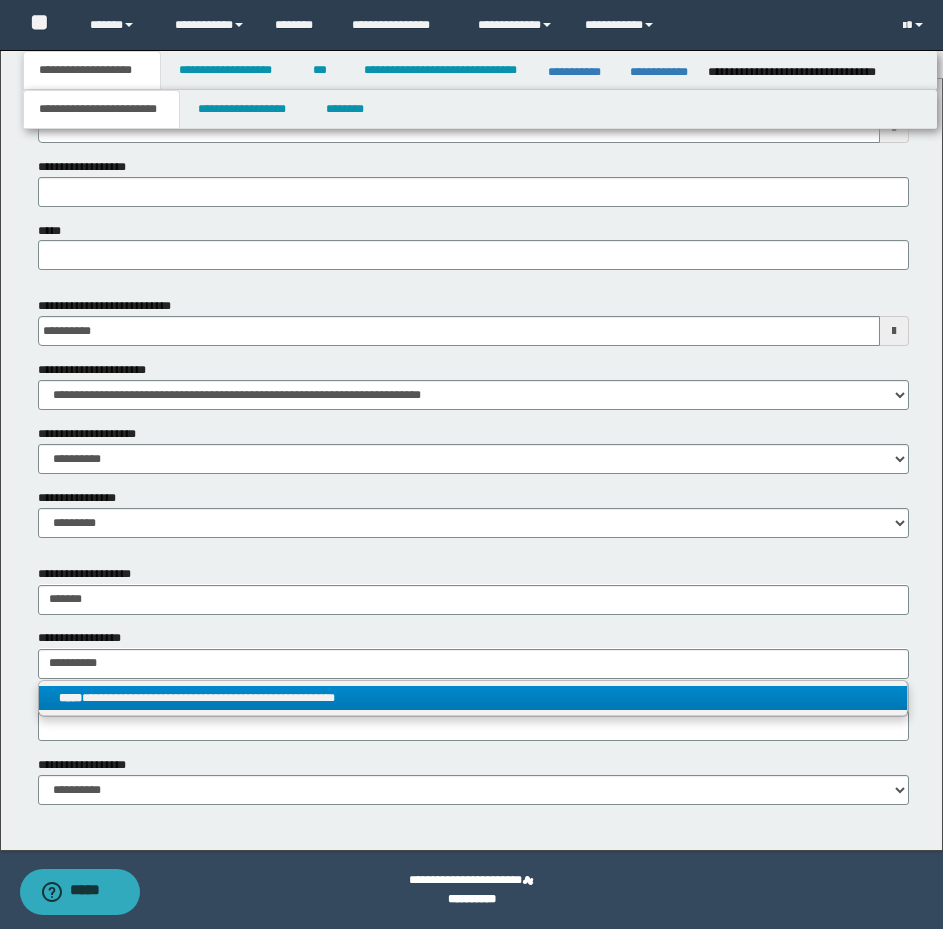 click on "**********" at bounding box center [473, 698] 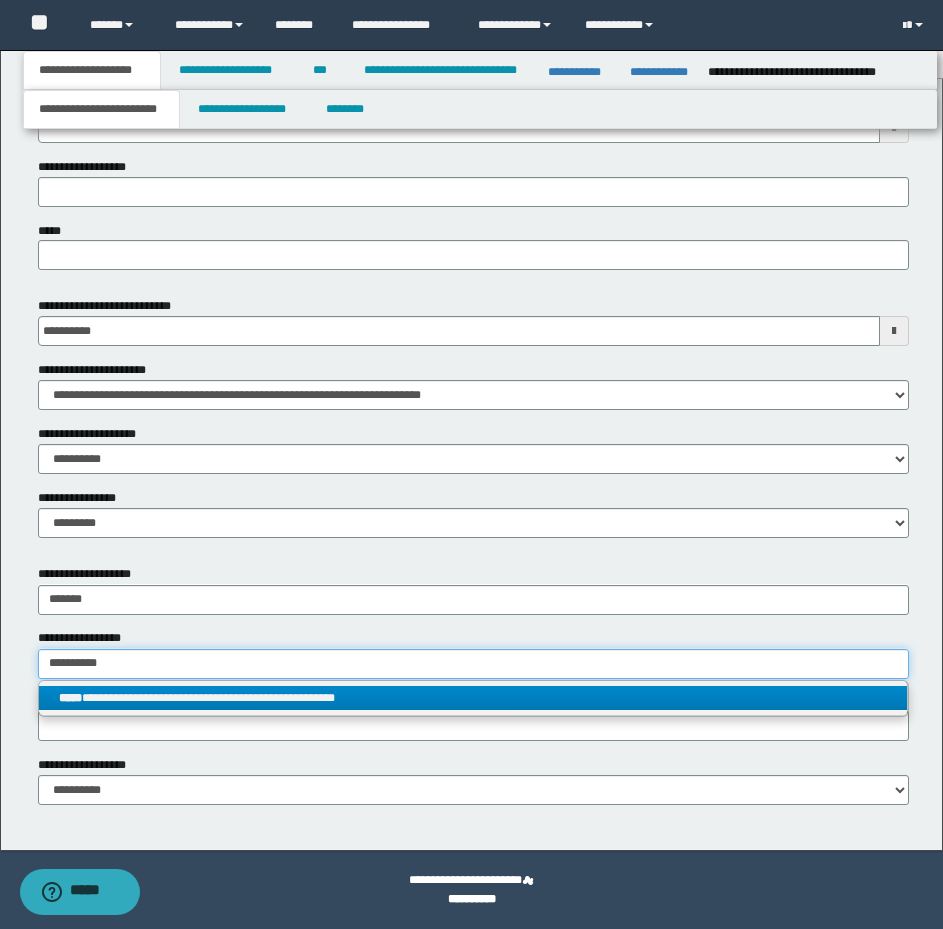 type 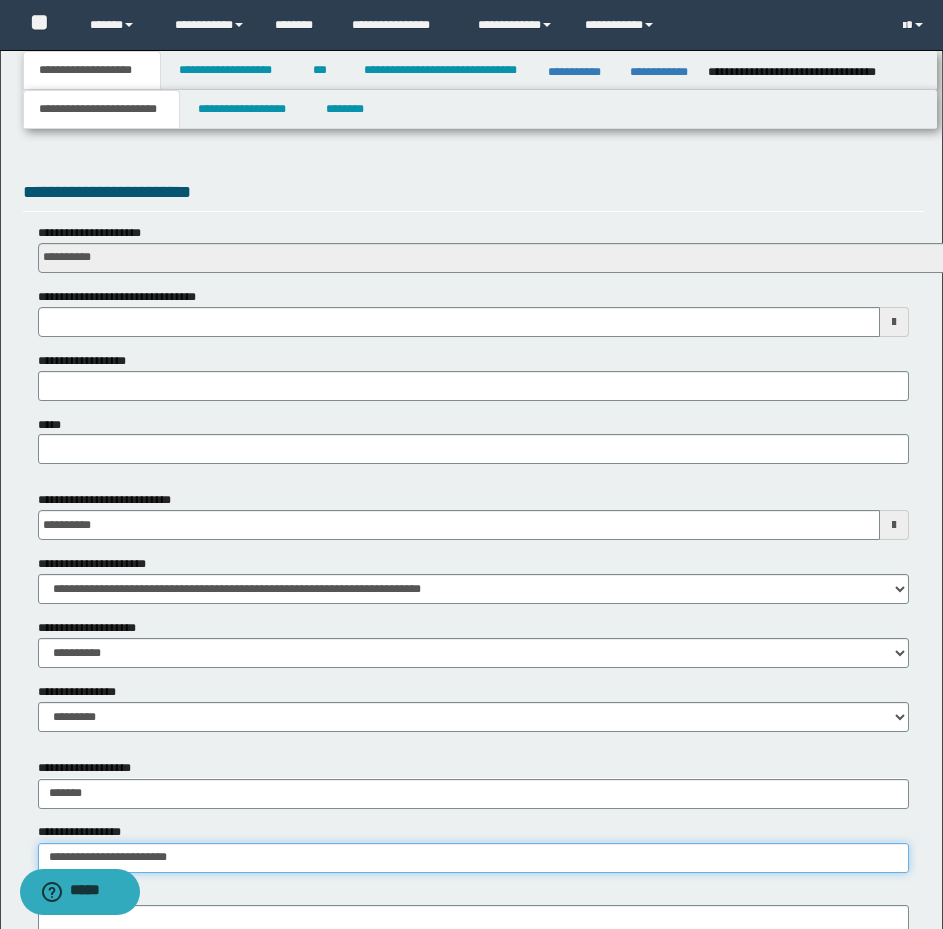 scroll, scrollTop: 663, scrollLeft: 0, axis: vertical 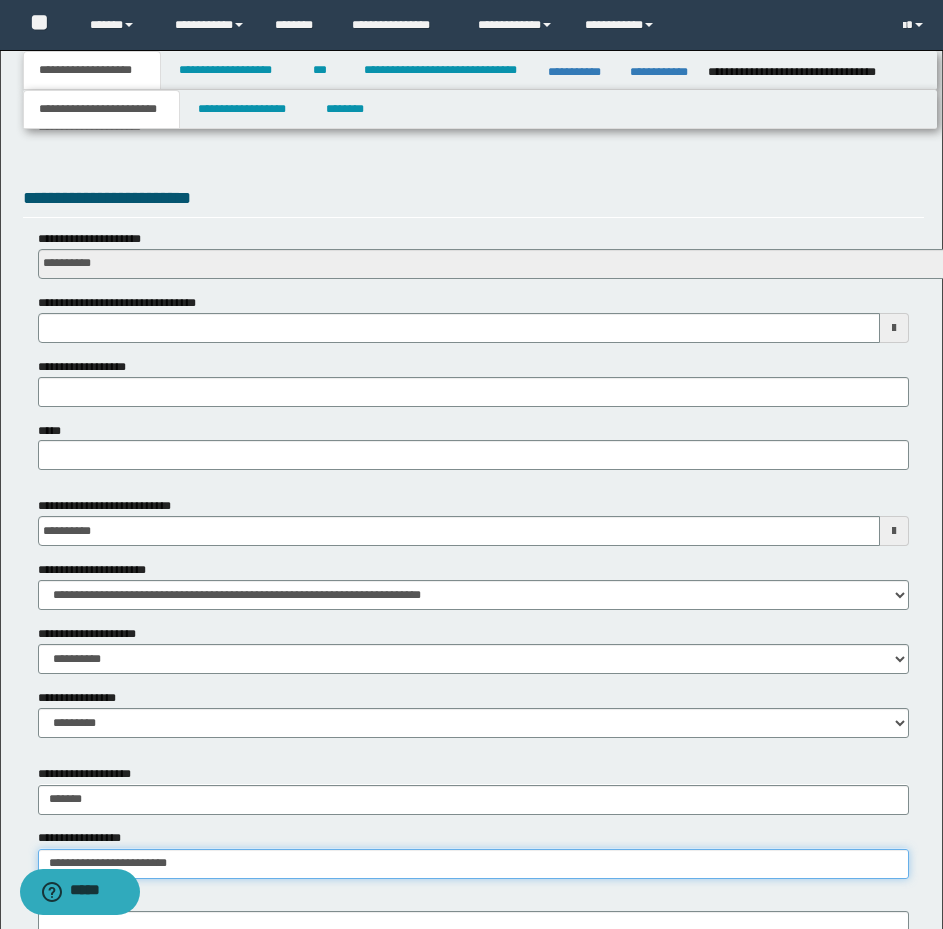 type 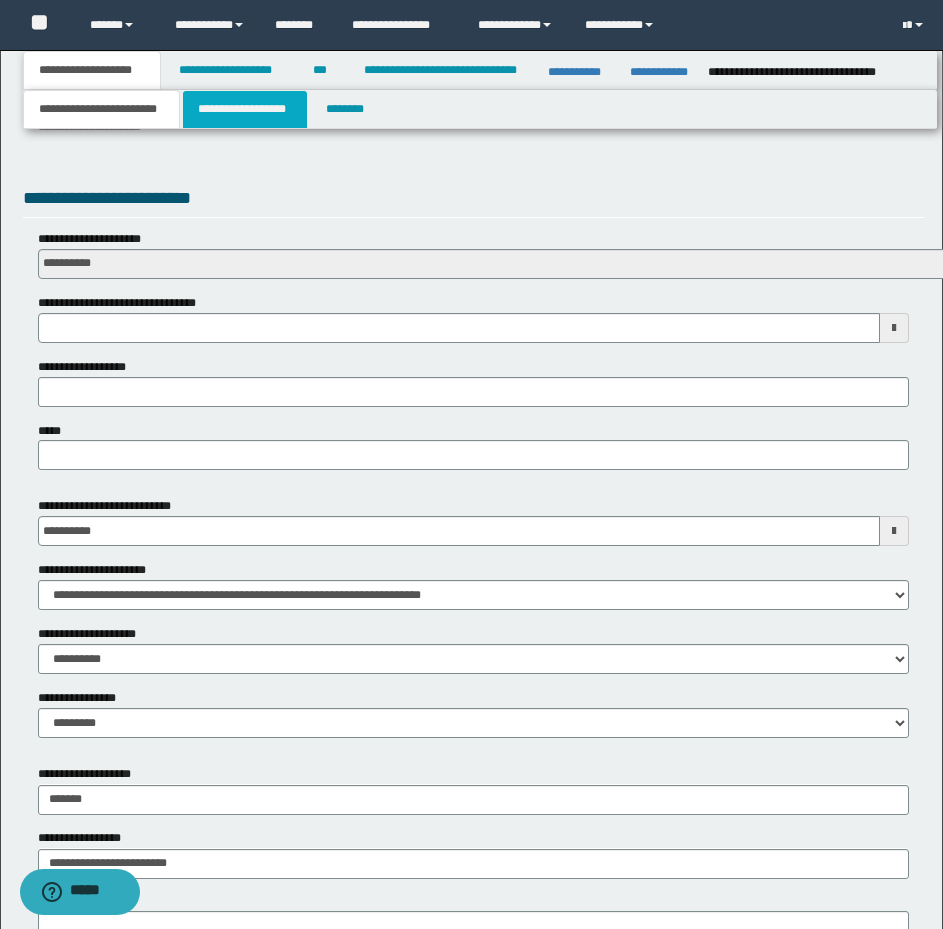 click on "**********" at bounding box center [245, 109] 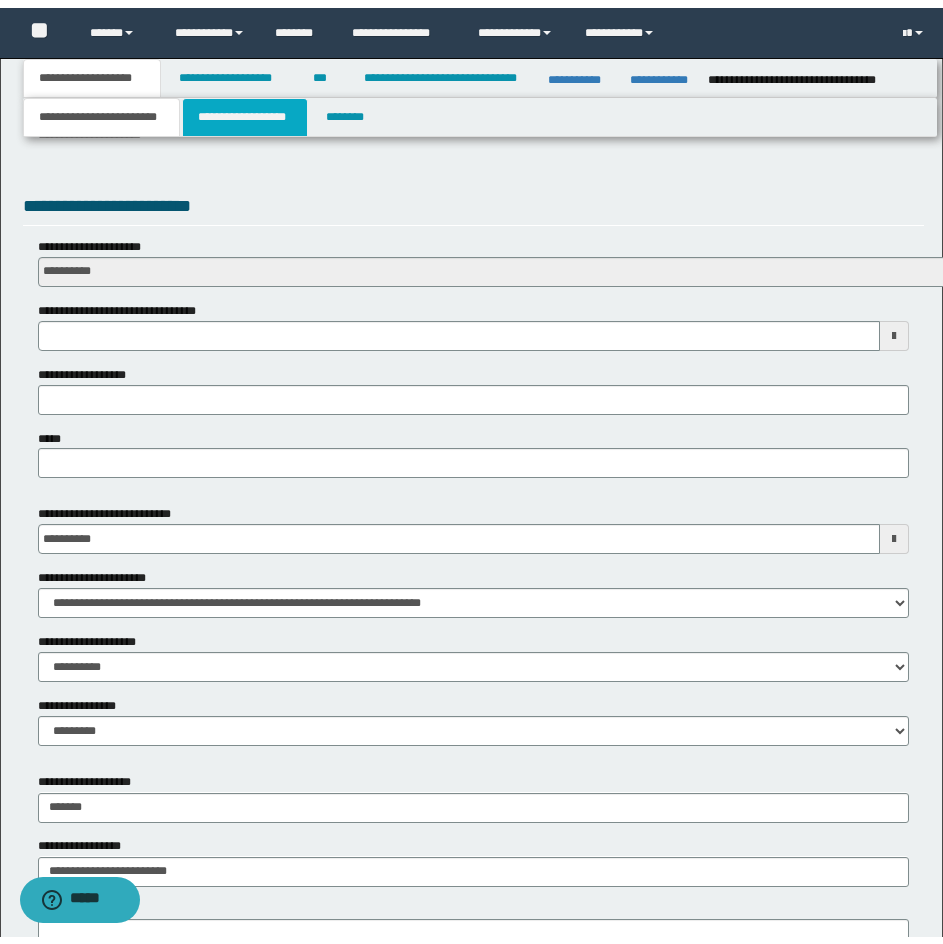 scroll, scrollTop: 0, scrollLeft: 0, axis: both 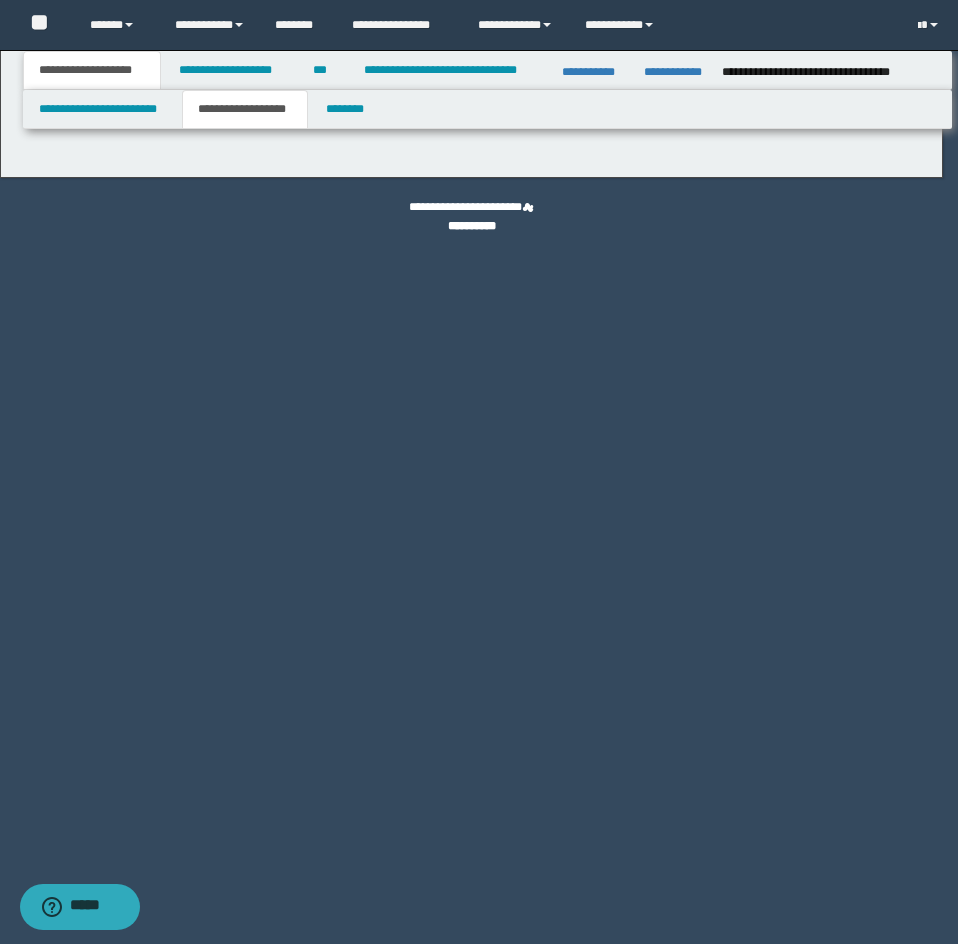 type on "********" 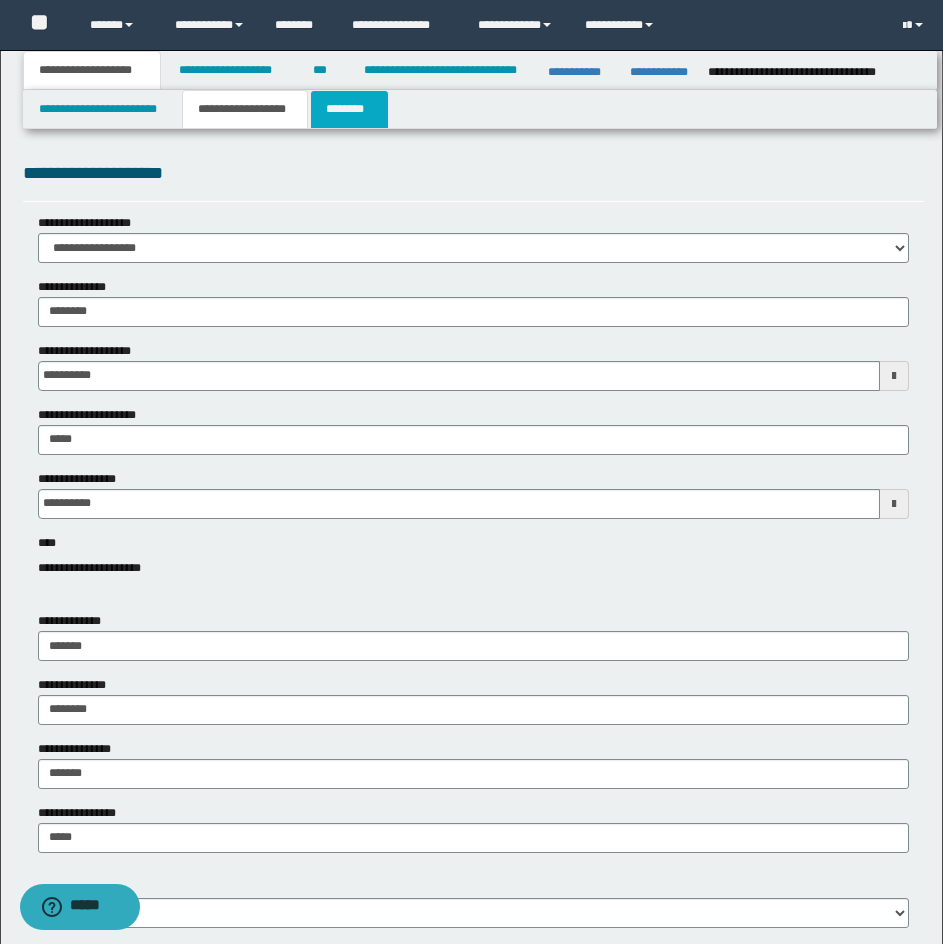 click on "********" at bounding box center (349, 109) 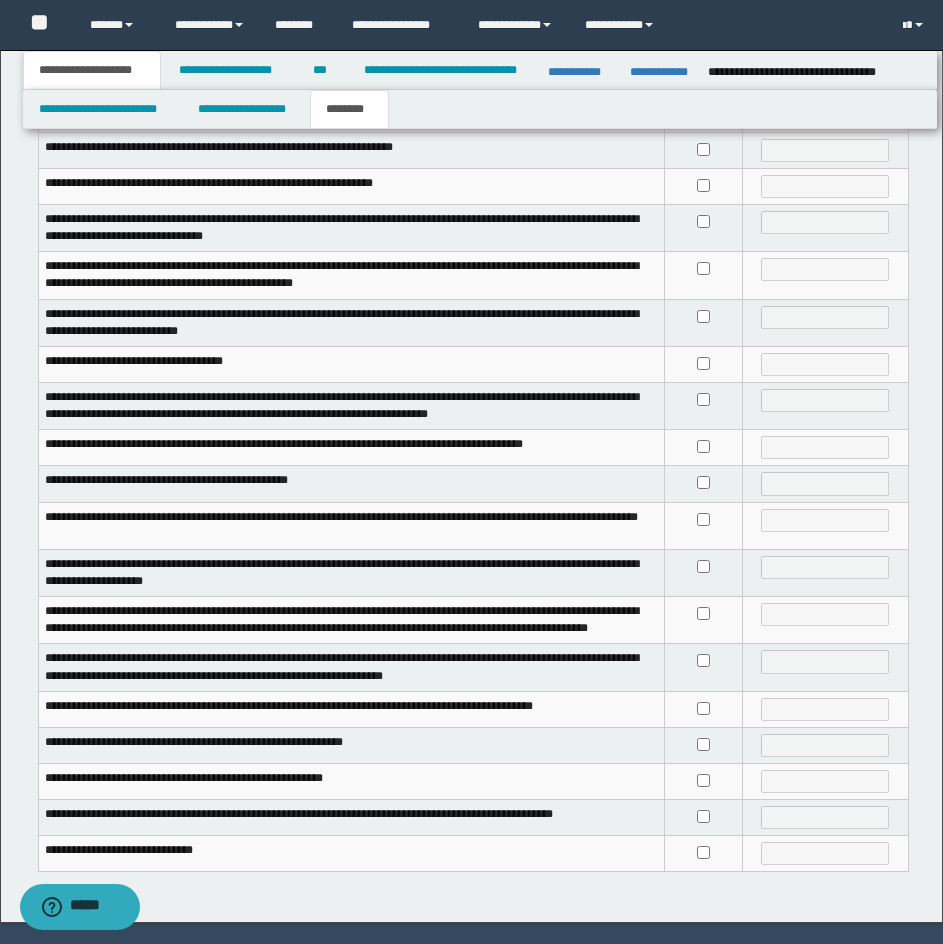 scroll, scrollTop: 300, scrollLeft: 0, axis: vertical 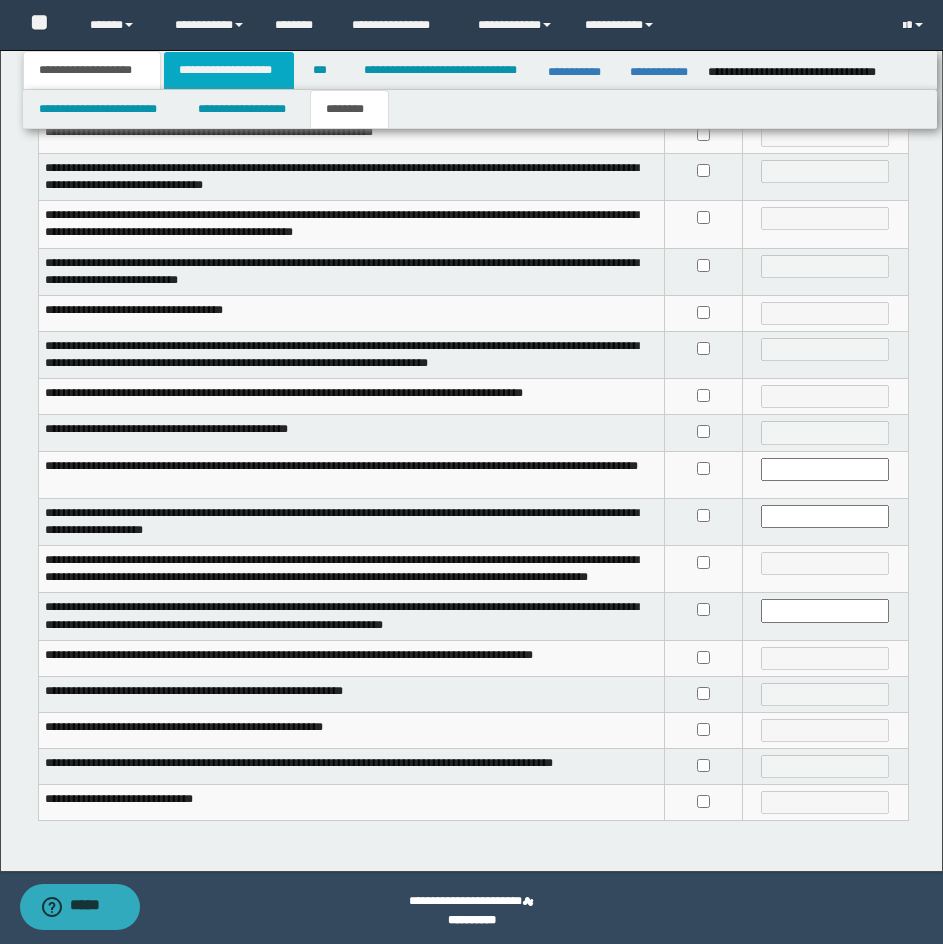 click on "**********" at bounding box center (229, 70) 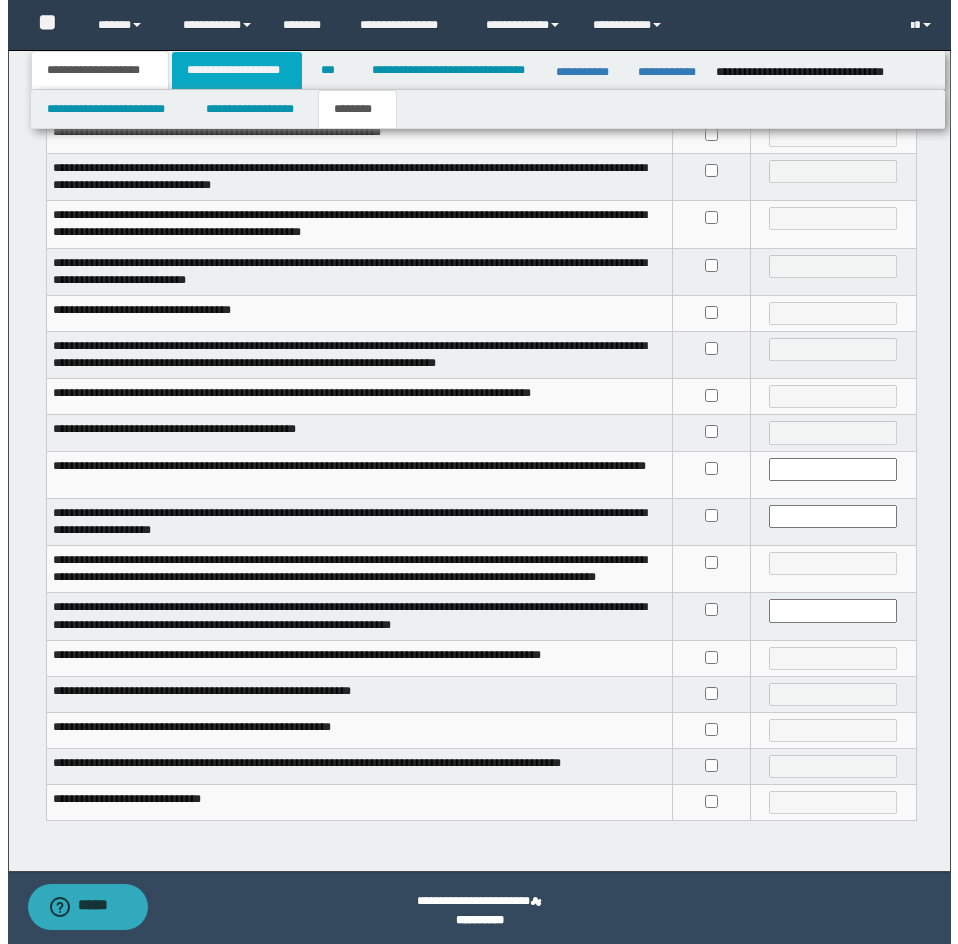 scroll, scrollTop: 0, scrollLeft: 0, axis: both 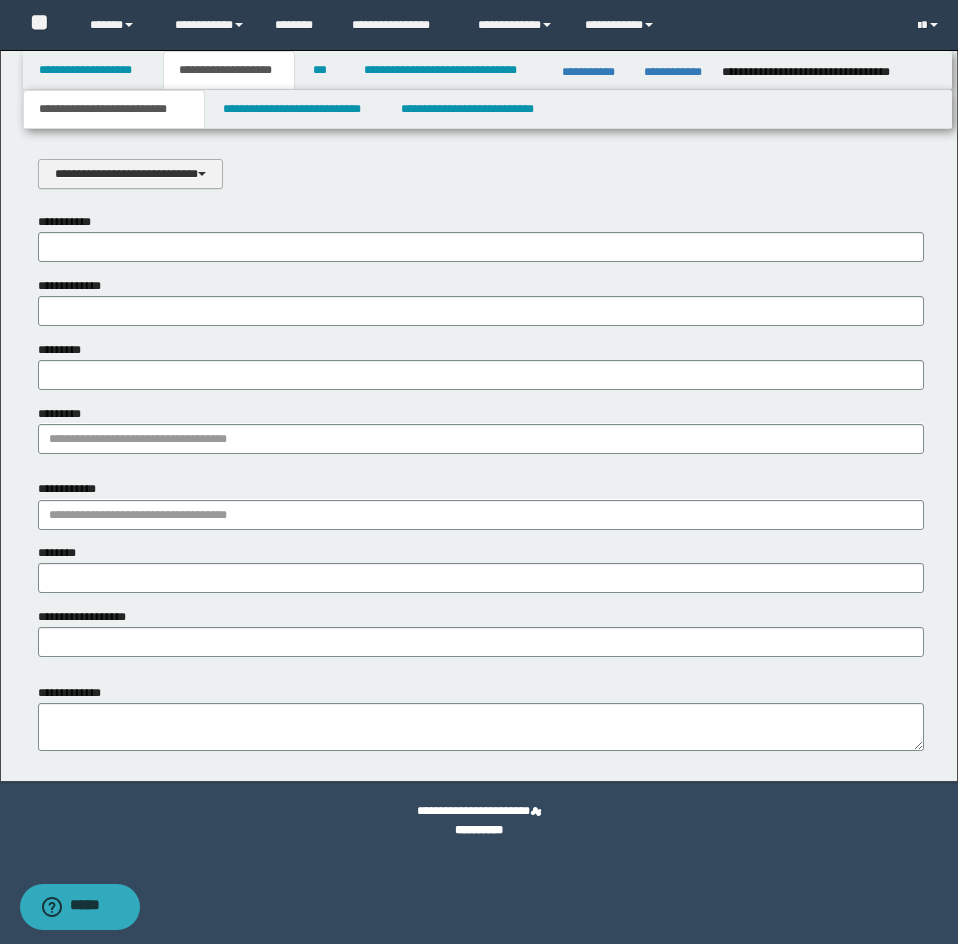 click on "**********" at bounding box center (130, 174) 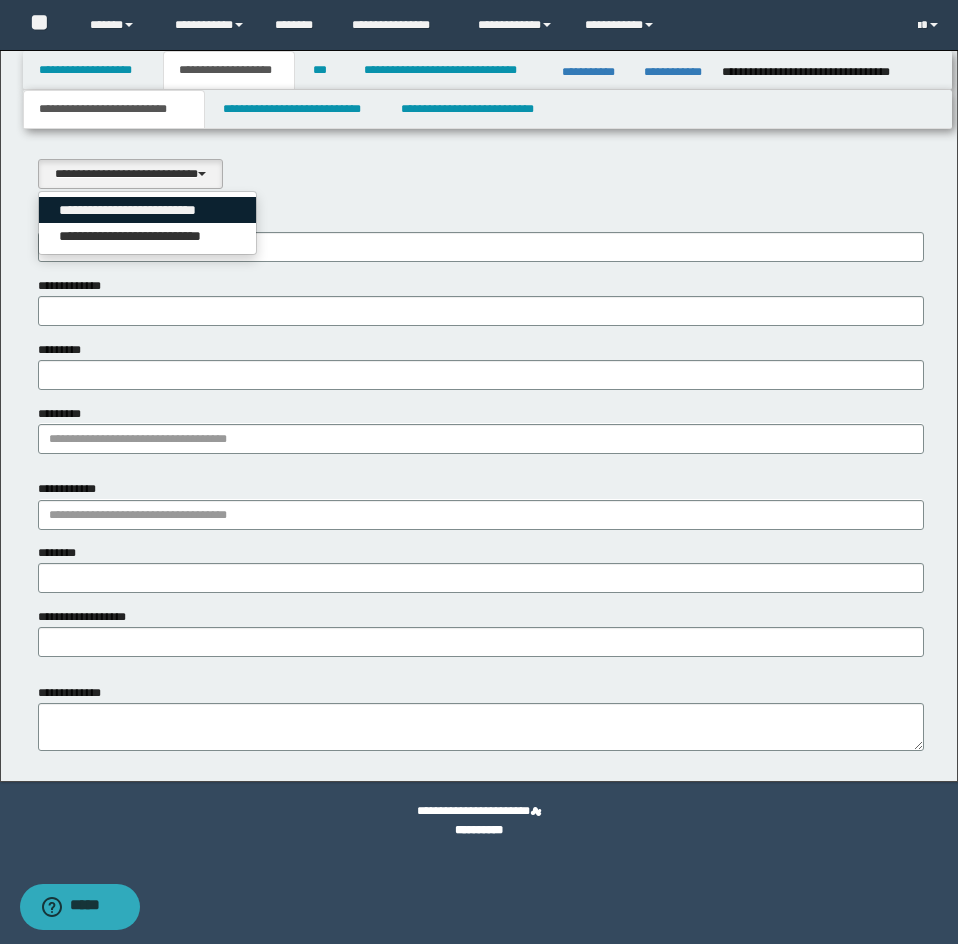 click on "**********" at bounding box center (148, 210) 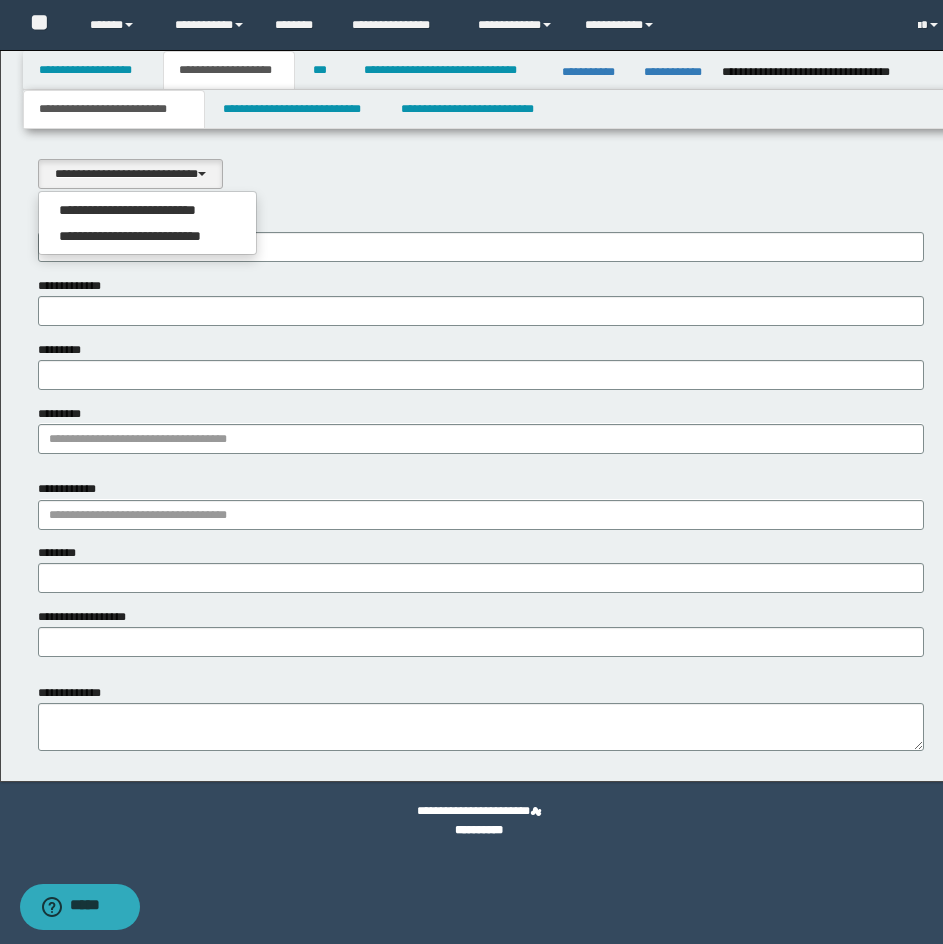 type on "**********" 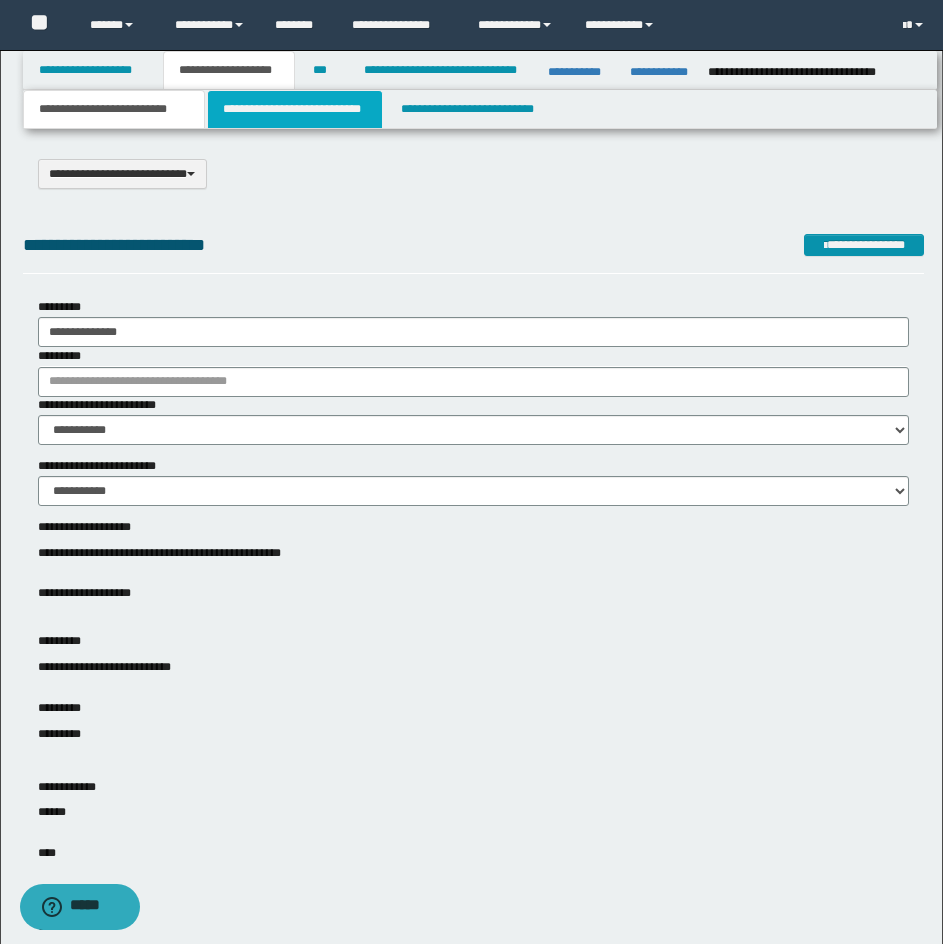 click on "**********" at bounding box center [295, 109] 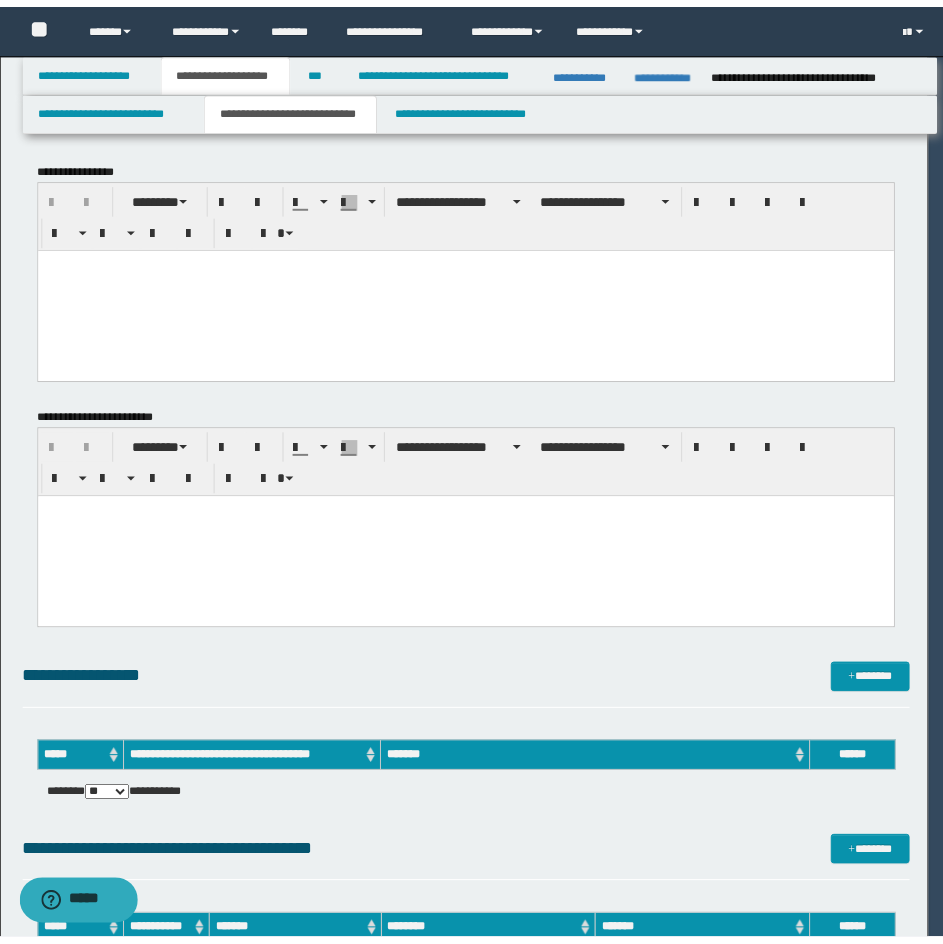 scroll, scrollTop: 0, scrollLeft: 0, axis: both 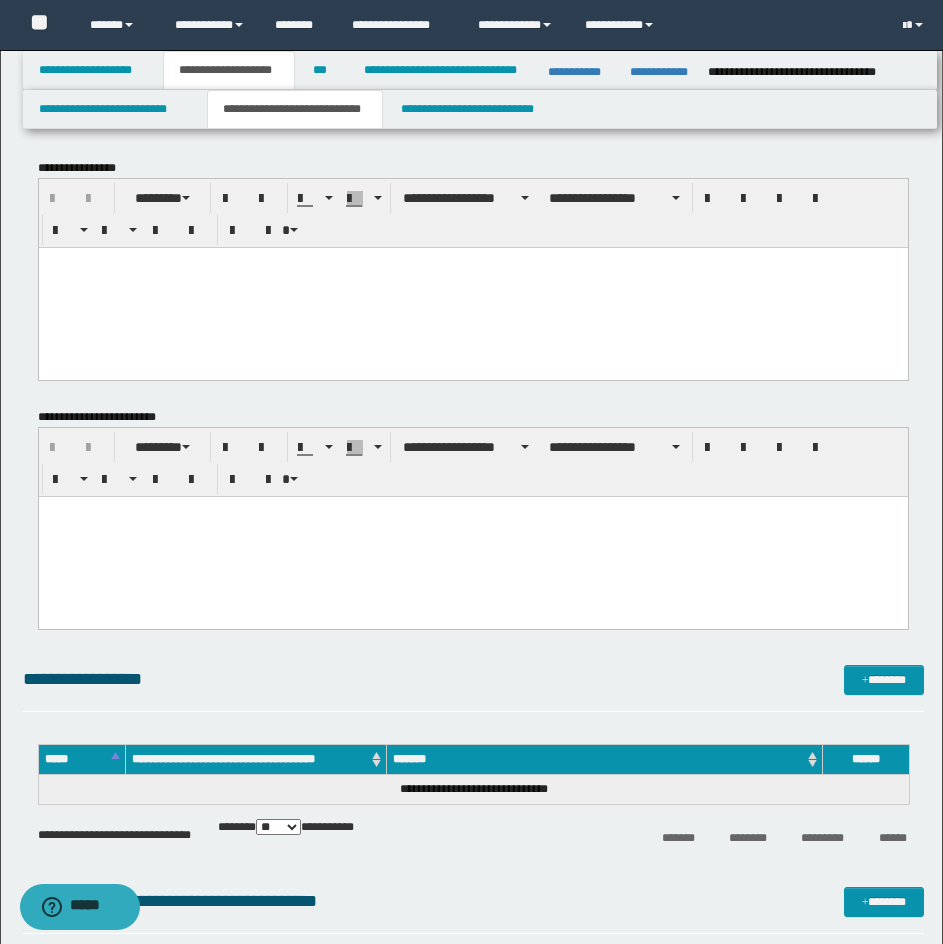 click at bounding box center (472, 287) 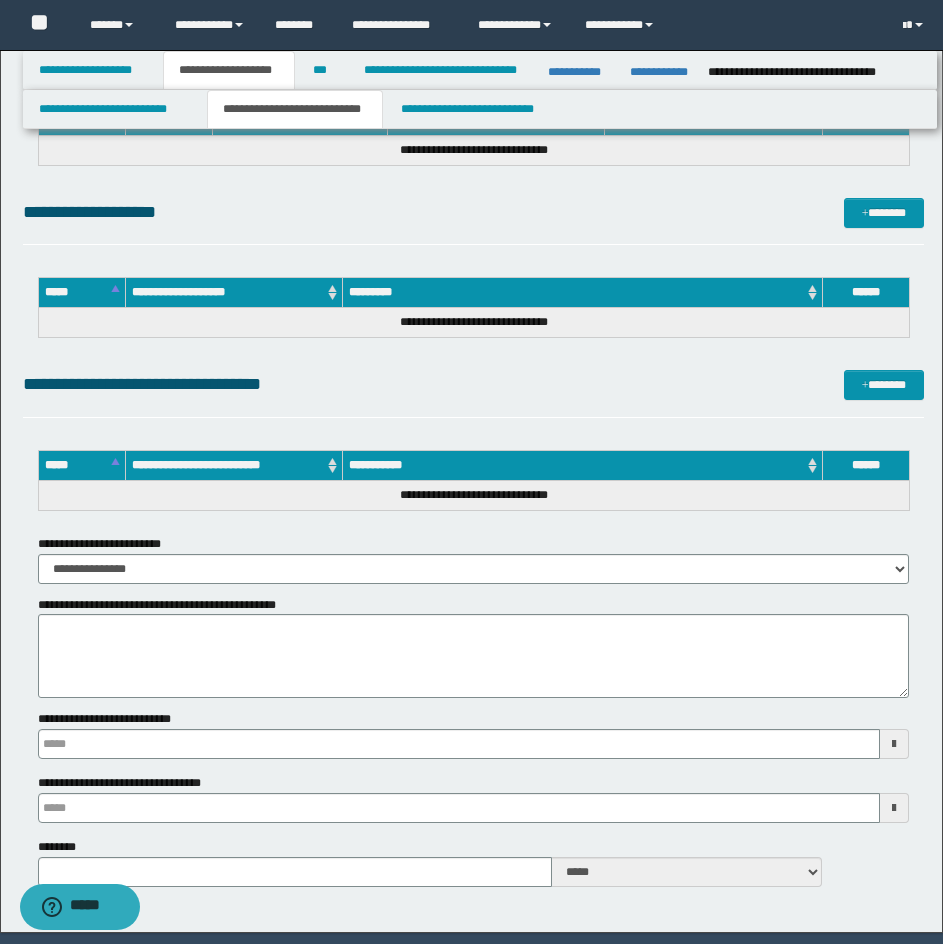 scroll, scrollTop: 4473, scrollLeft: 0, axis: vertical 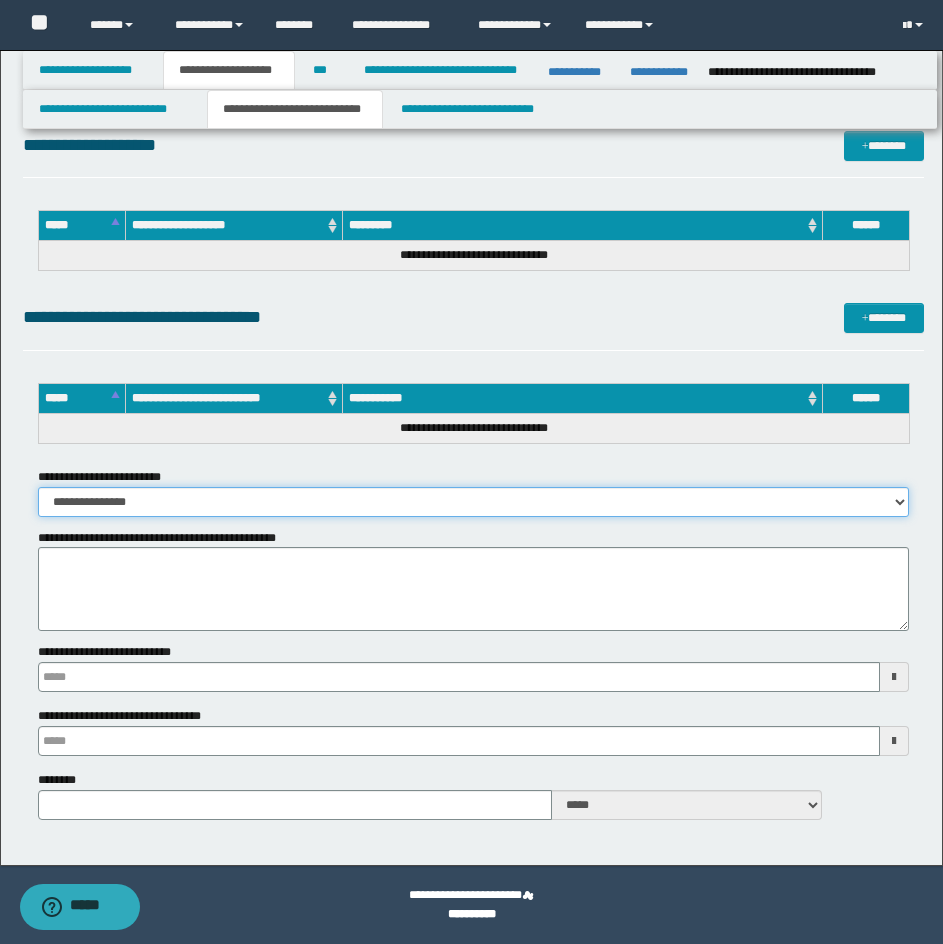 click on "**********" at bounding box center (473, 502) 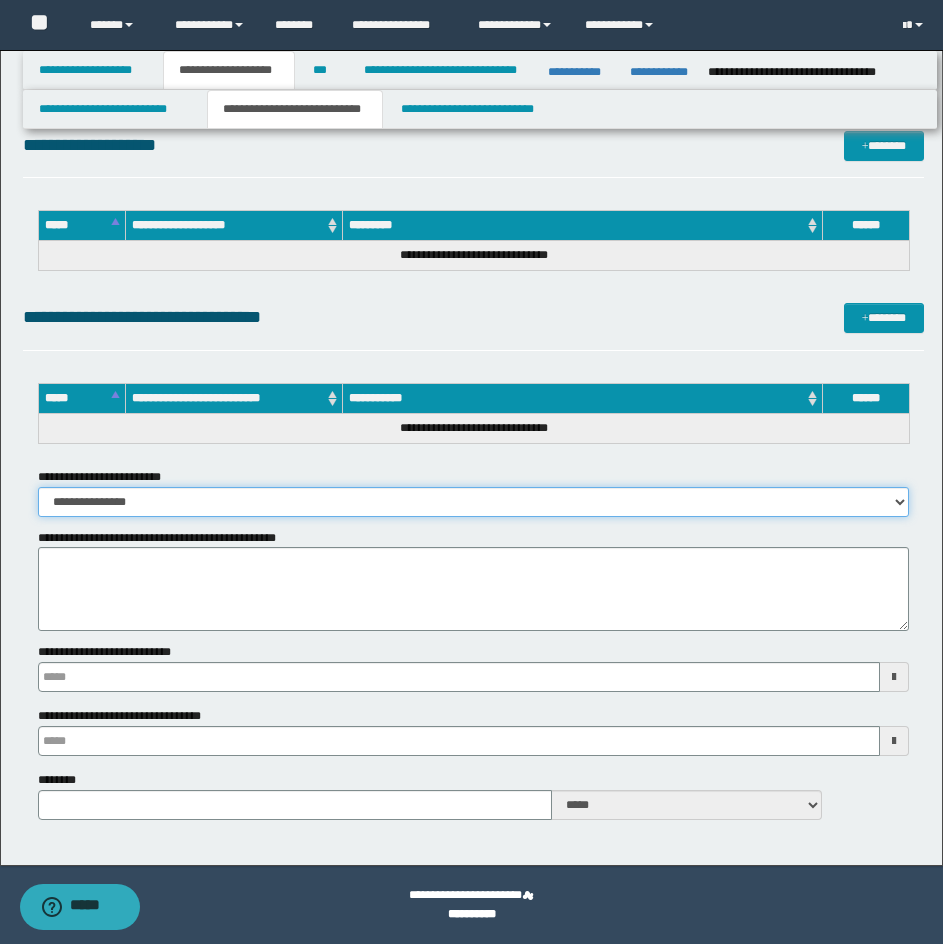 select on "*" 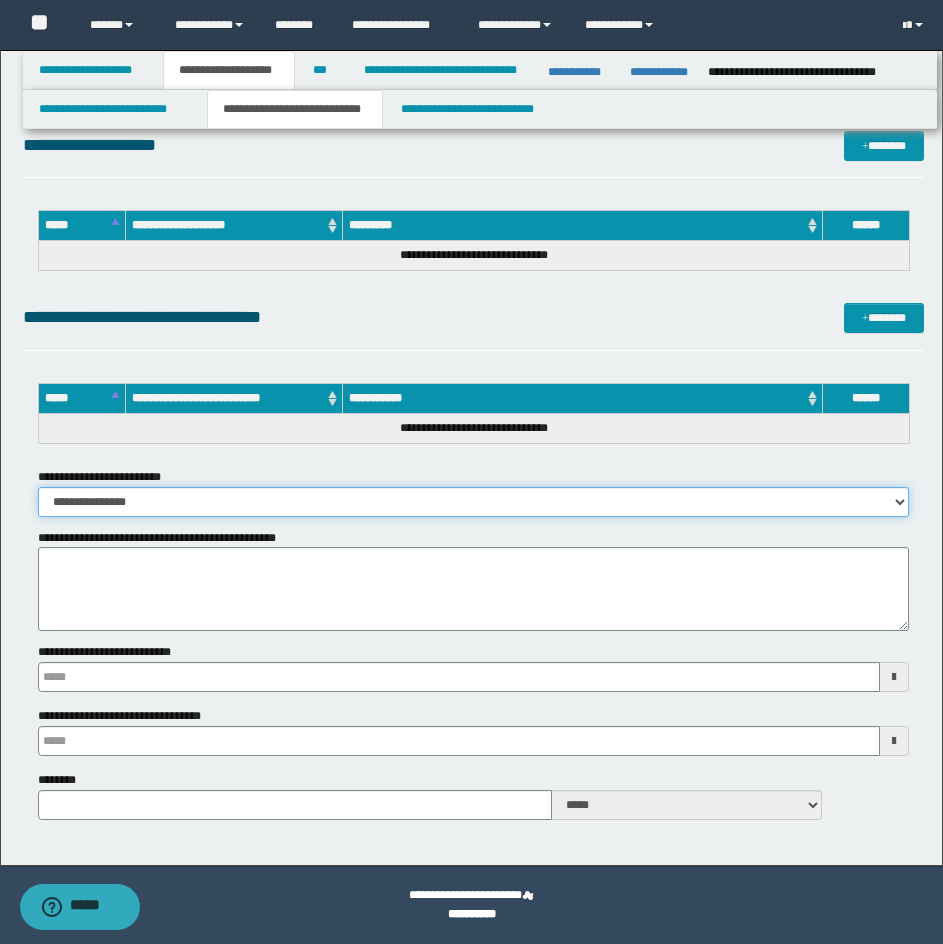 click on "**********" at bounding box center [473, 502] 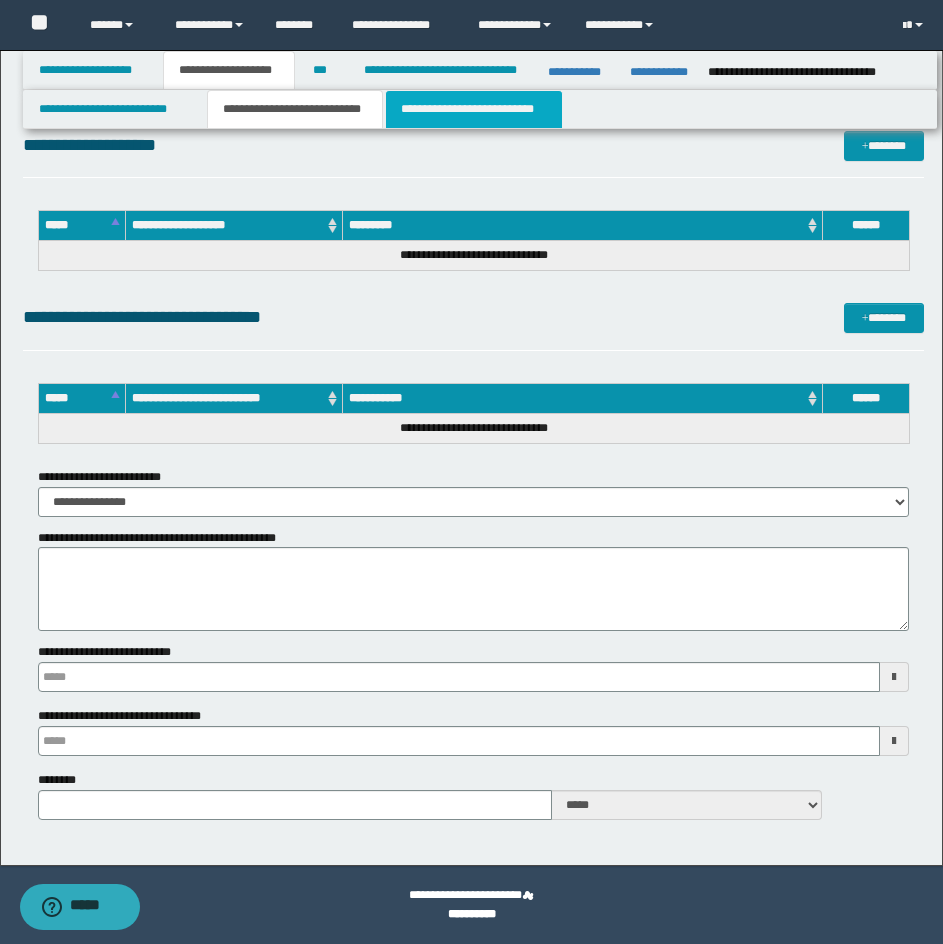 click on "**********" at bounding box center (474, 109) 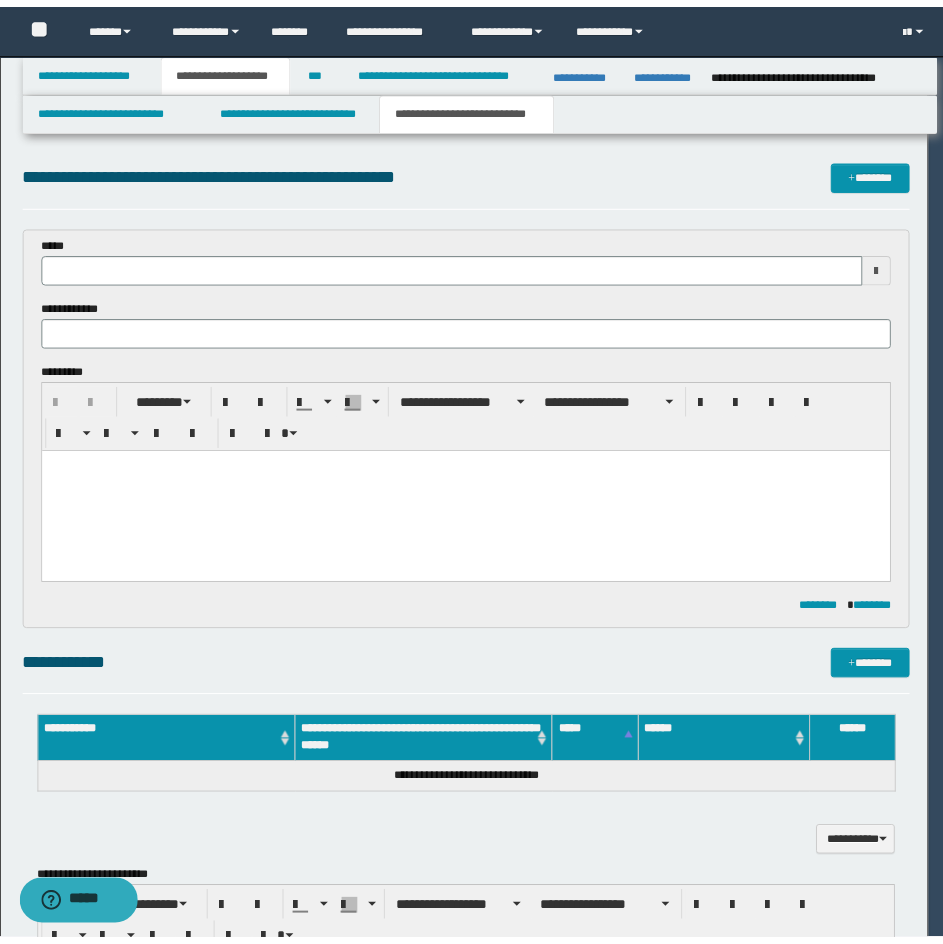 scroll, scrollTop: 0, scrollLeft: 0, axis: both 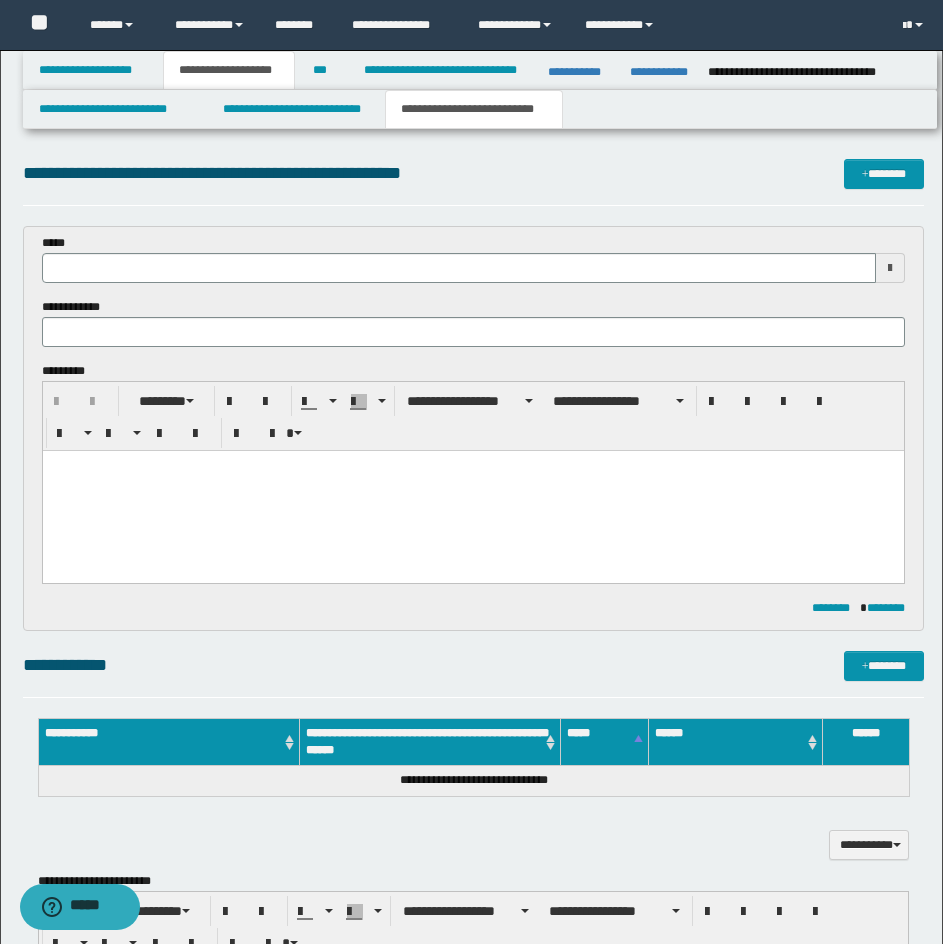 type 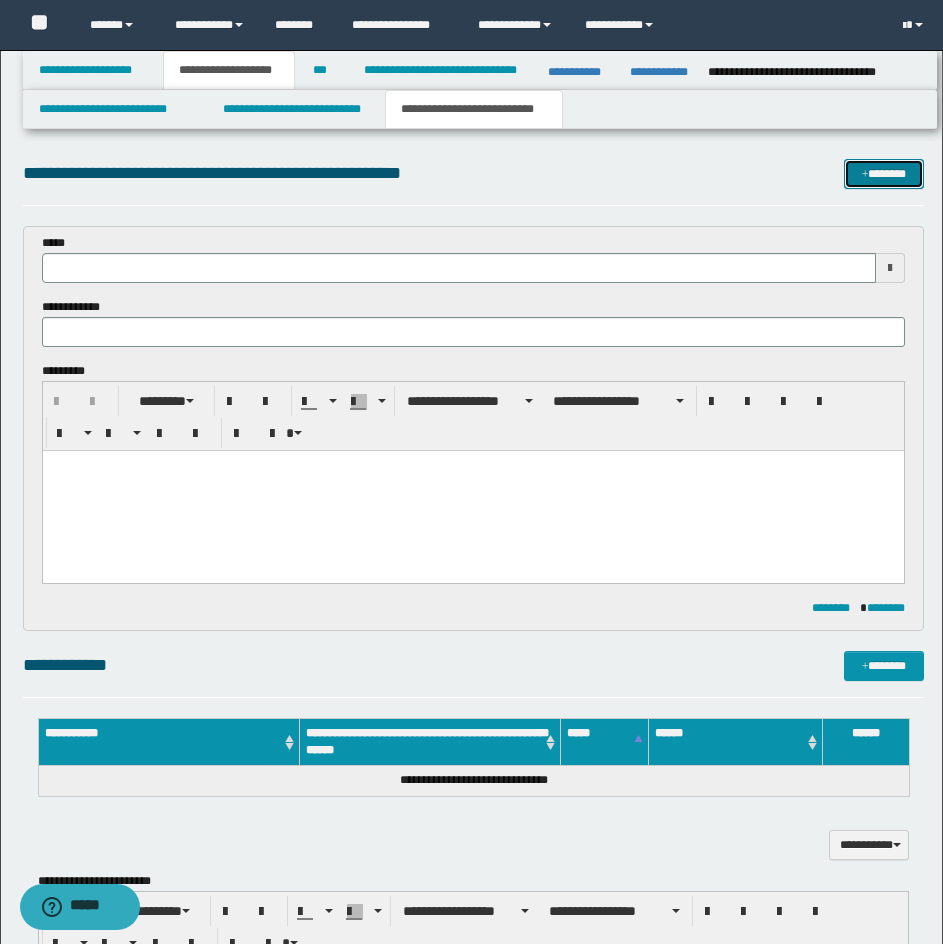 click on "*******" at bounding box center (884, 174) 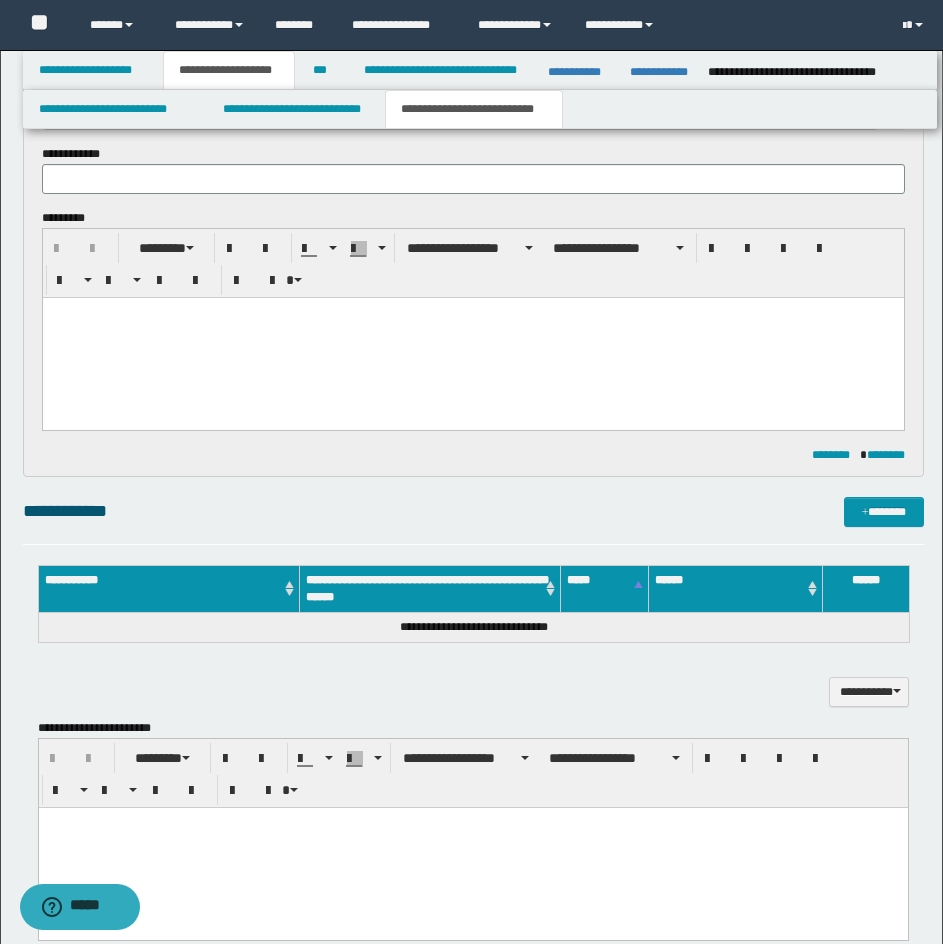 scroll, scrollTop: 0, scrollLeft: 0, axis: both 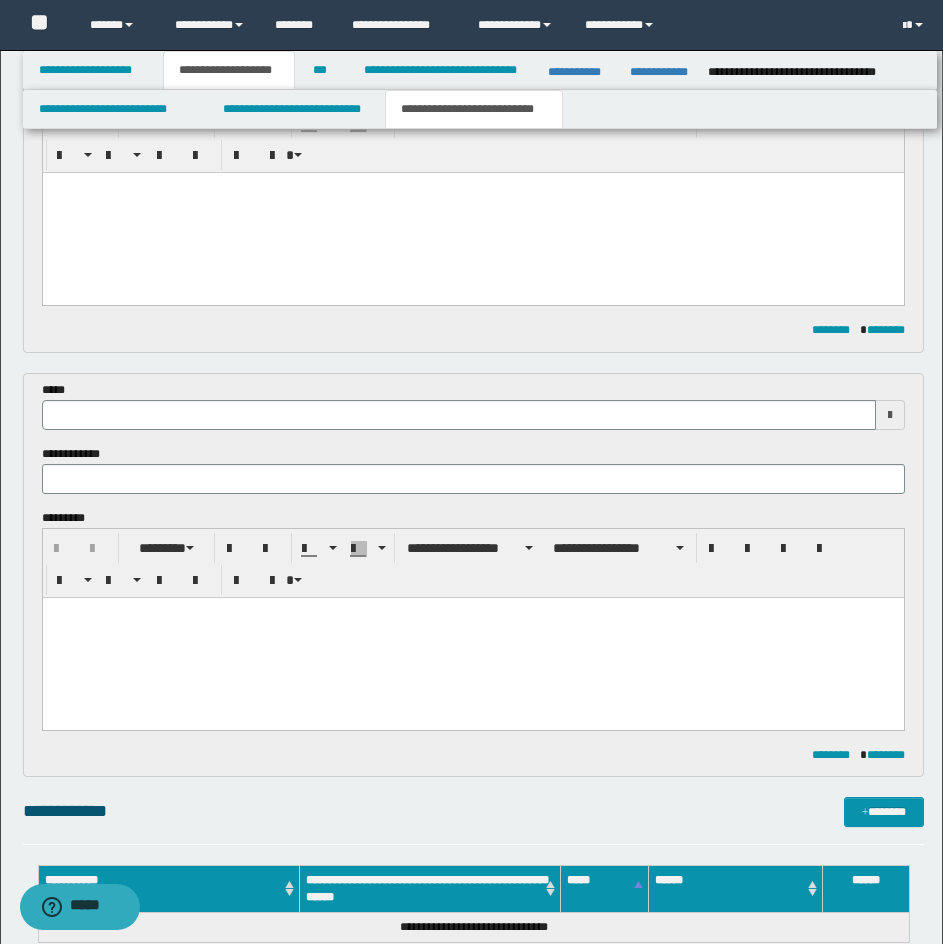 type 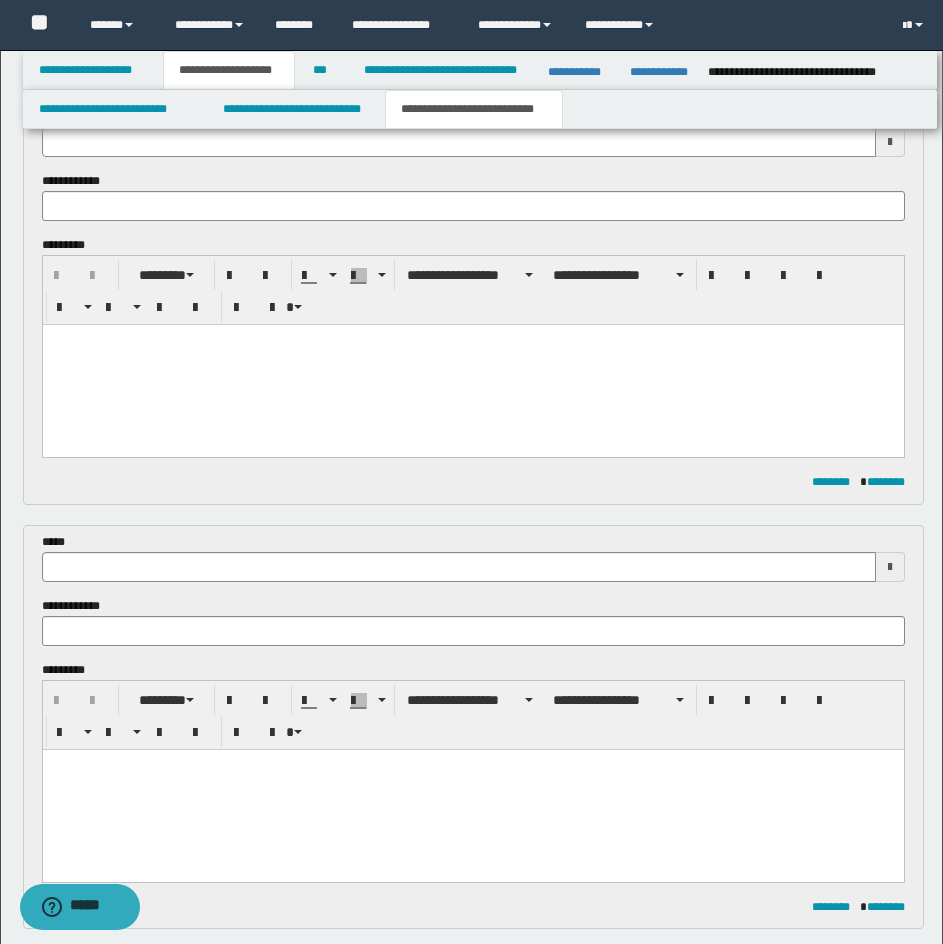 scroll, scrollTop: 78, scrollLeft: 0, axis: vertical 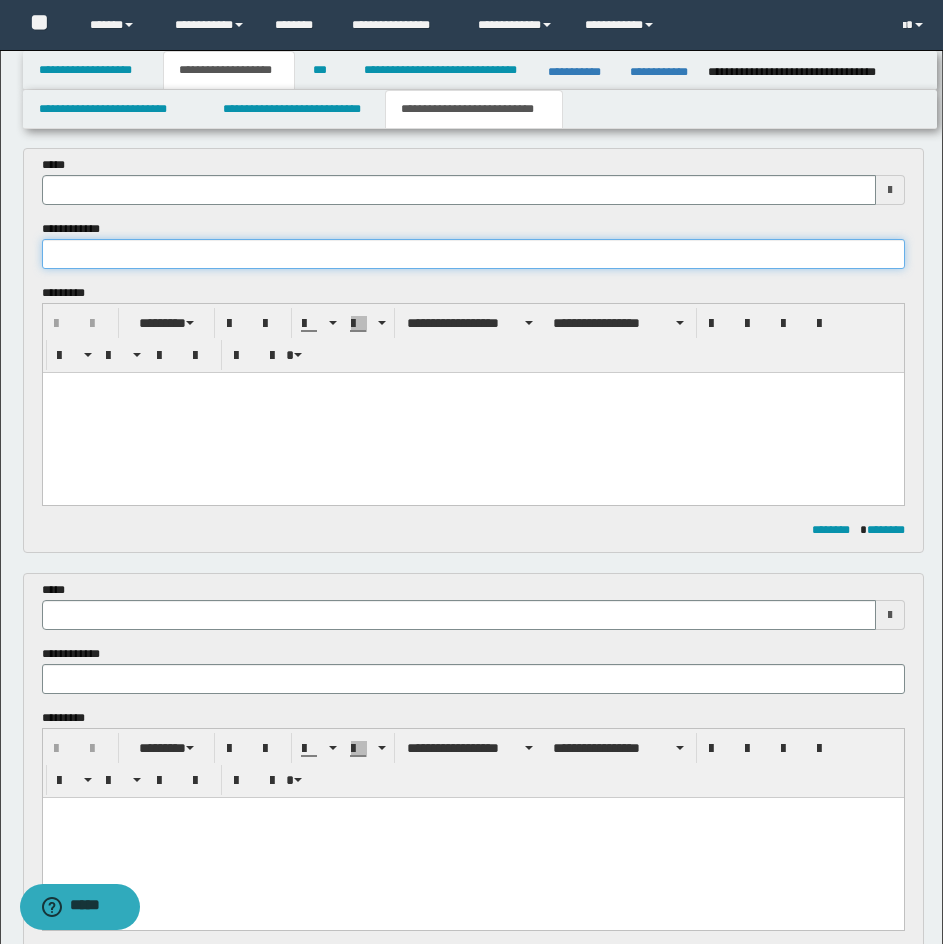 click at bounding box center [473, 254] 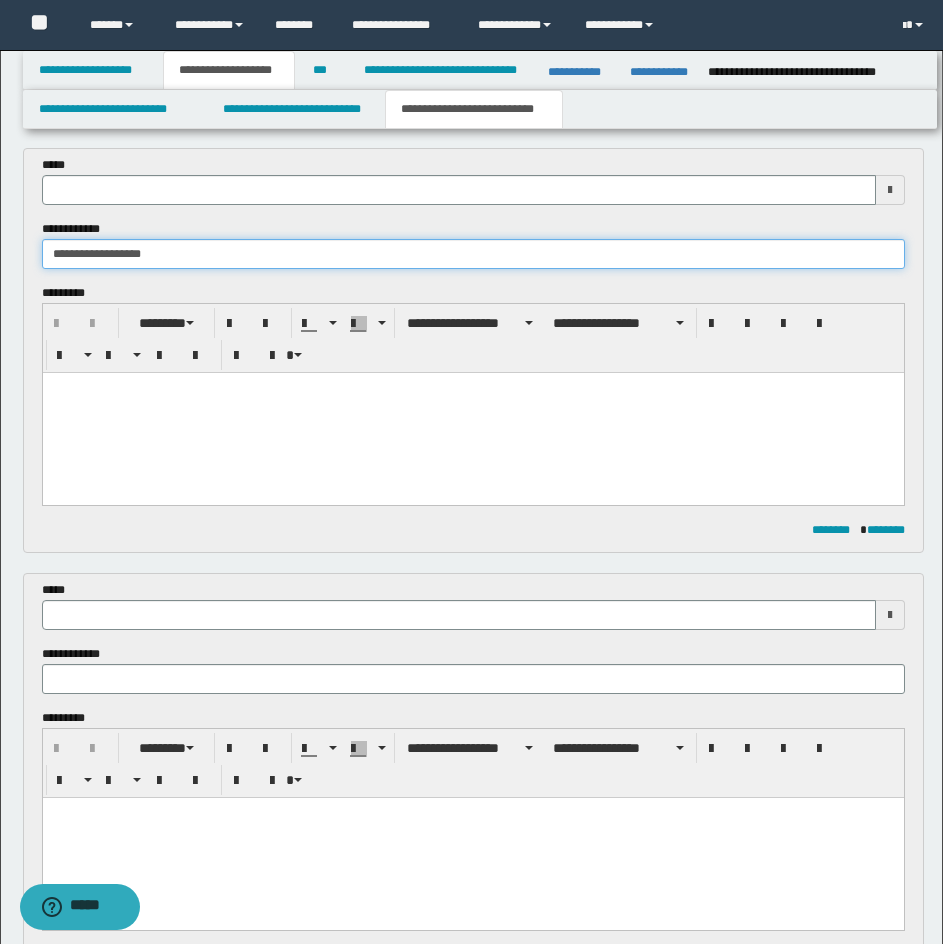 type on "**********" 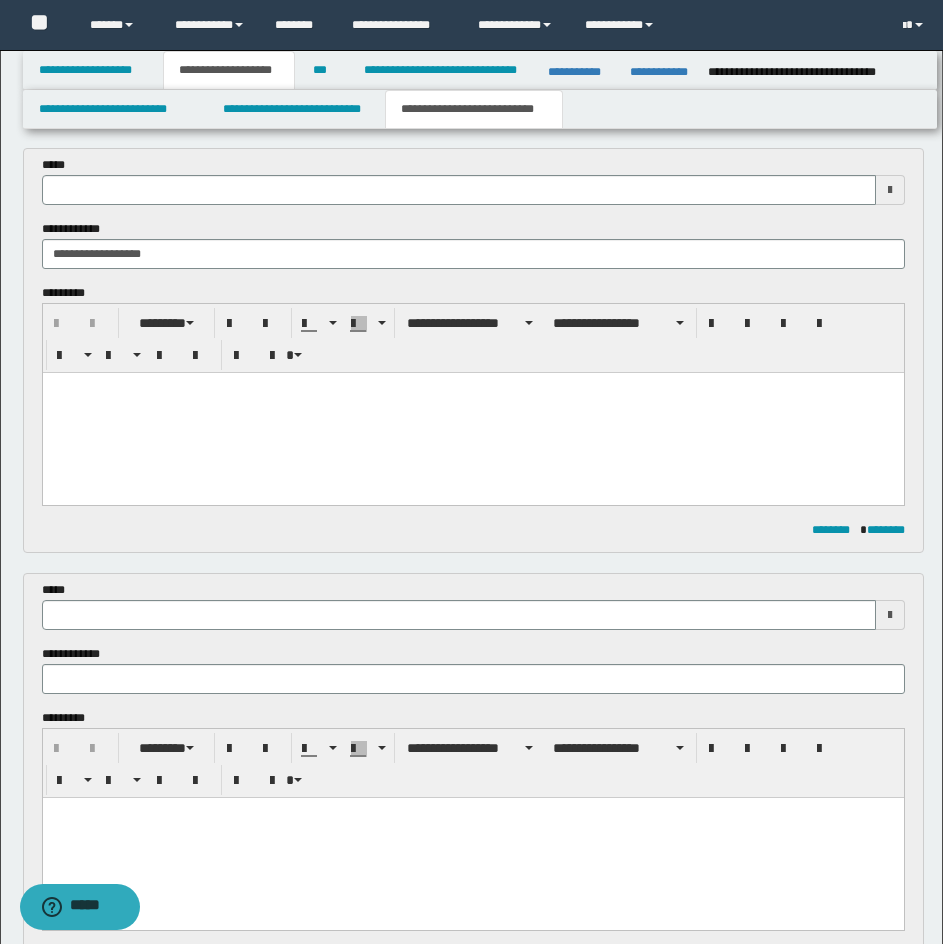 type 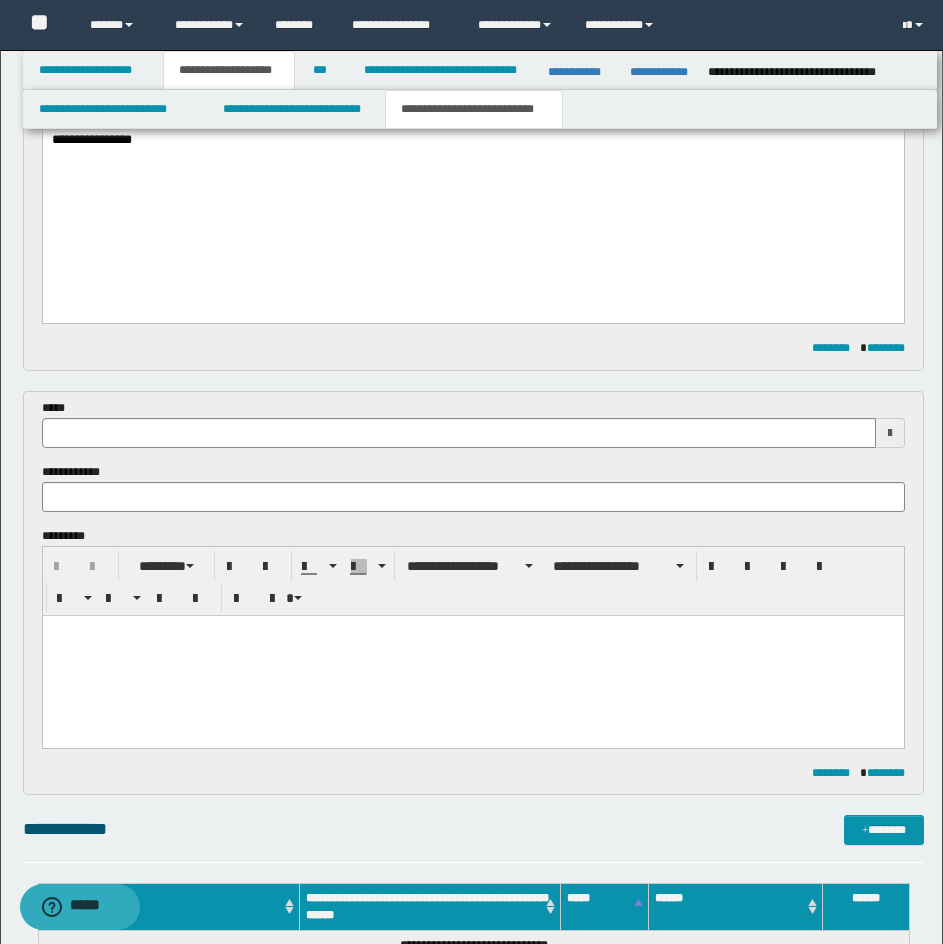 scroll, scrollTop: 678, scrollLeft: 0, axis: vertical 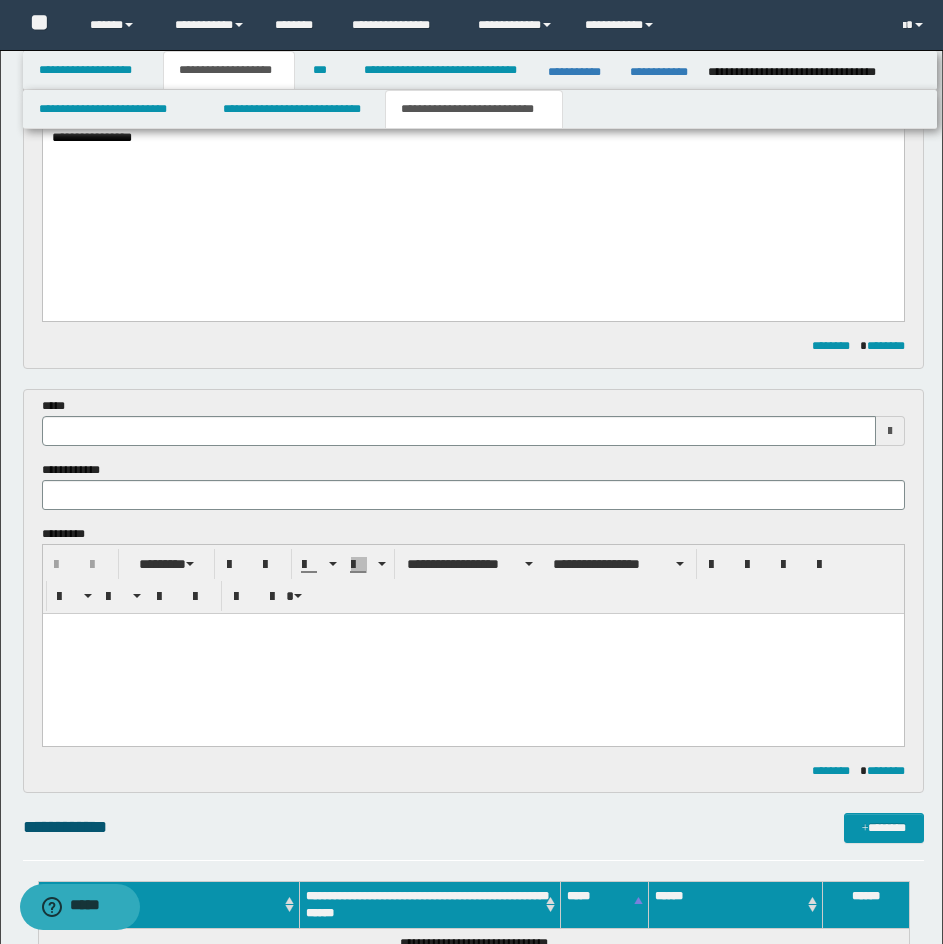 type 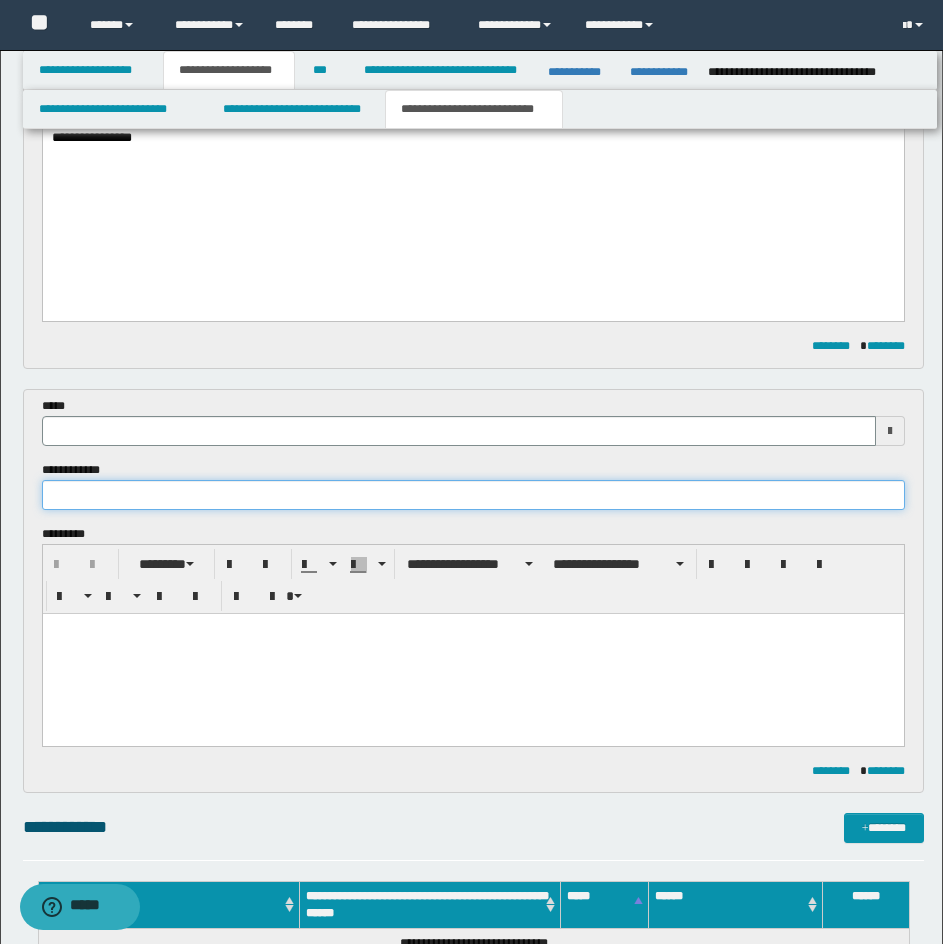 click at bounding box center (473, 495) 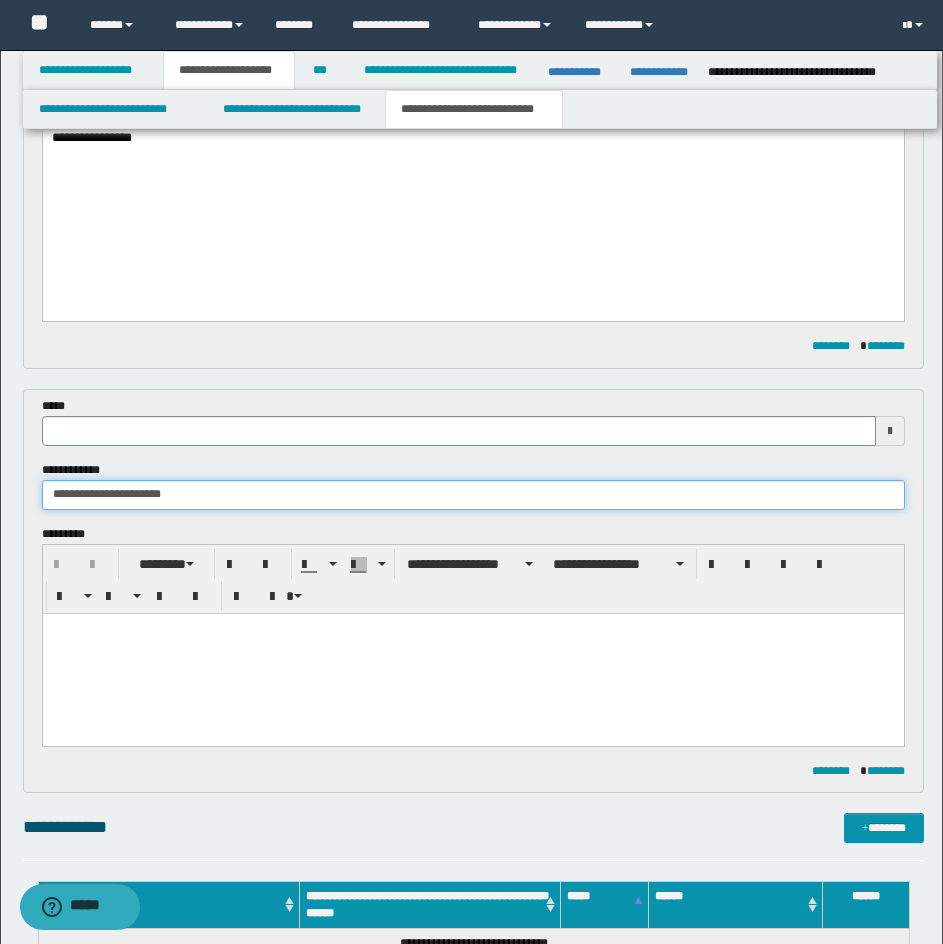type 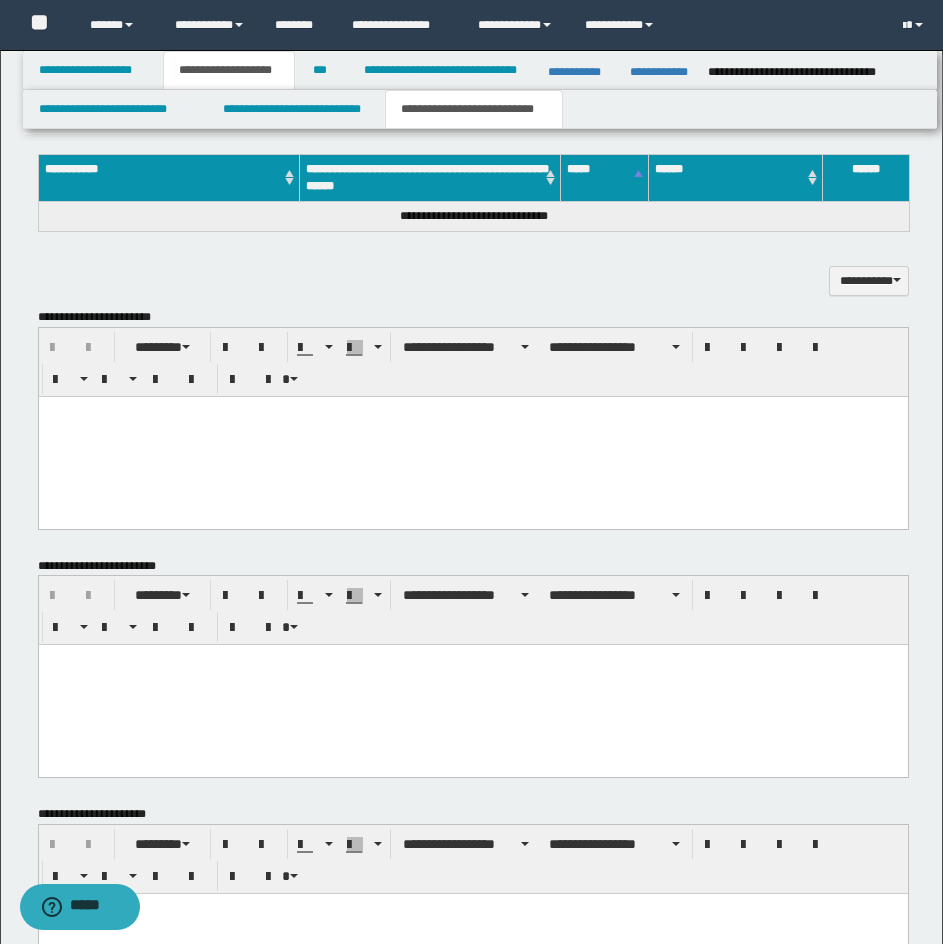 scroll, scrollTop: 1612, scrollLeft: 0, axis: vertical 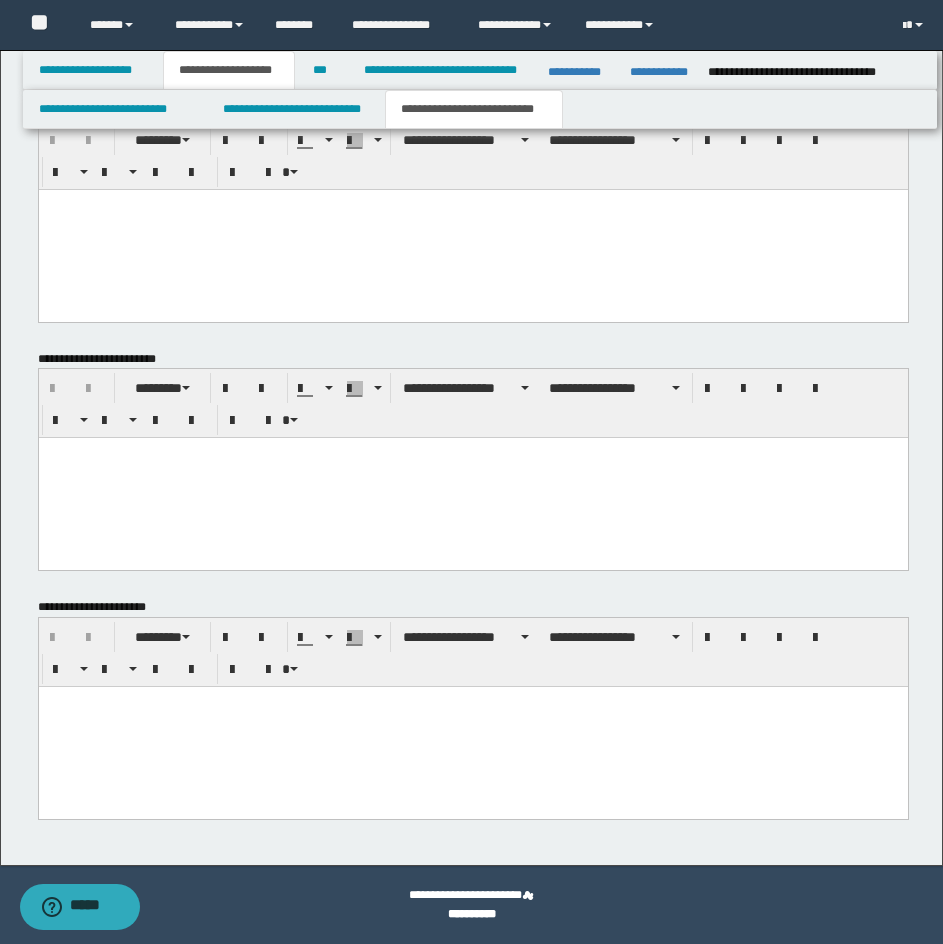 type on "**********" 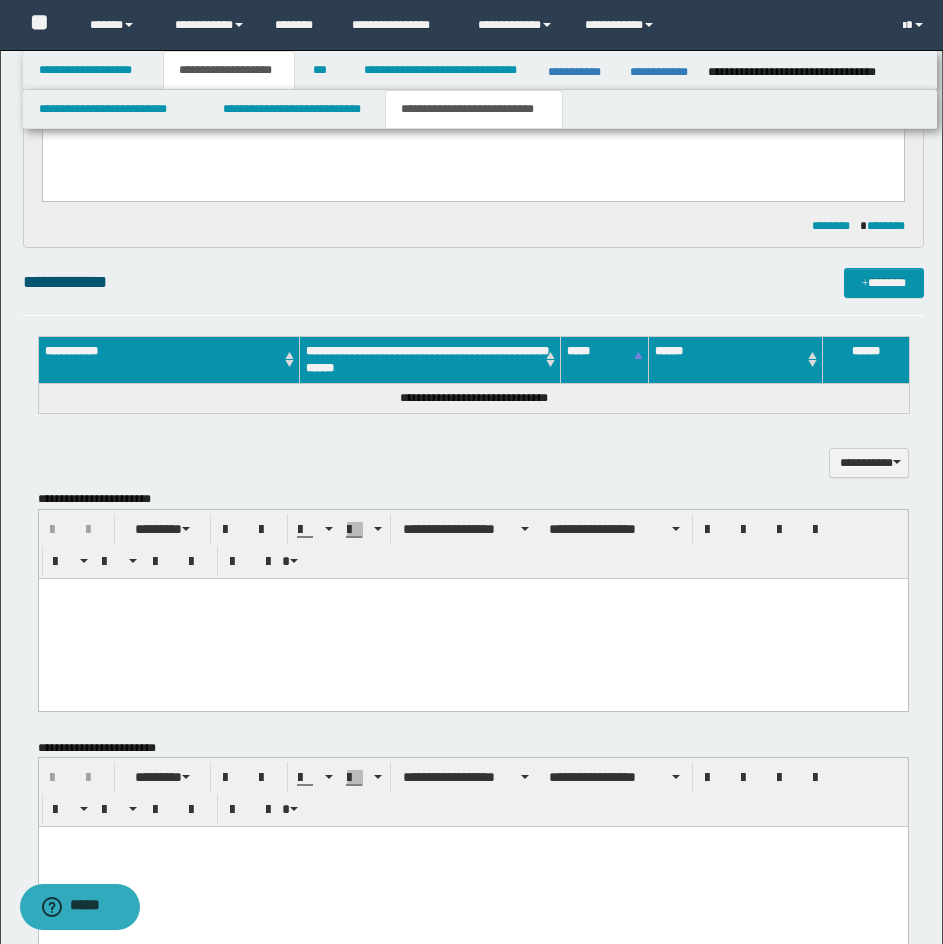scroll, scrollTop: 1212, scrollLeft: 0, axis: vertical 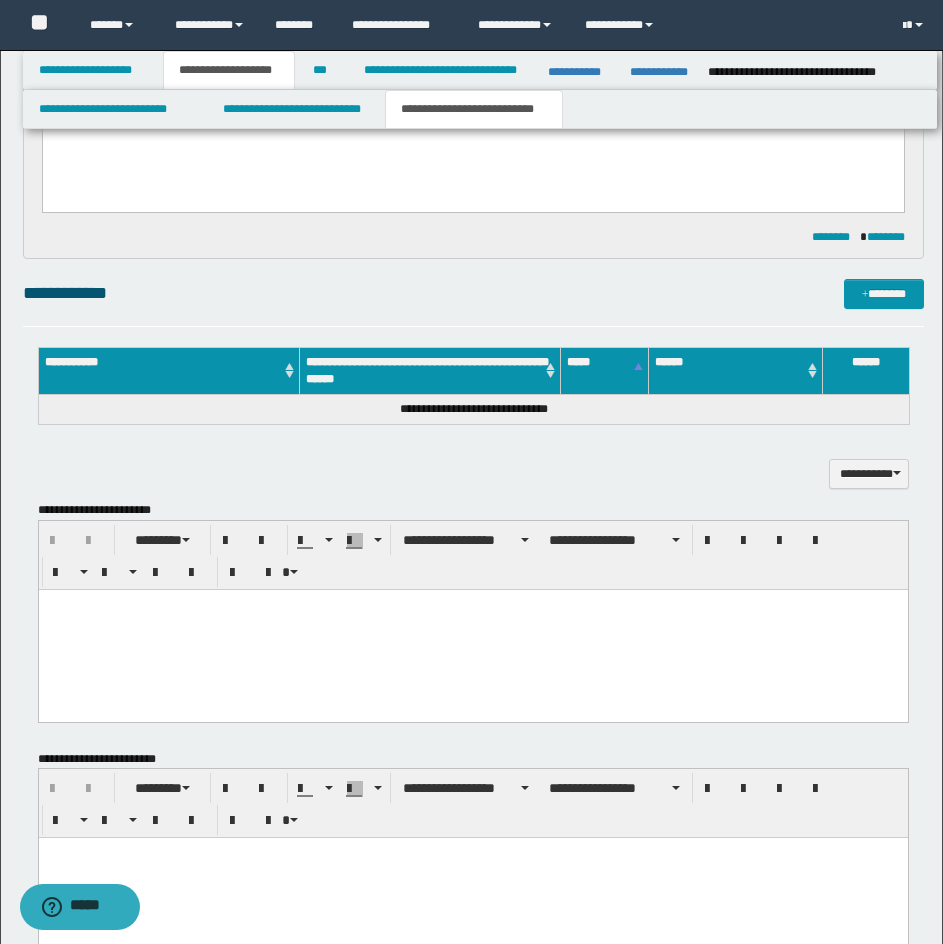 click at bounding box center (472, 629) 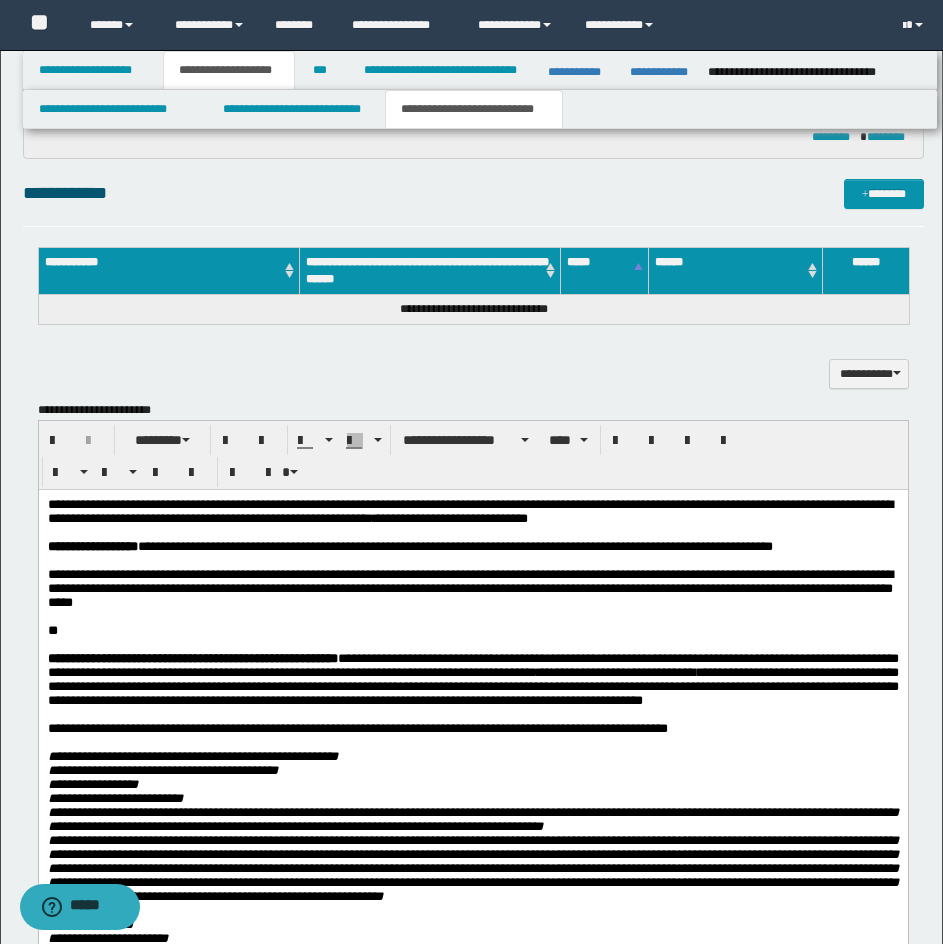 scroll, scrollTop: 1112, scrollLeft: 0, axis: vertical 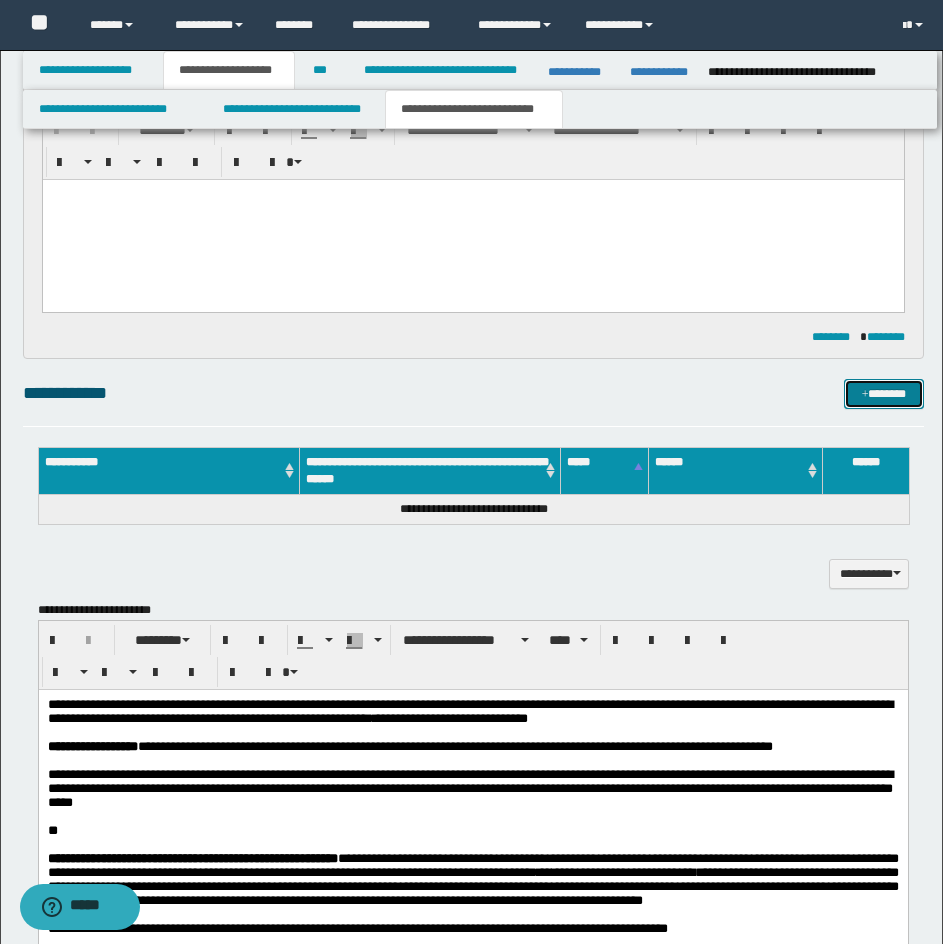 click on "*******" at bounding box center [884, 394] 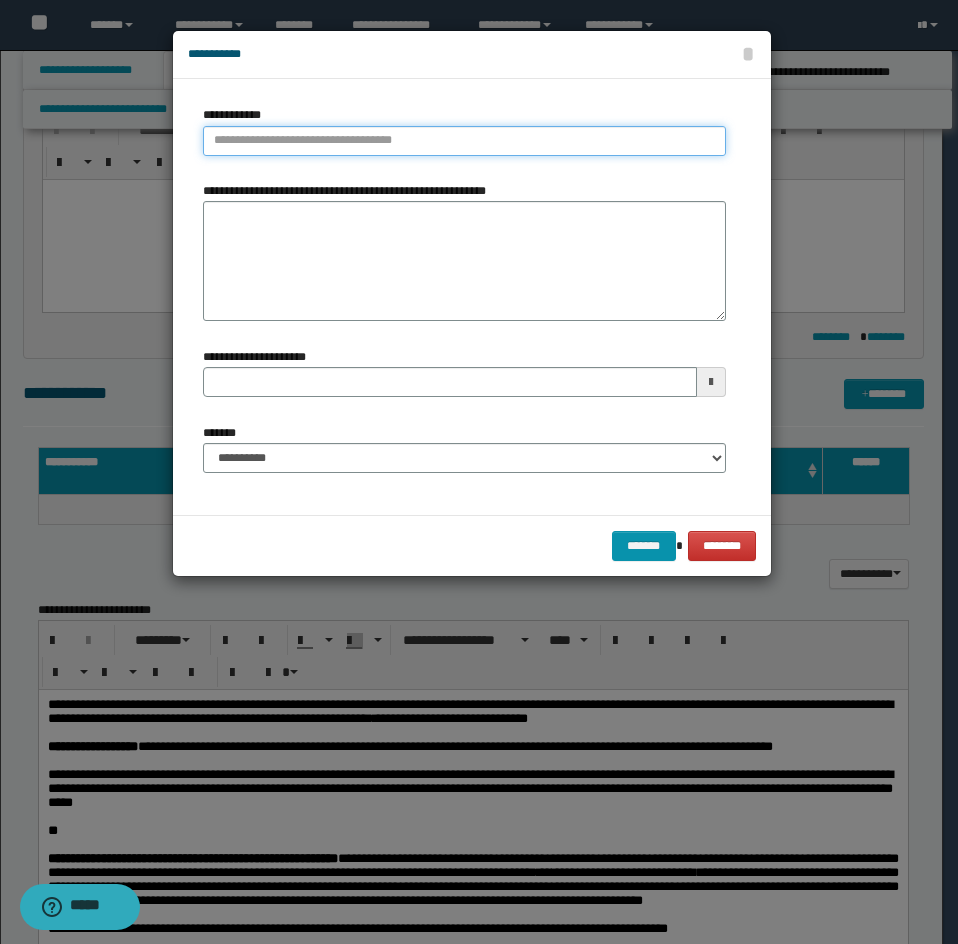 click on "**********" at bounding box center [464, 141] 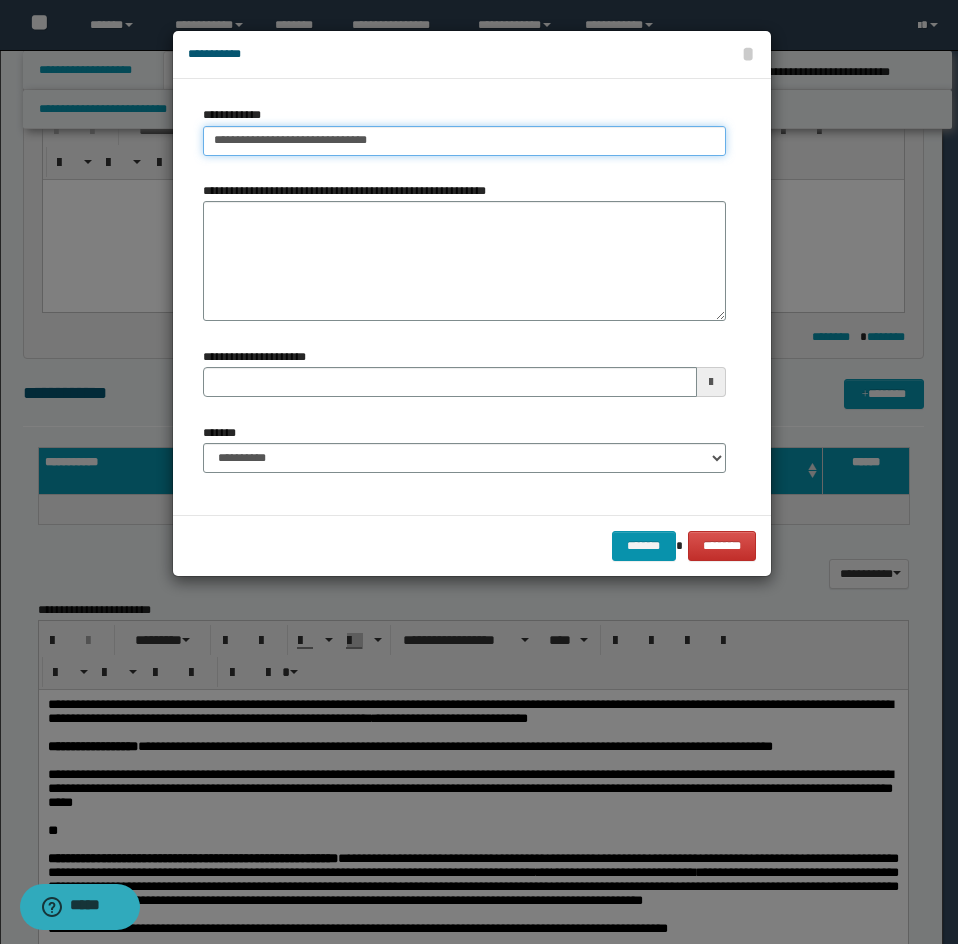 type on "**********" 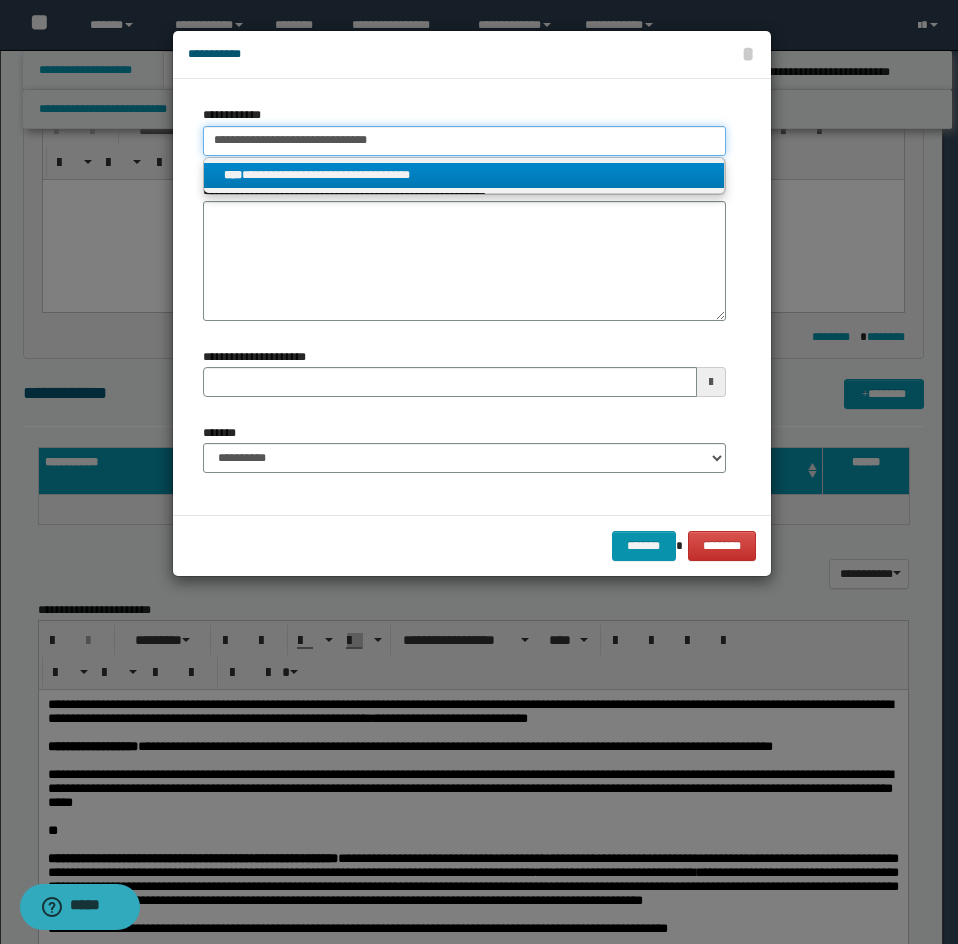 type on "**********" 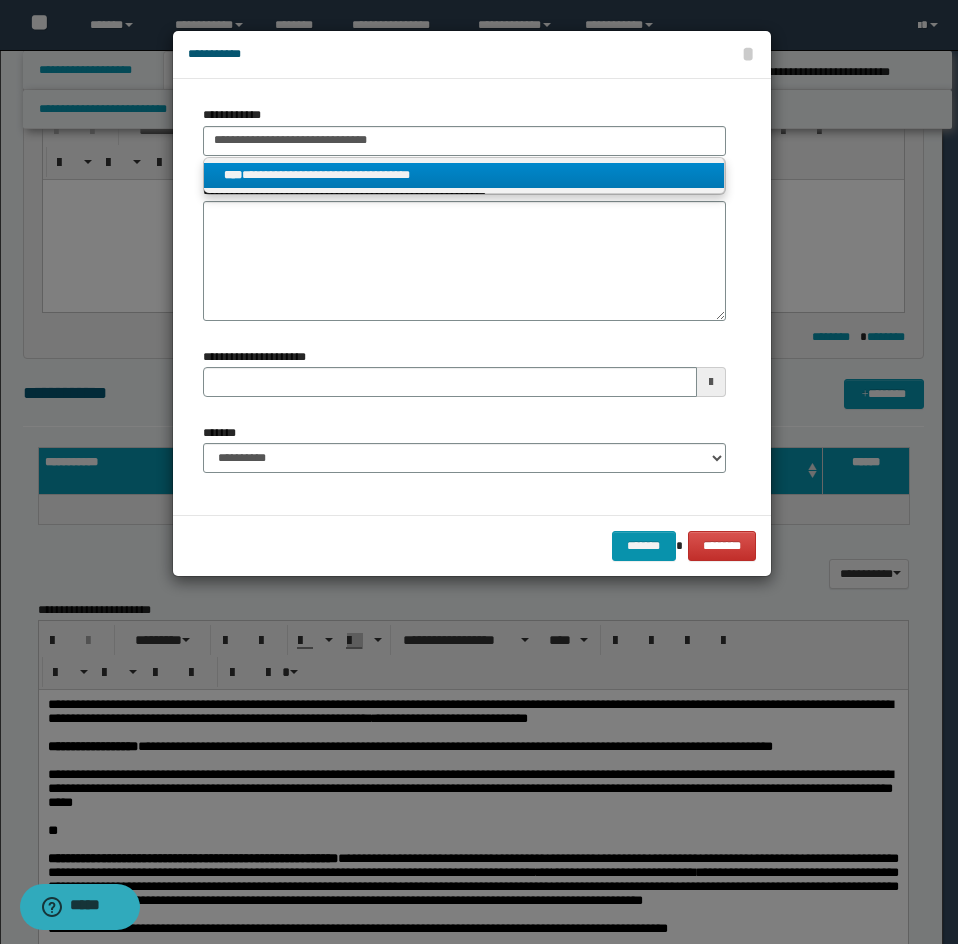 click on "**********" at bounding box center (464, 175) 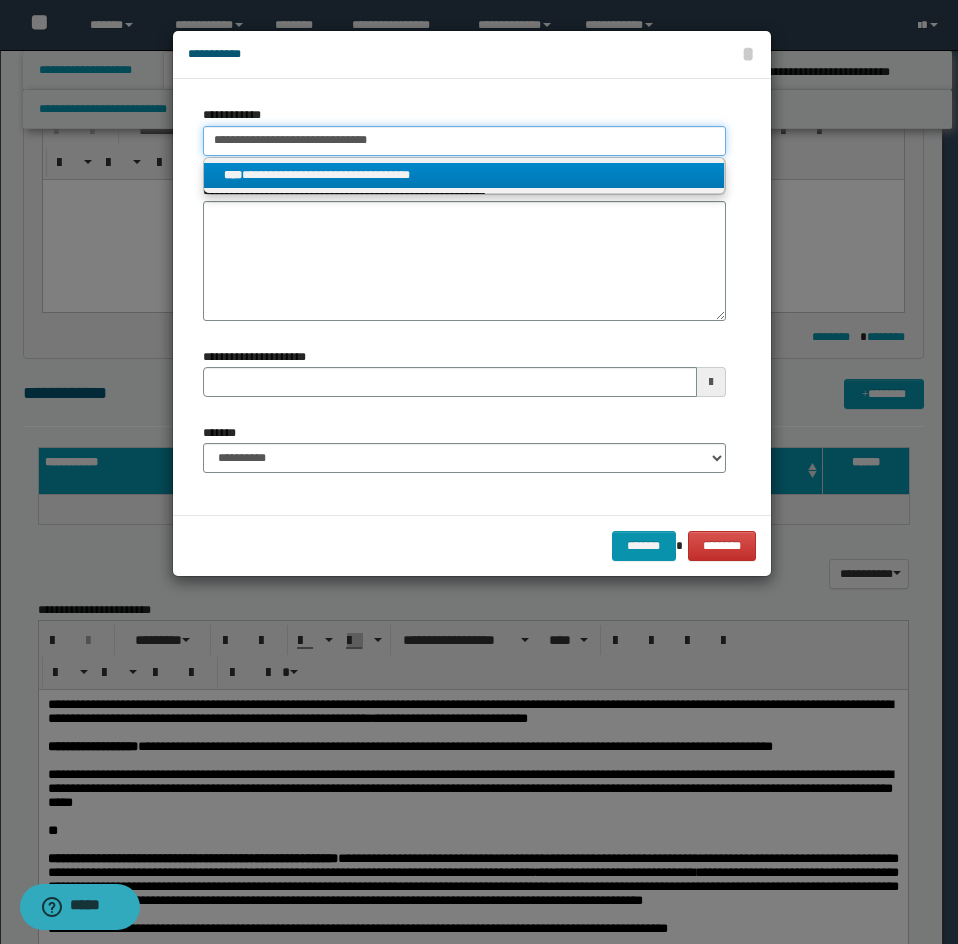 type 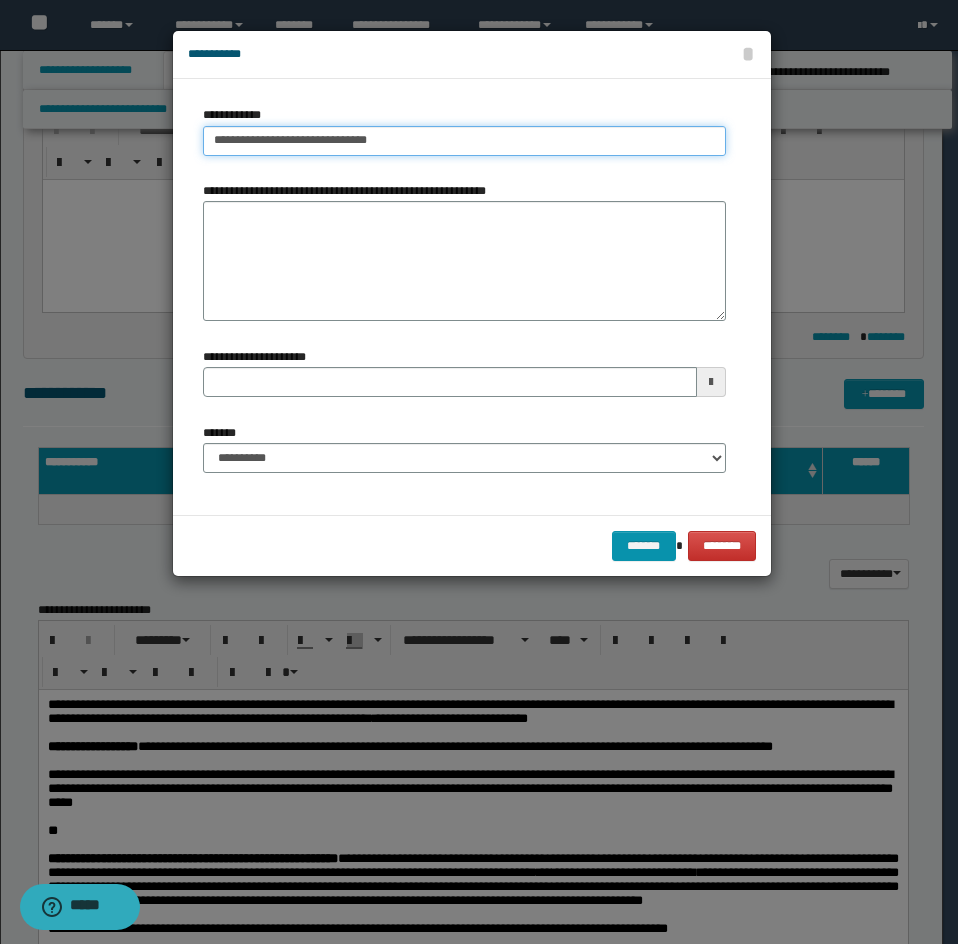 type 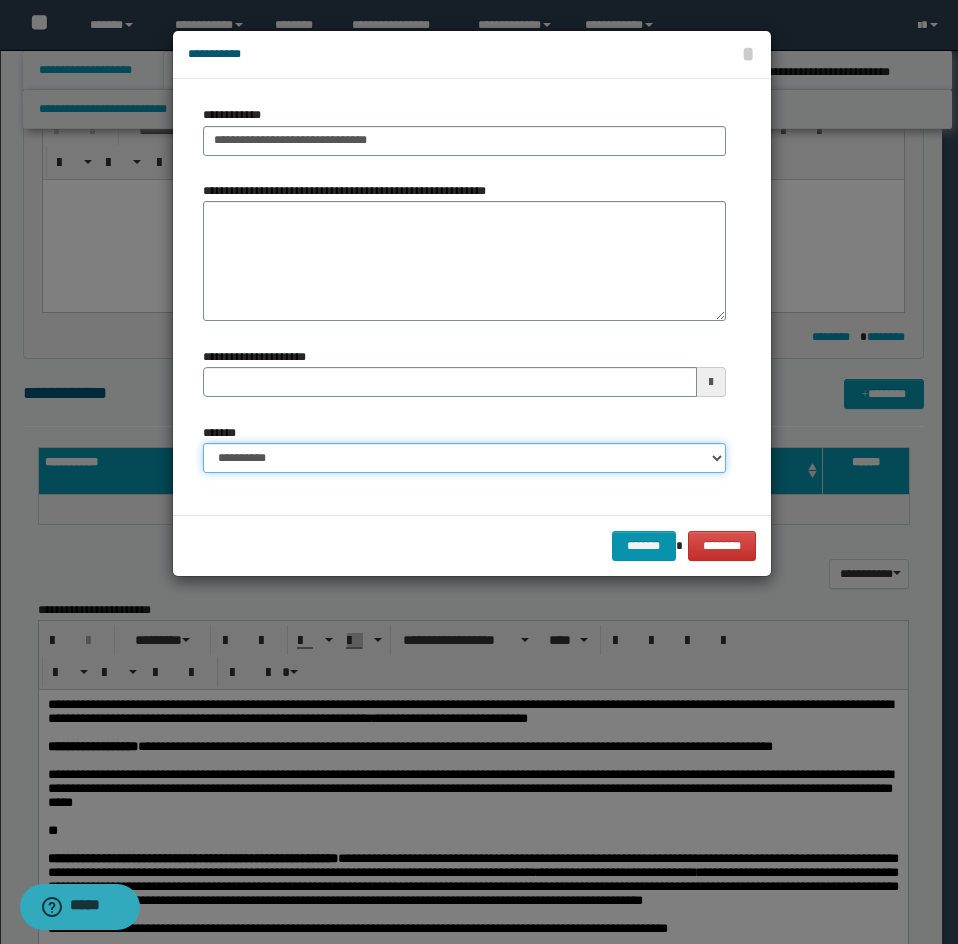 click on "**********" at bounding box center [464, 458] 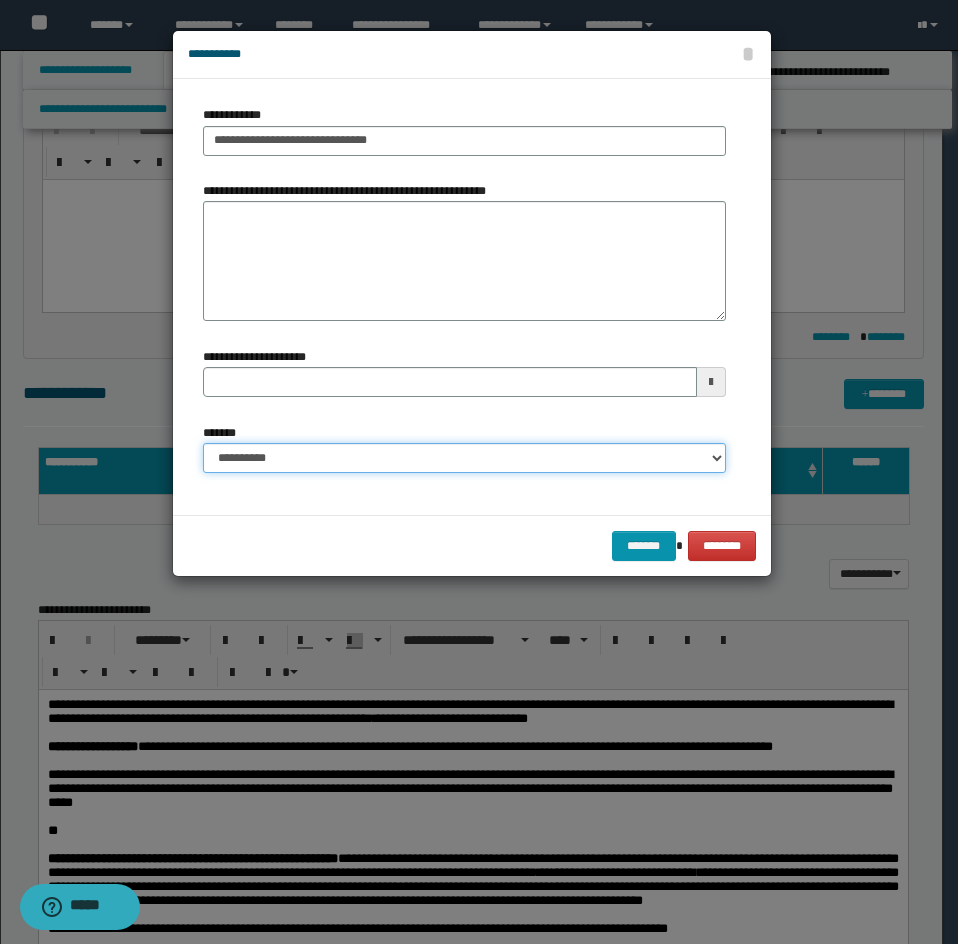 select on "*" 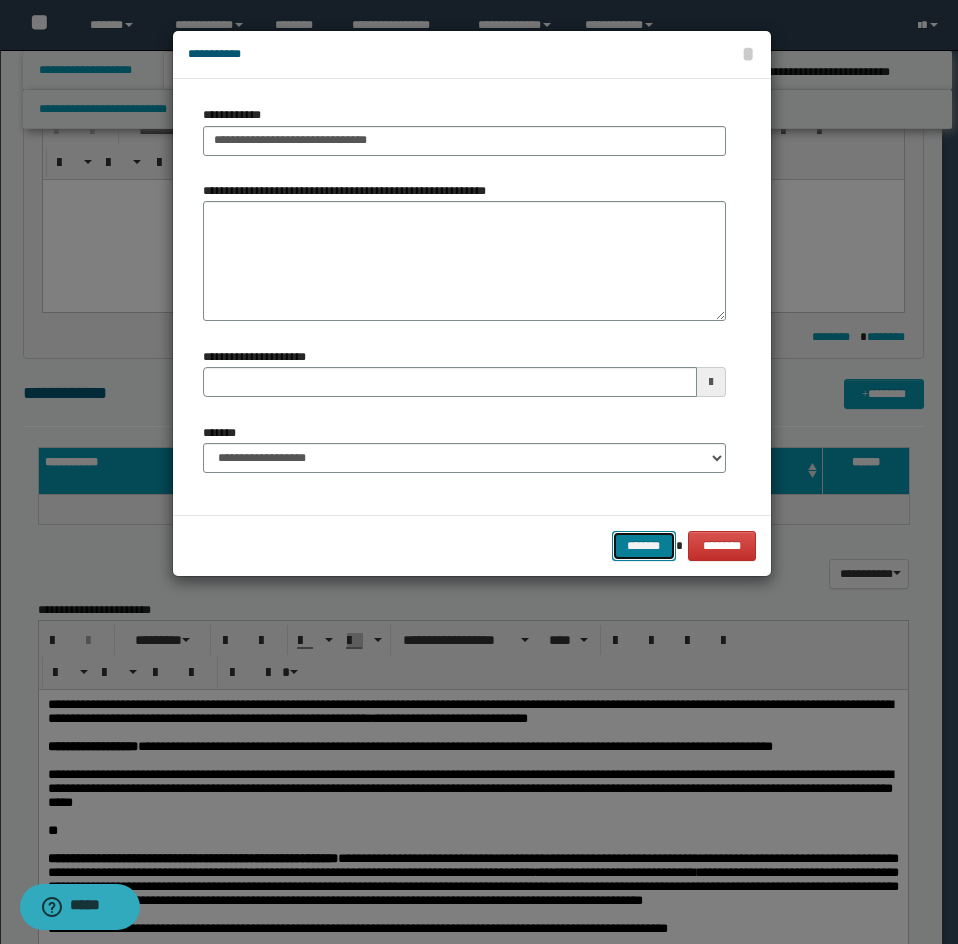 click on "*******" at bounding box center [644, 546] 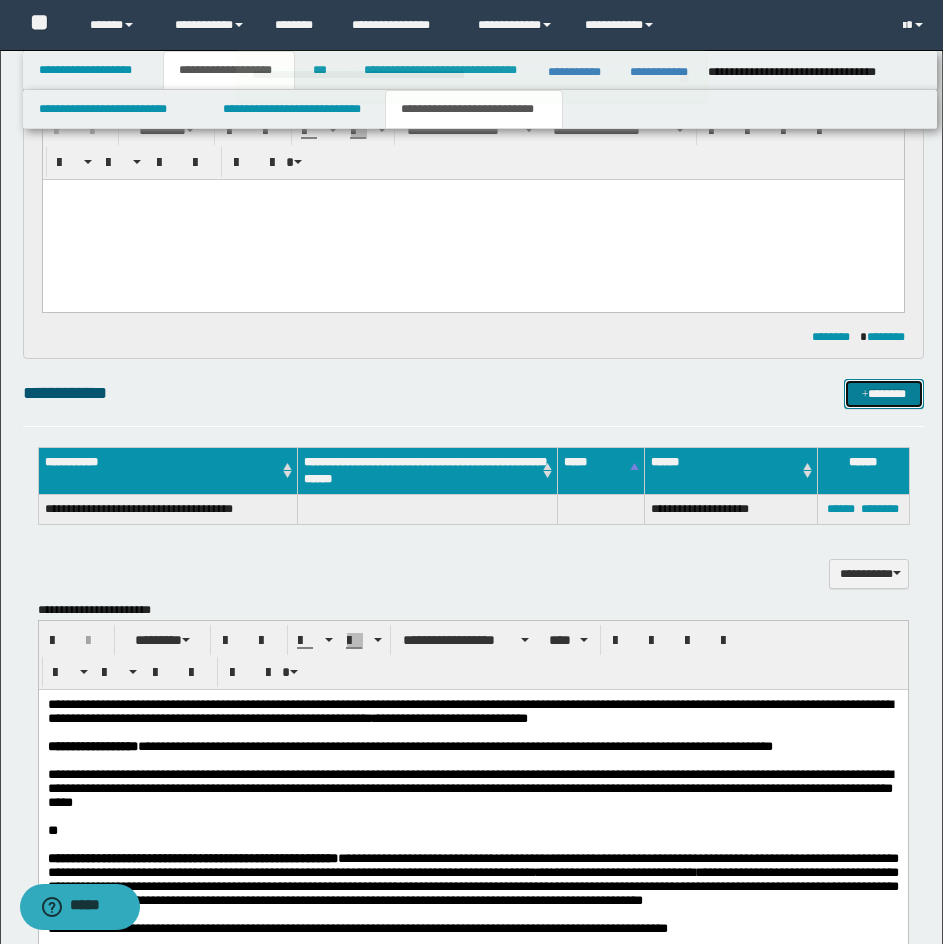 click on "*******" at bounding box center [884, 394] 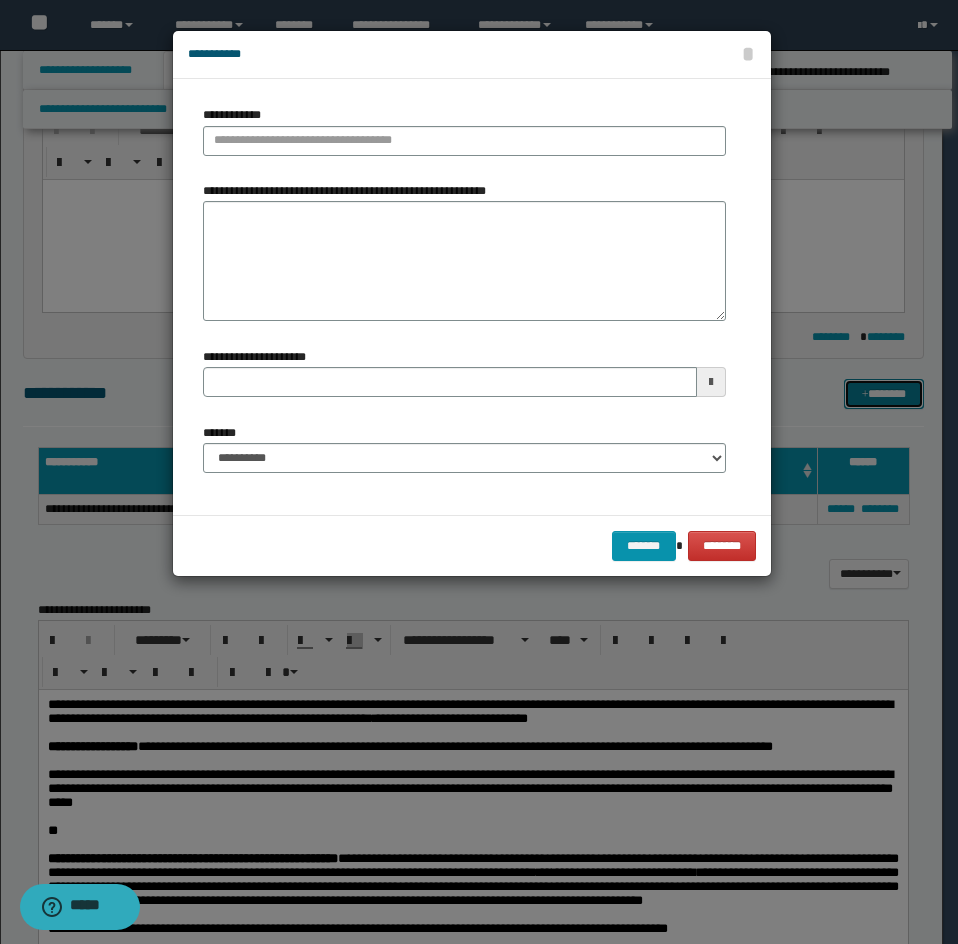 type 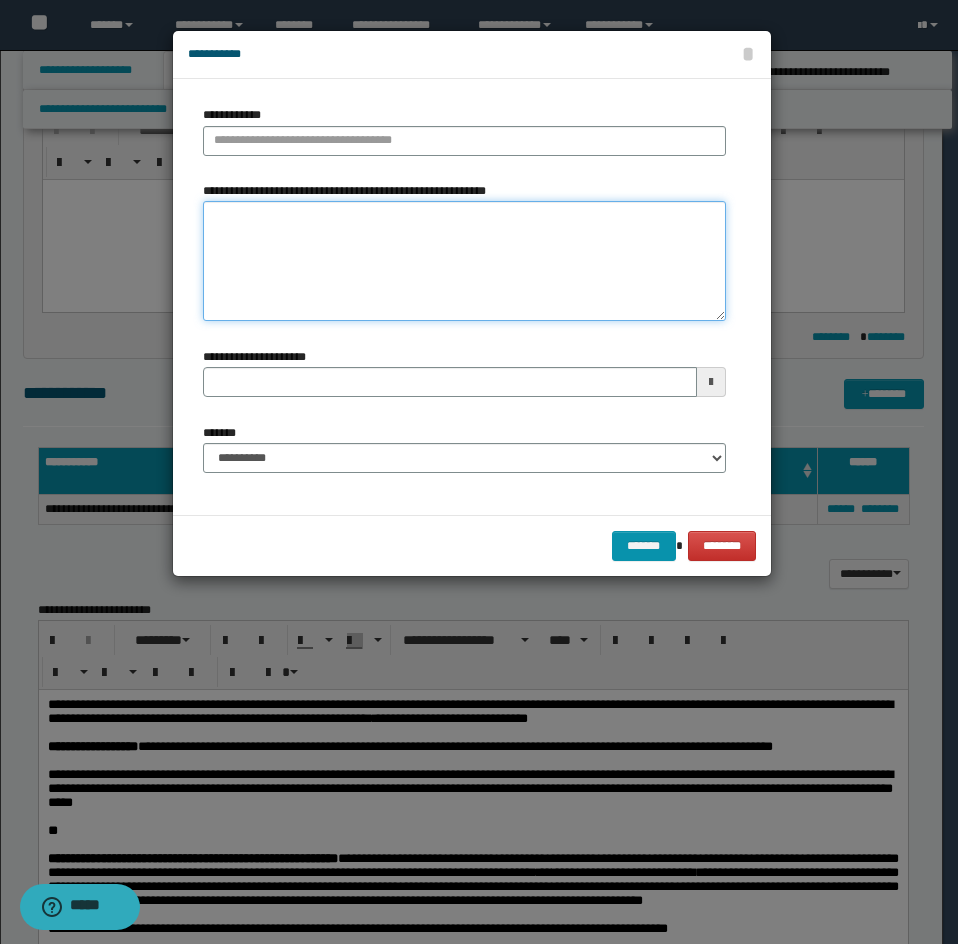 click on "**********" at bounding box center [464, 261] 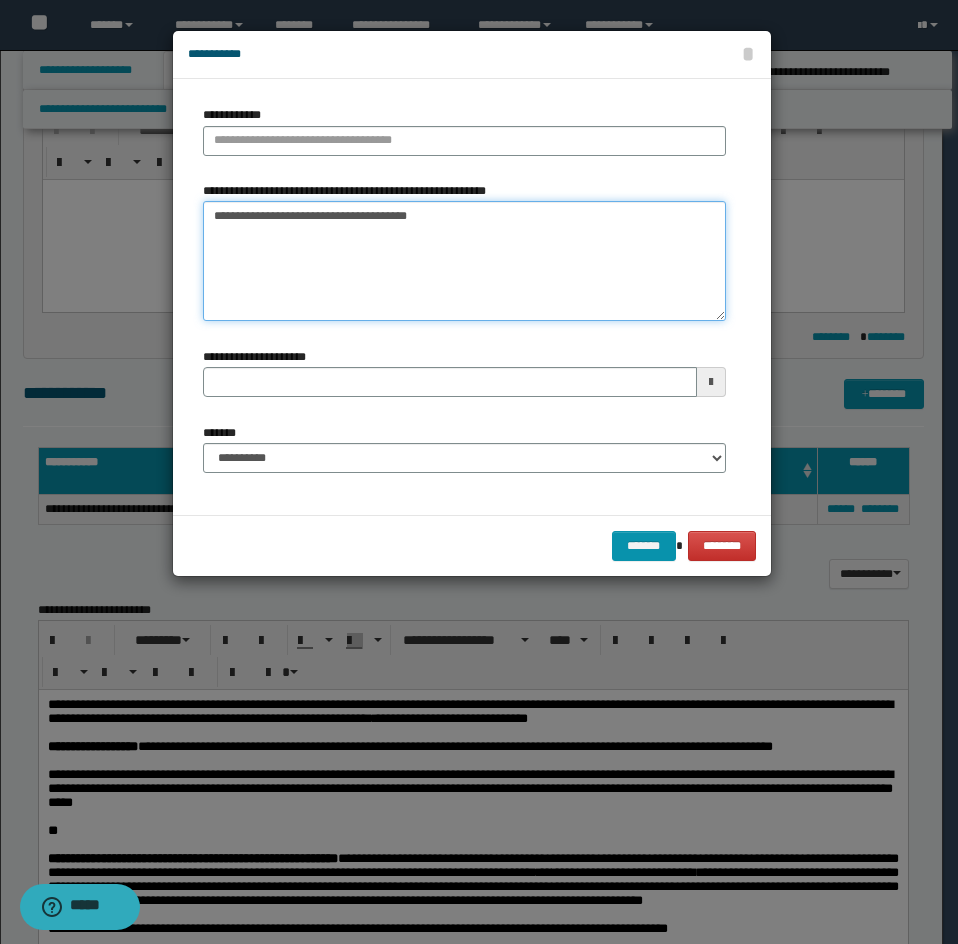 drag, startPoint x: 210, startPoint y: 218, endPoint x: 361, endPoint y: 218, distance: 151 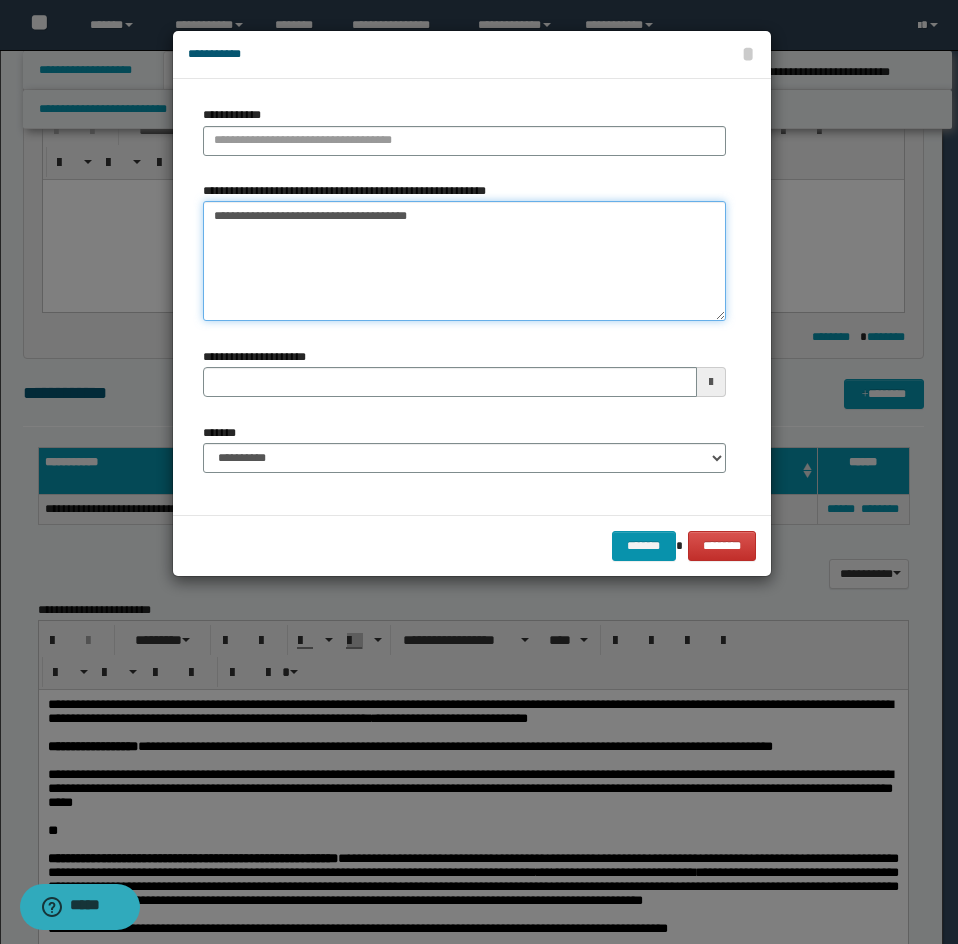 type on "**********" 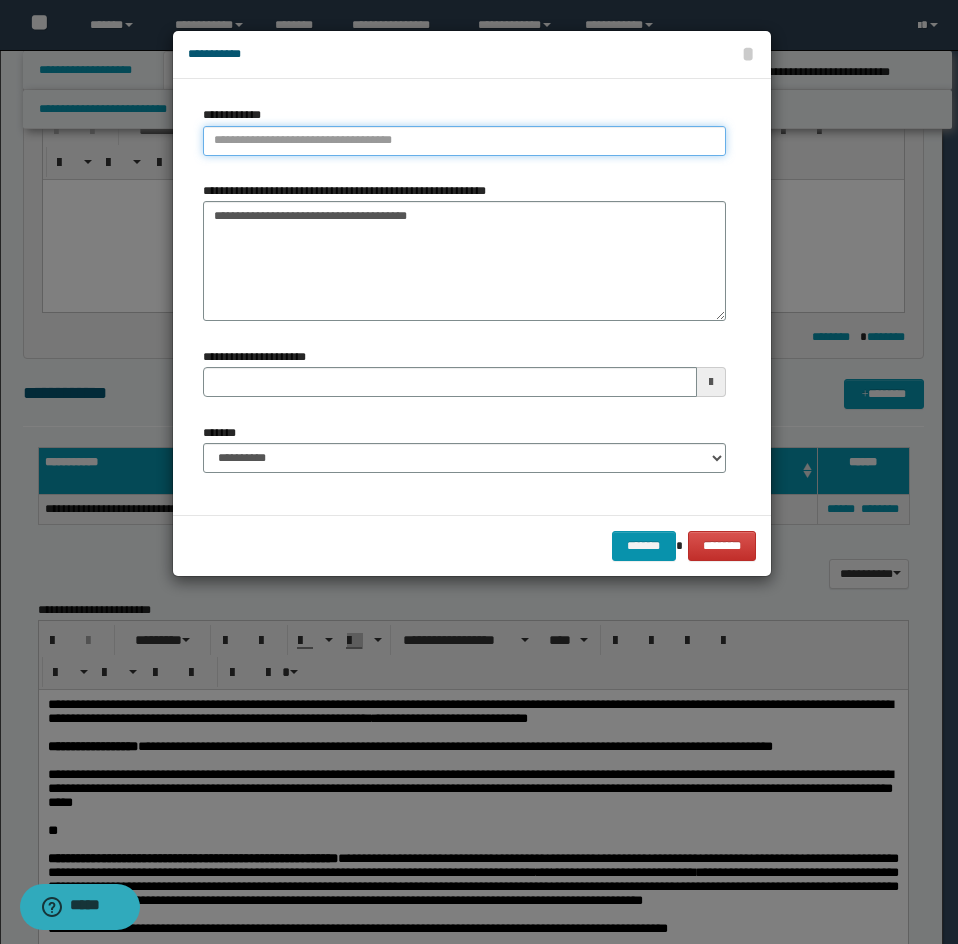 type on "**********" 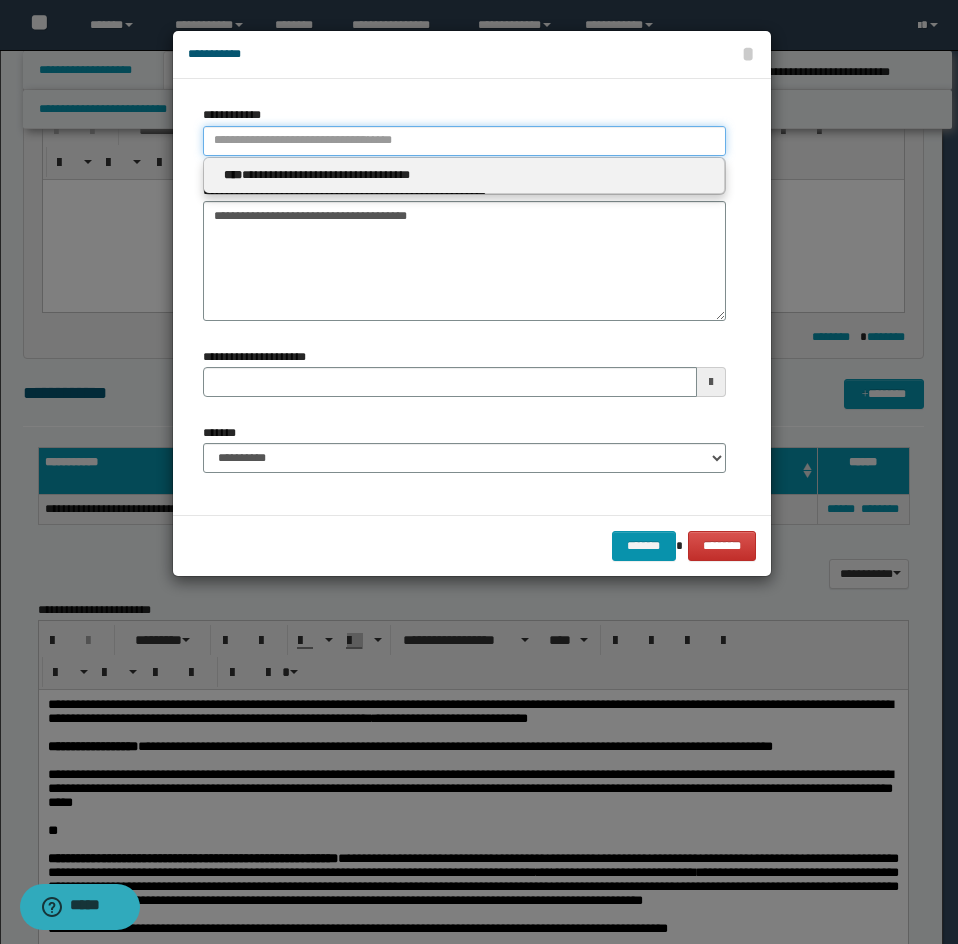click on "**********" at bounding box center [464, 141] 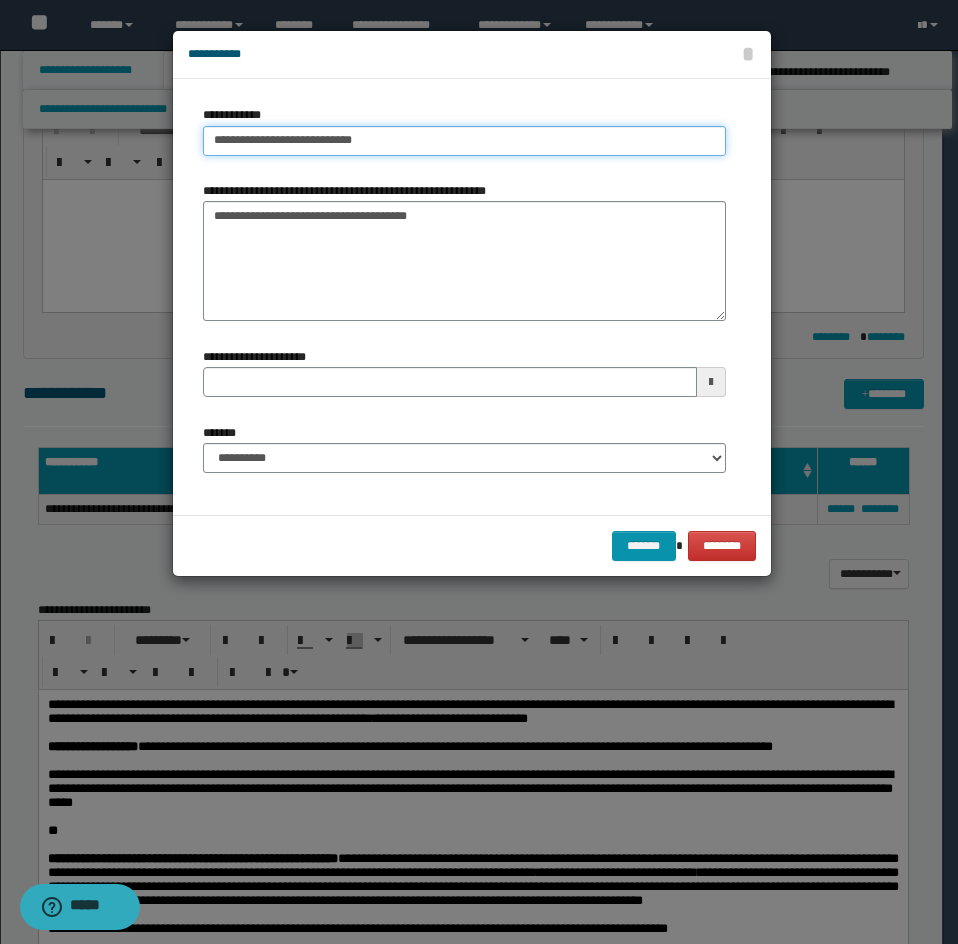type on "**********" 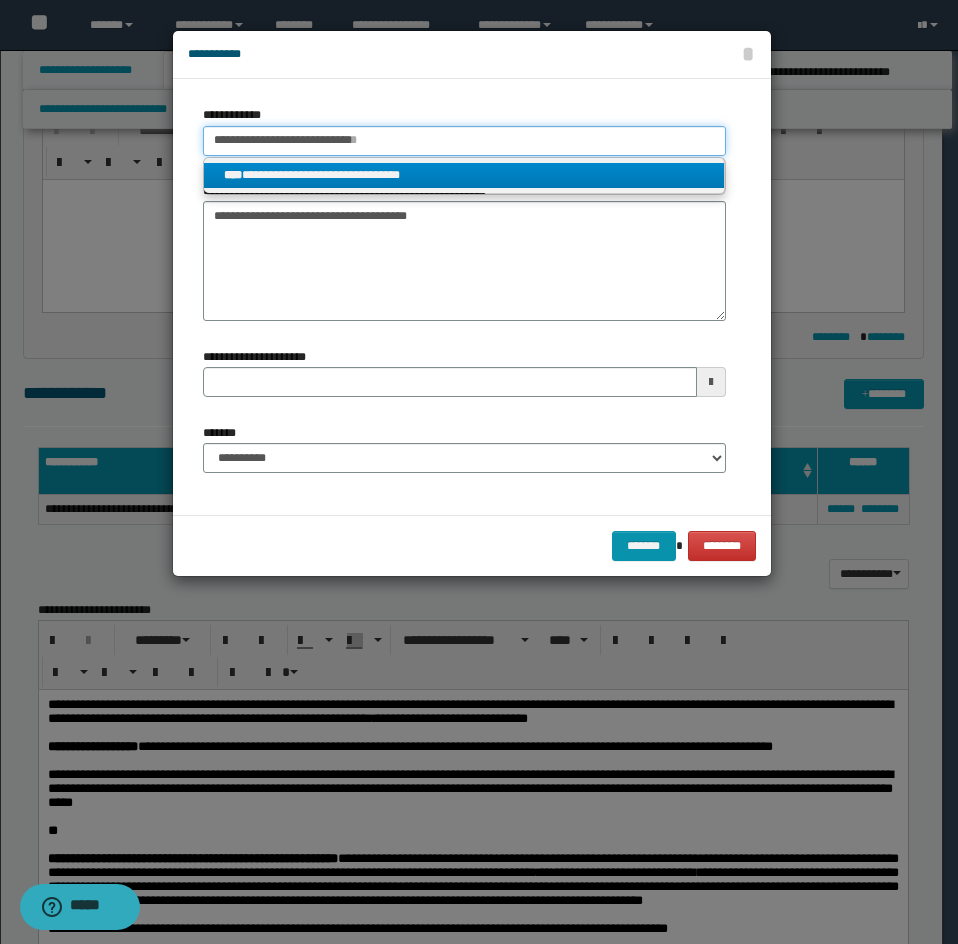 type on "**********" 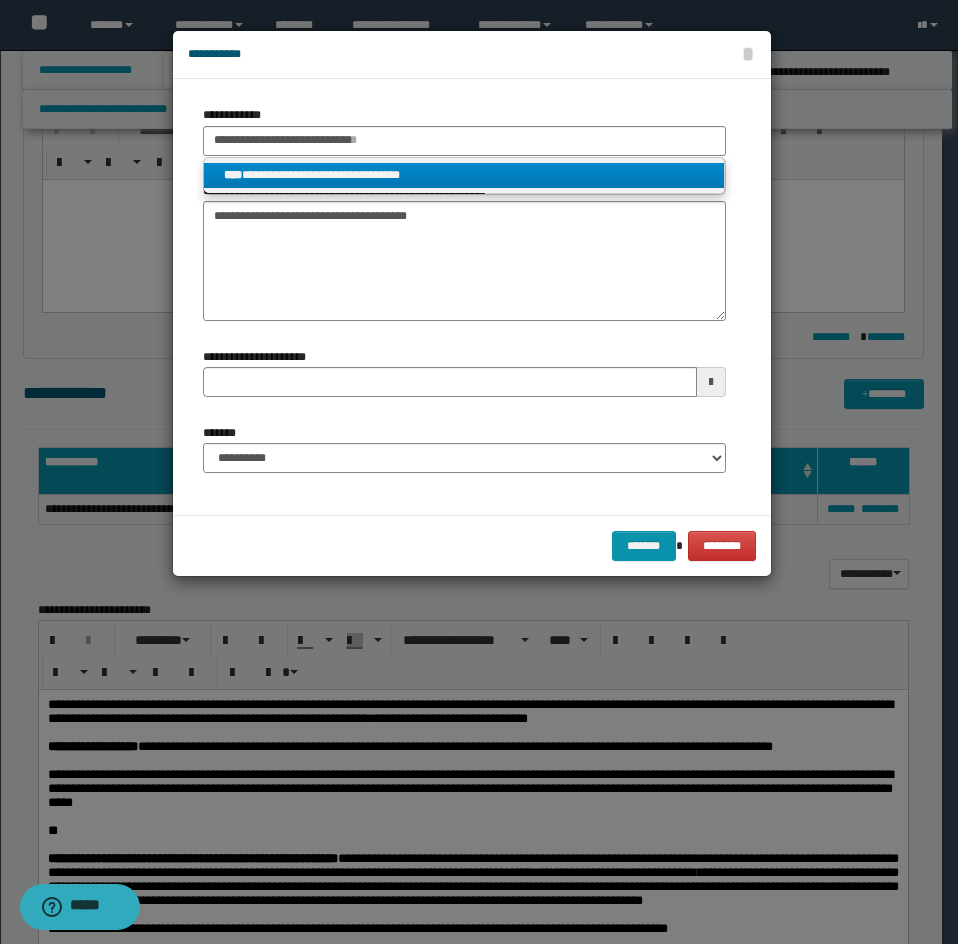 click on "**********" at bounding box center [464, 175] 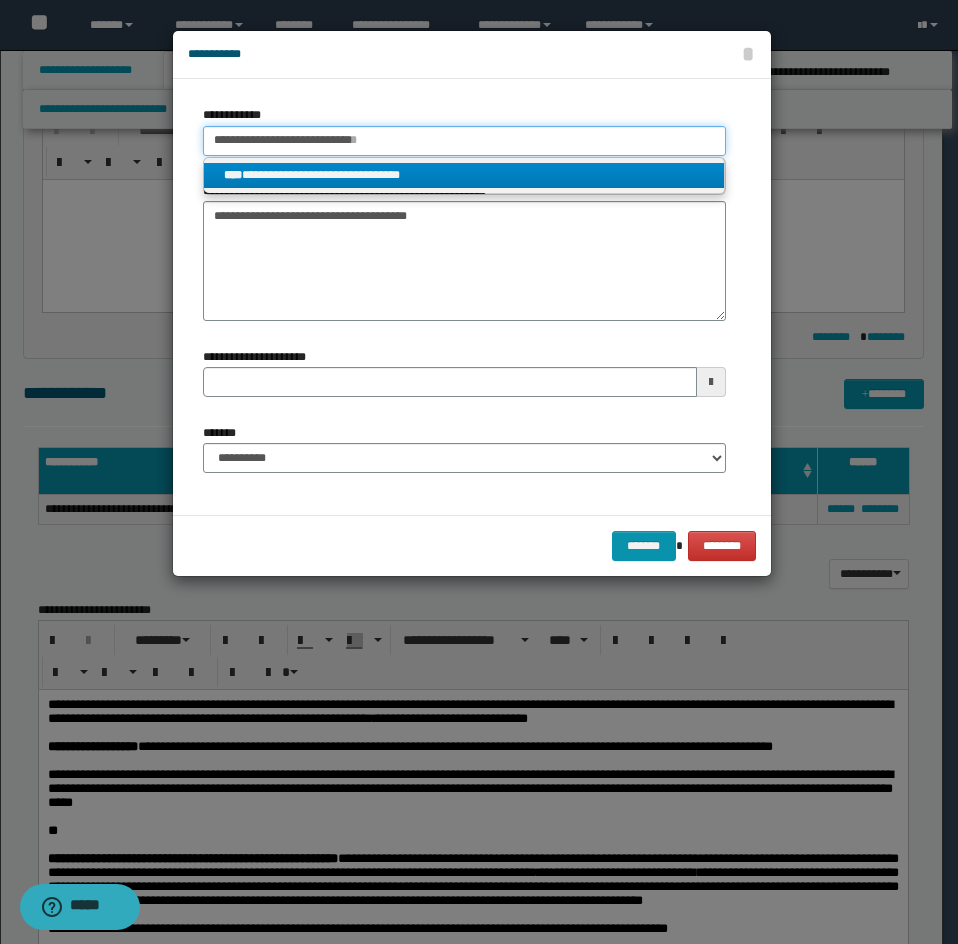 type 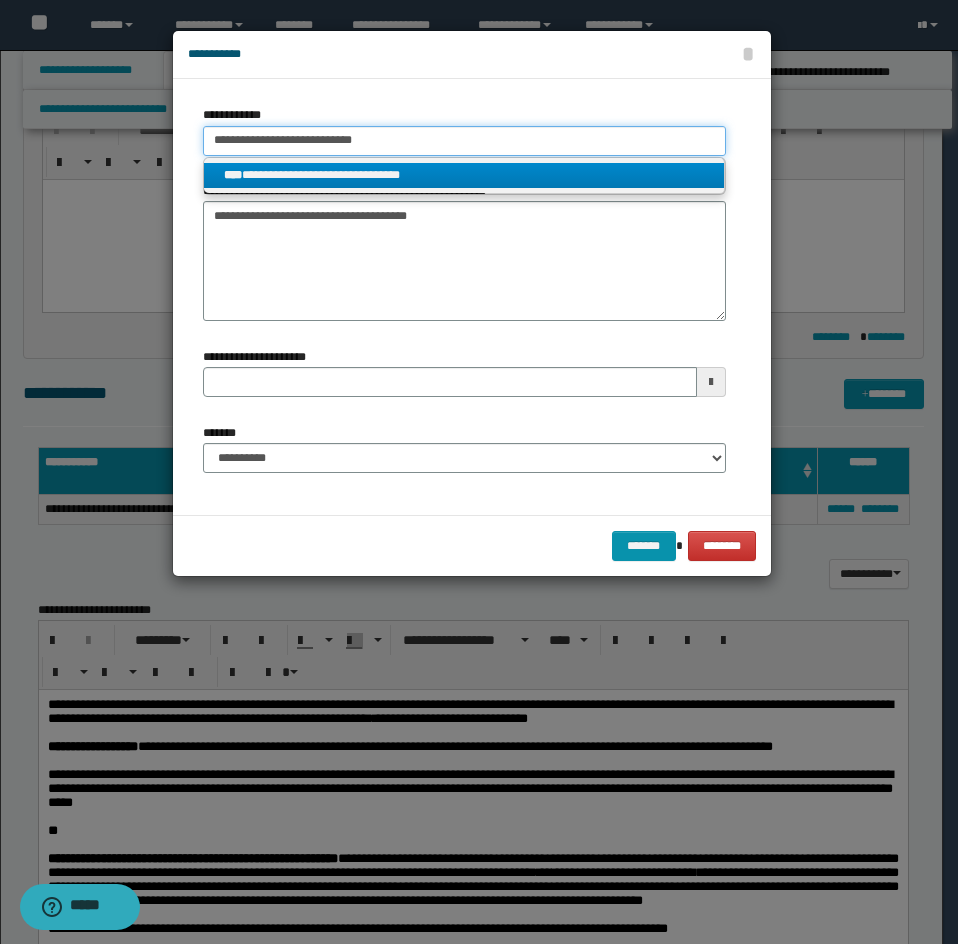 type on "**********" 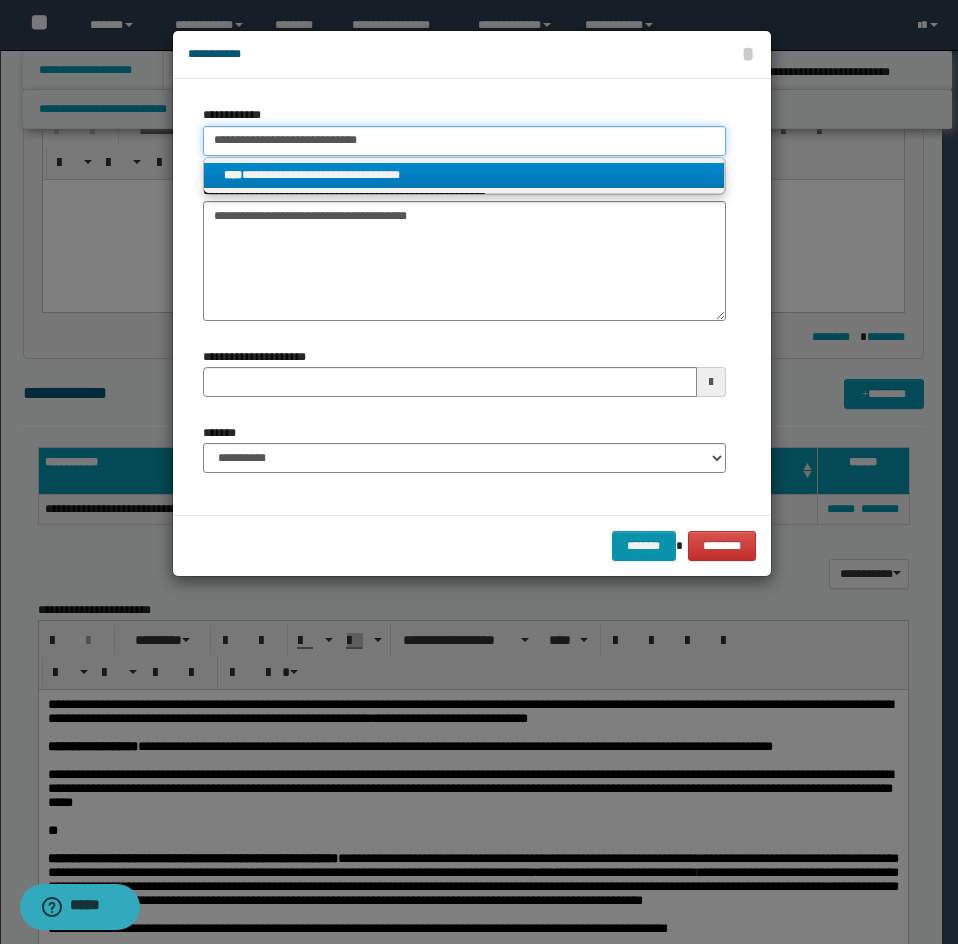 type 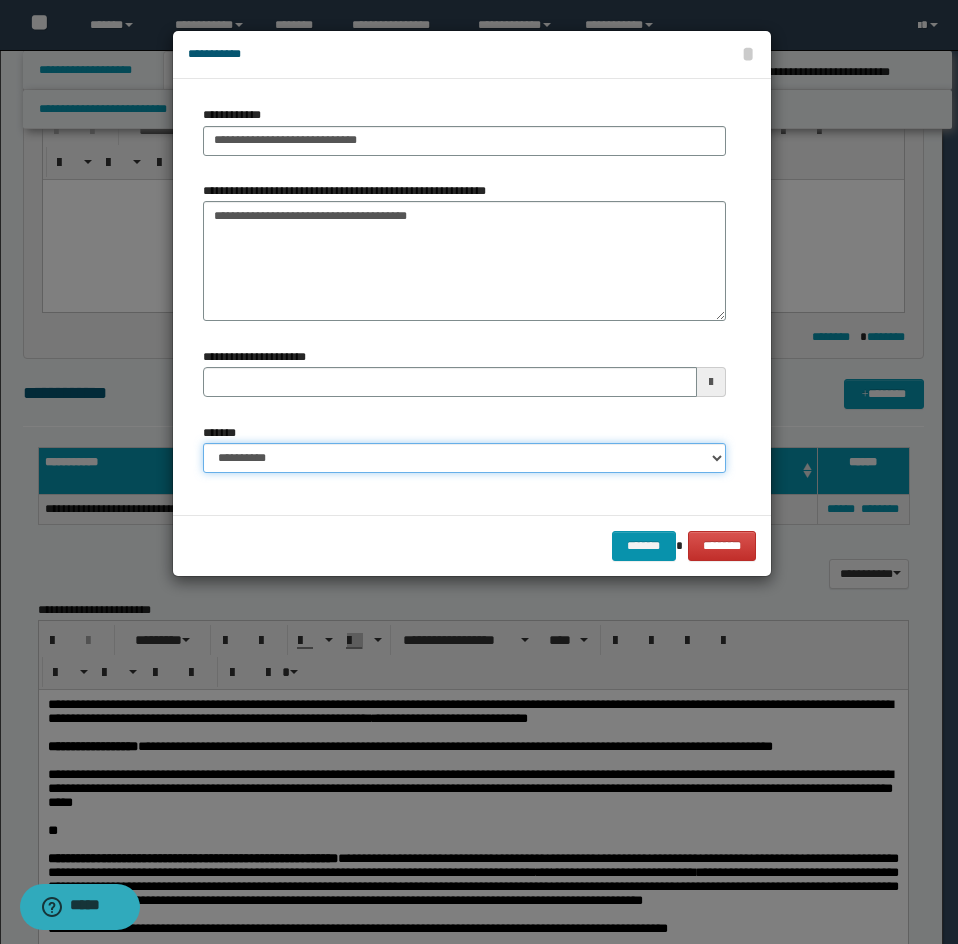 click on "**********" at bounding box center (464, 458) 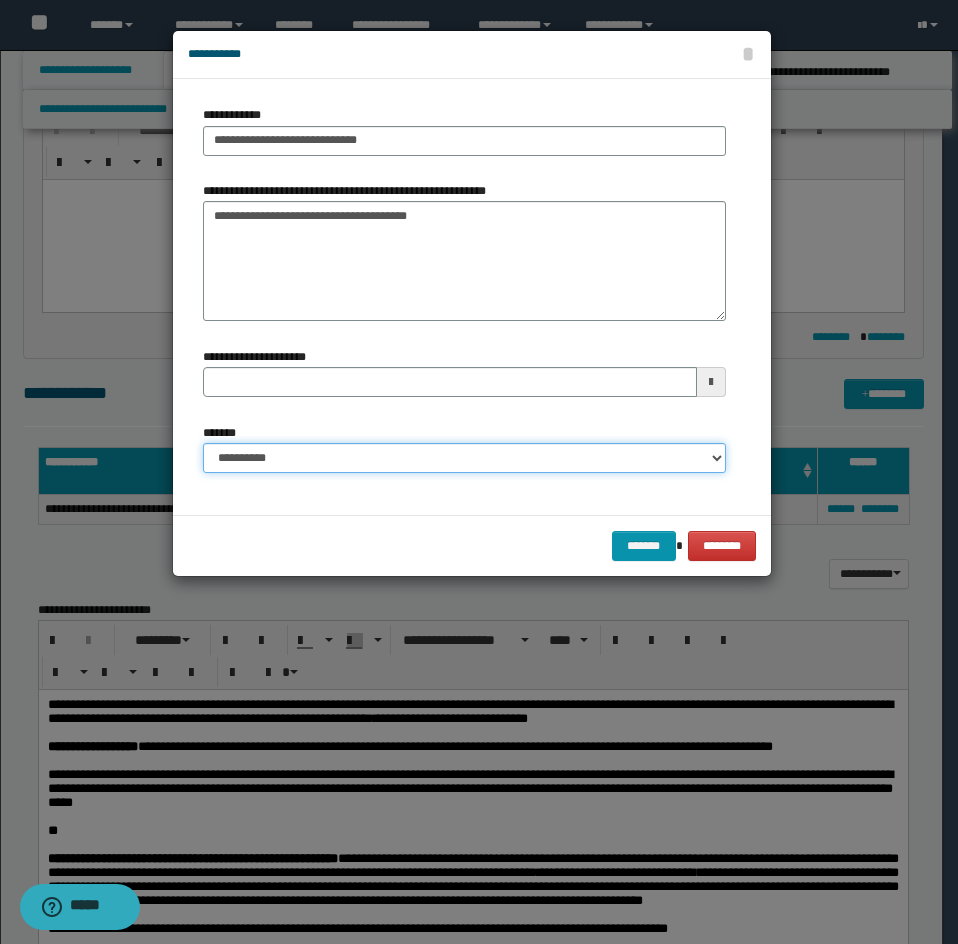 select on "*" 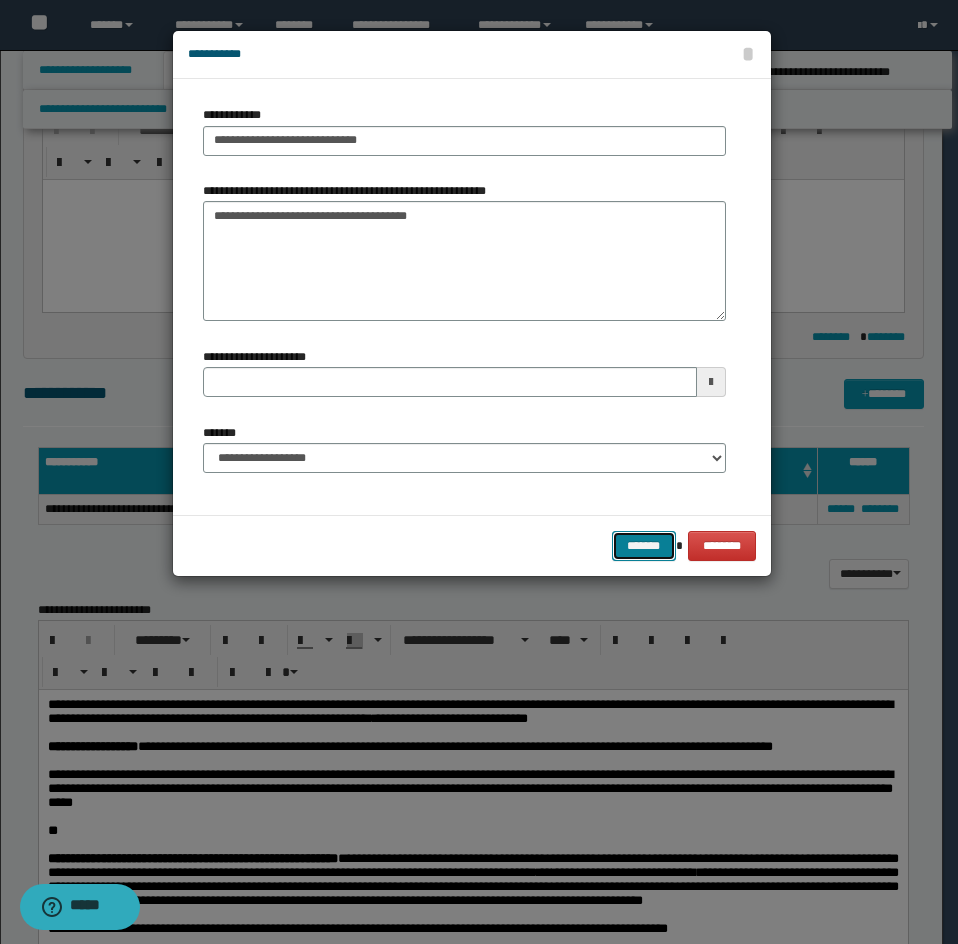 click on "*******" at bounding box center [644, 546] 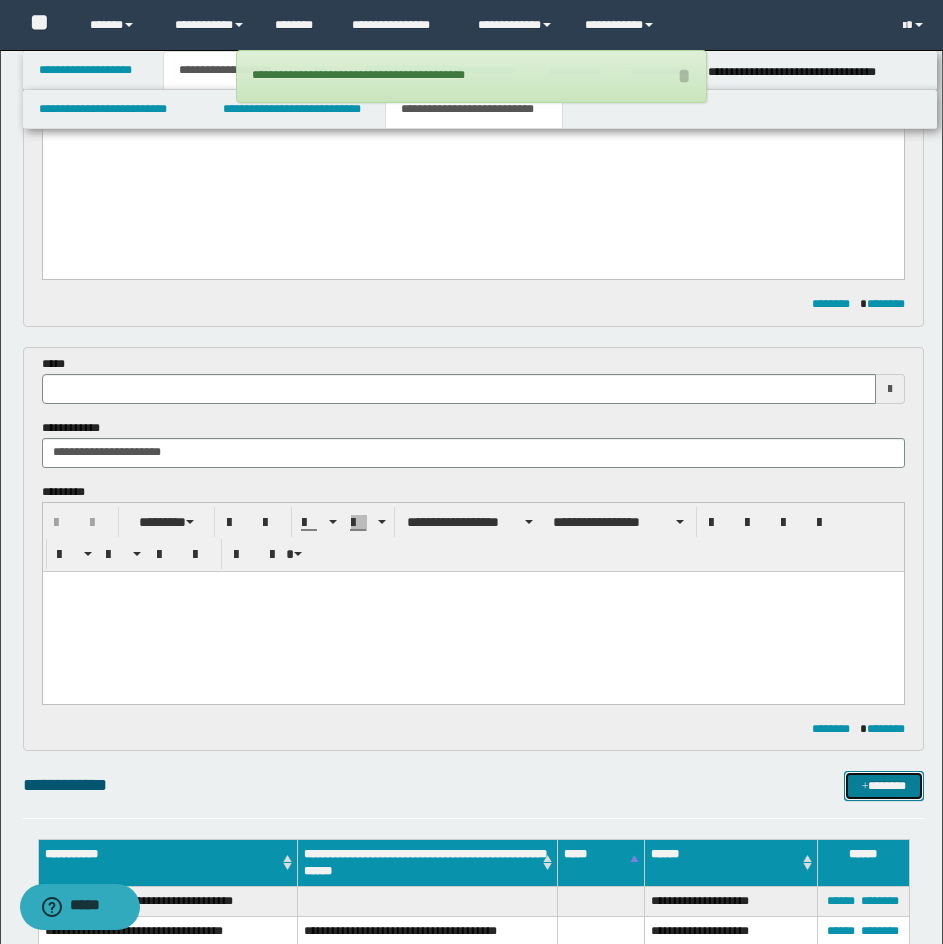 scroll, scrollTop: 712, scrollLeft: 0, axis: vertical 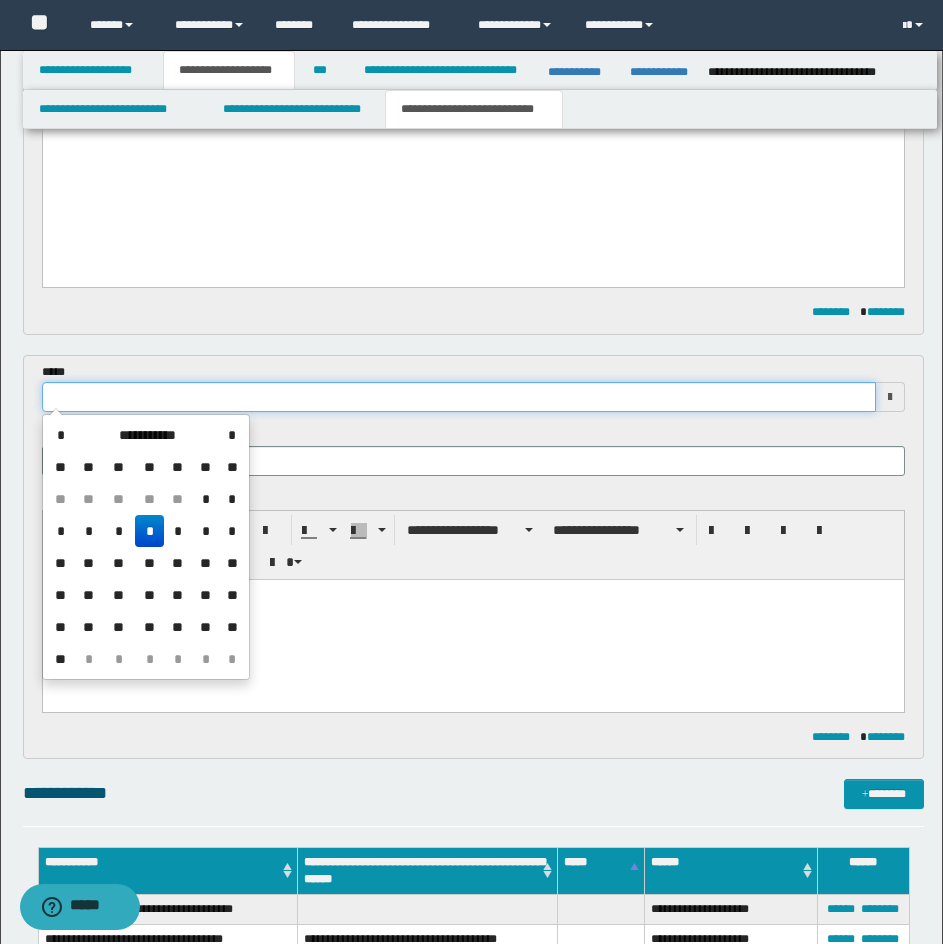 click at bounding box center [459, 397] 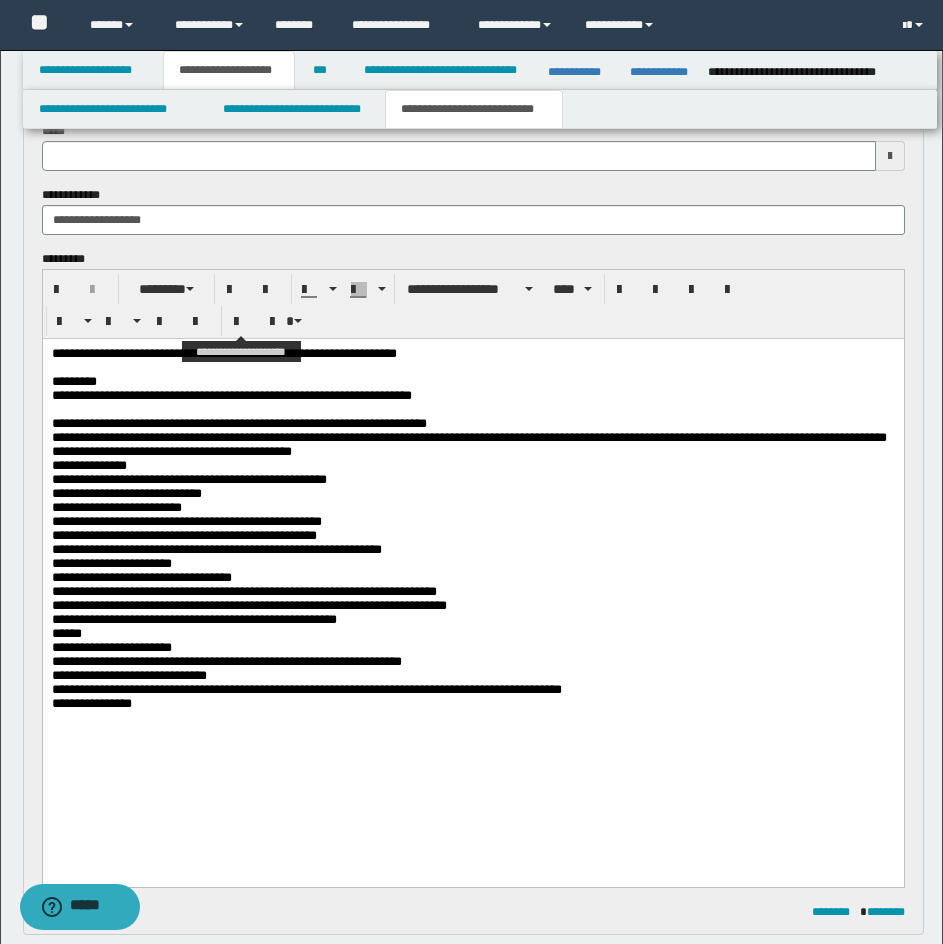 scroll, scrollTop: 56, scrollLeft: 0, axis: vertical 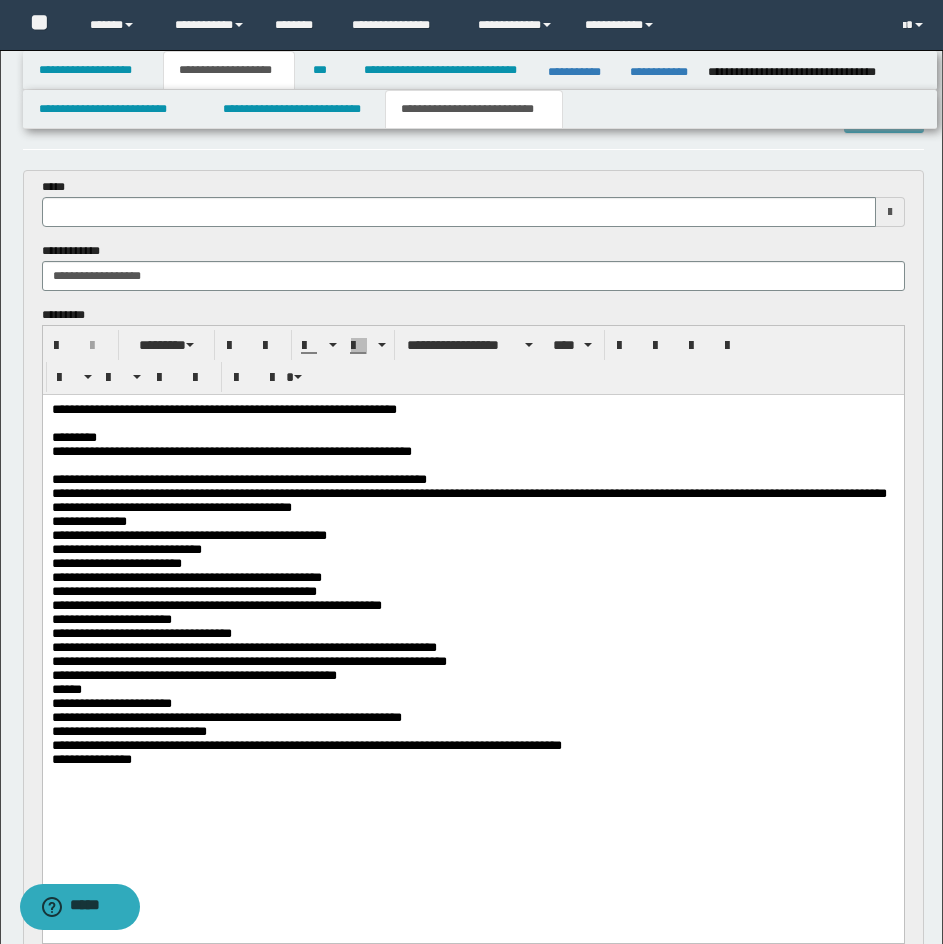 type 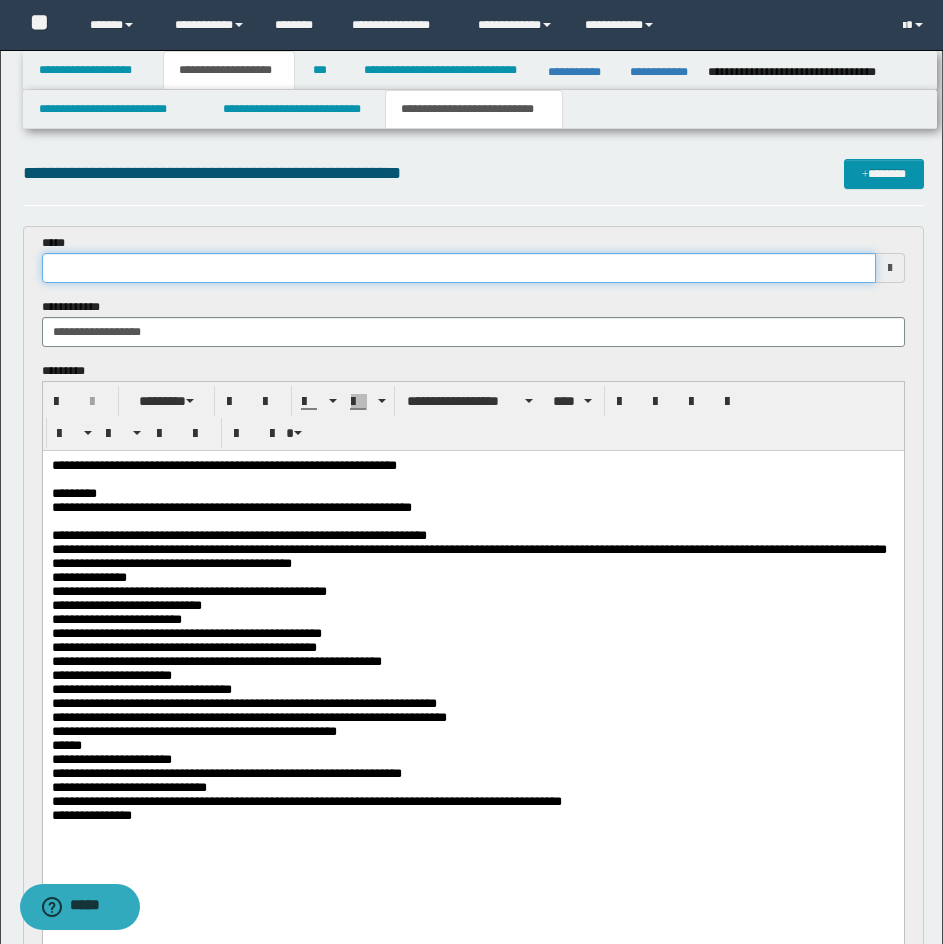 type on "**********" 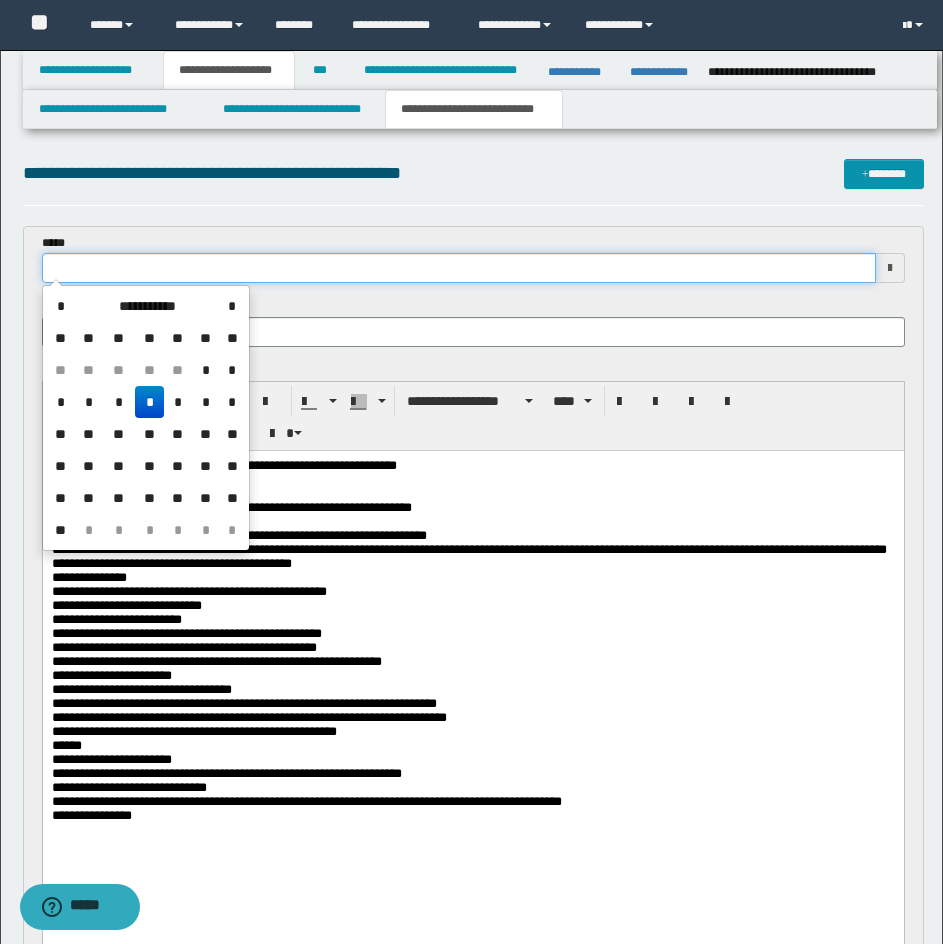 click at bounding box center (459, 268) 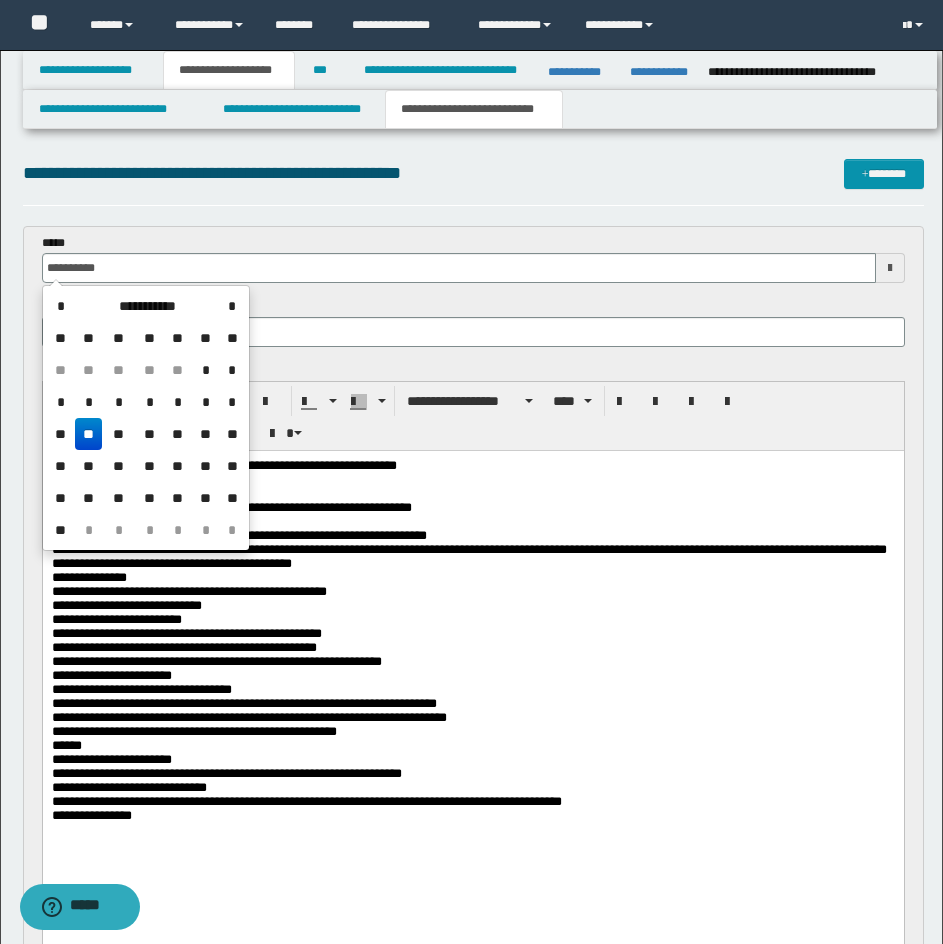type on "**********" 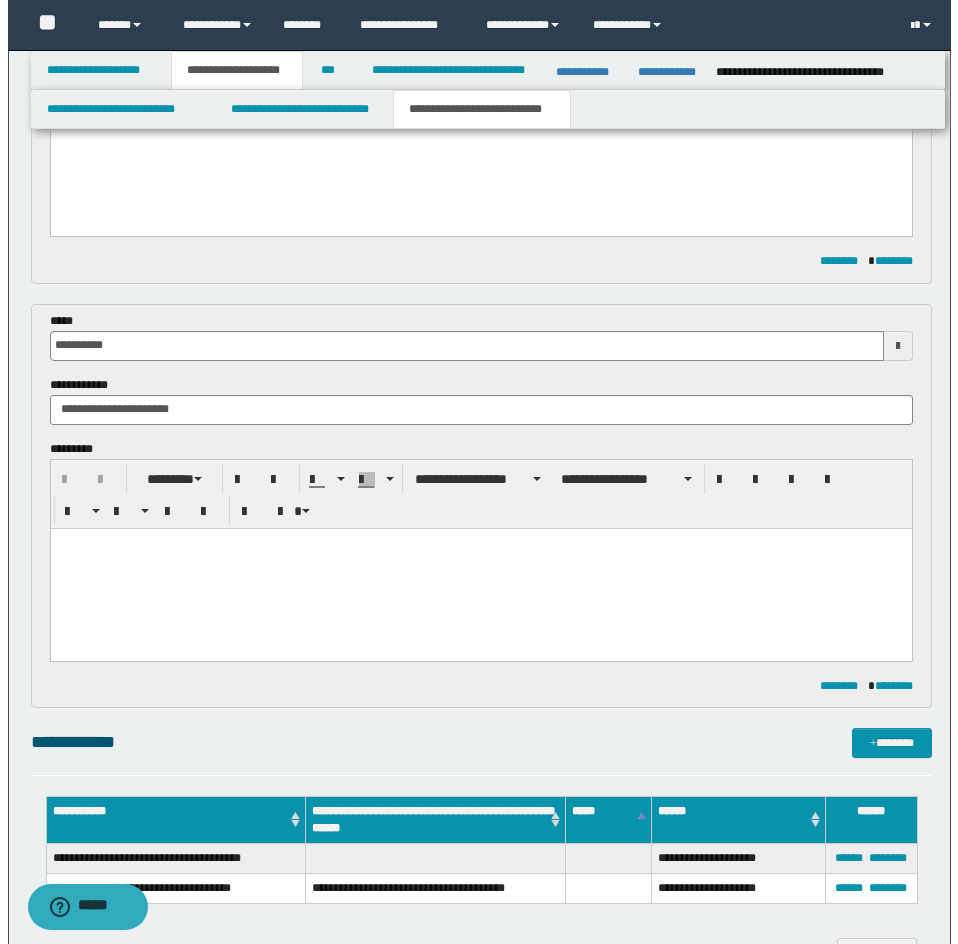 scroll, scrollTop: 740, scrollLeft: 0, axis: vertical 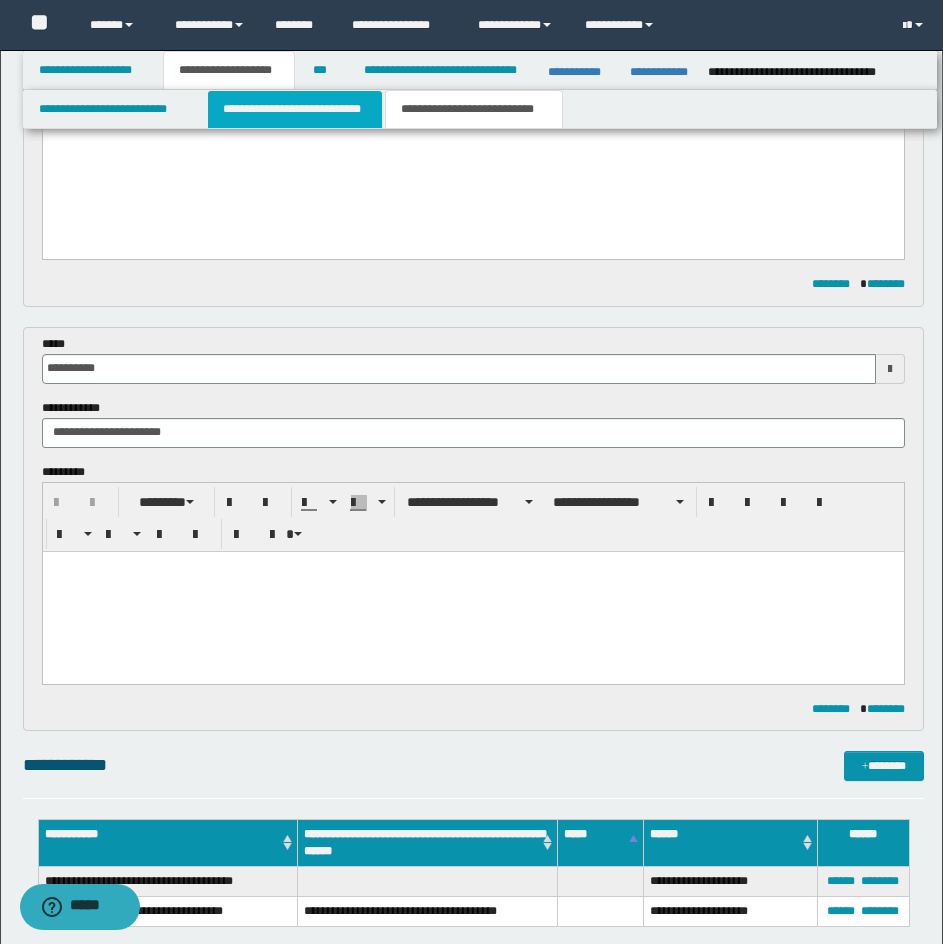 click on "**********" at bounding box center (295, 109) 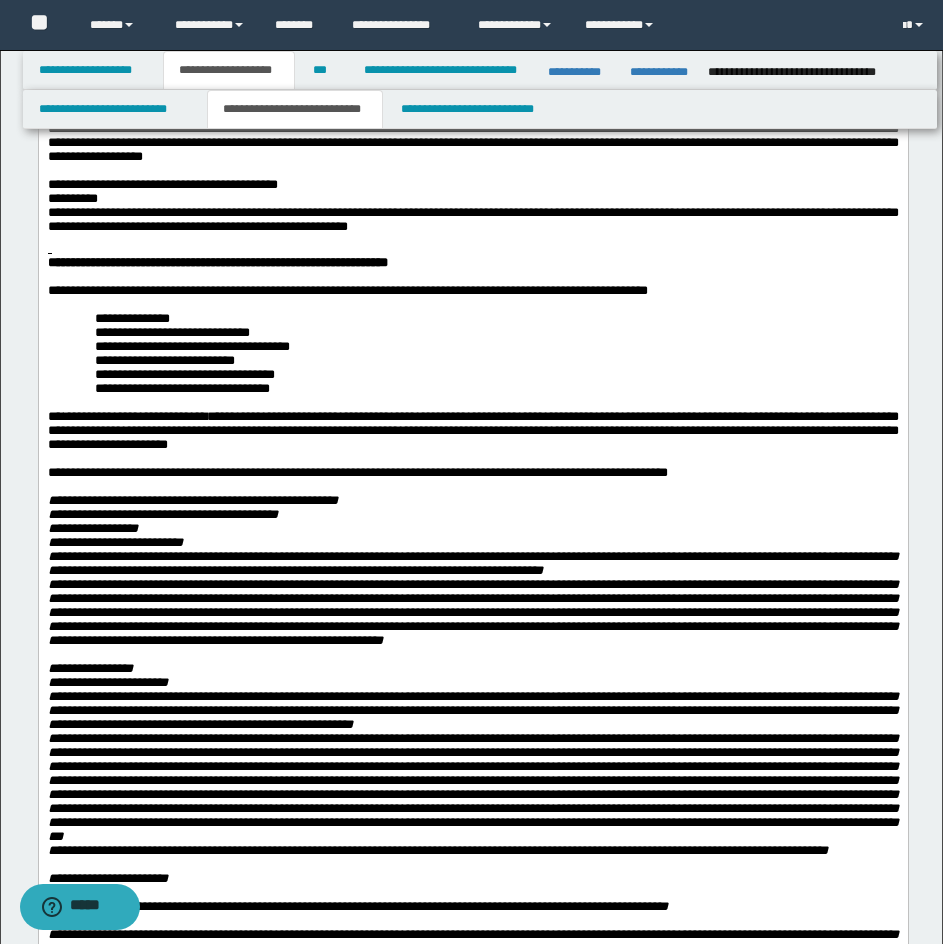 scroll, scrollTop: 700, scrollLeft: 0, axis: vertical 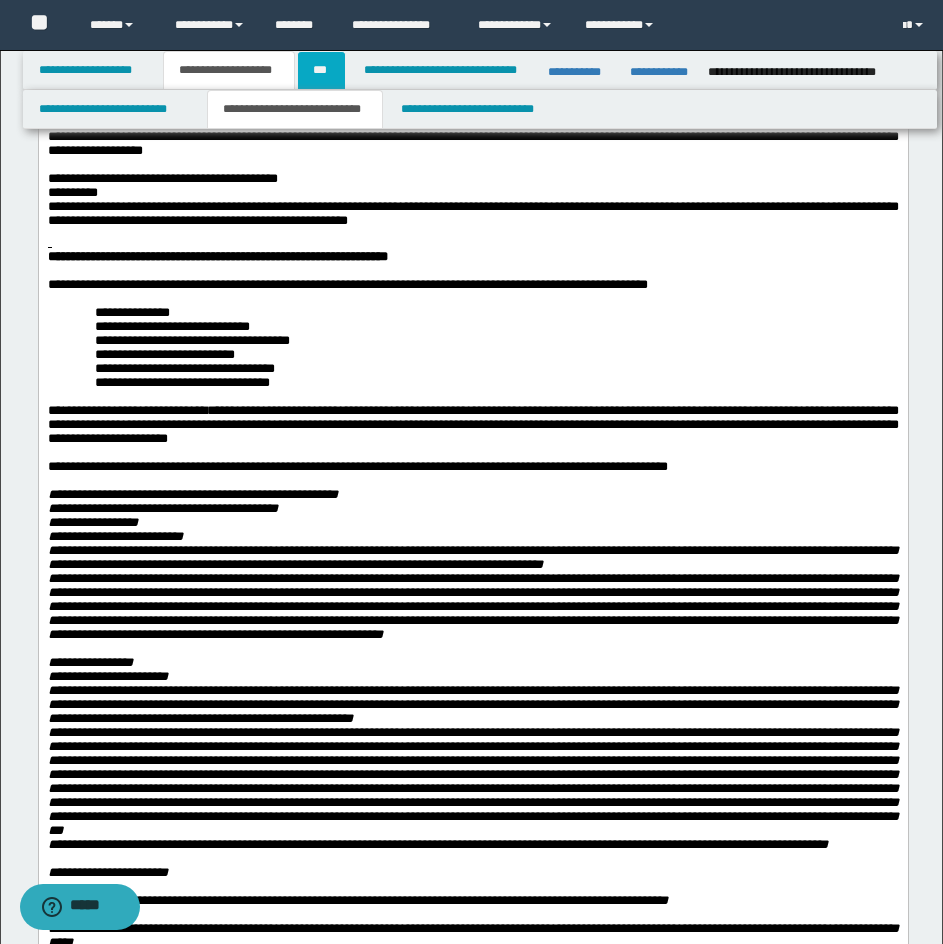 click on "***" at bounding box center (321, 70) 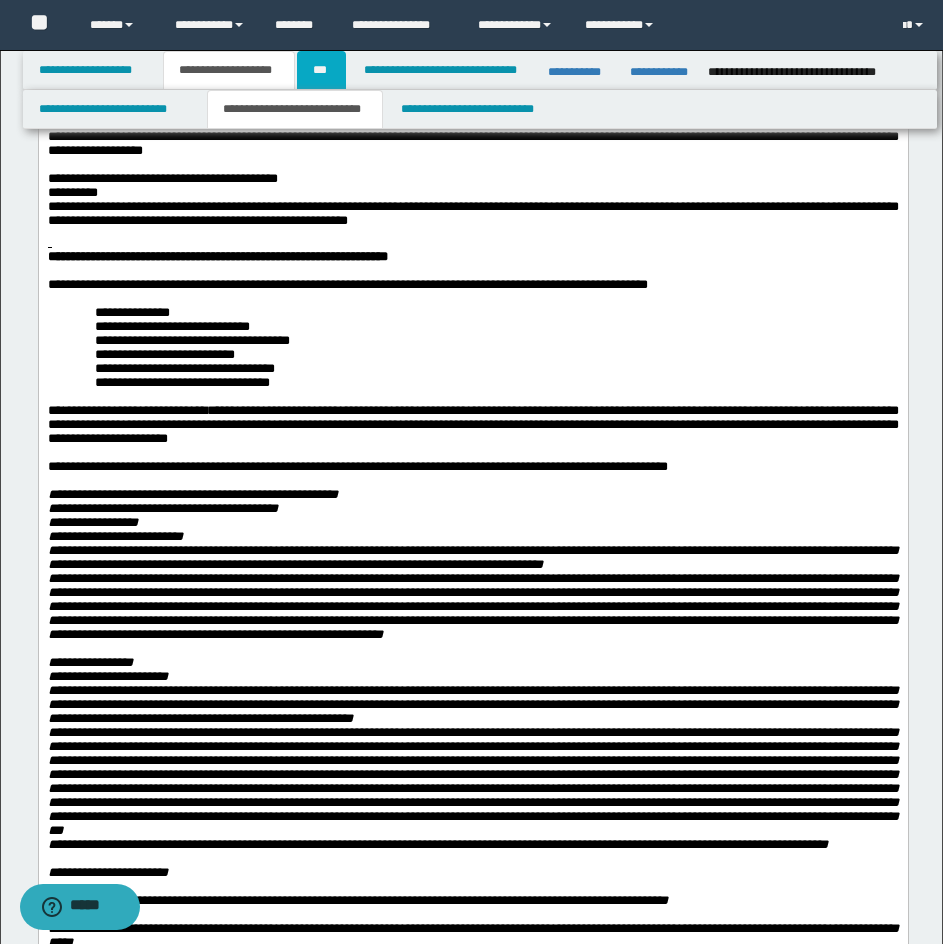 scroll, scrollTop: 0, scrollLeft: 0, axis: both 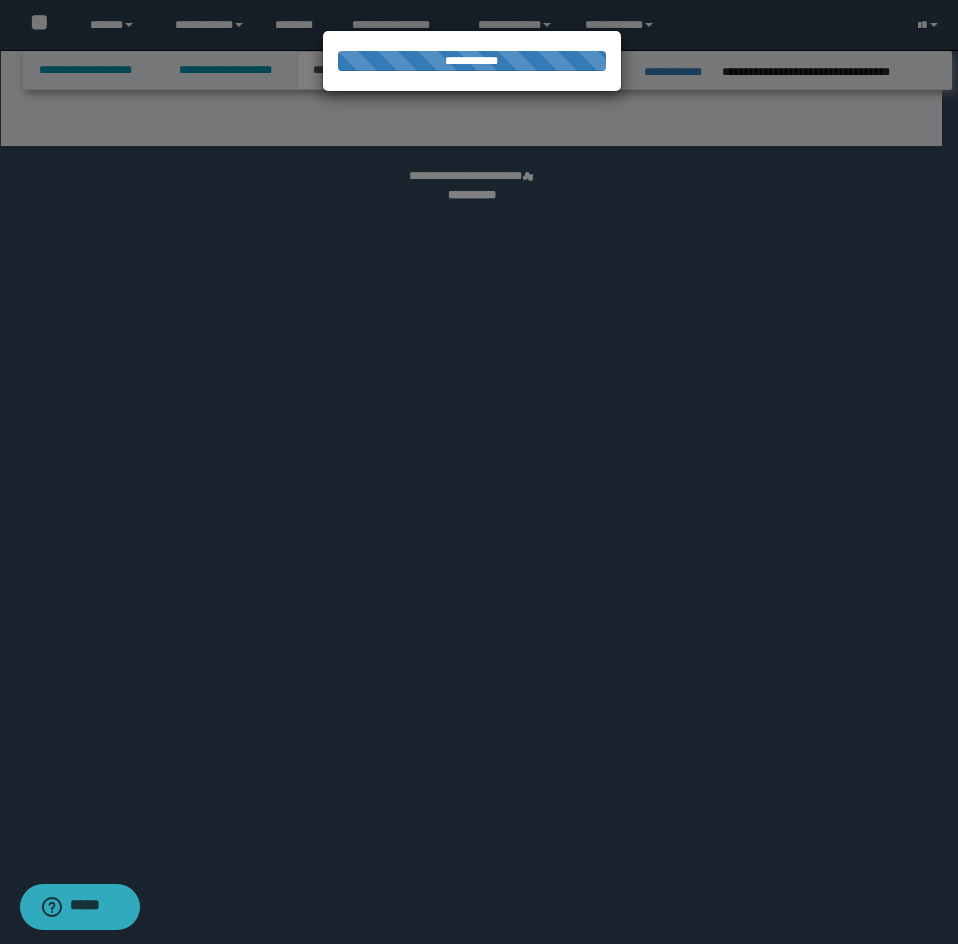 select on "***" 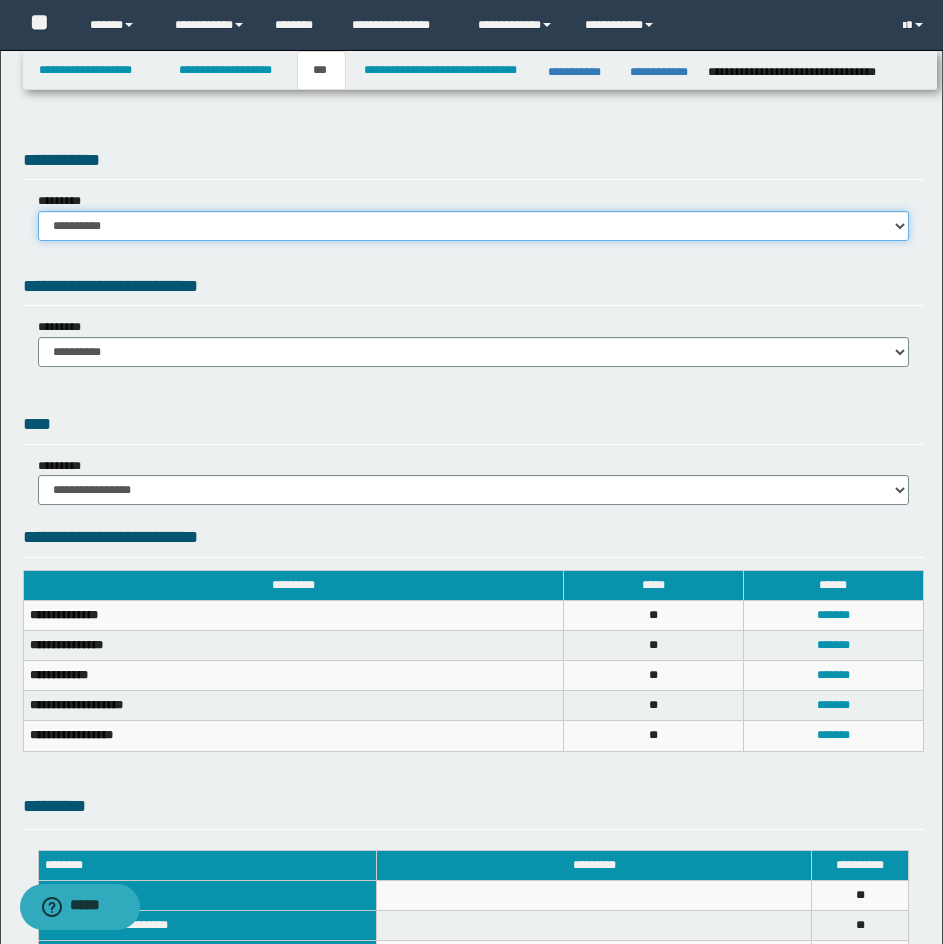 click on "**********" at bounding box center (473, 226) 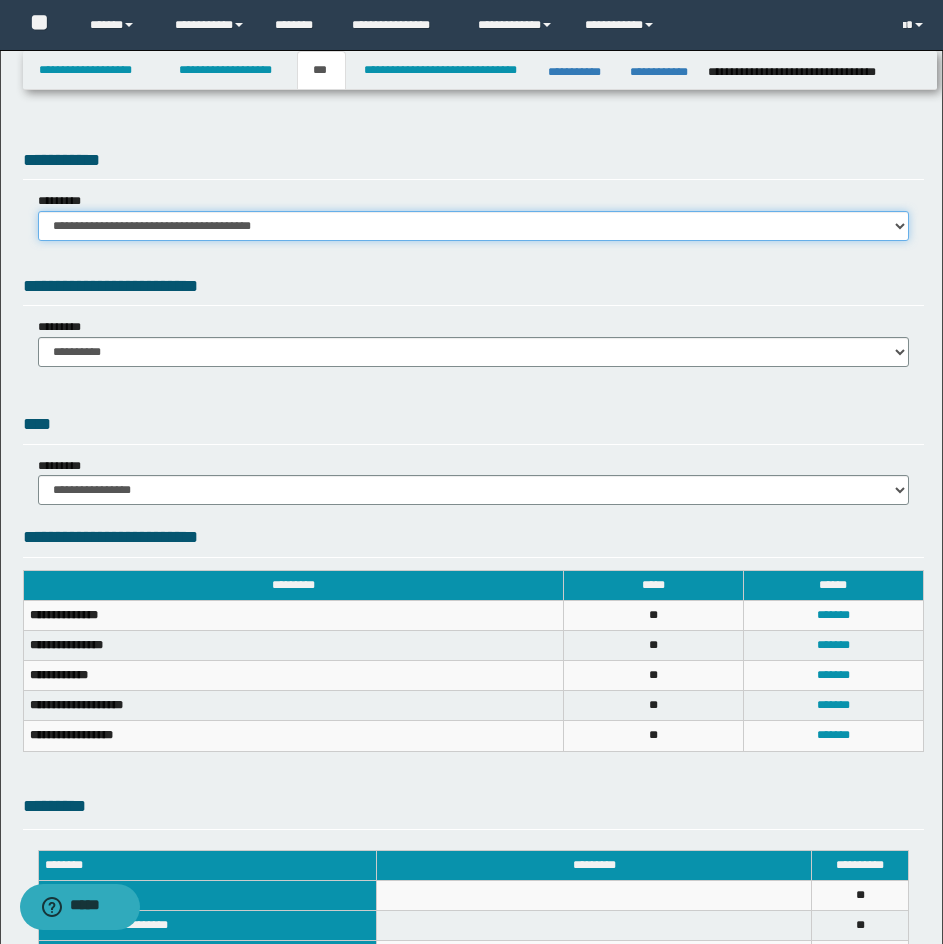 click on "**********" at bounding box center (473, 226) 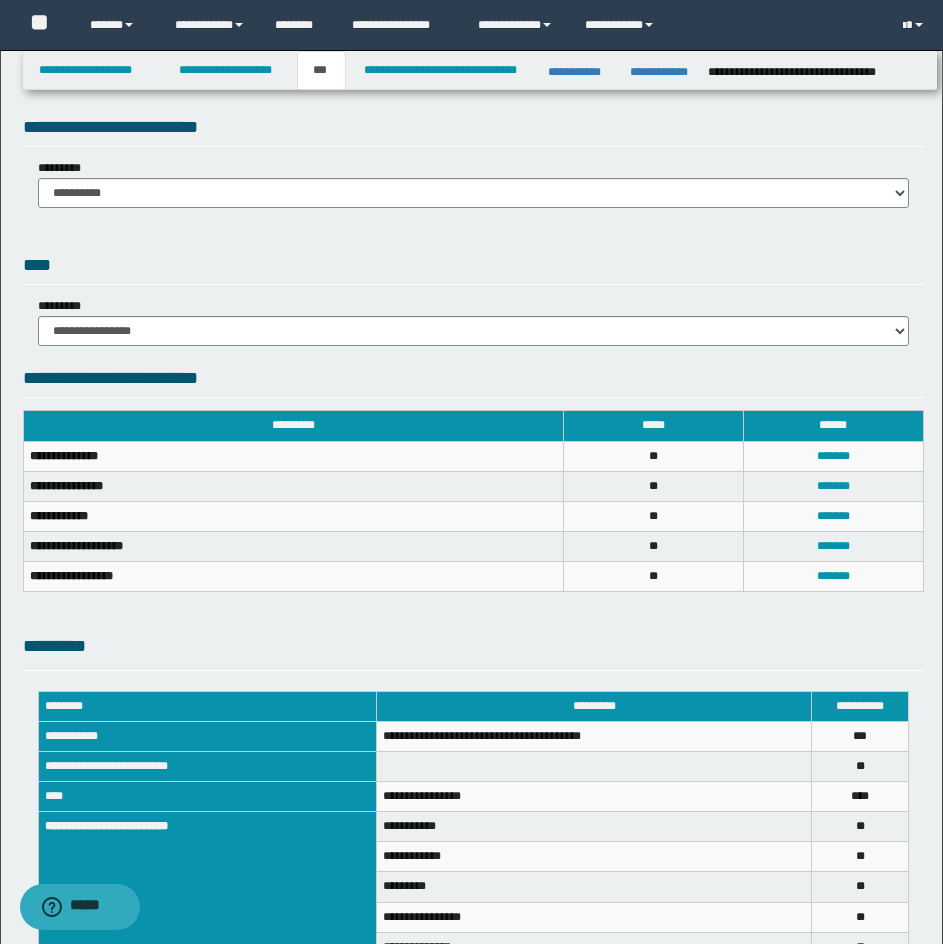 scroll, scrollTop: 300, scrollLeft: 0, axis: vertical 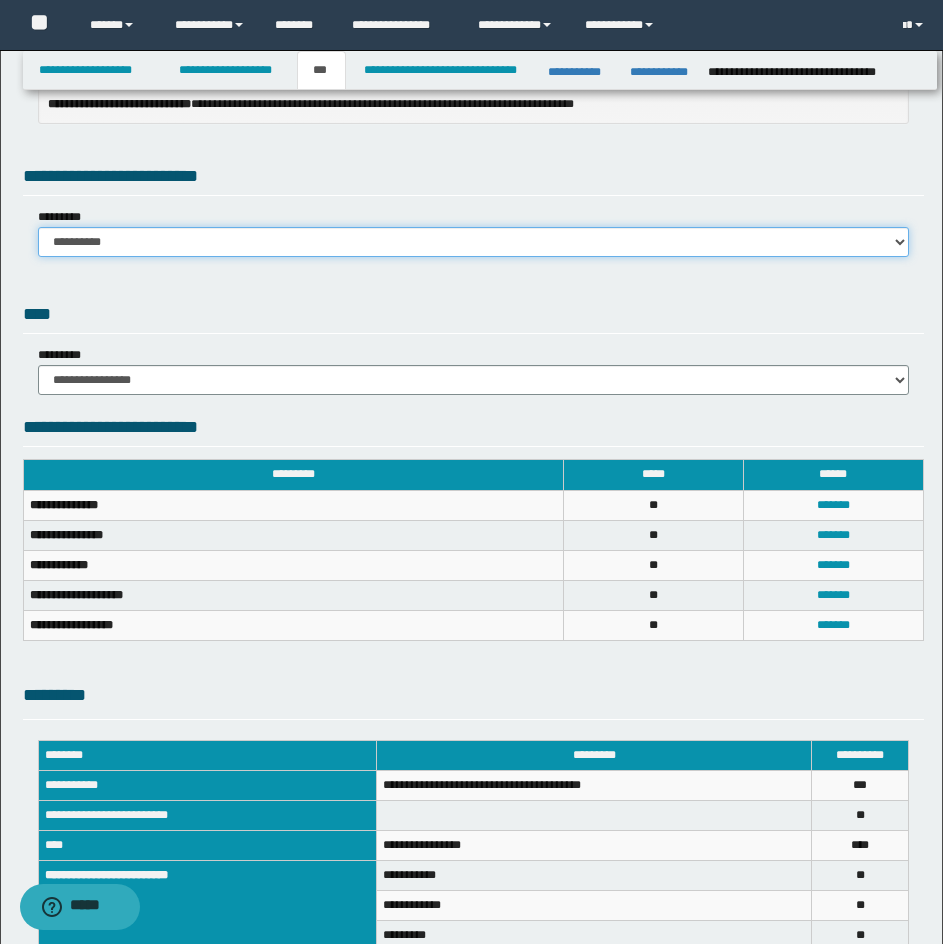click on "**********" at bounding box center [473, 242] 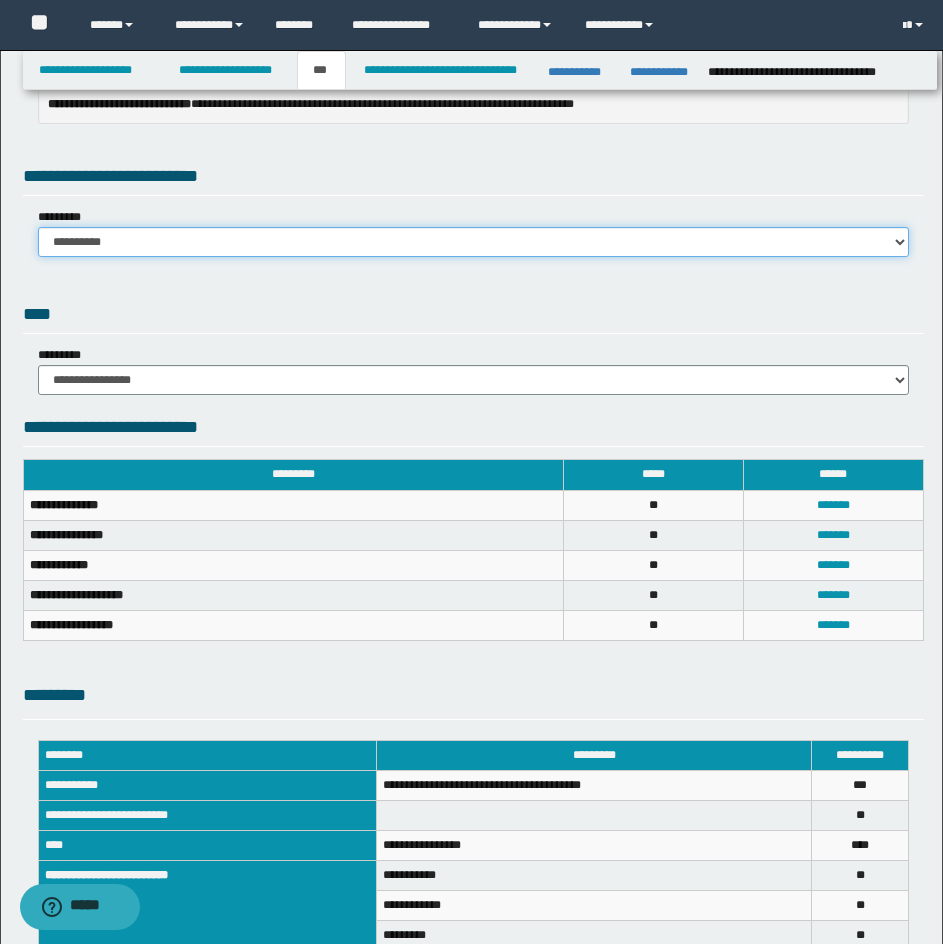 select on "*" 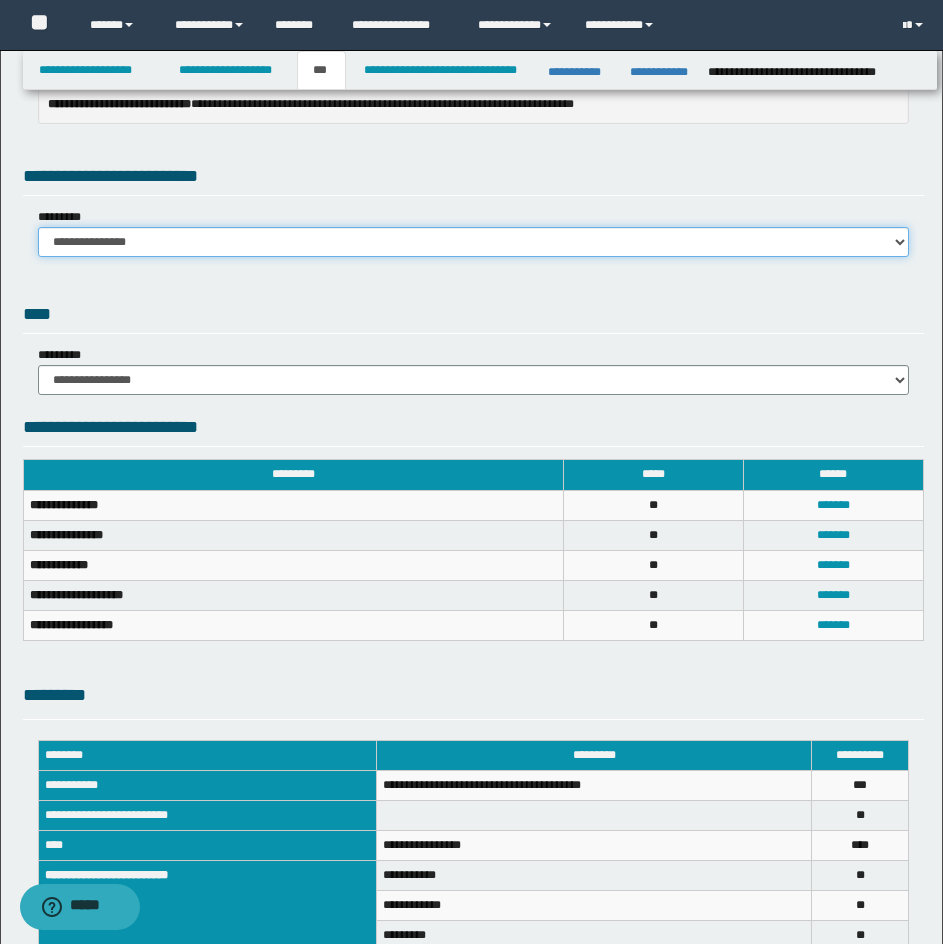 click on "**********" at bounding box center [473, 242] 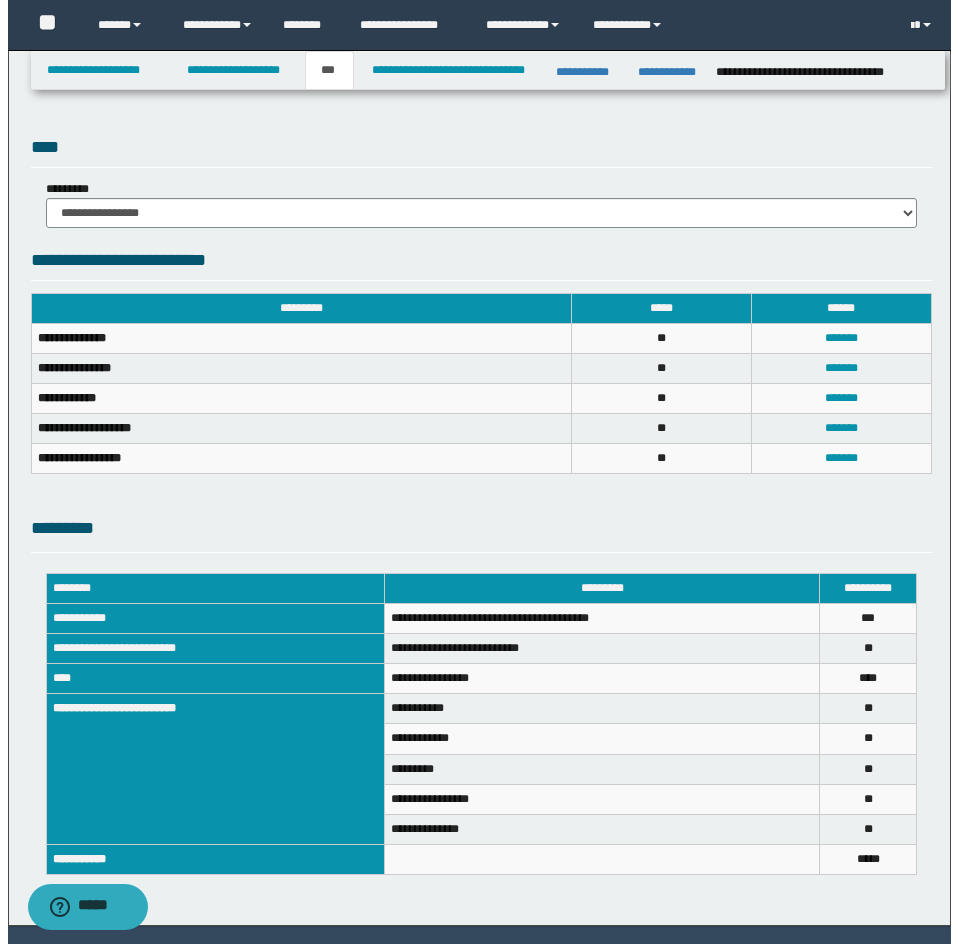 scroll, scrollTop: 660, scrollLeft: 0, axis: vertical 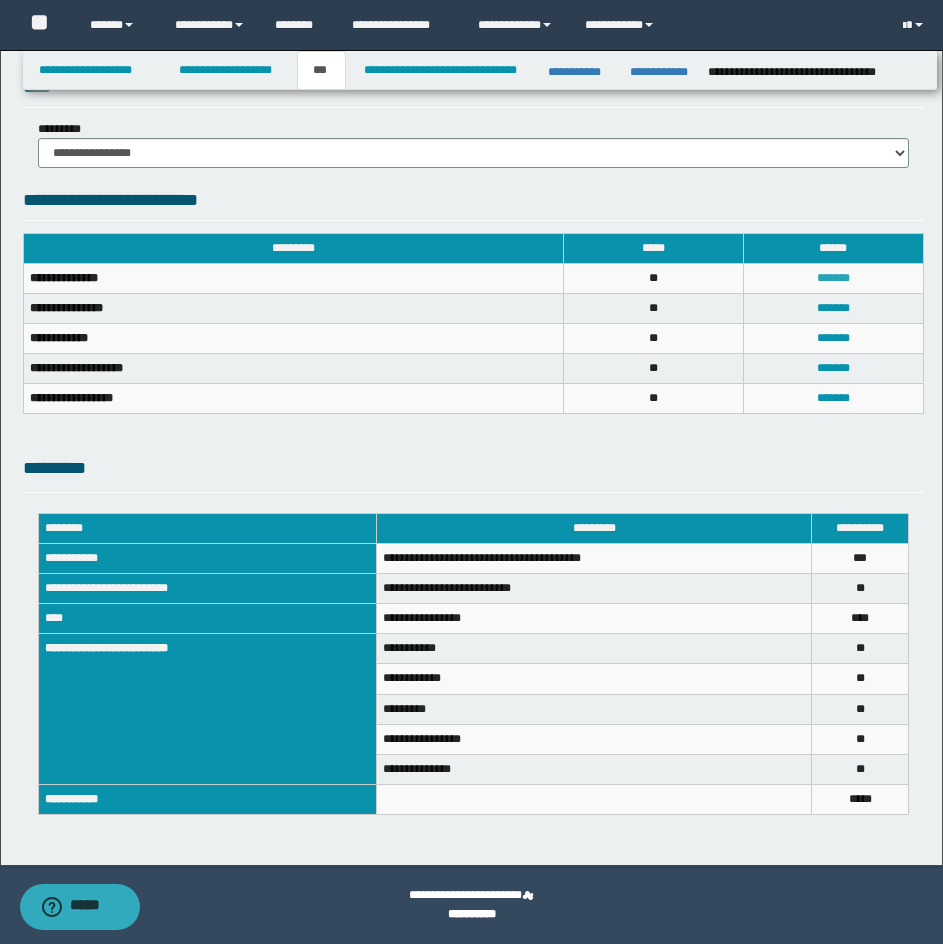 click on "*******" at bounding box center (833, 278) 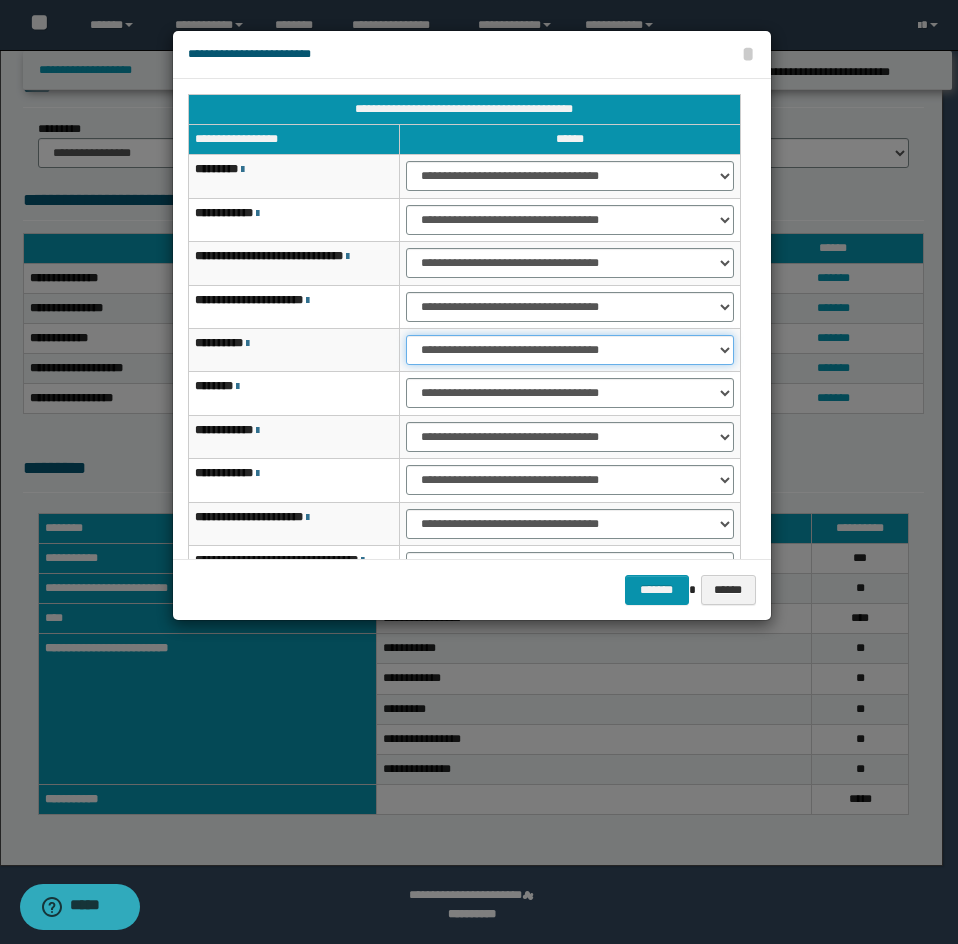 click on "**********" at bounding box center [569, 350] 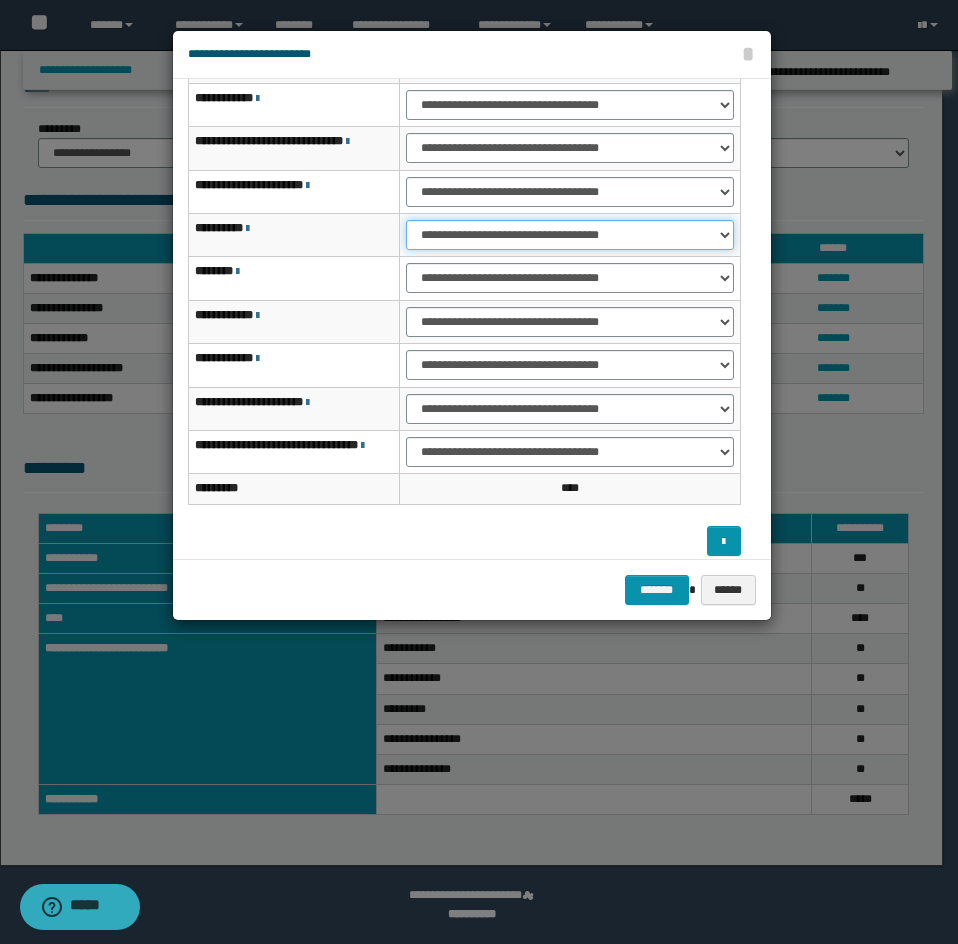 scroll, scrollTop: 127, scrollLeft: 0, axis: vertical 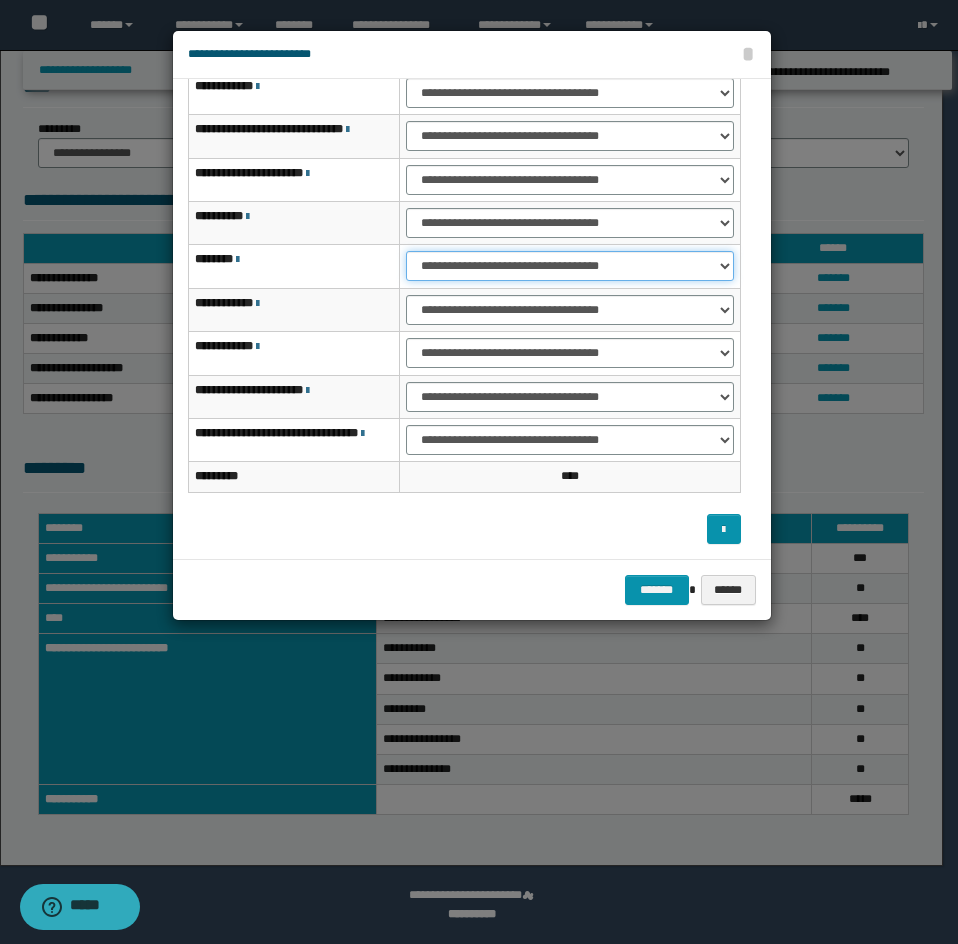 click on "**********" at bounding box center (569, 266) 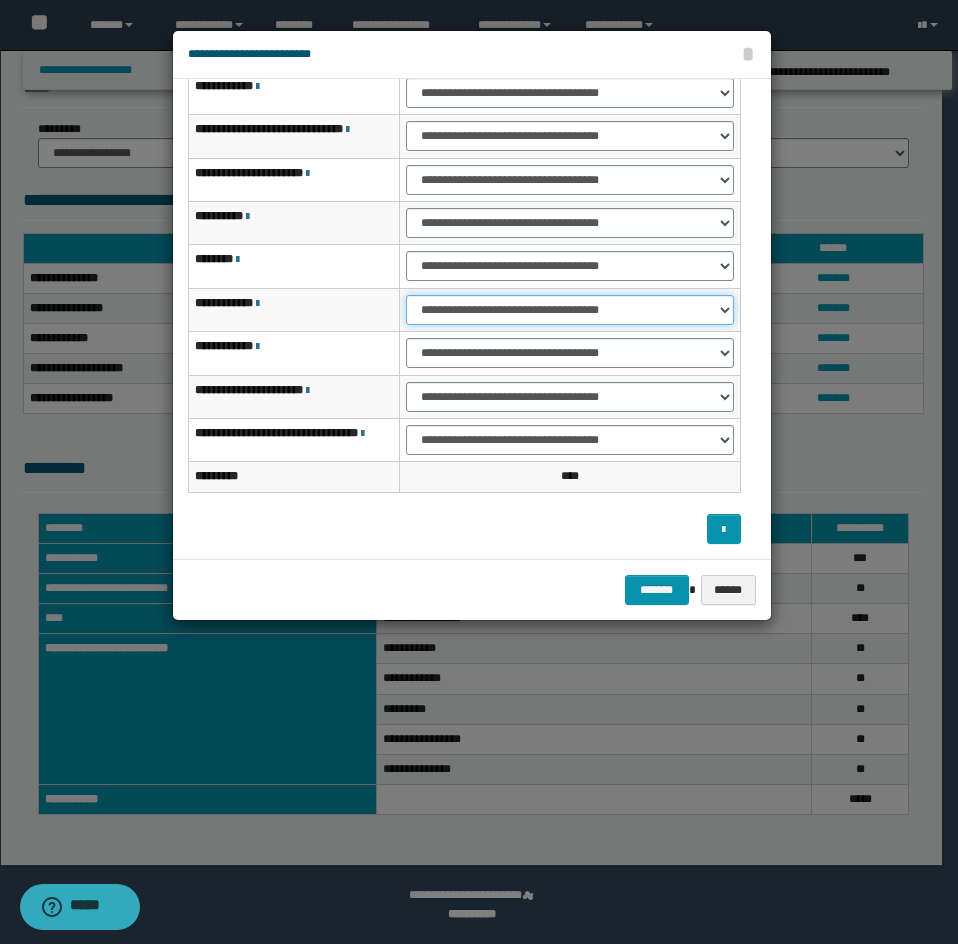 click on "**********" at bounding box center [569, 310] 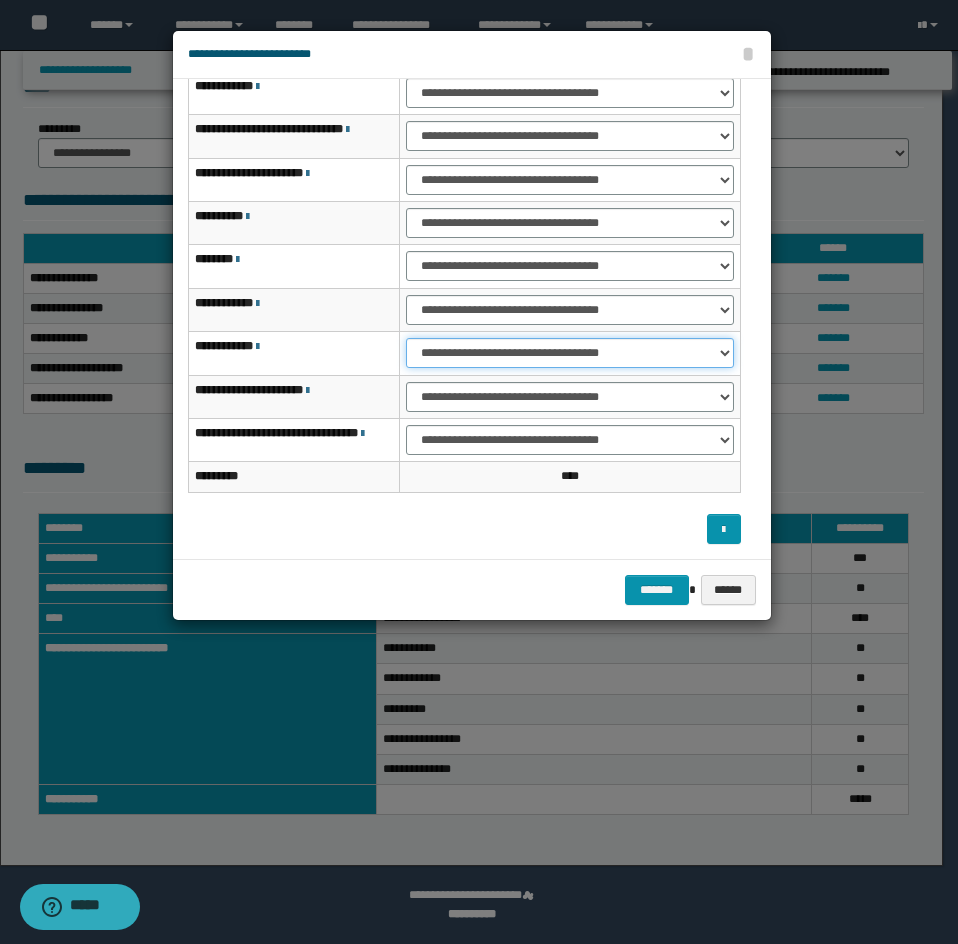 click on "**********" at bounding box center [569, 353] 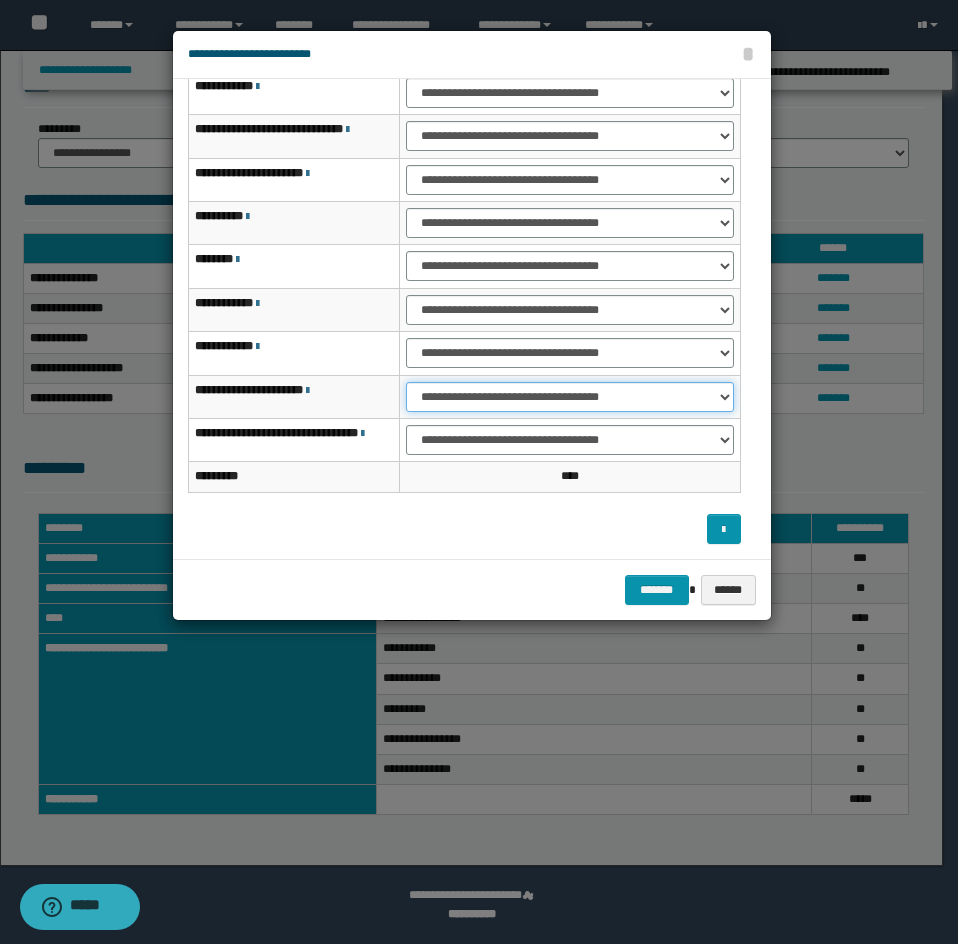 click on "**********" at bounding box center [569, 397] 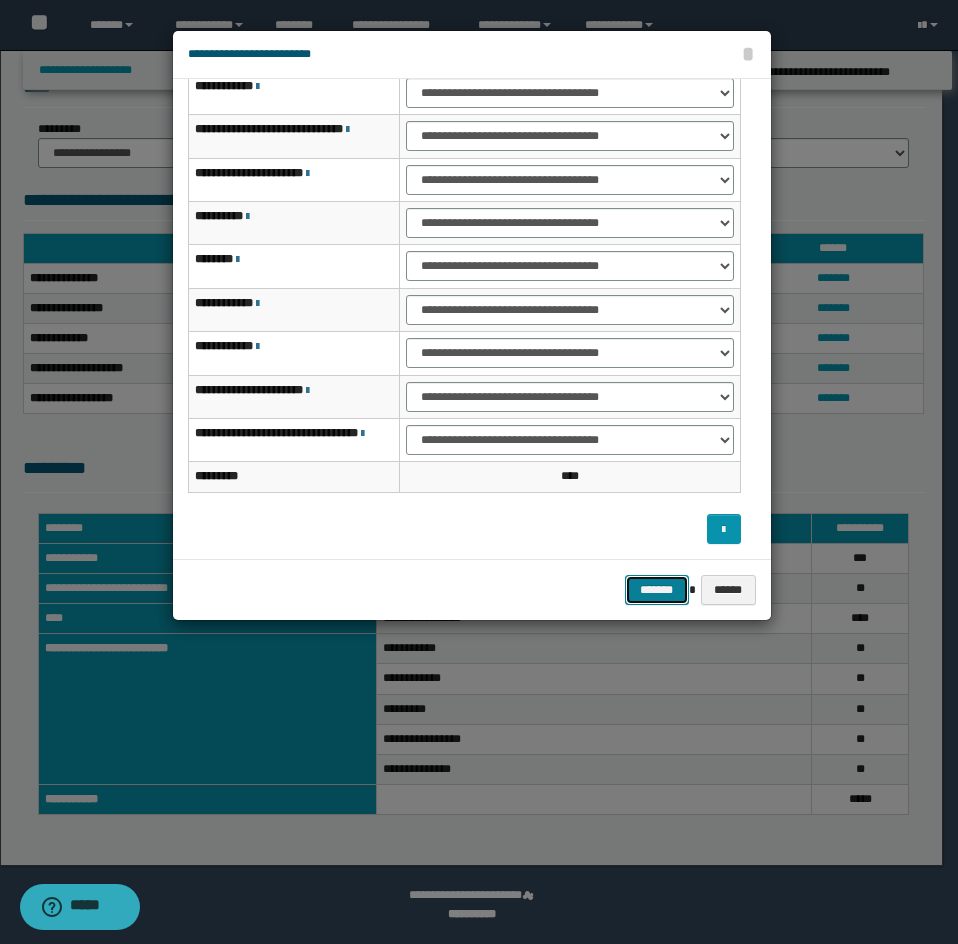 click on "*******" at bounding box center (657, 590) 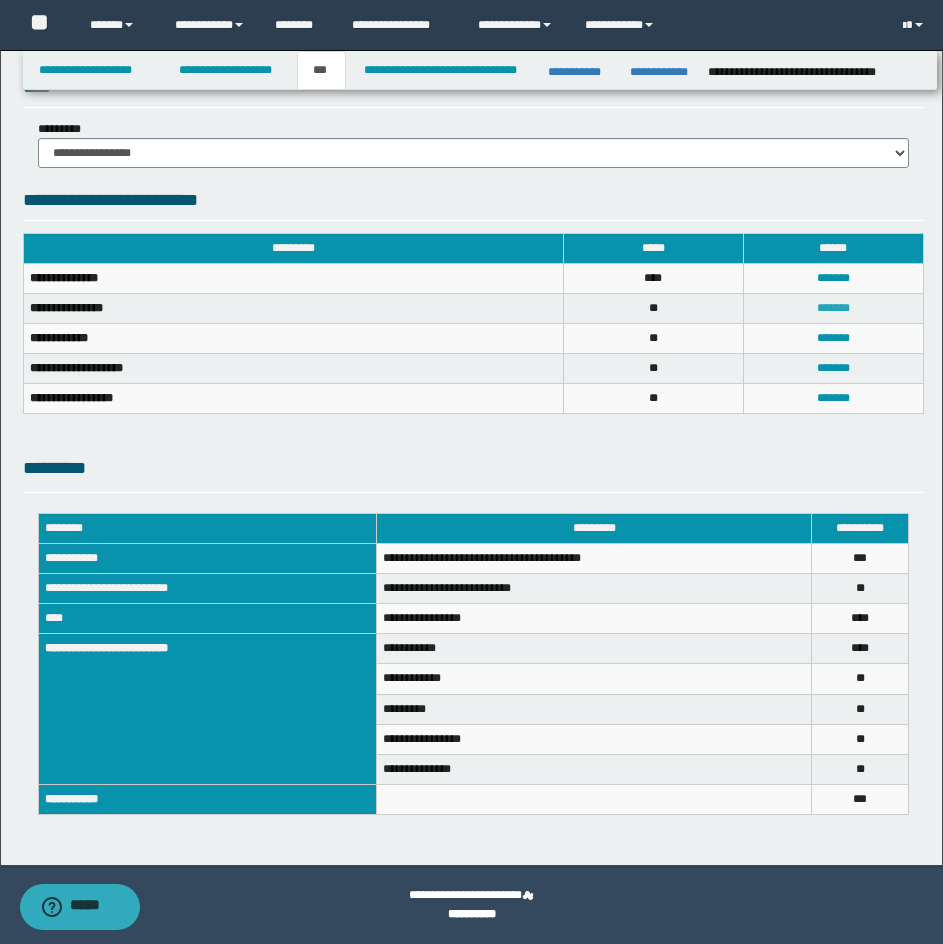 click on "*******" at bounding box center [833, 308] 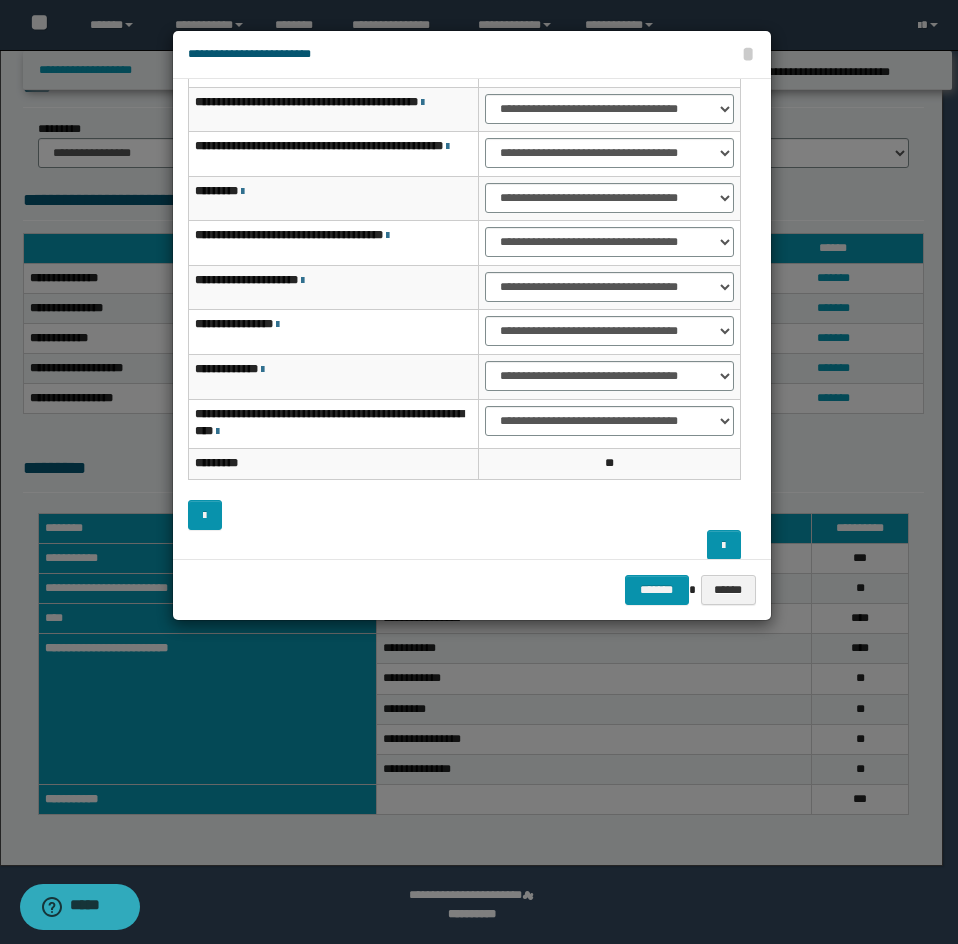 scroll, scrollTop: 173, scrollLeft: 0, axis: vertical 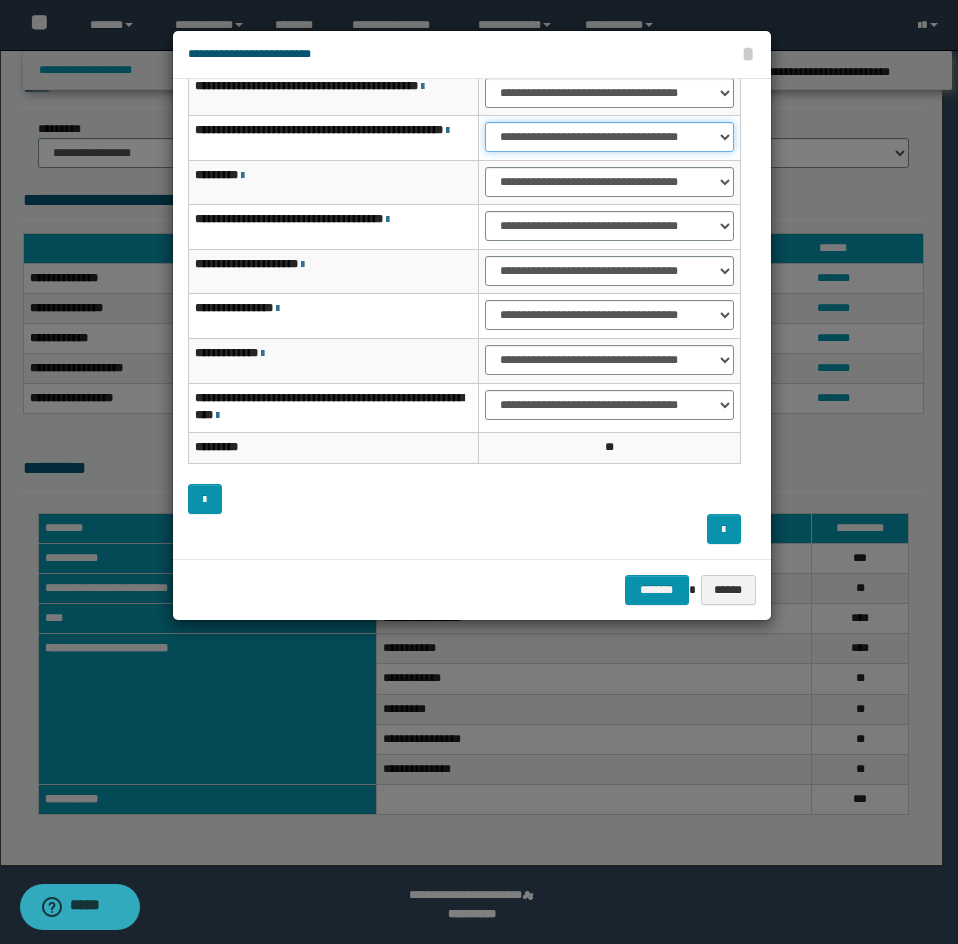 click on "**********" at bounding box center (609, 137) 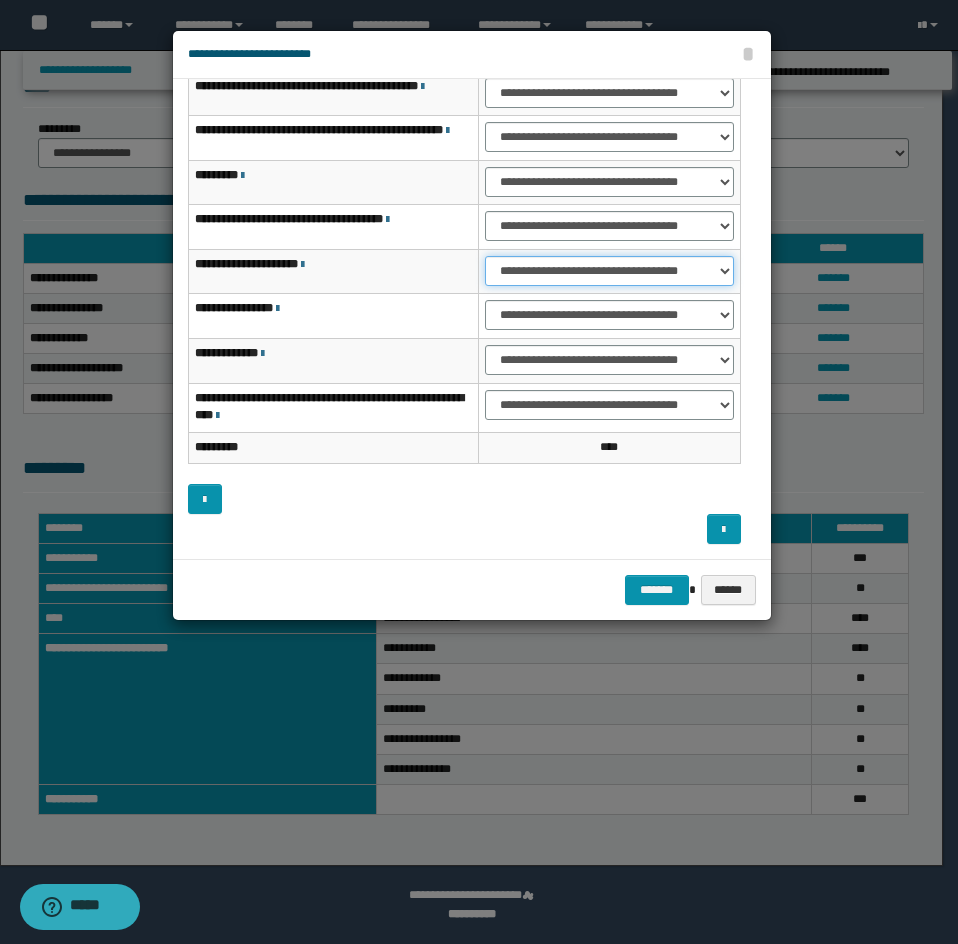 click on "**********" at bounding box center [609, 271] 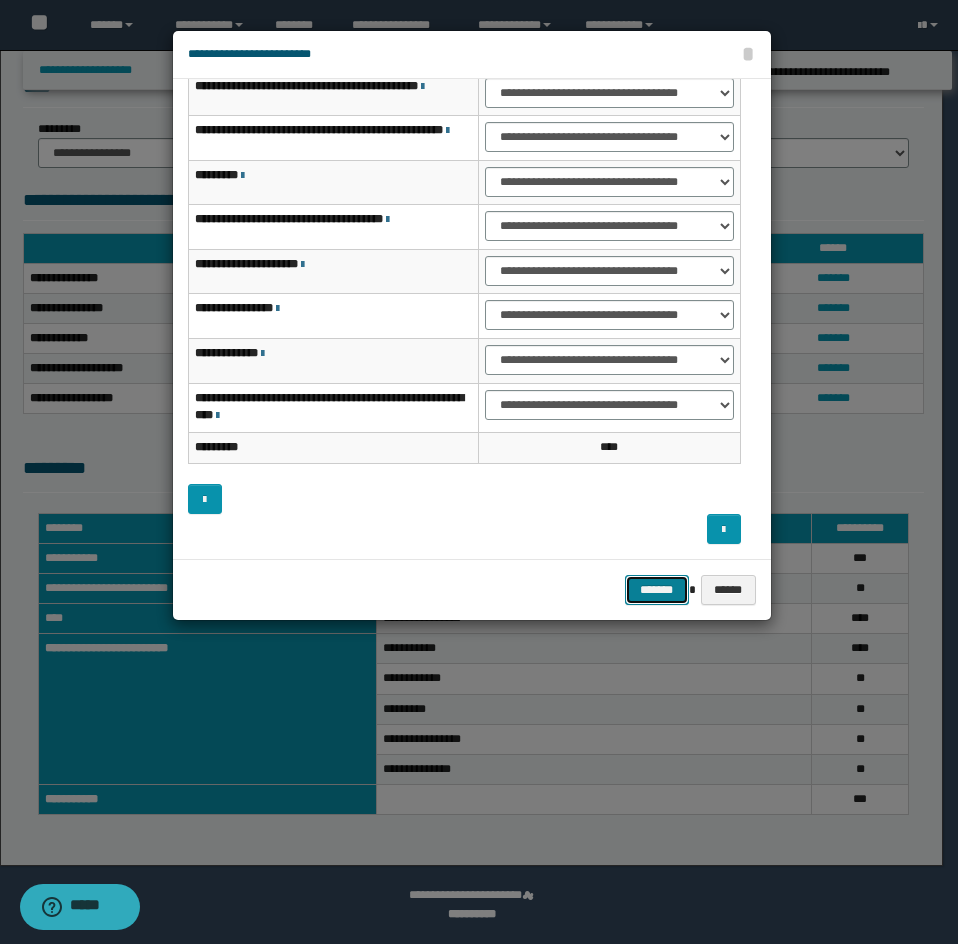 click on "*******" at bounding box center [657, 590] 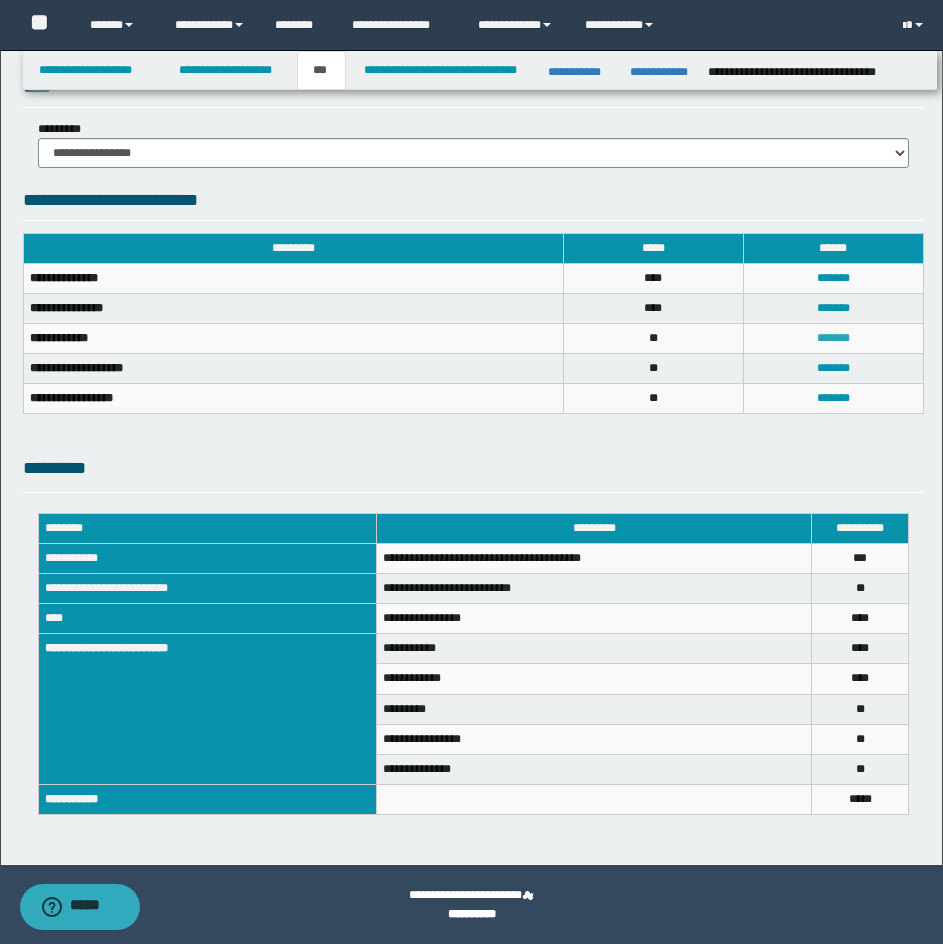 click on "*******" at bounding box center (833, 338) 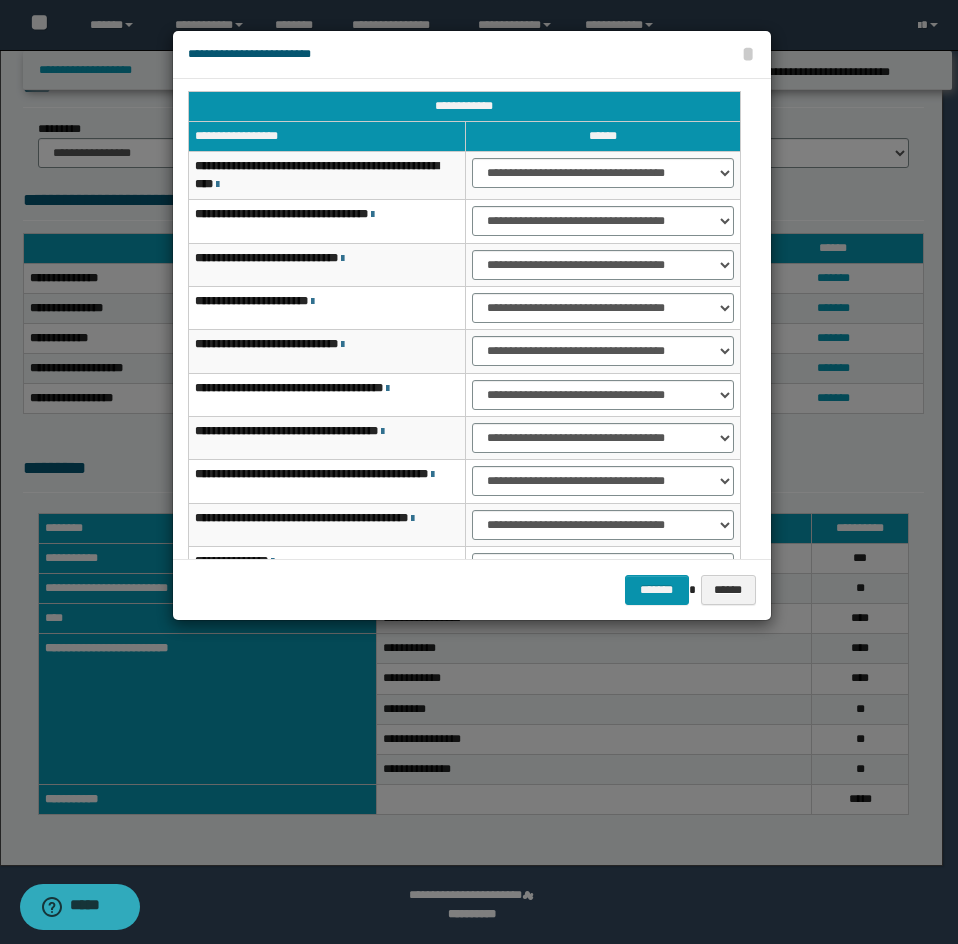 scroll, scrollTop: 0, scrollLeft: 0, axis: both 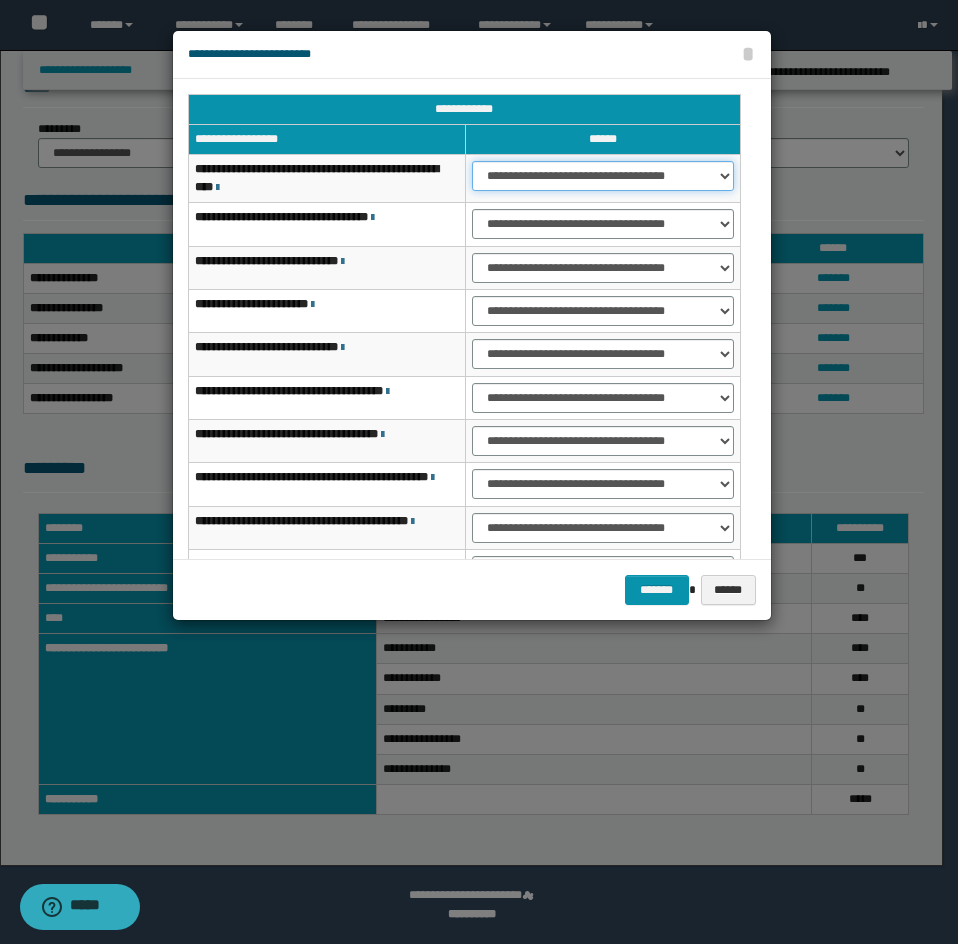 click on "**********" at bounding box center (603, 176) 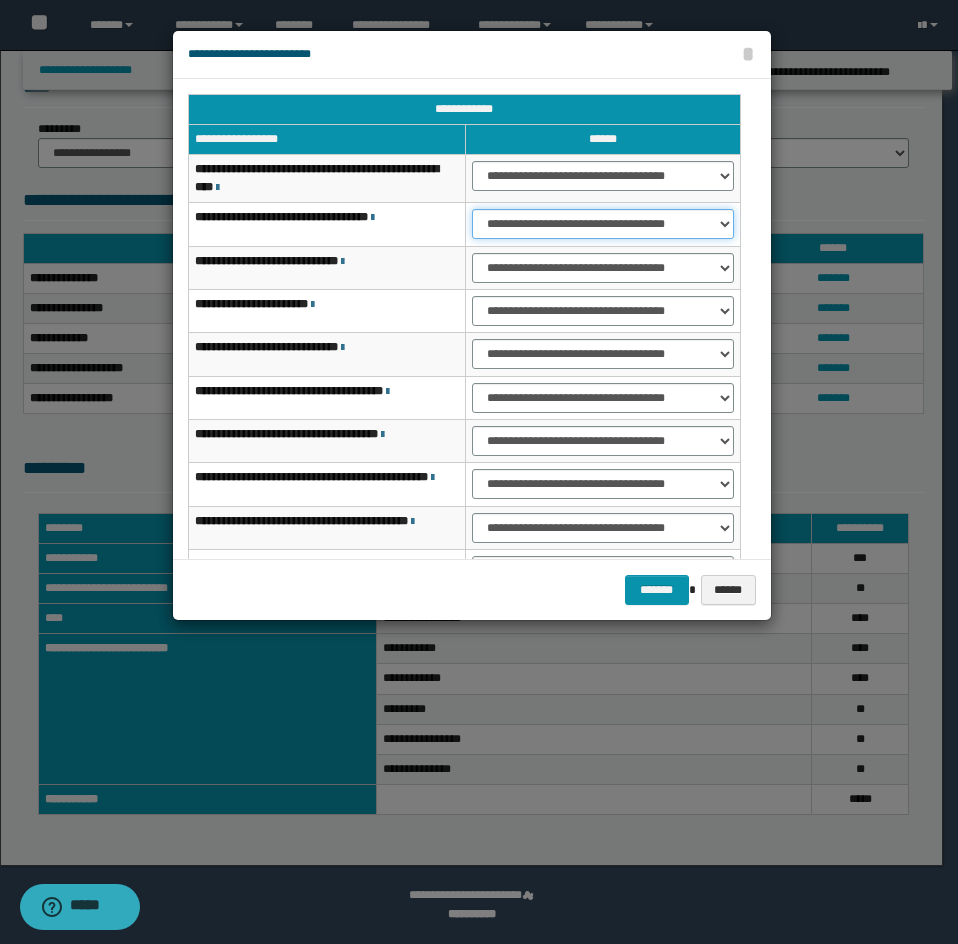 click on "**********" at bounding box center [603, 224] 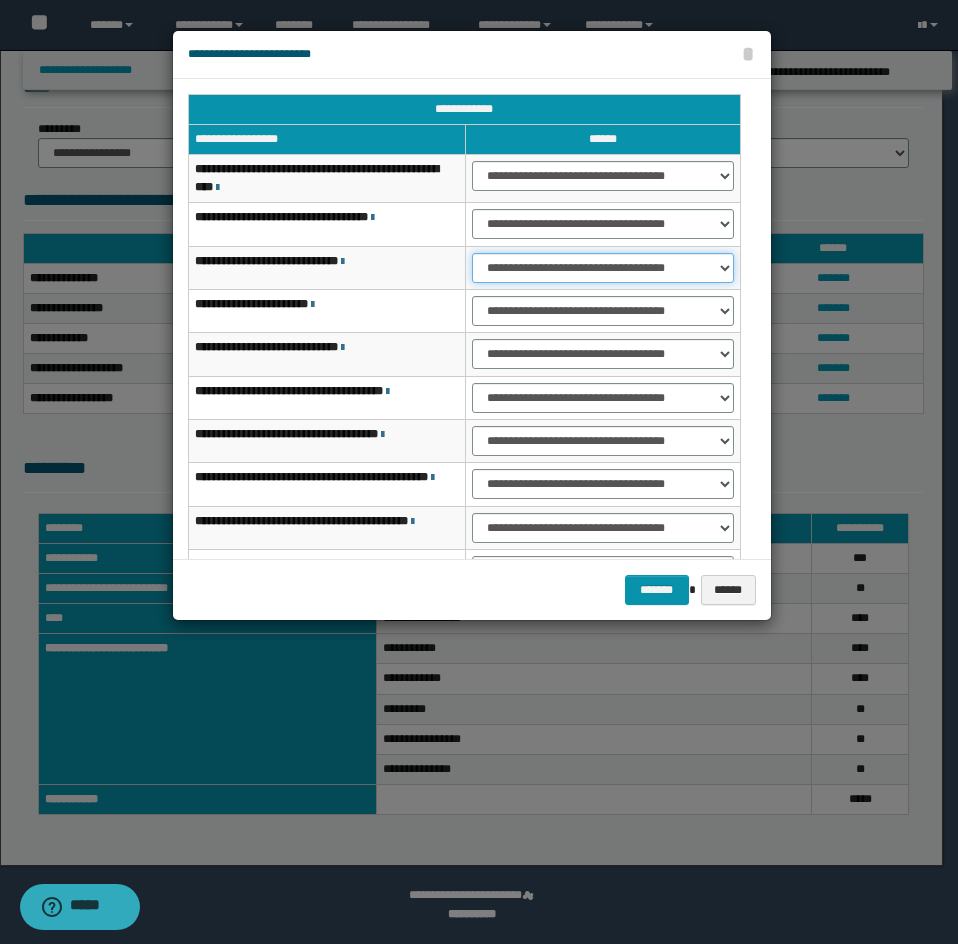 click on "**********" at bounding box center [603, 268] 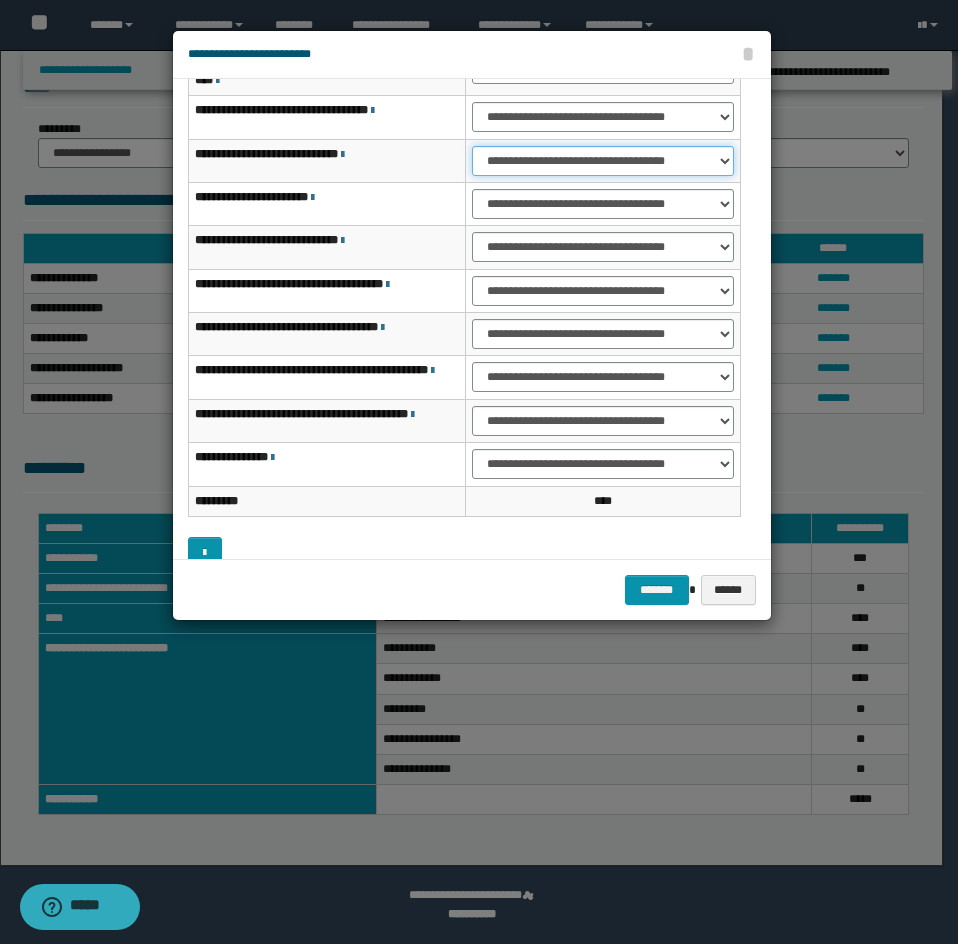scroll, scrollTop: 160, scrollLeft: 0, axis: vertical 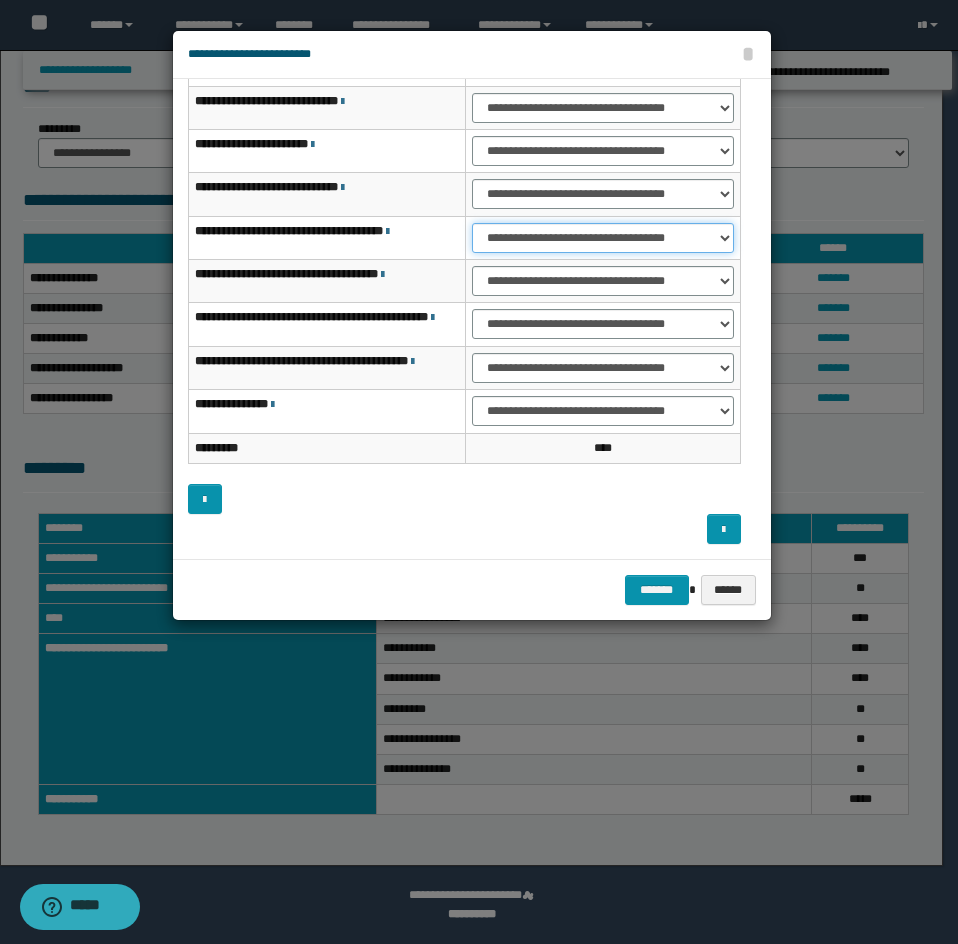 click on "**********" at bounding box center (603, 238) 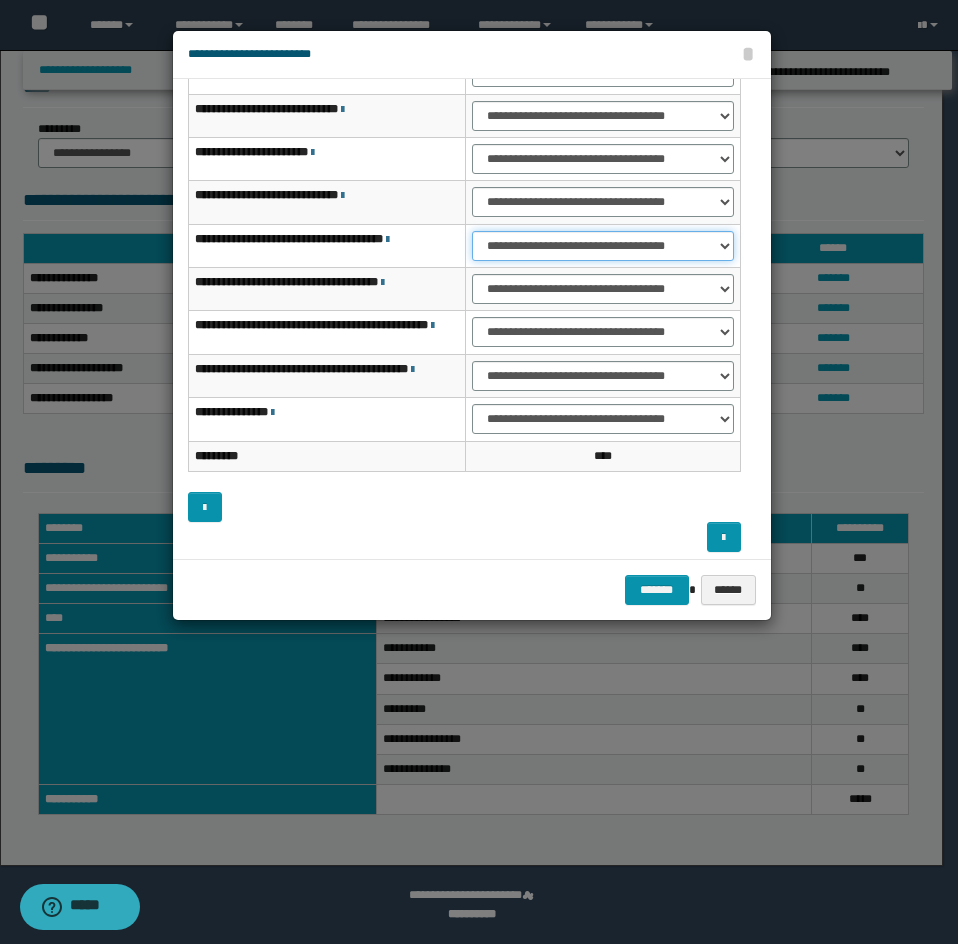 scroll, scrollTop: 160, scrollLeft: 0, axis: vertical 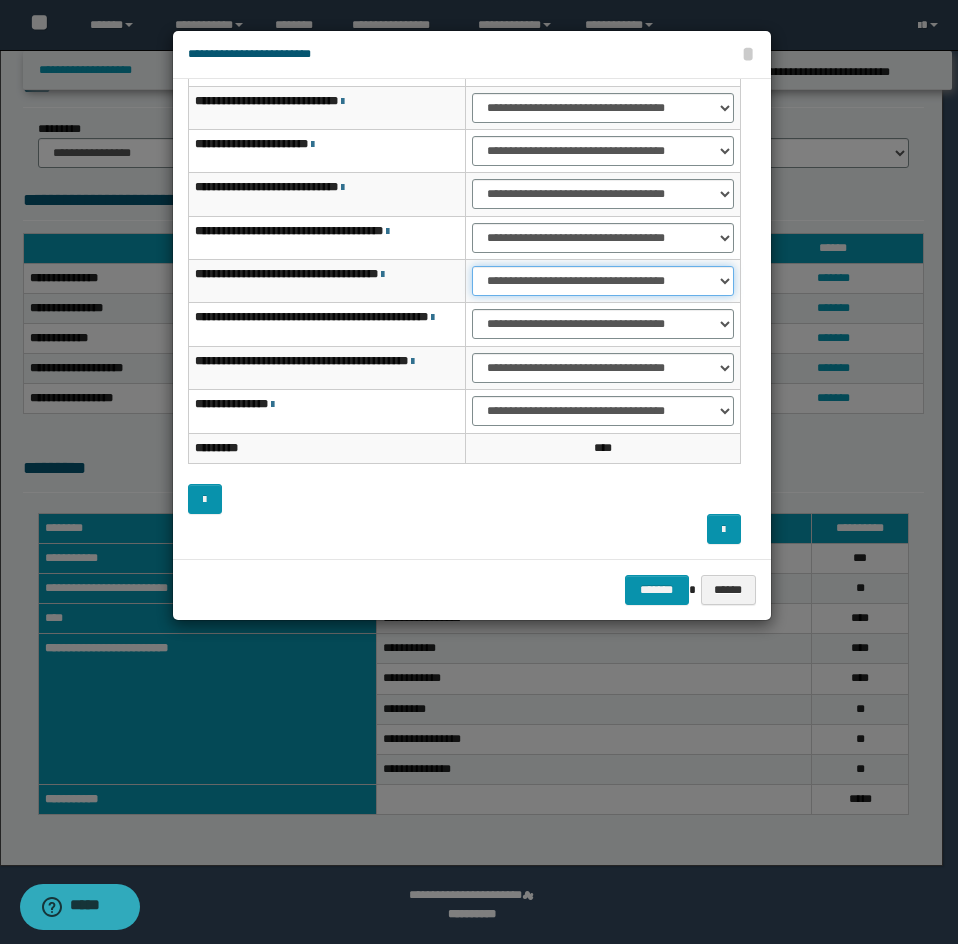 click on "**********" at bounding box center [603, 281] 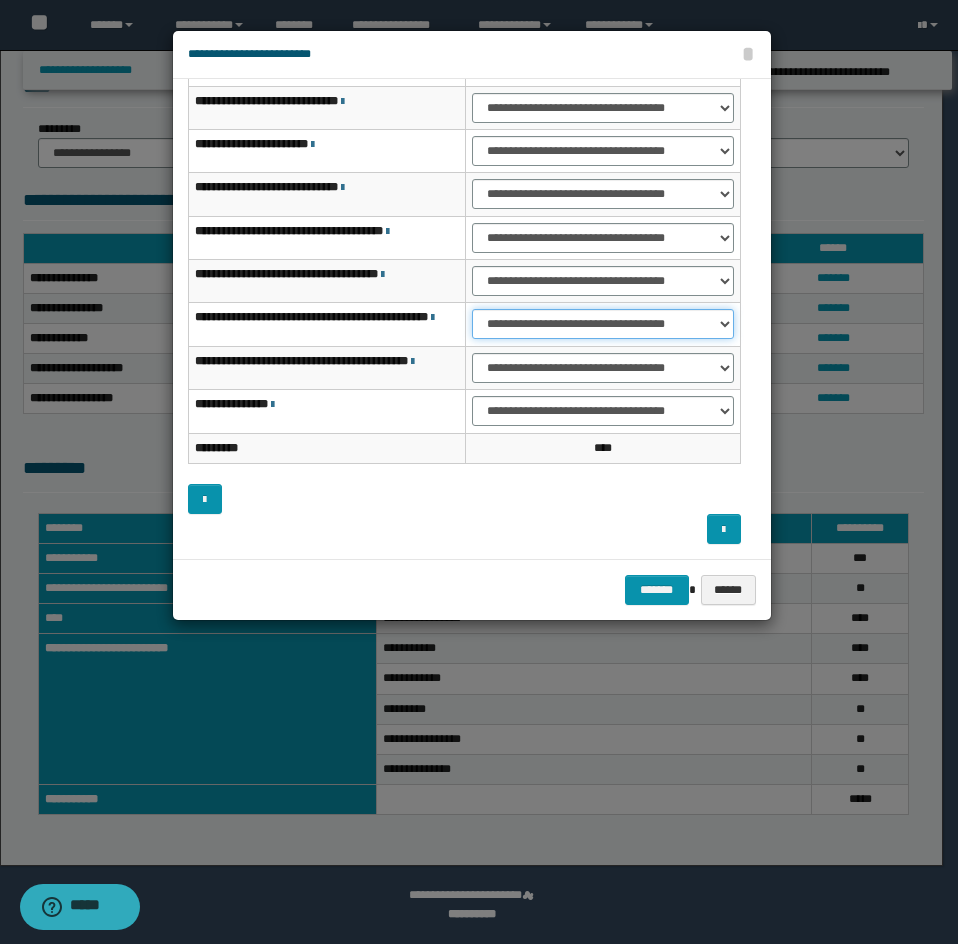click on "**********" at bounding box center [603, 324] 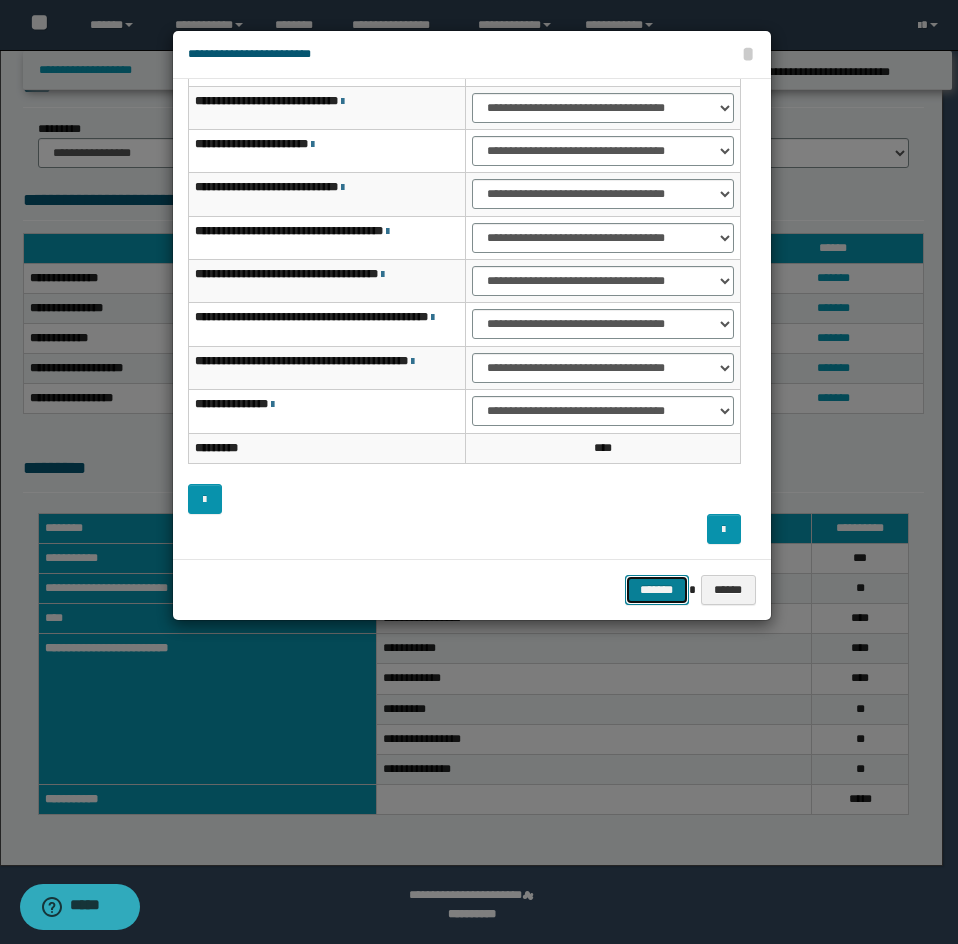 click on "*******" at bounding box center [657, 590] 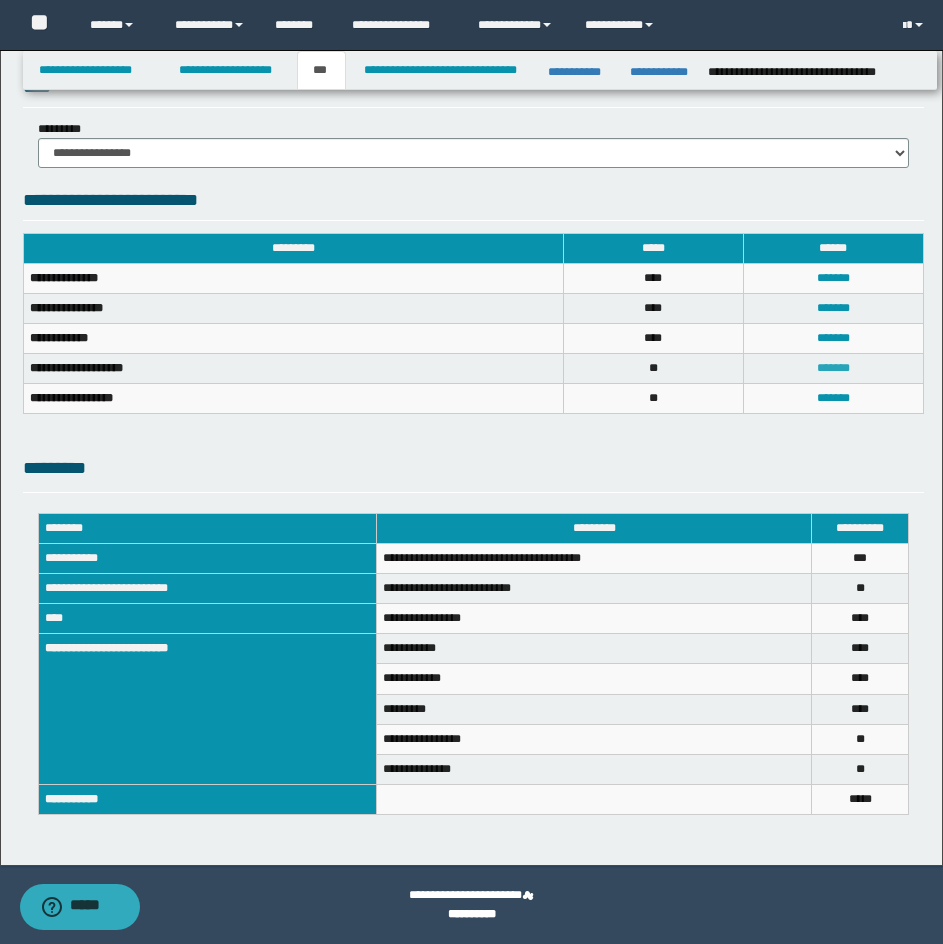 click on "*******" at bounding box center (833, 368) 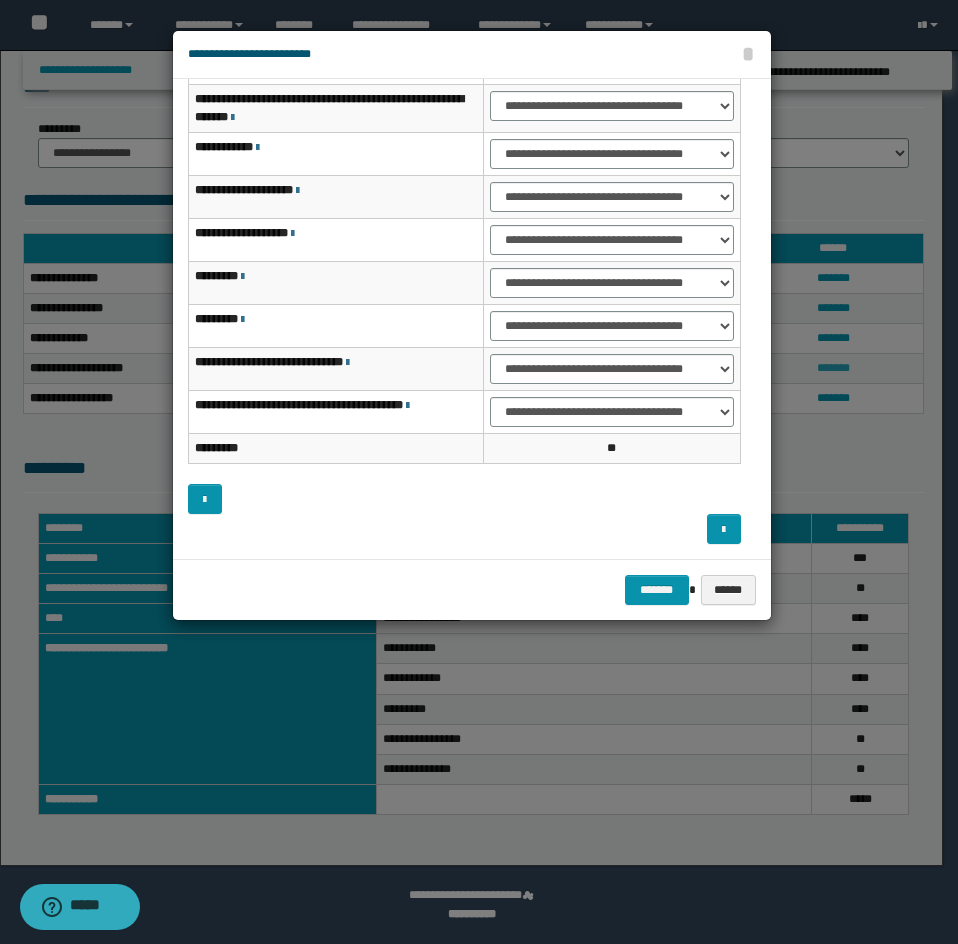 scroll, scrollTop: 156, scrollLeft: 0, axis: vertical 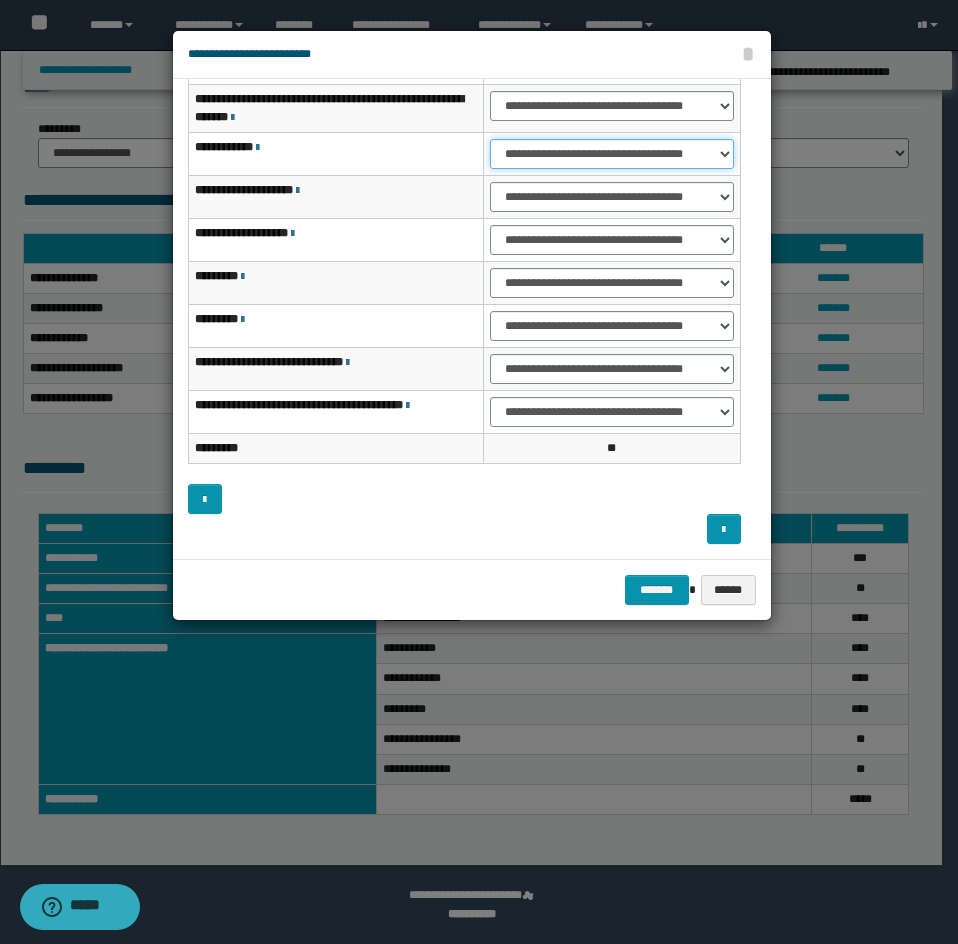 click on "**********" at bounding box center (611, 154) 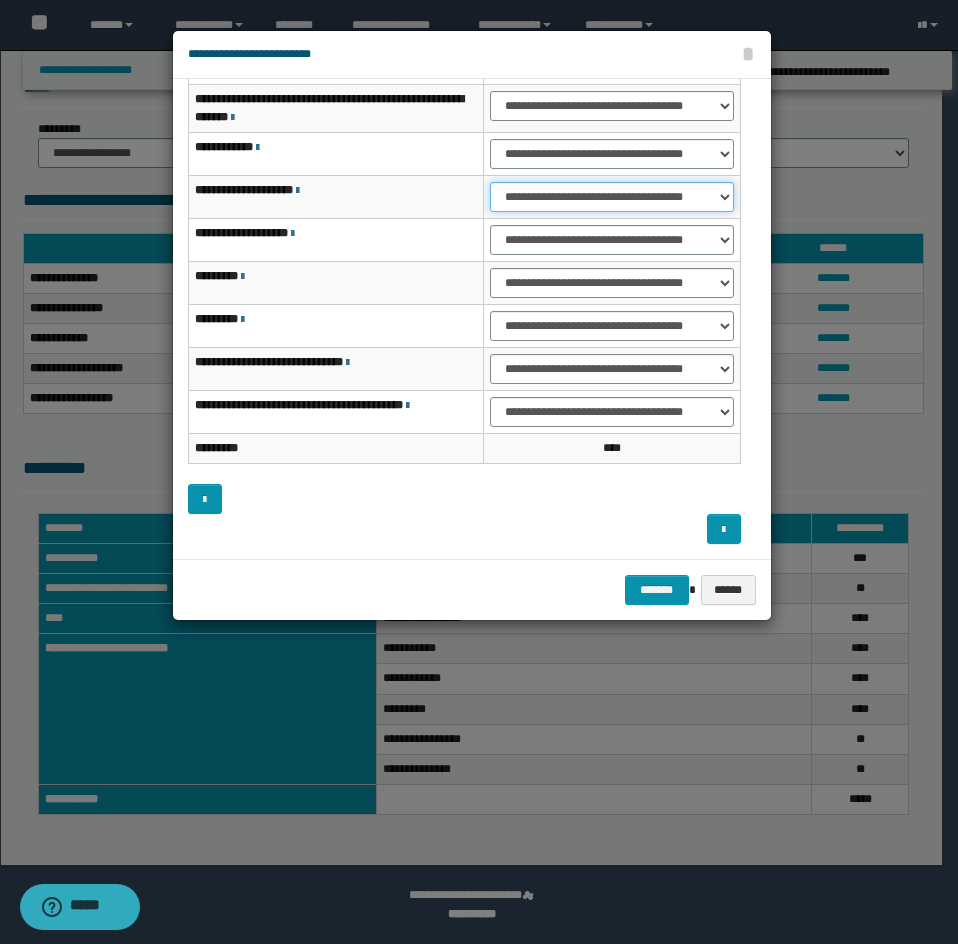 click on "**********" at bounding box center (611, 197) 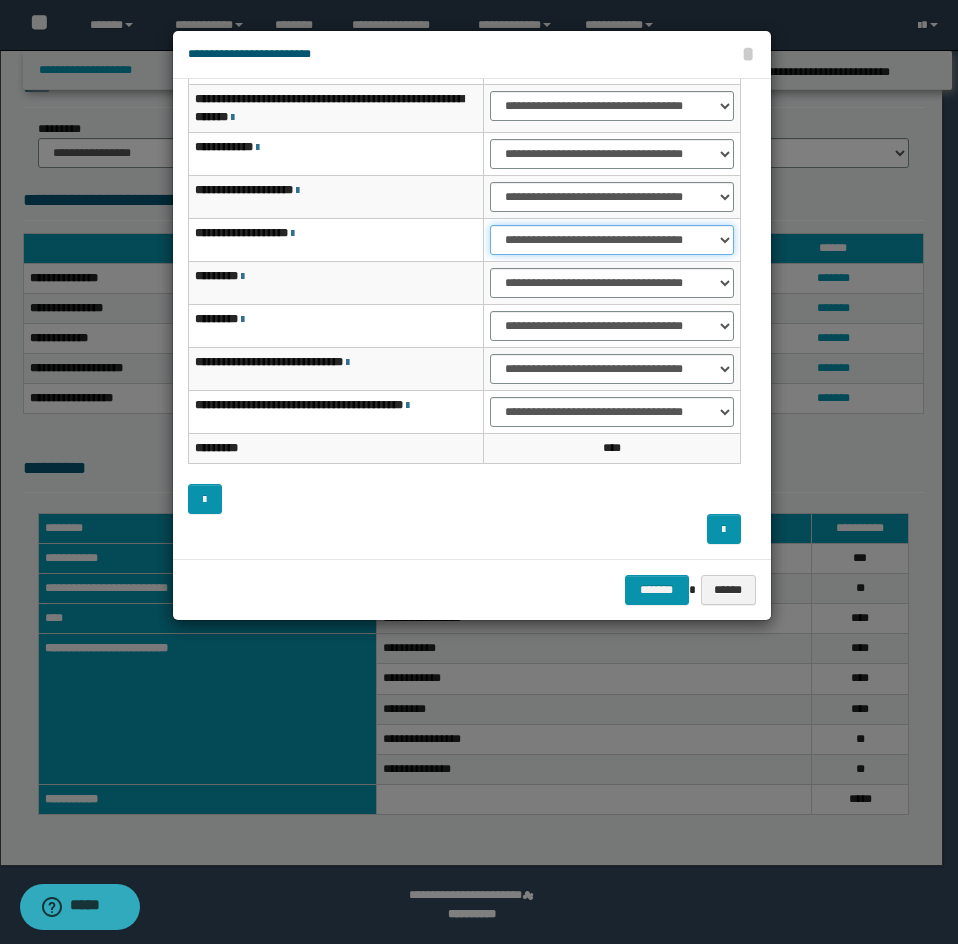 click on "**********" at bounding box center [611, 240] 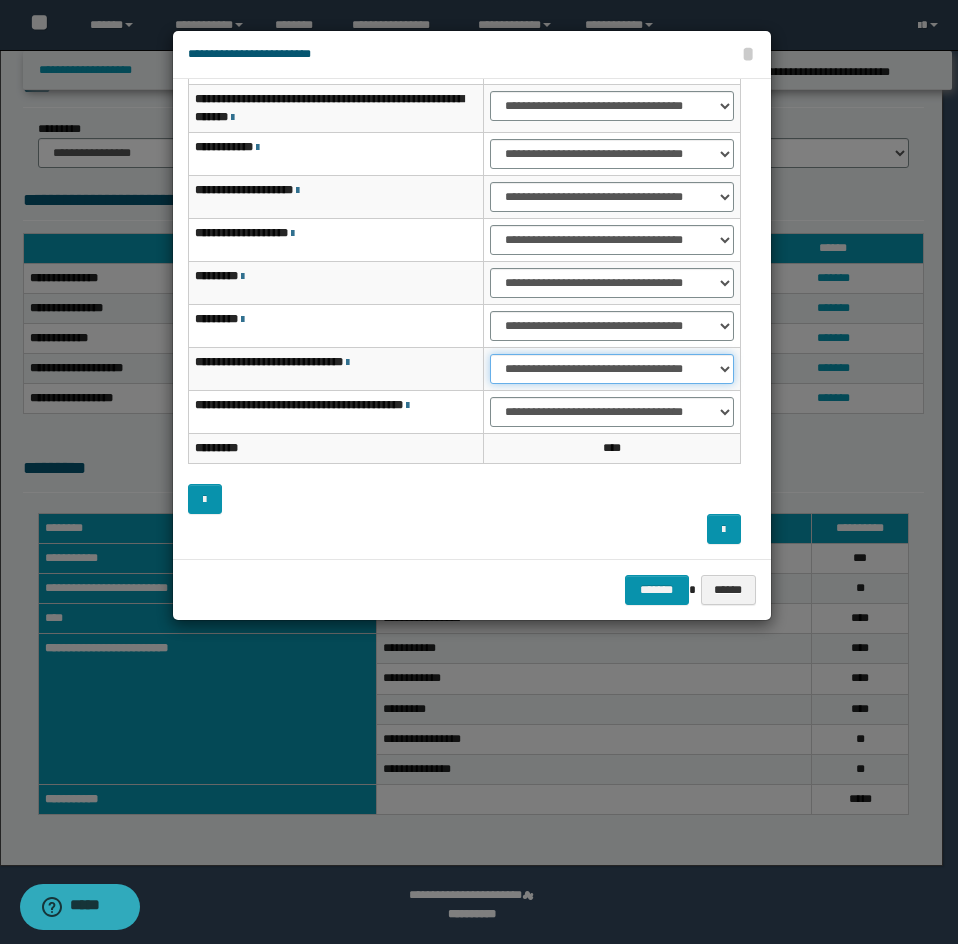 click on "**********" at bounding box center (611, 369) 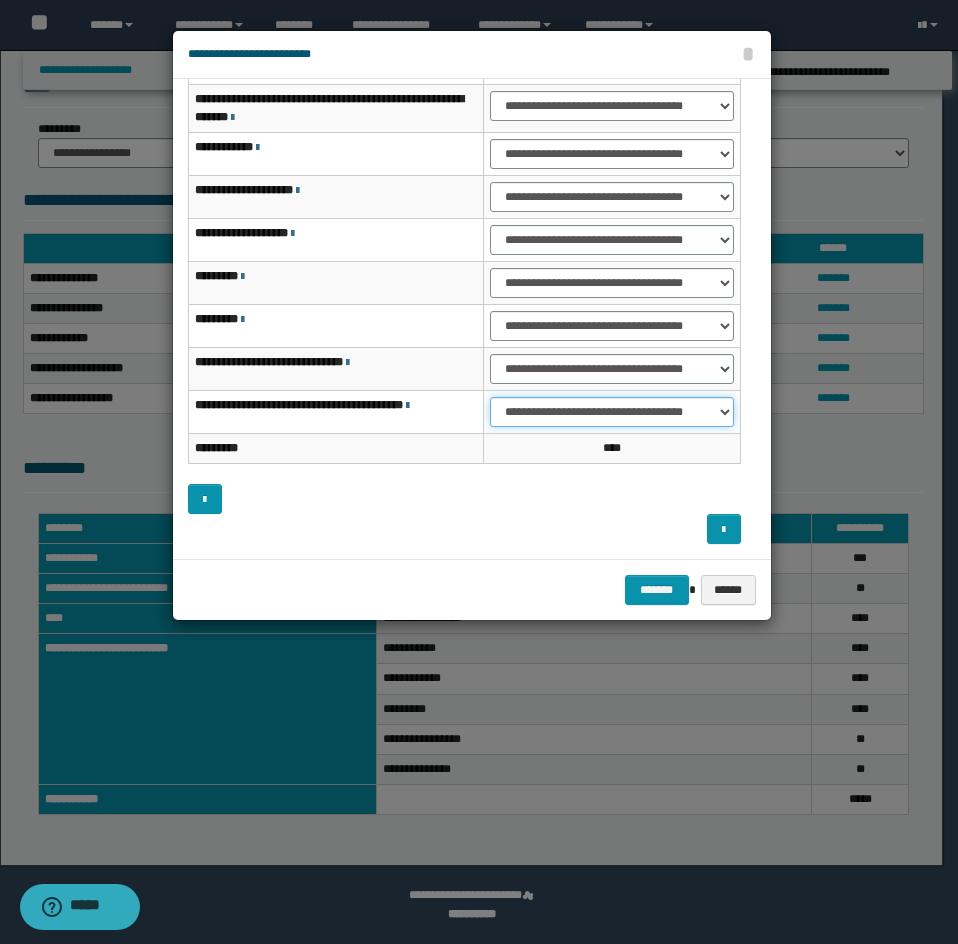 click on "**********" at bounding box center [611, 412] 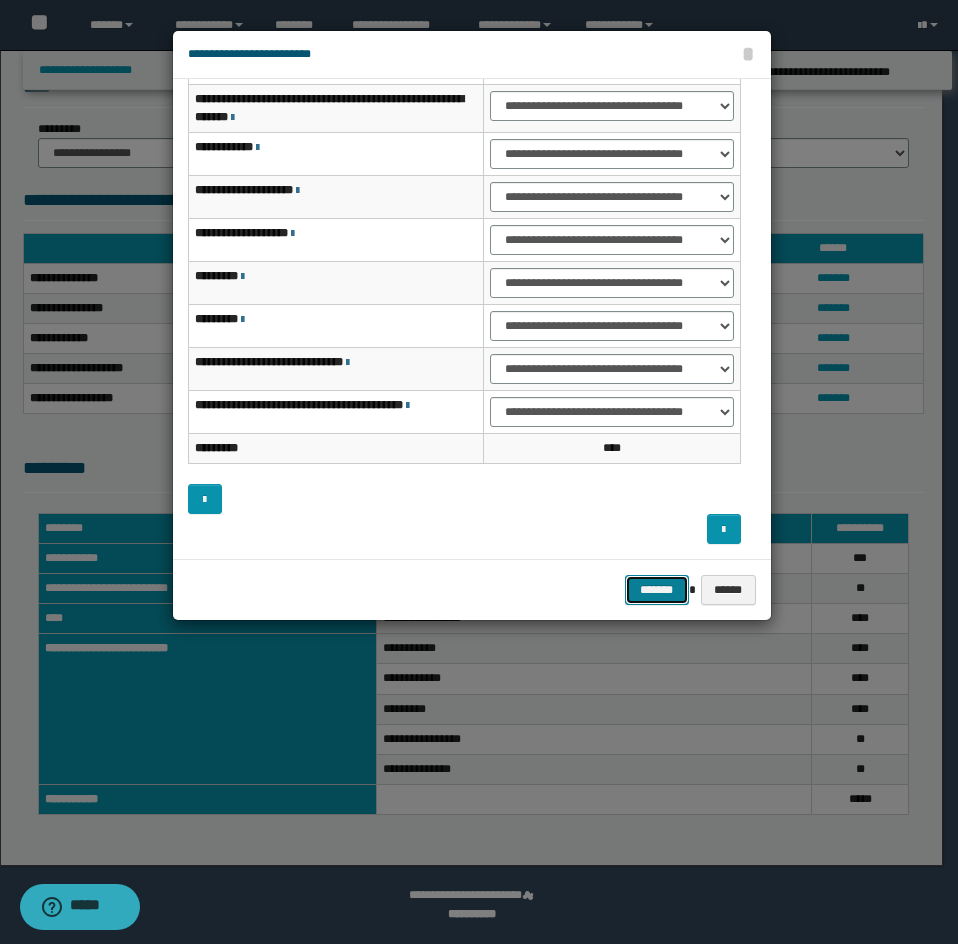 click on "*******" at bounding box center [657, 590] 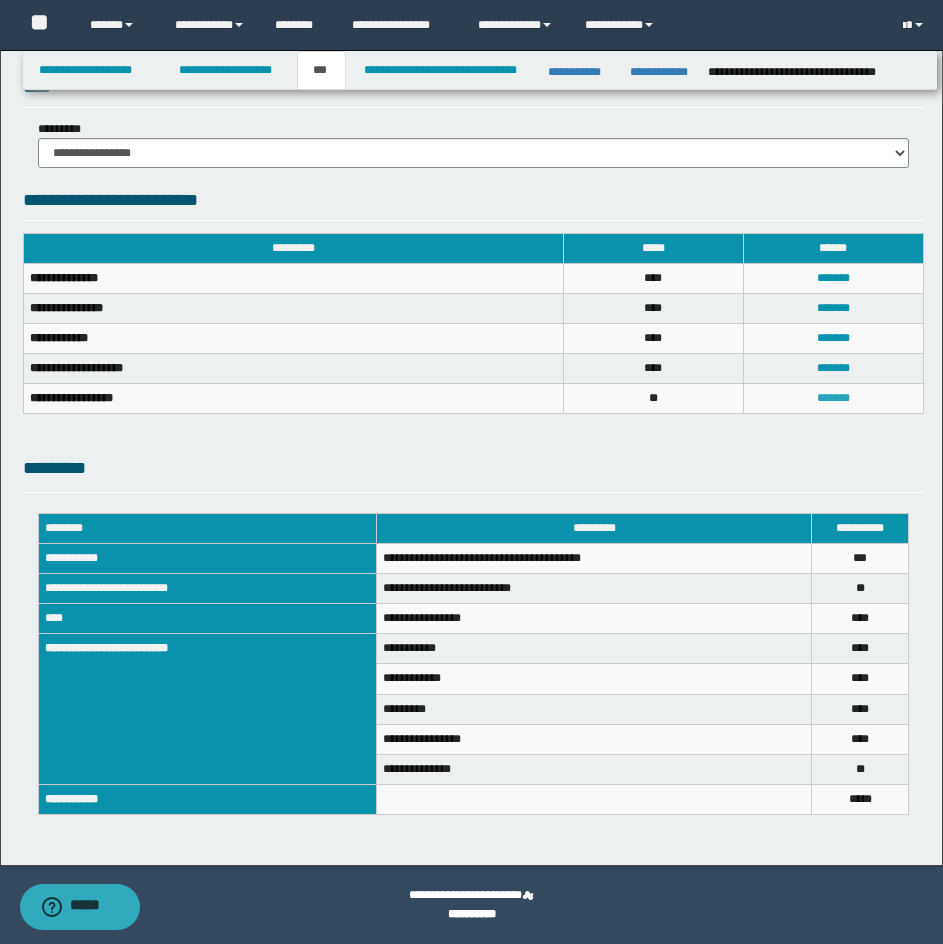 click on "*******" at bounding box center (833, 398) 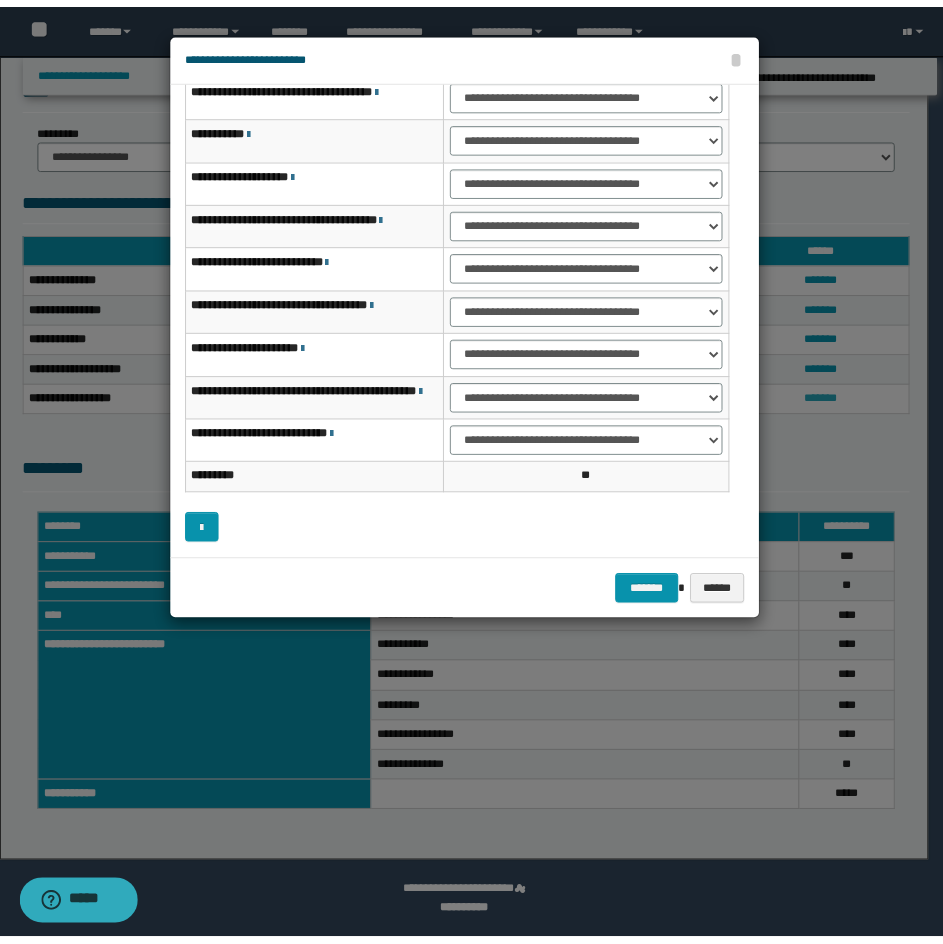 scroll, scrollTop: 127, scrollLeft: 0, axis: vertical 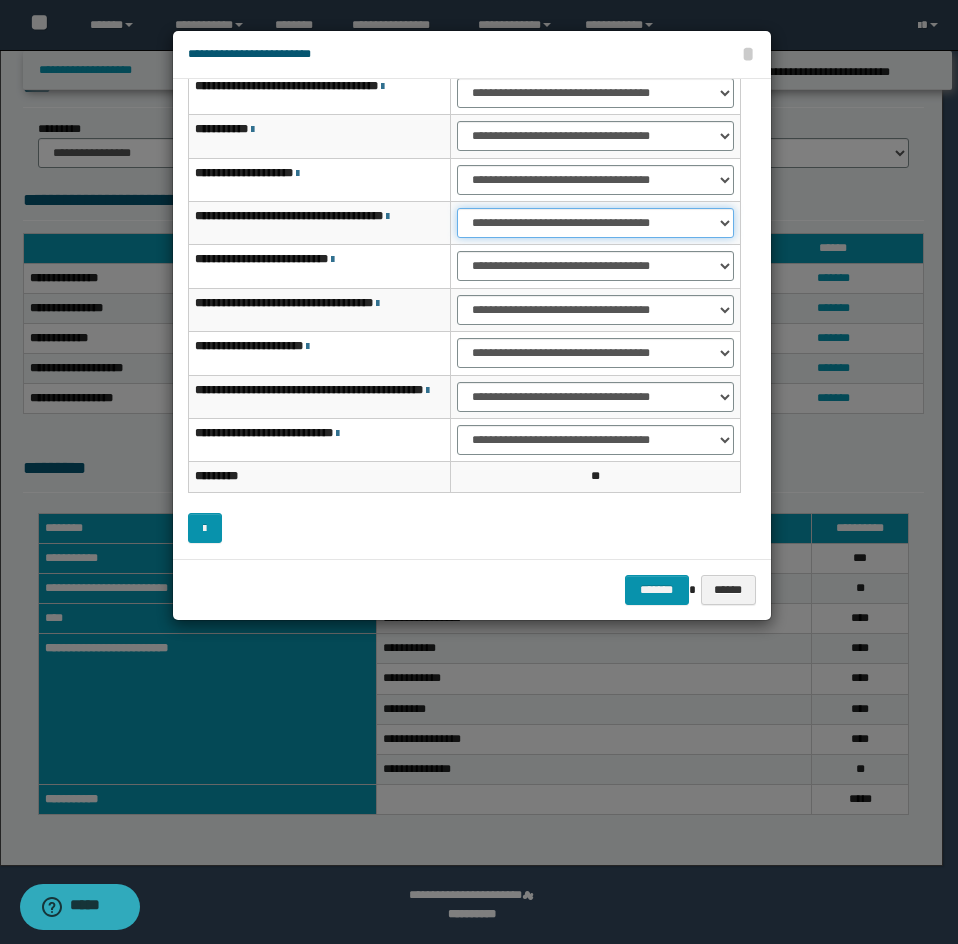 click on "**********" at bounding box center [595, 223] 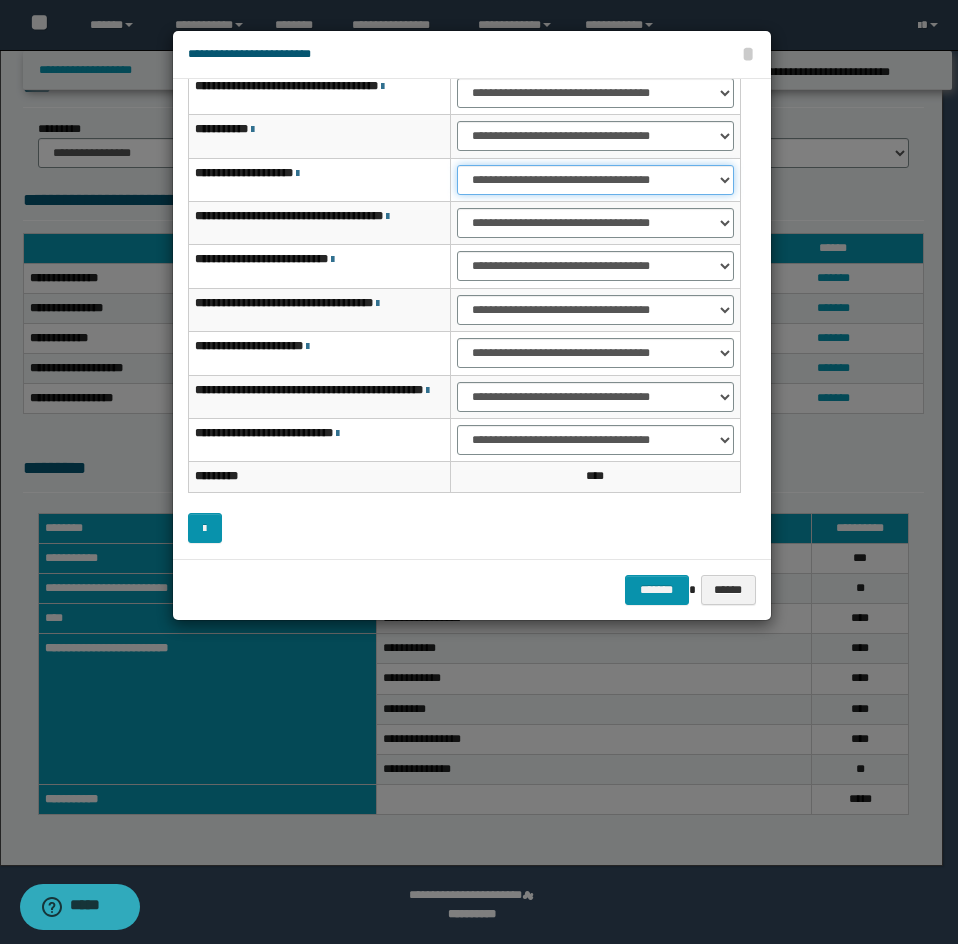 click on "**********" at bounding box center [595, 180] 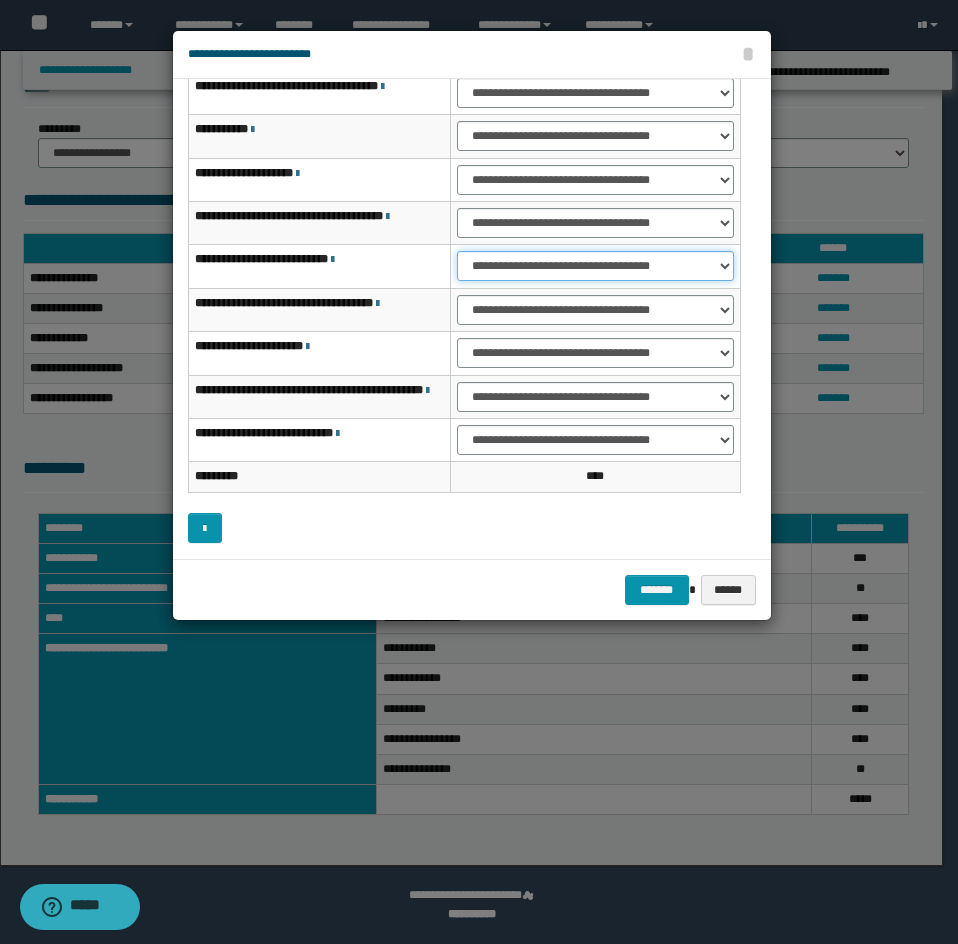 click on "**********" at bounding box center [595, 266] 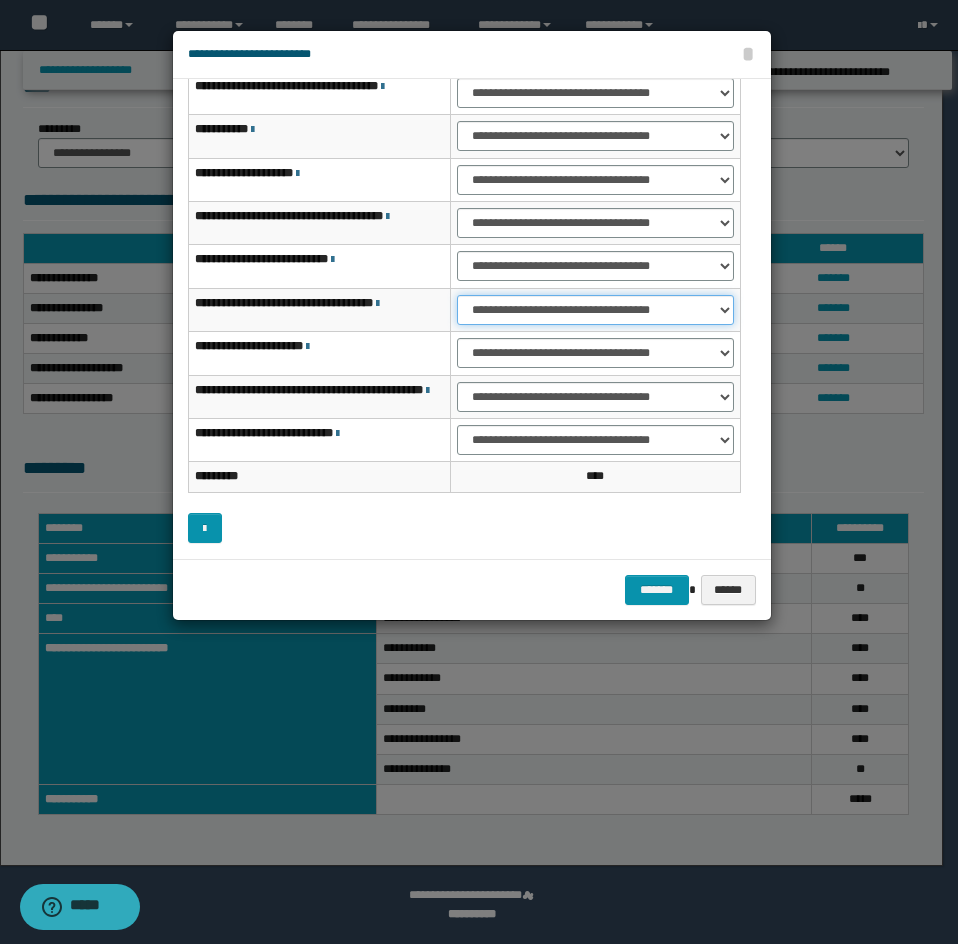 click on "**********" at bounding box center [595, 310] 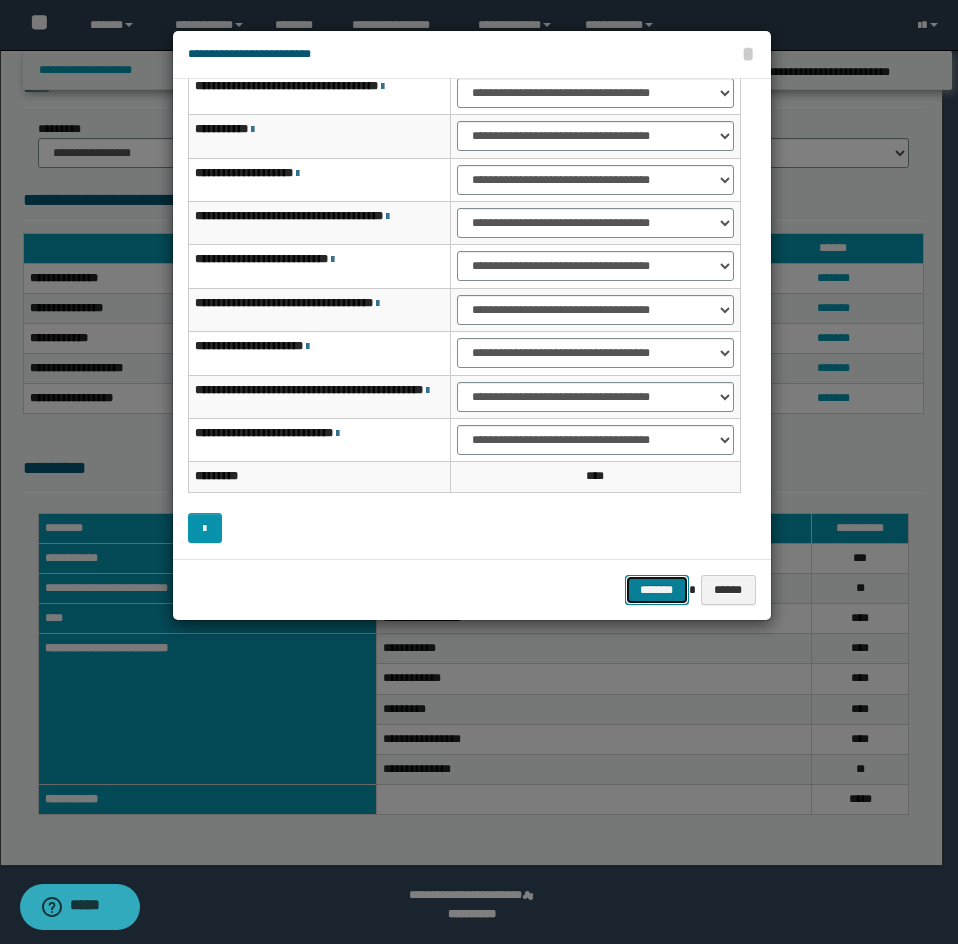 click on "*******" at bounding box center [657, 590] 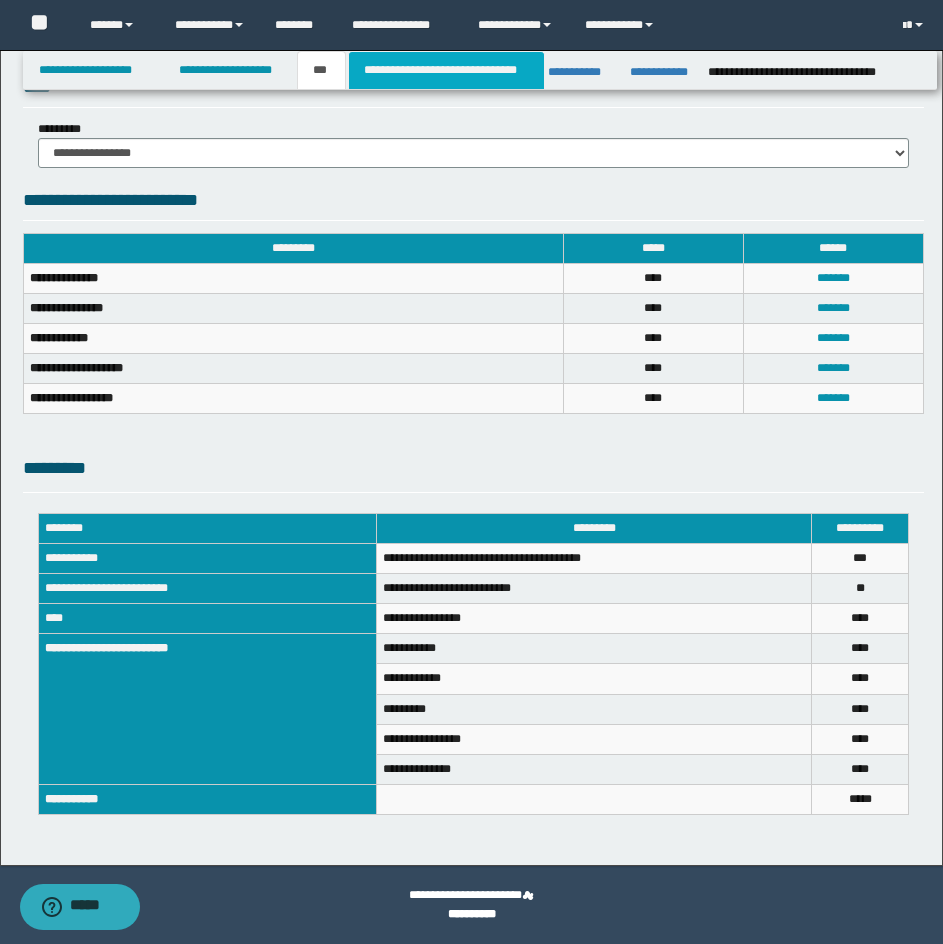 click on "**********" at bounding box center (446, 70) 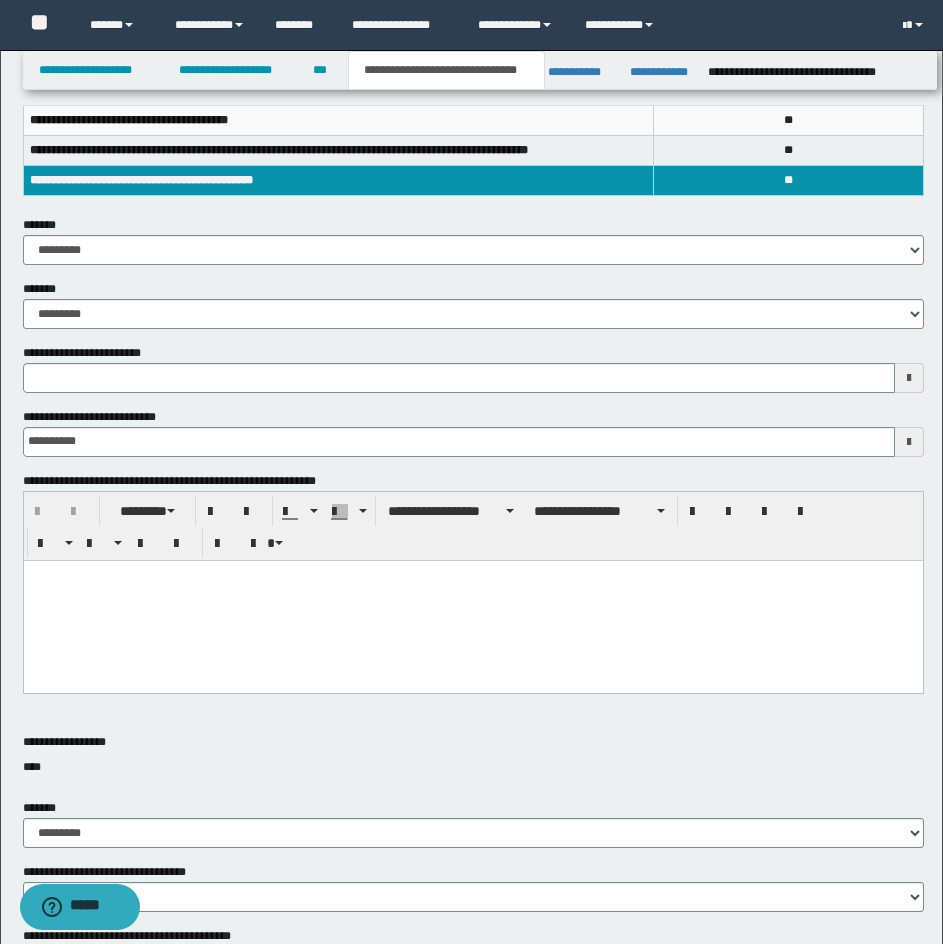 scroll, scrollTop: 300, scrollLeft: 0, axis: vertical 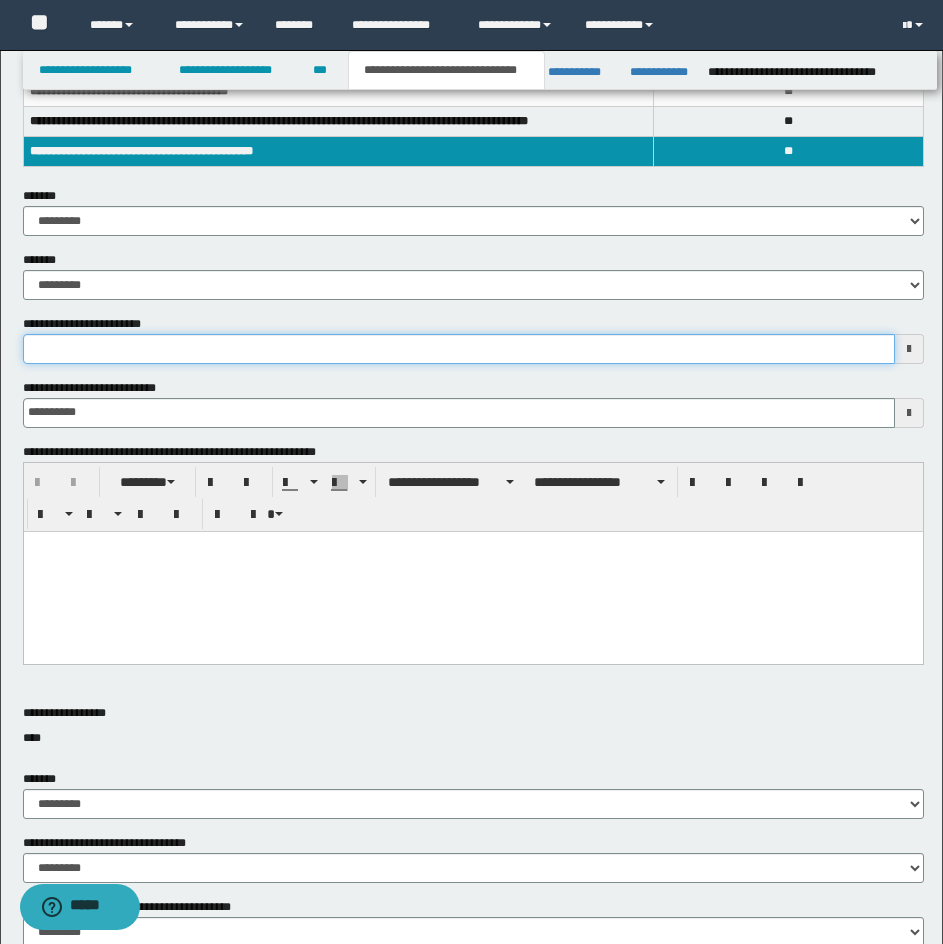 click on "**********" at bounding box center [459, 349] 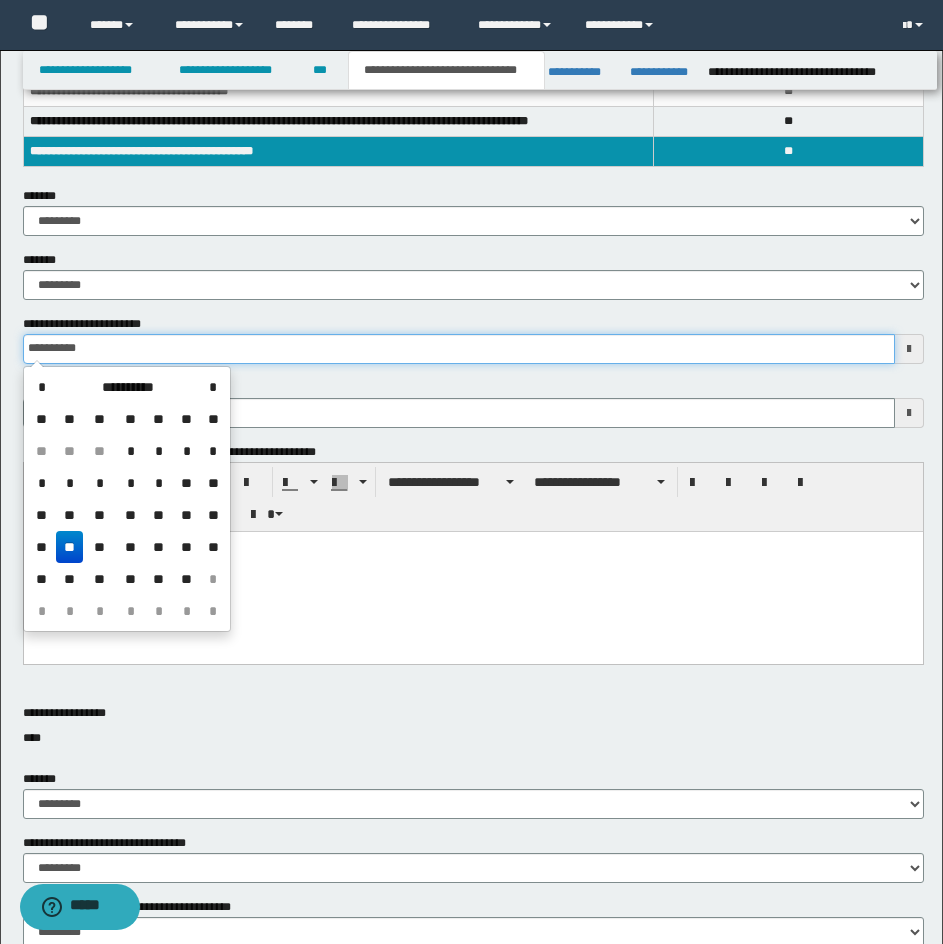 click on "**********" at bounding box center [459, 349] 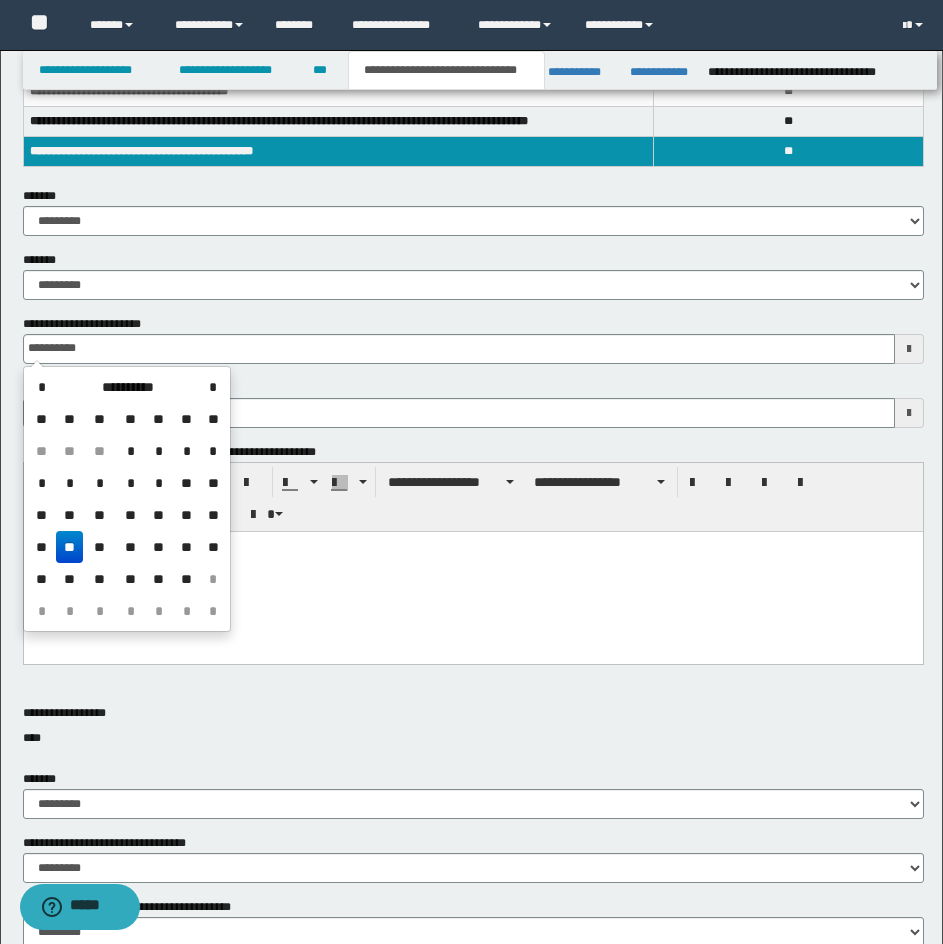 type on "**********" 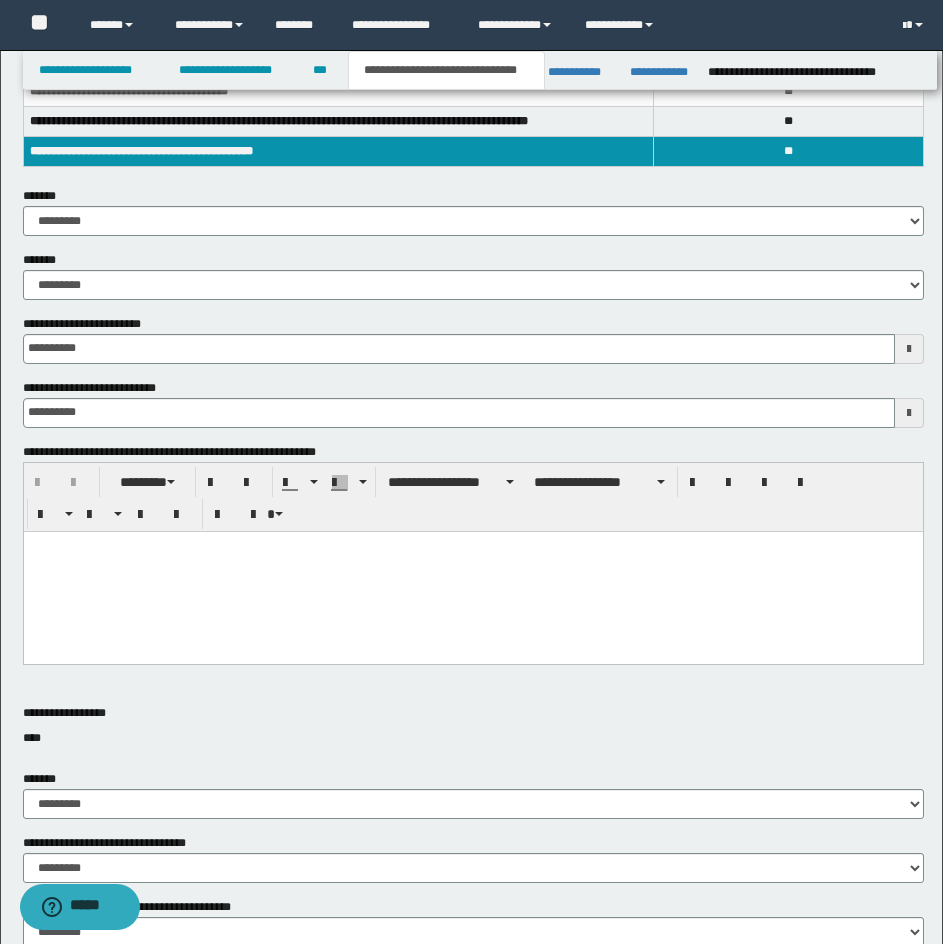 click on "**********" at bounding box center (473, 314) 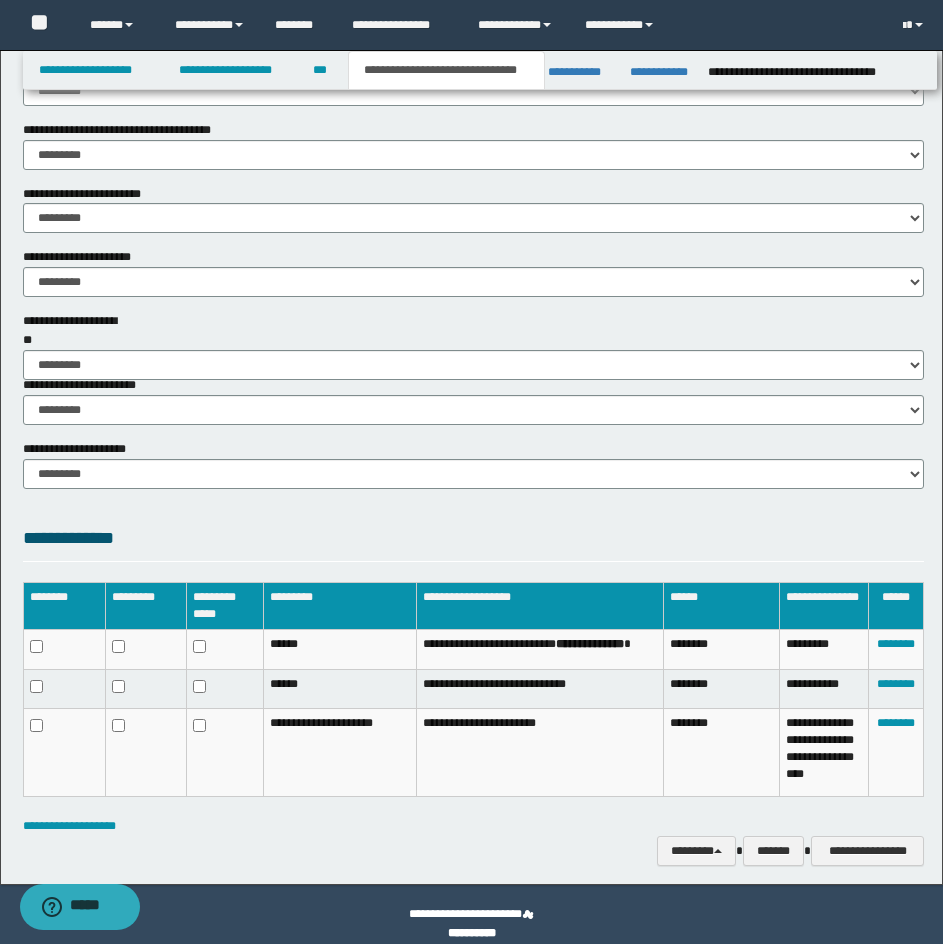 scroll, scrollTop: 1224, scrollLeft: 0, axis: vertical 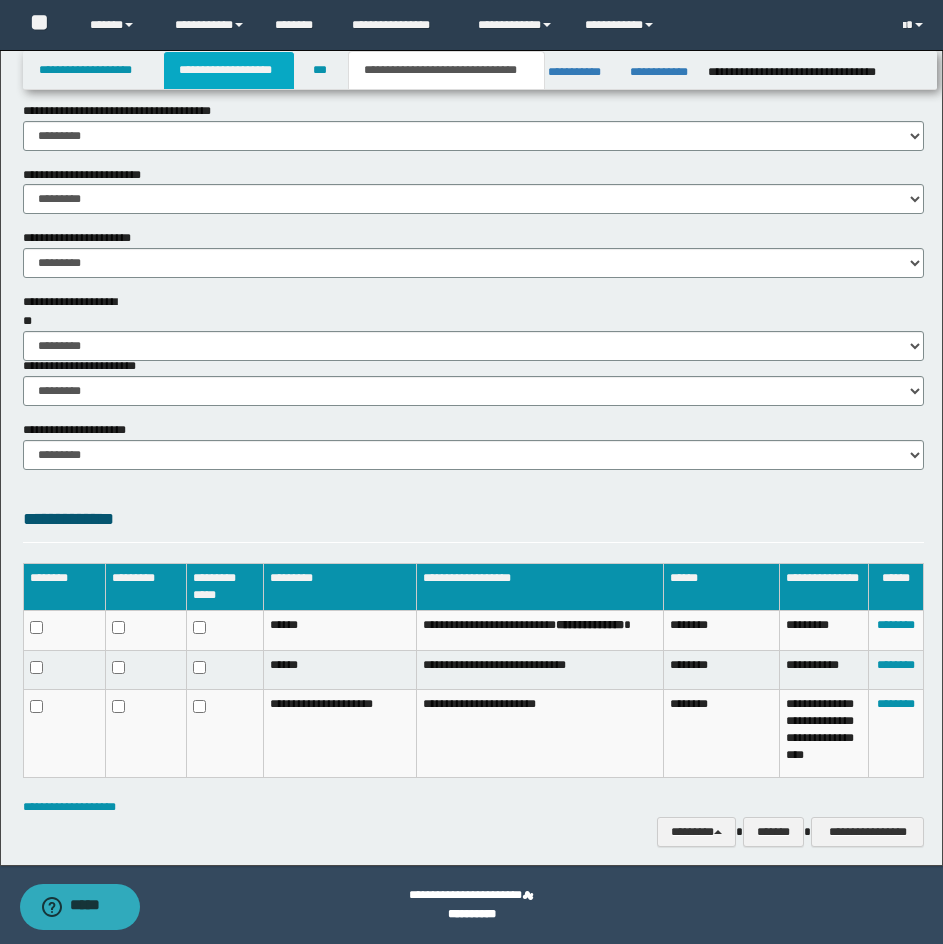 click on "**********" at bounding box center [229, 70] 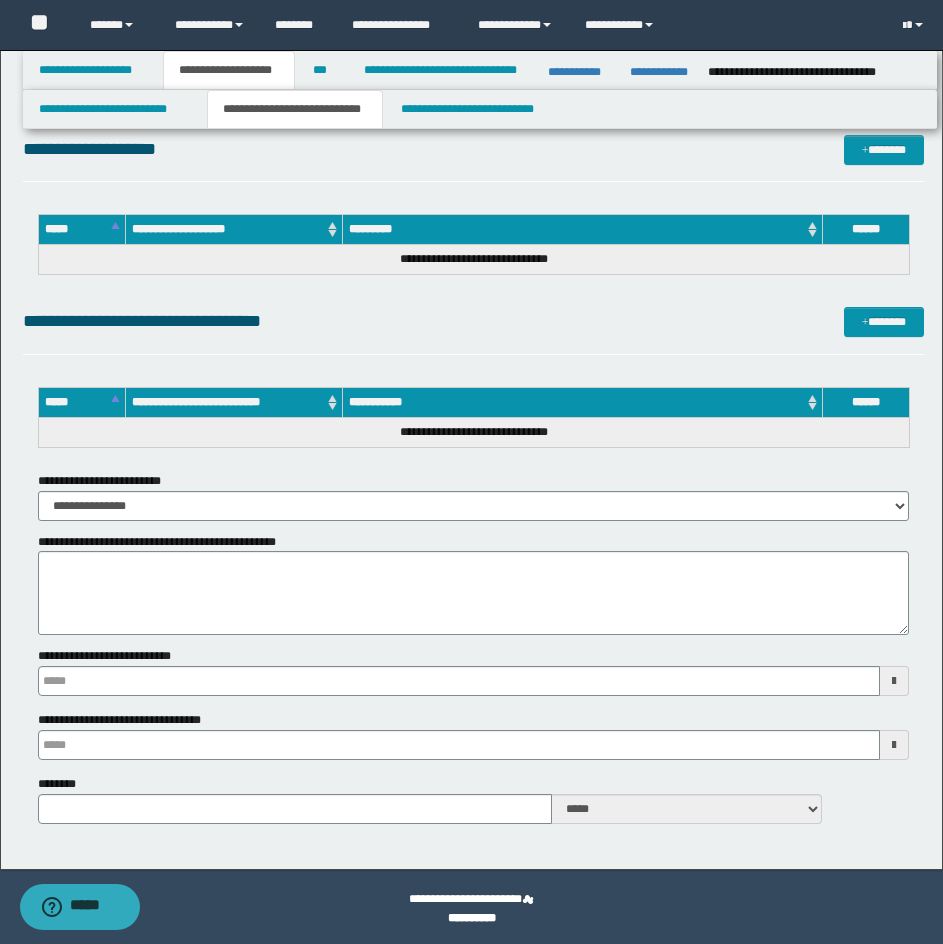 scroll, scrollTop: 4473, scrollLeft: 0, axis: vertical 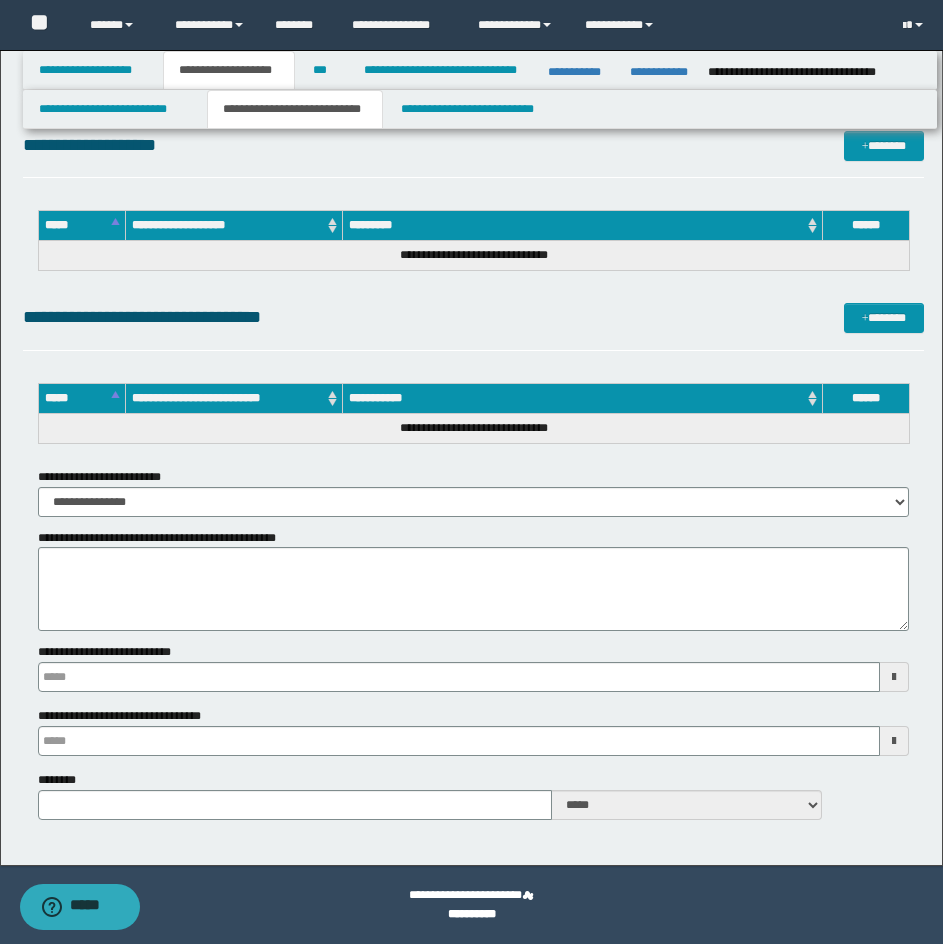 type 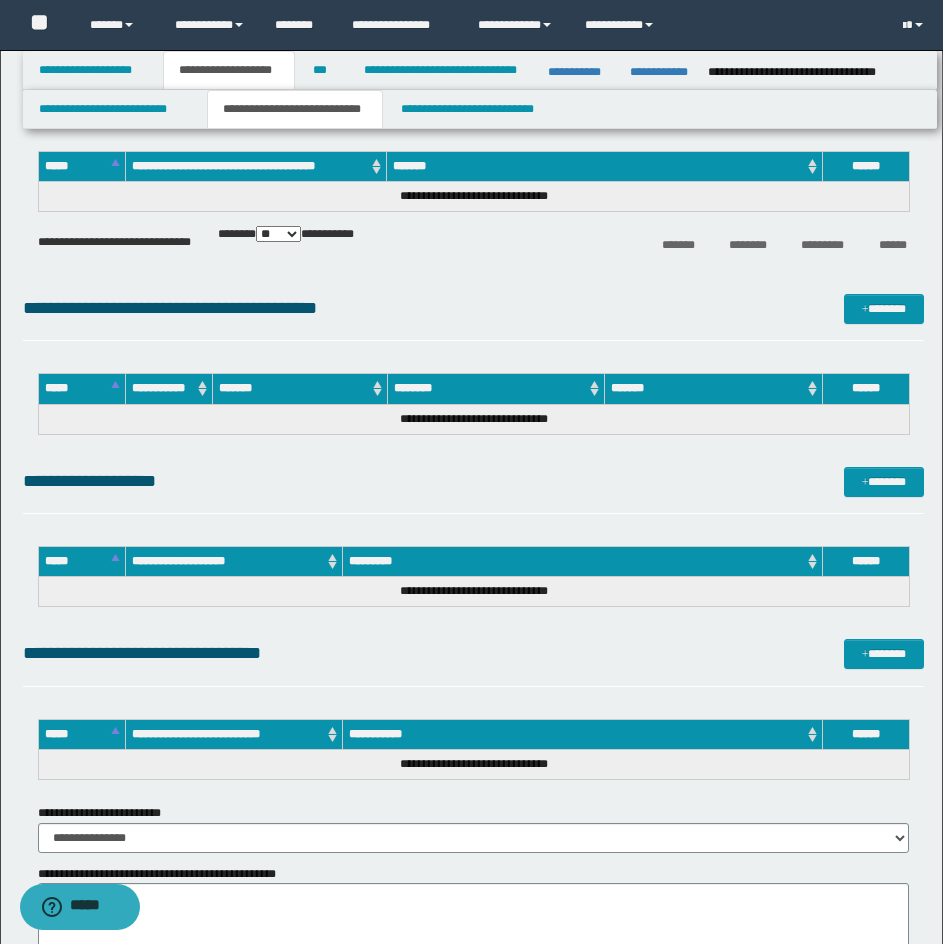 scroll, scrollTop: 3973, scrollLeft: 0, axis: vertical 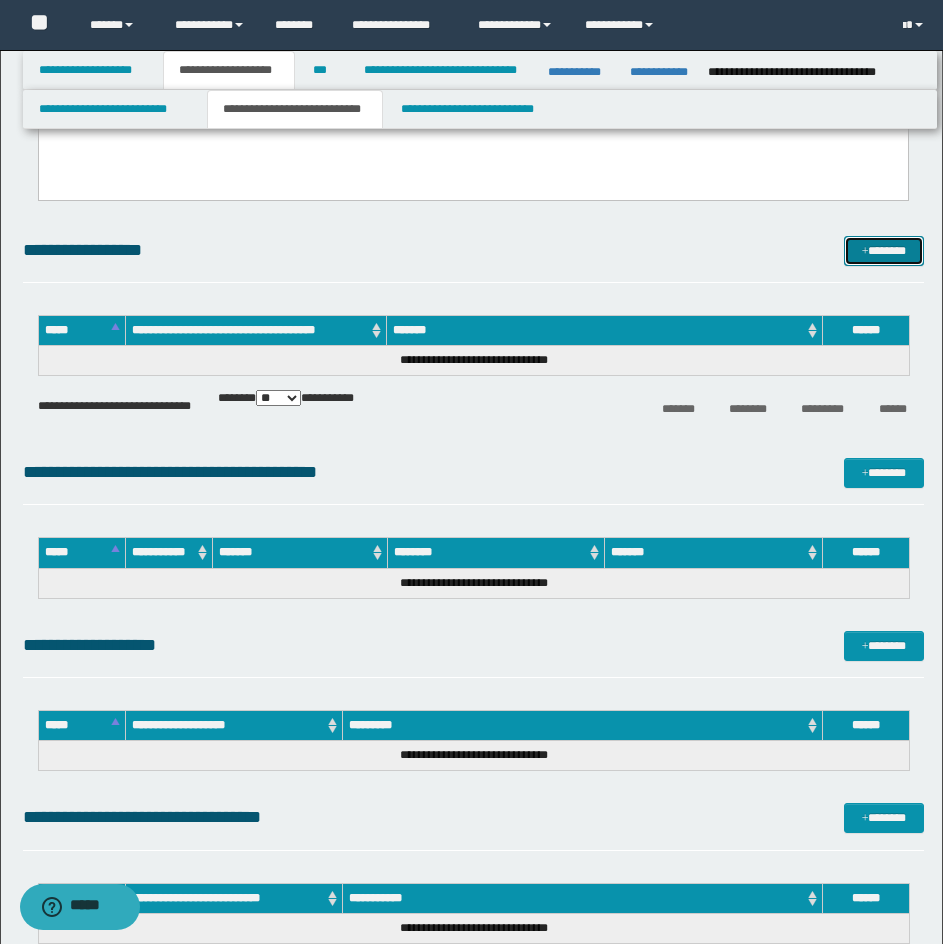 click on "*******" at bounding box center [884, 251] 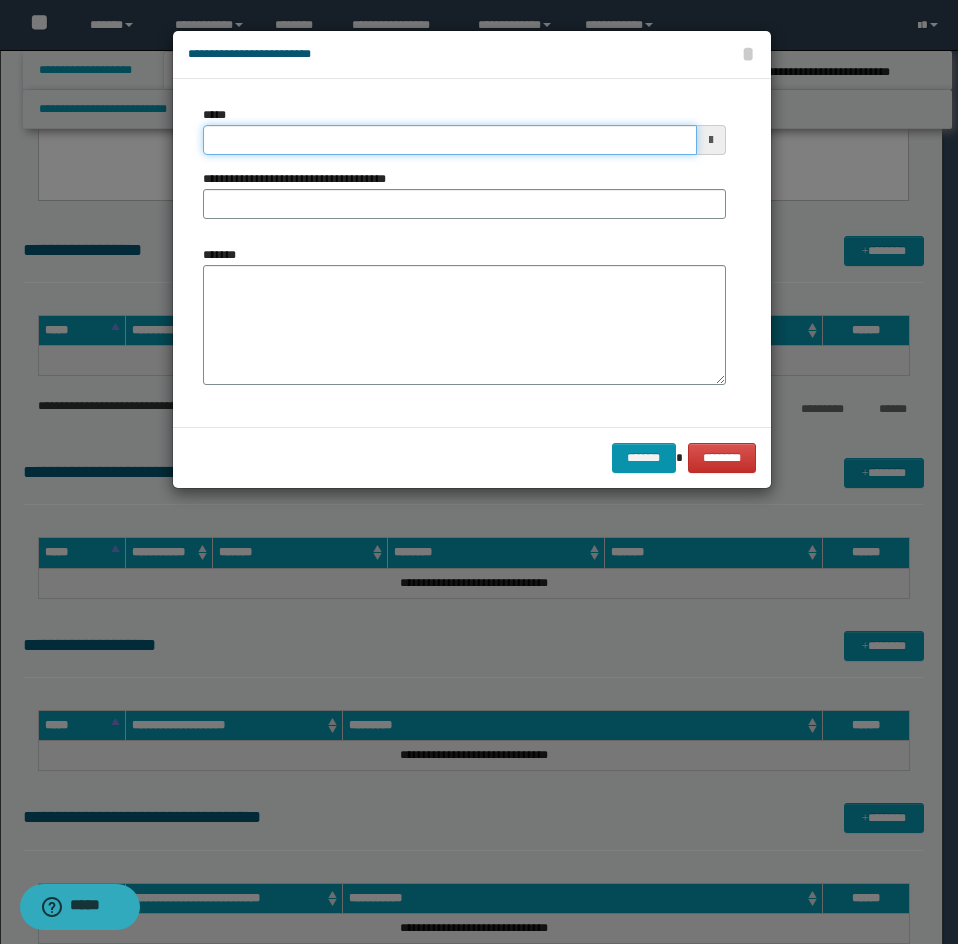 click on "*****" at bounding box center [450, 140] 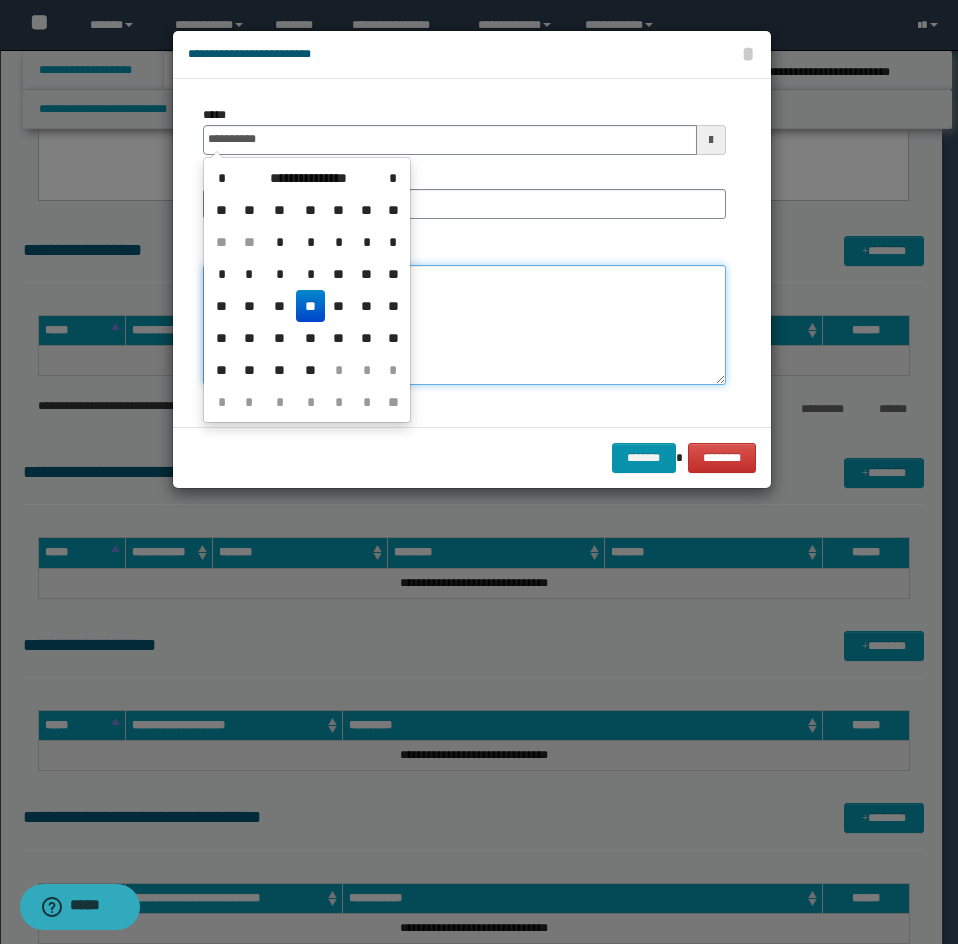 type on "**********" 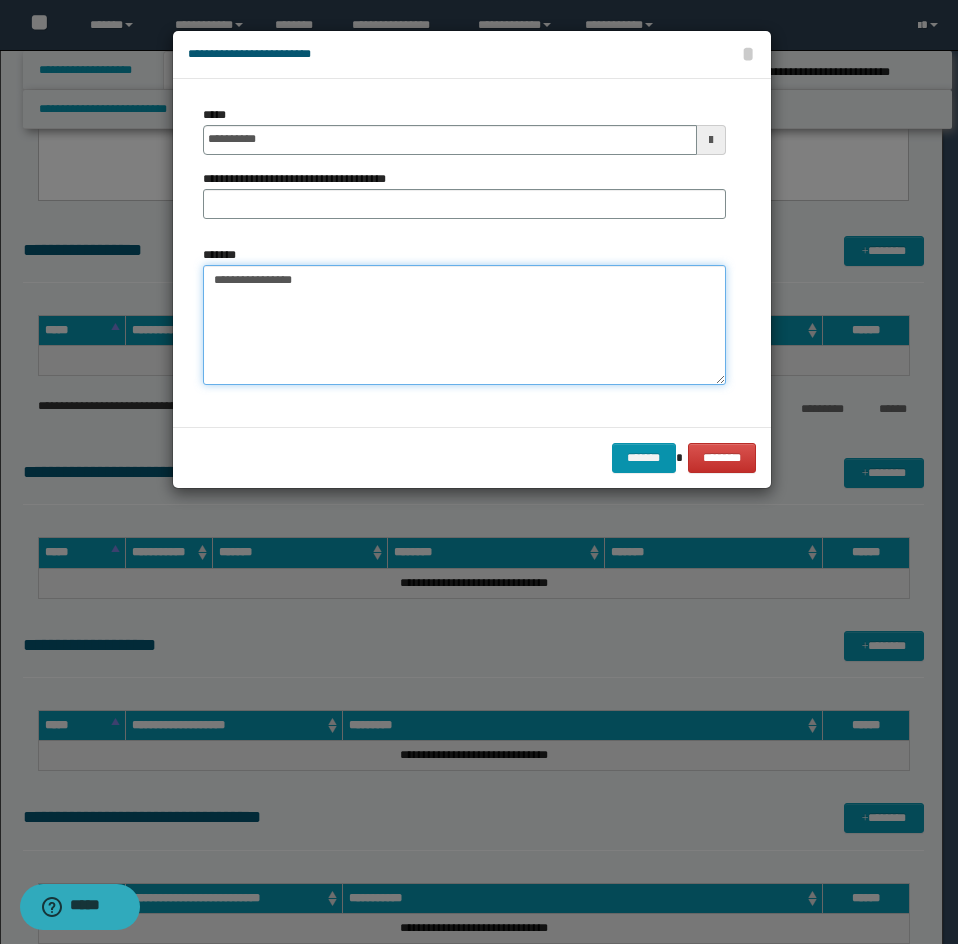 drag, startPoint x: 316, startPoint y: 291, endPoint x: 177, endPoint y: 288, distance: 139.03236 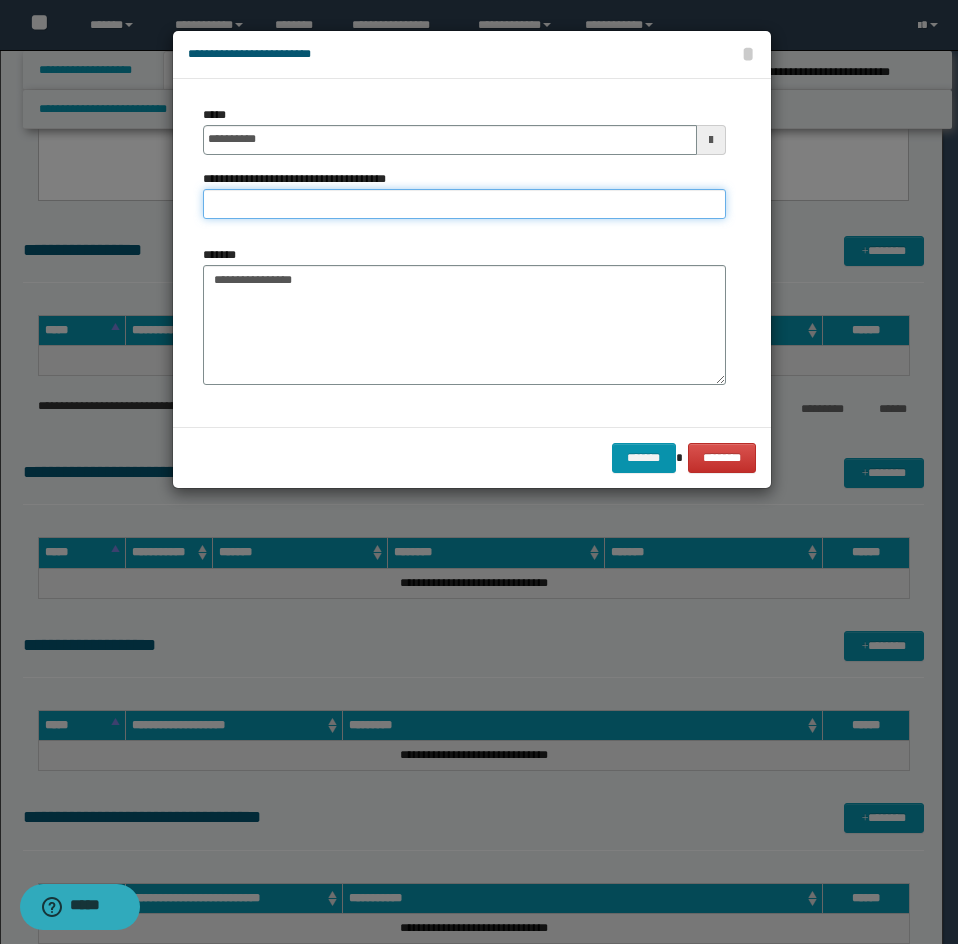 click on "**********" at bounding box center (464, 204) 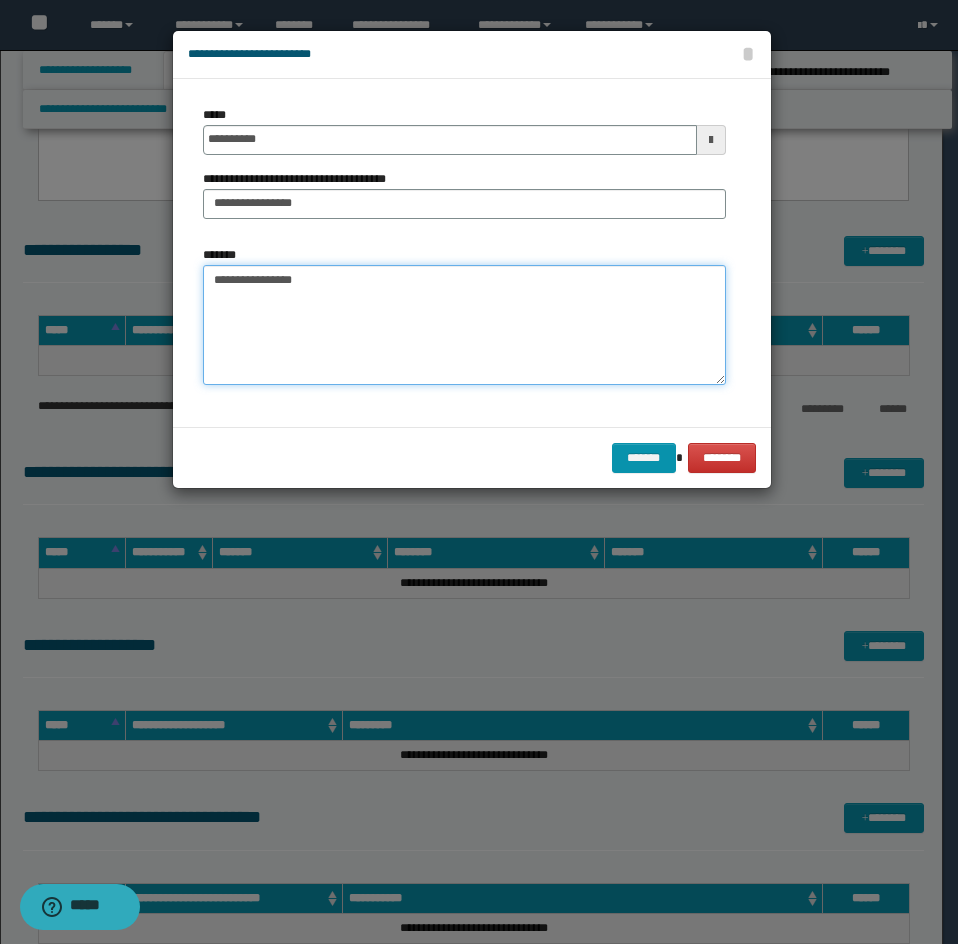 drag, startPoint x: 544, startPoint y: 353, endPoint x: 943, endPoint y: 329, distance: 399.72116 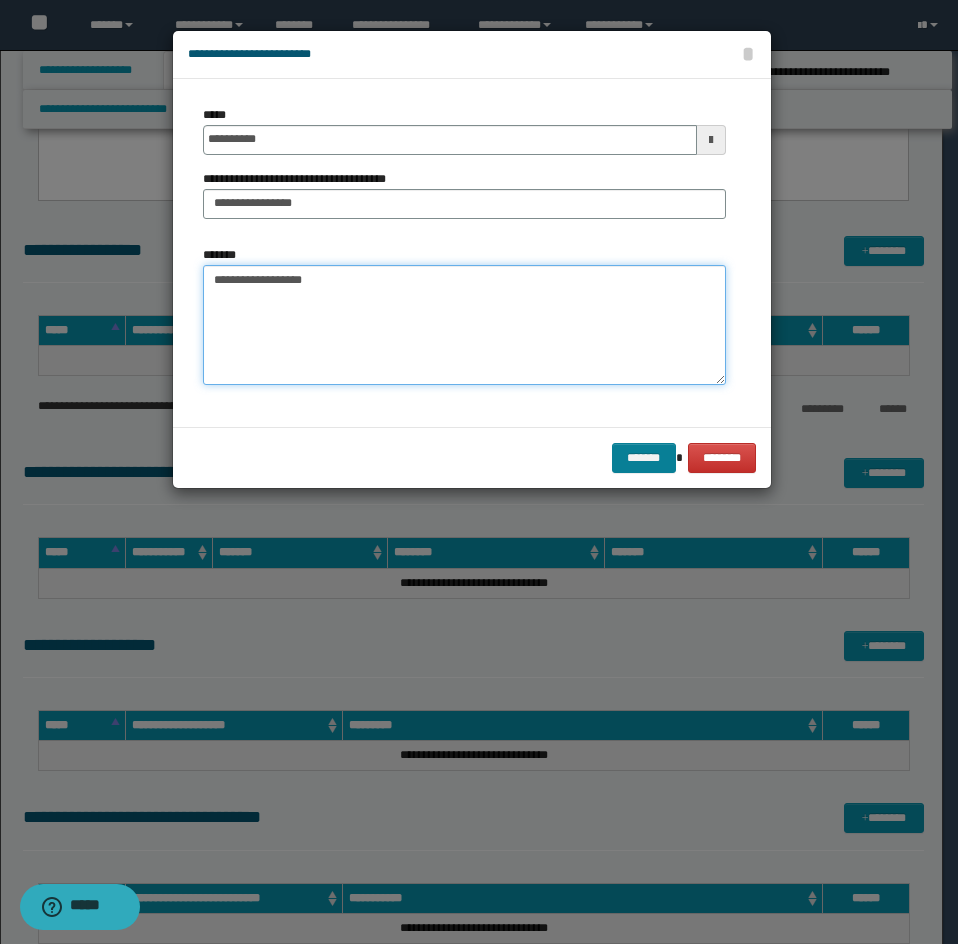 type on "**********" 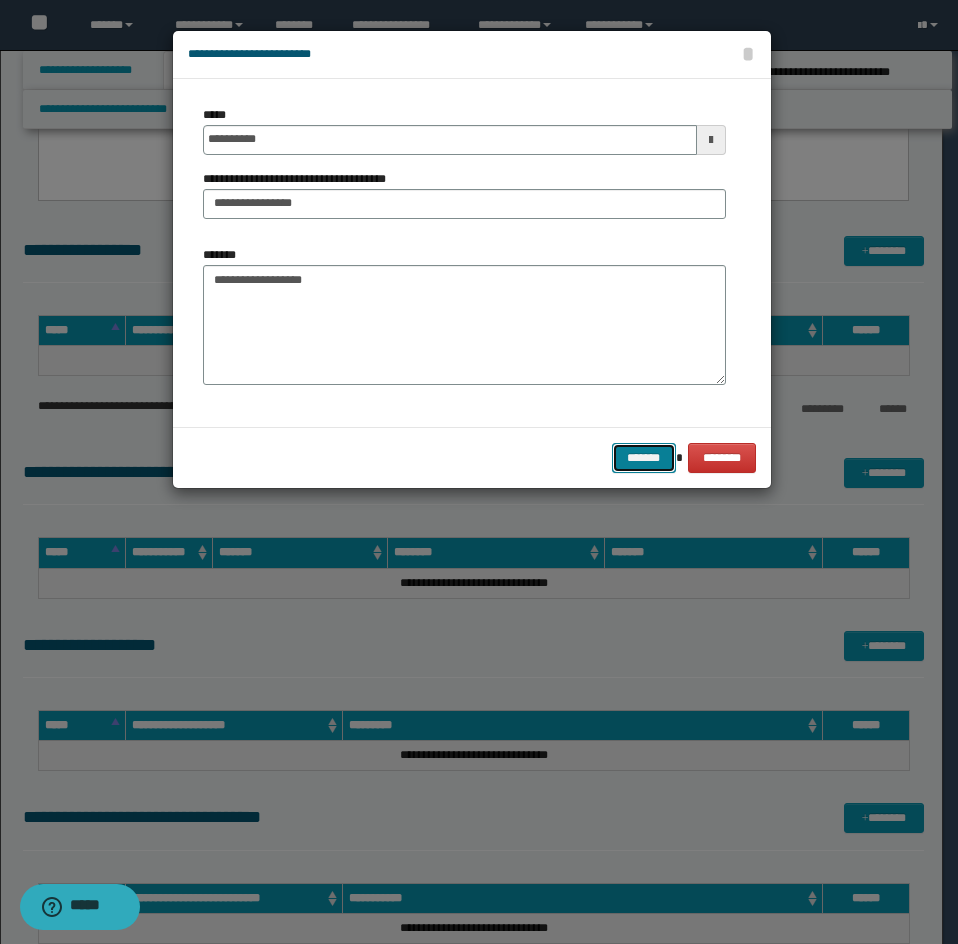 click on "*******" at bounding box center (644, 458) 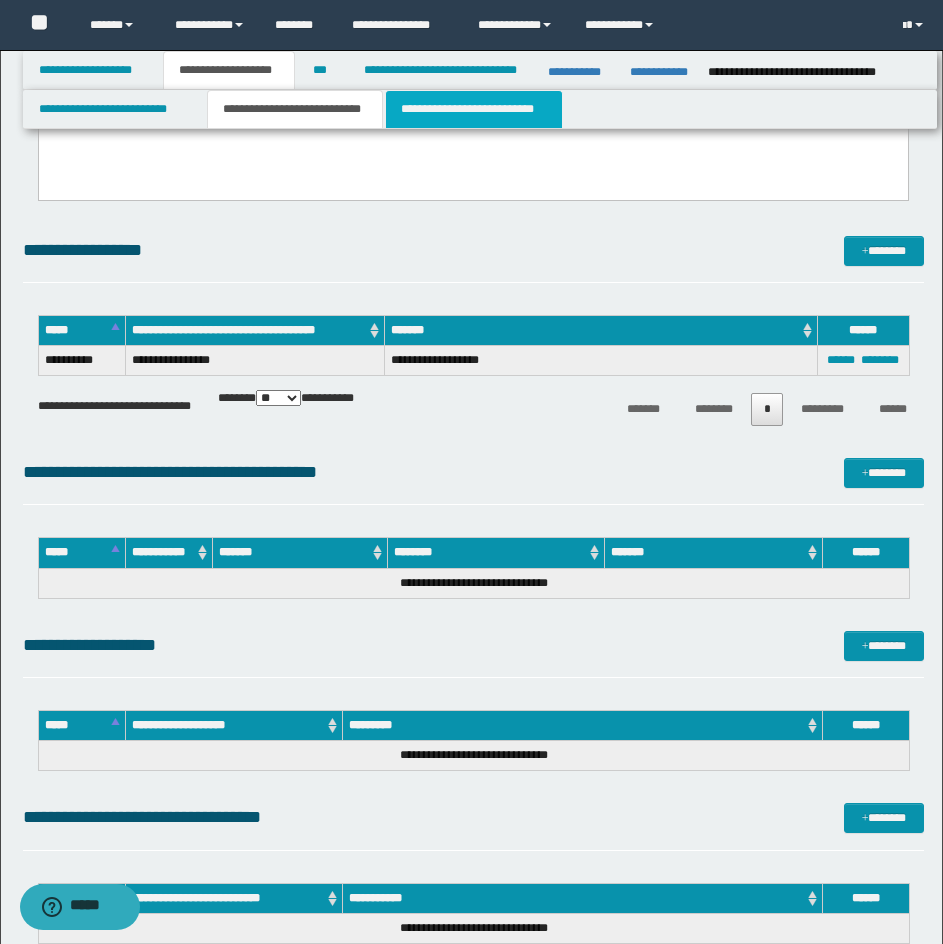 click on "**********" at bounding box center [474, 109] 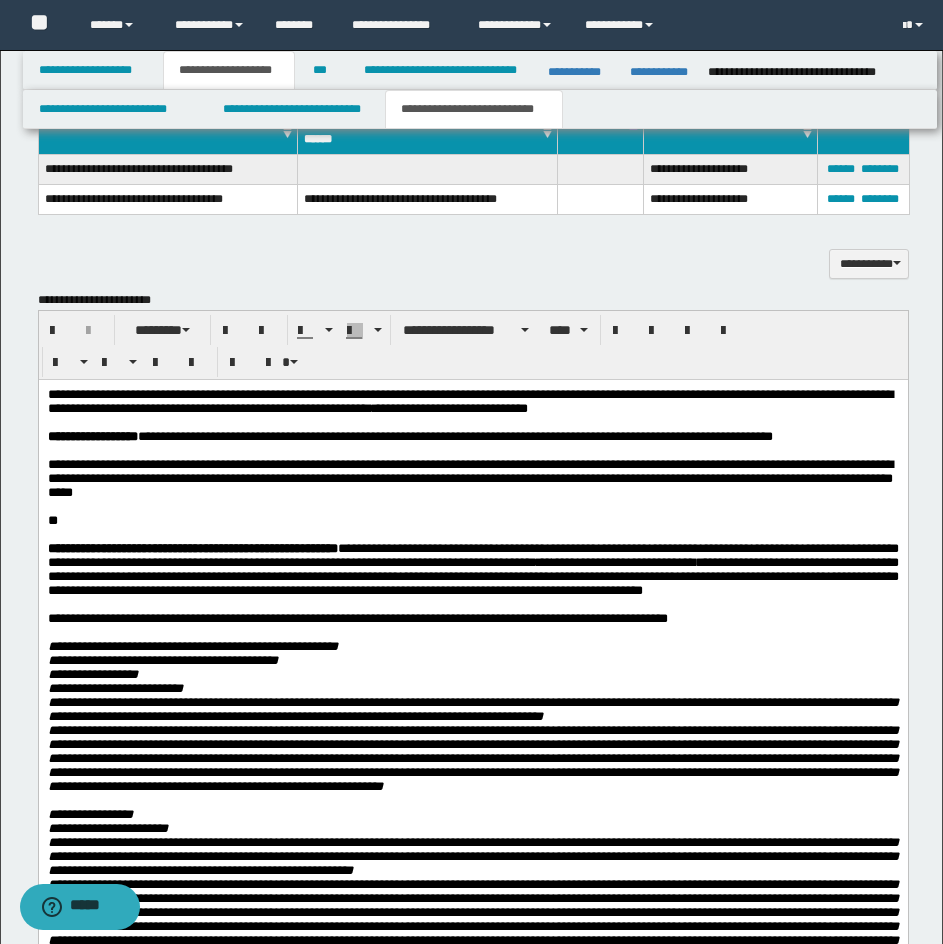 scroll, scrollTop: 1442, scrollLeft: 0, axis: vertical 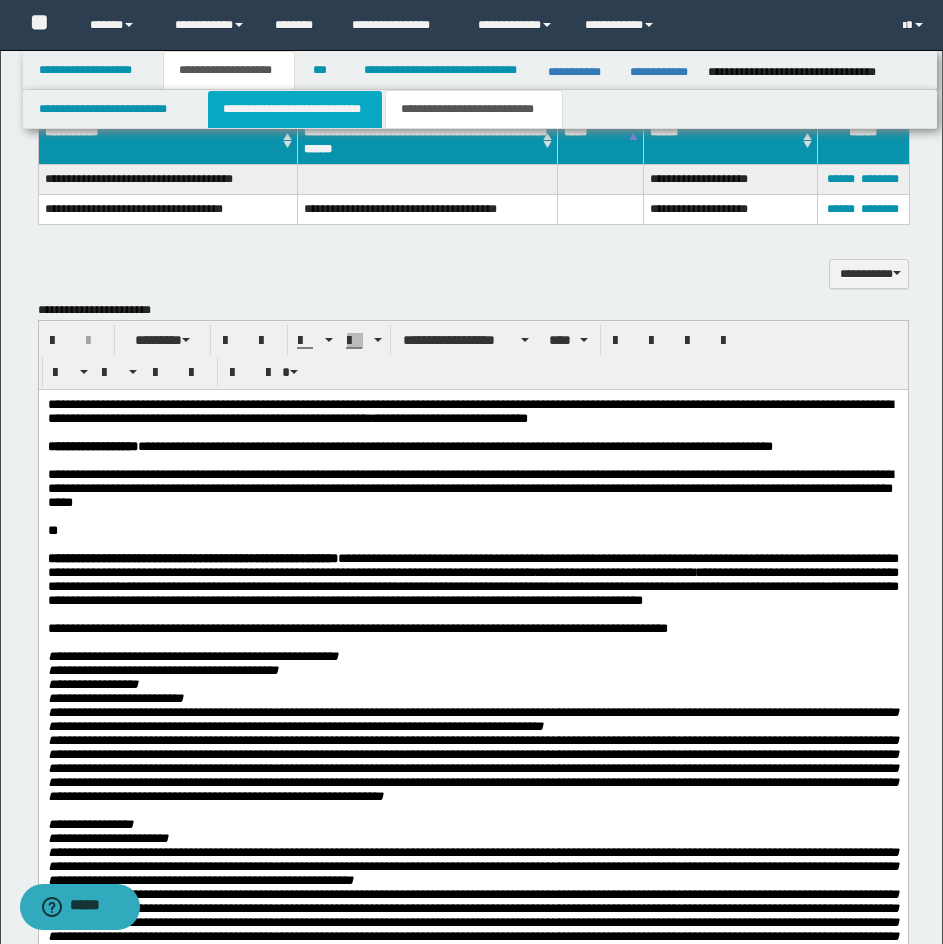 click on "**********" at bounding box center (295, 109) 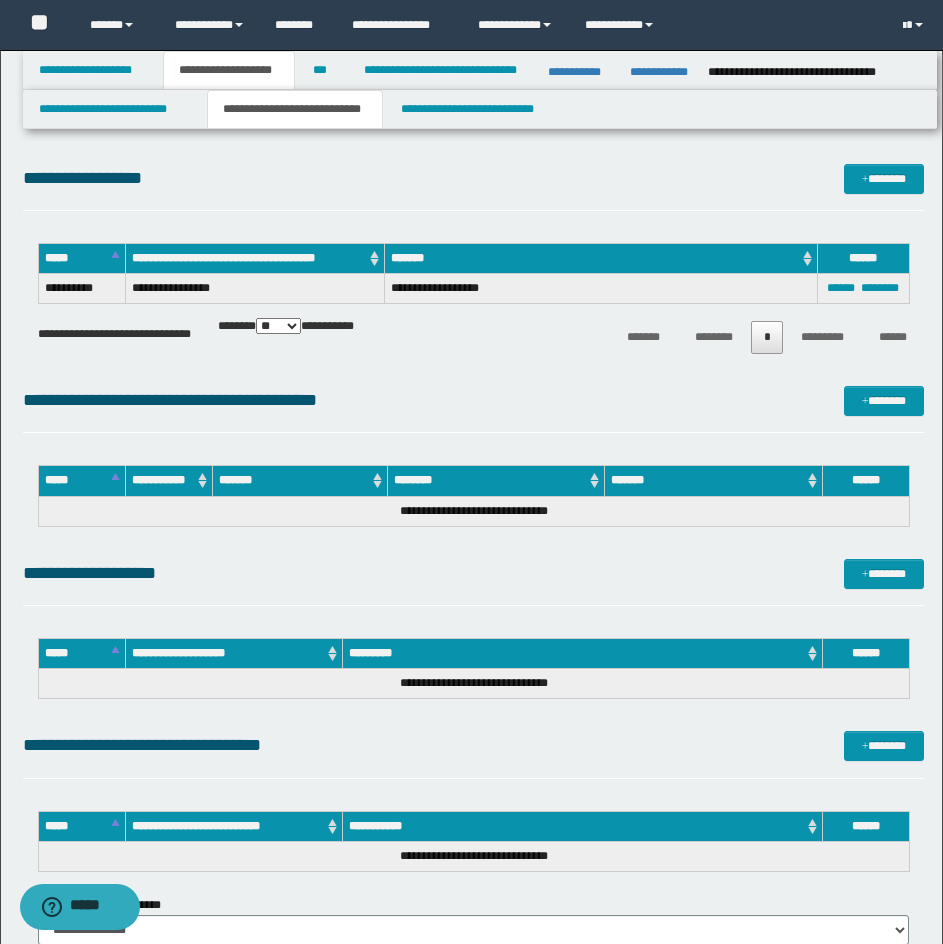 scroll, scrollTop: 4042, scrollLeft: 0, axis: vertical 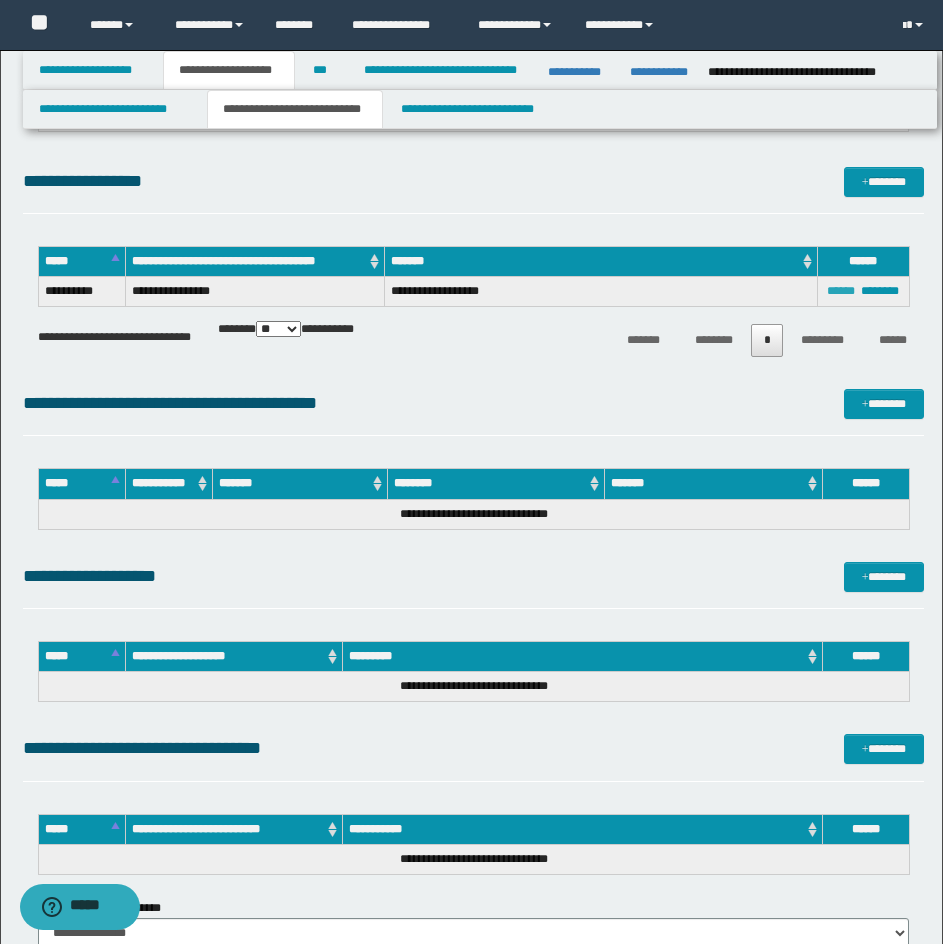 click on "******" at bounding box center [841, 291] 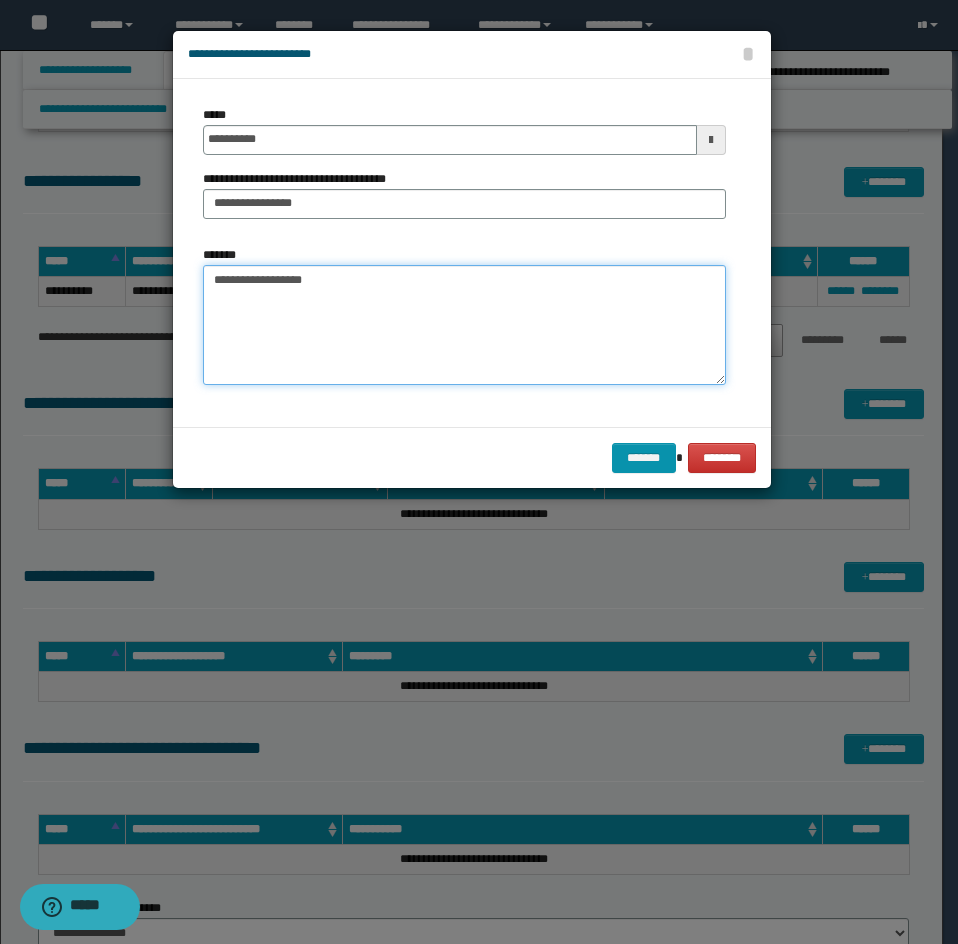 click on "**********" at bounding box center [464, 325] 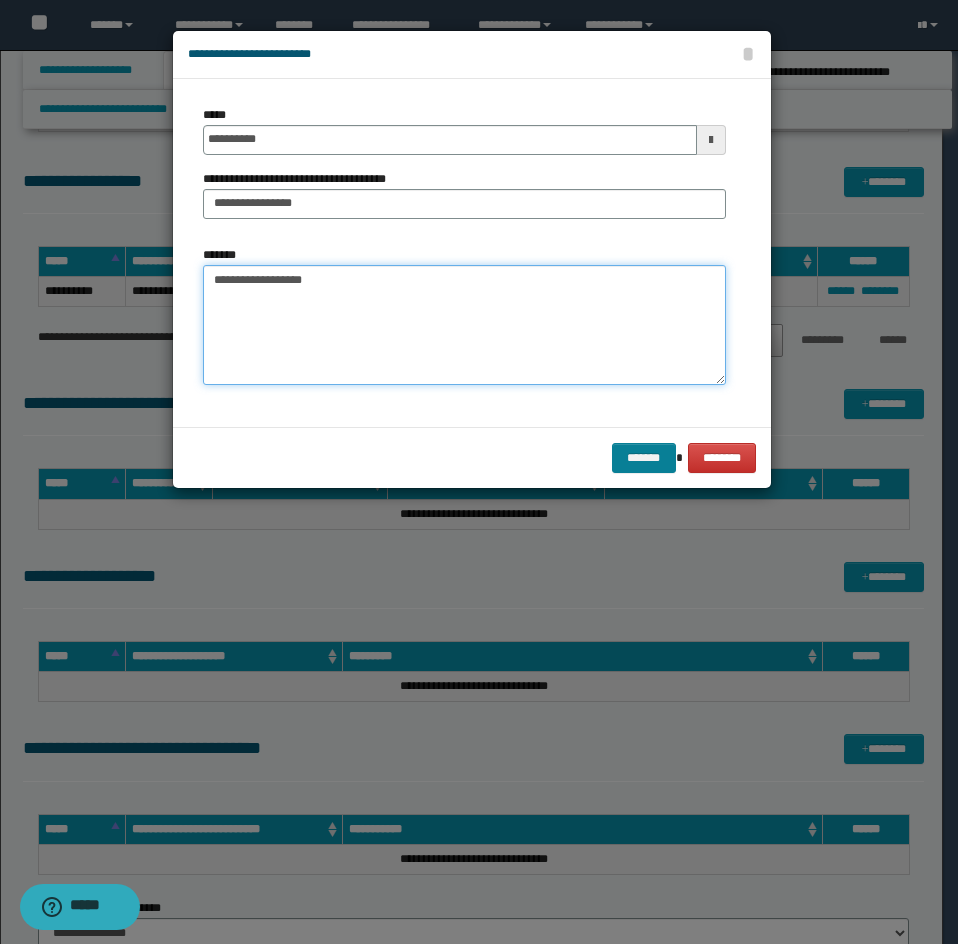 type on "**********" 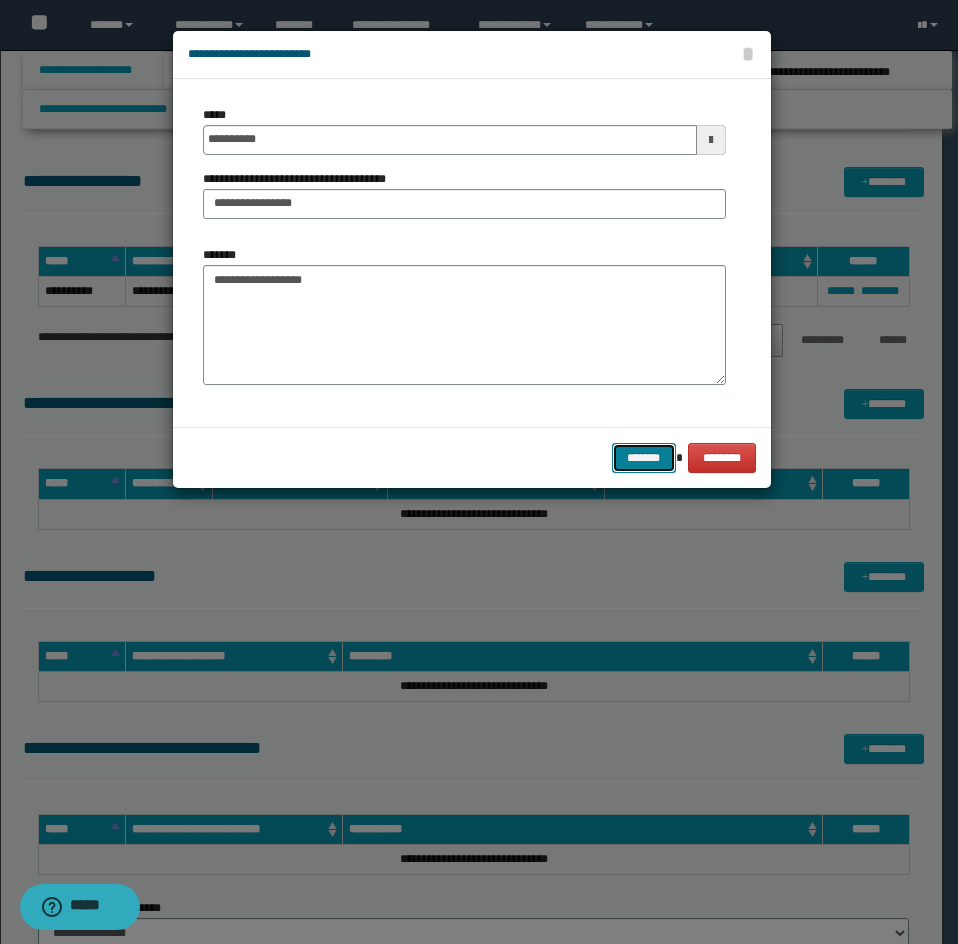 click on "*******" at bounding box center (644, 458) 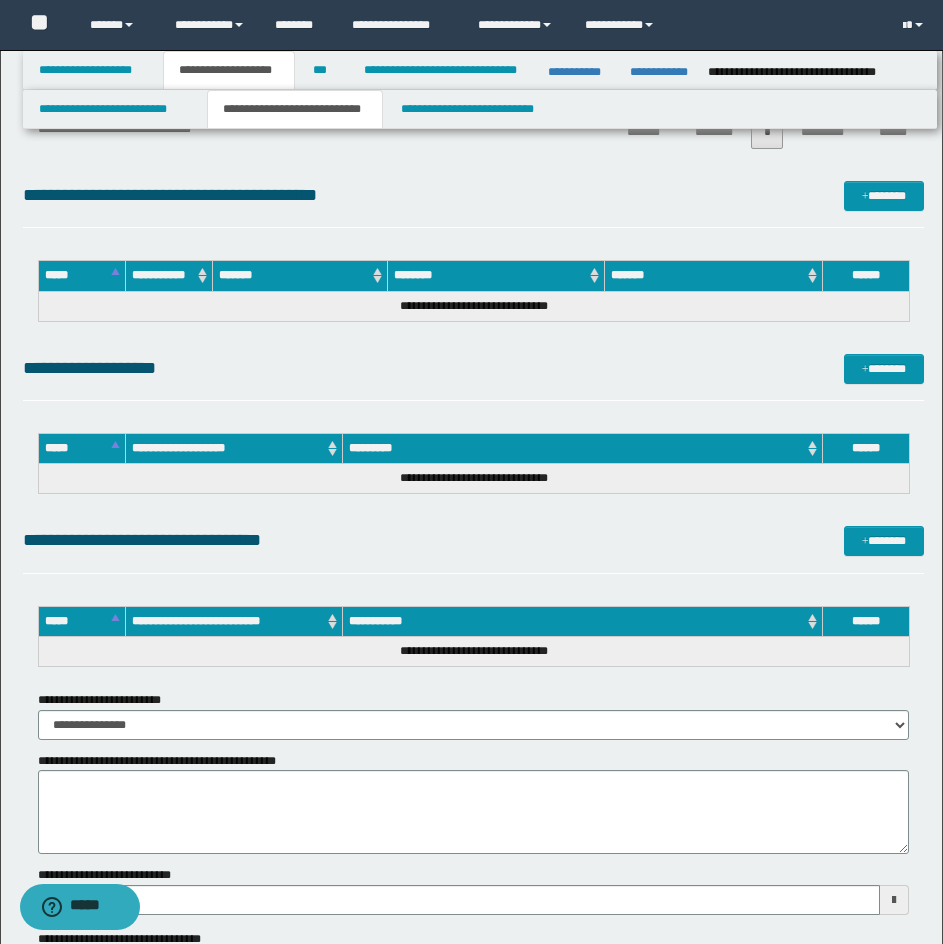 scroll, scrollTop: 4473, scrollLeft: 0, axis: vertical 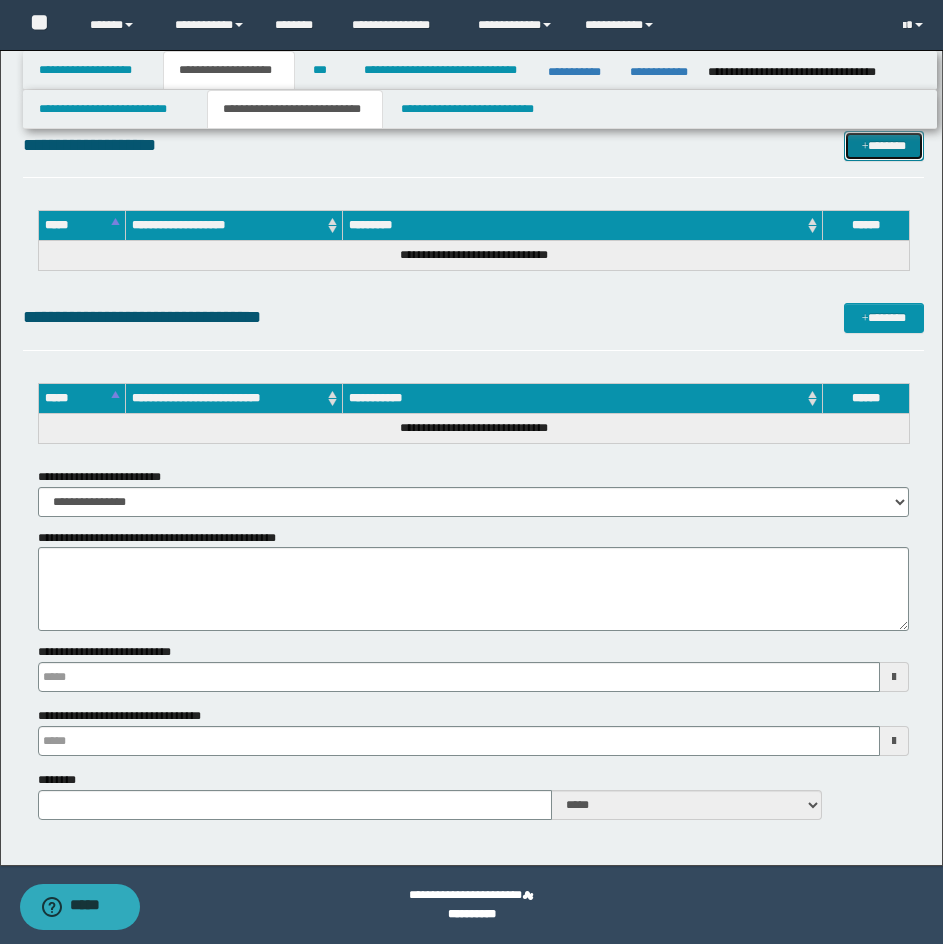 click on "*******" at bounding box center [884, 146] 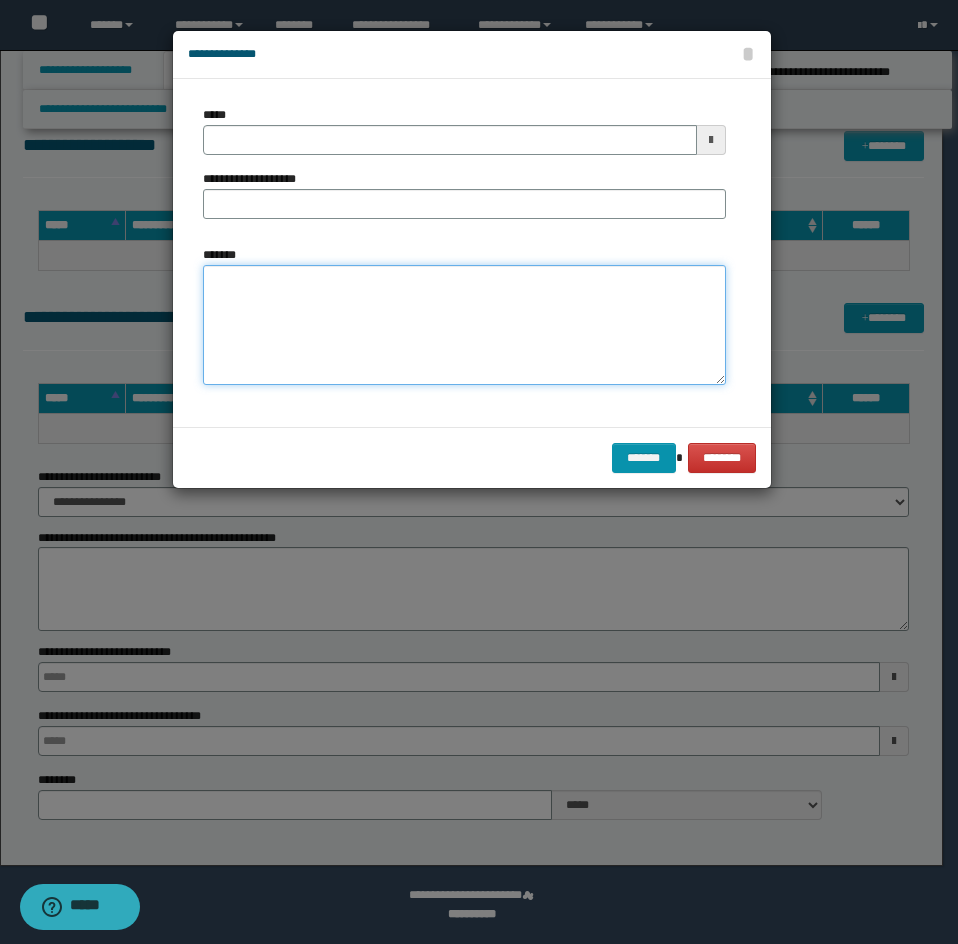 drag, startPoint x: 380, startPoint y: 302, endPoint x: 376, endPoint y: 319, distance: 17.464249 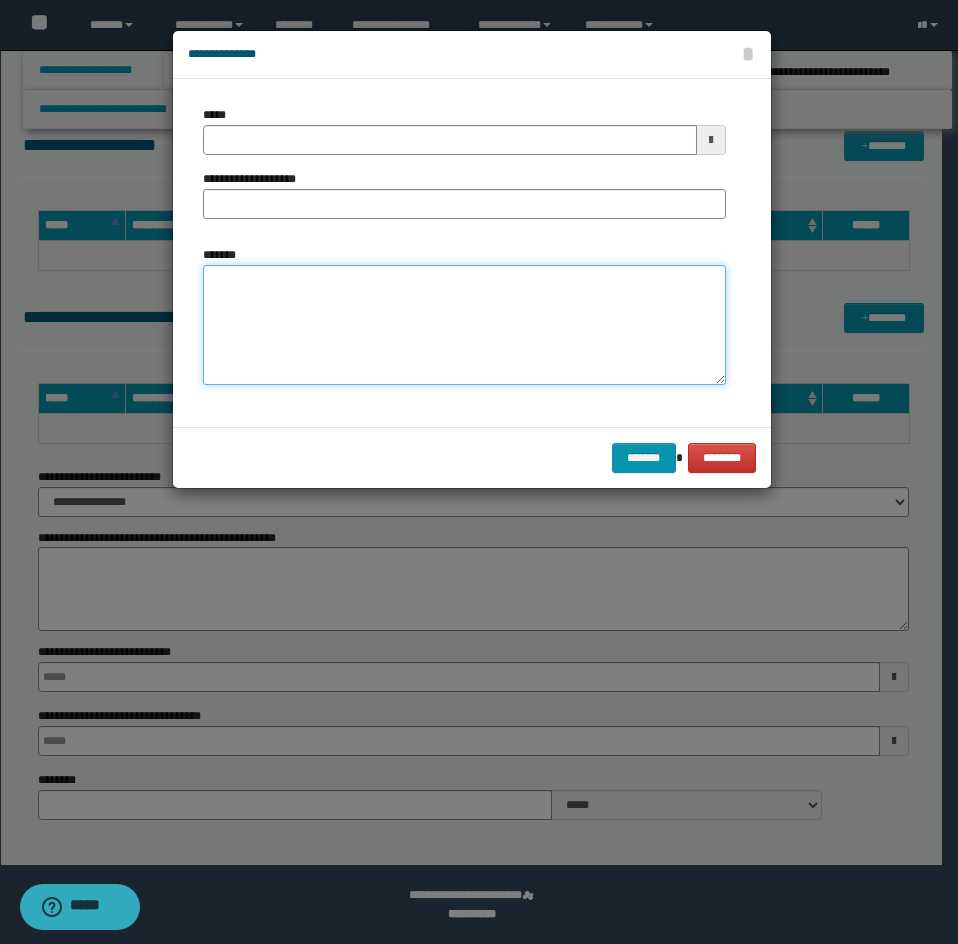 click on "*******" at bounding box center [464, 325] 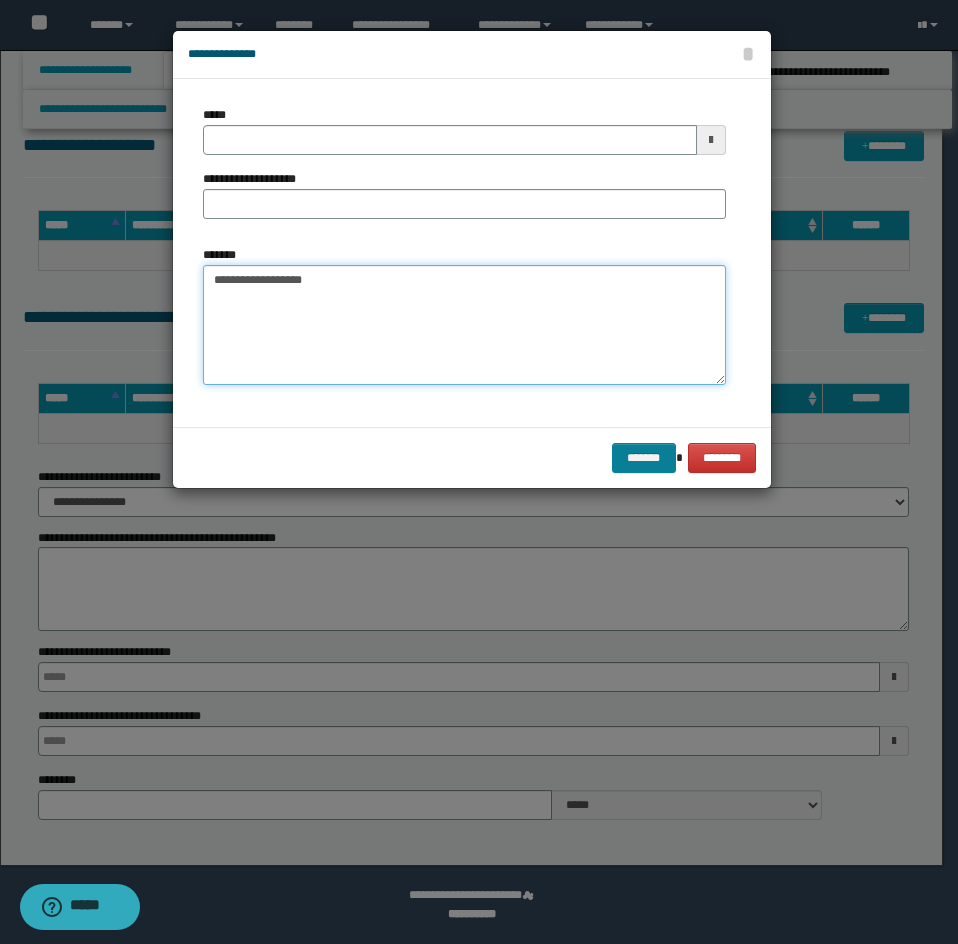 type on "**********" 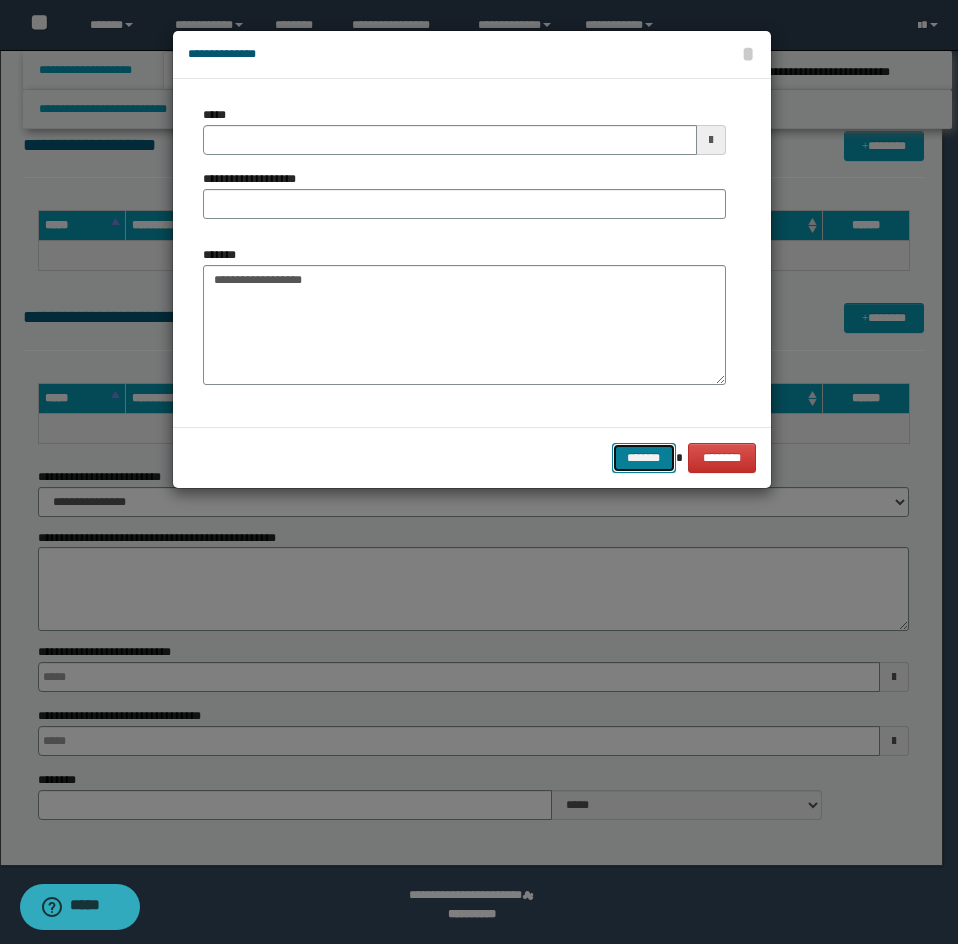 click on "*******" at bounding box center (644, 458) 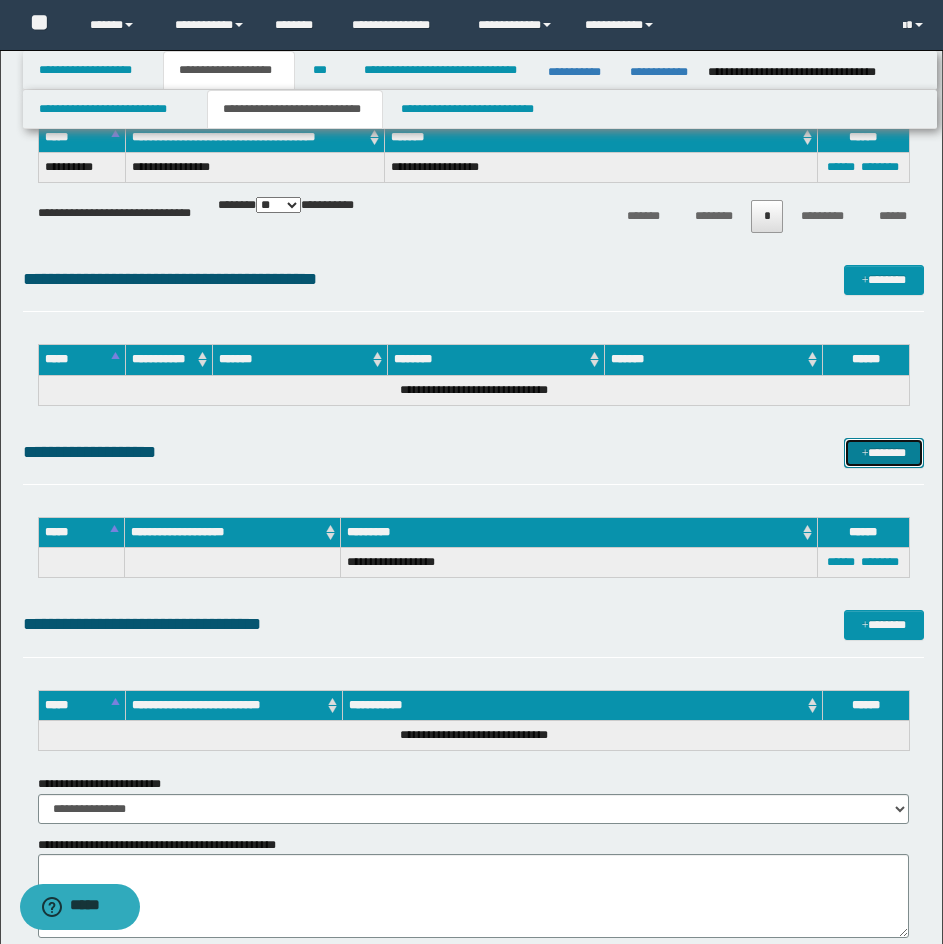 scroll, scrollTop: 3773, scrollLeft: 0, axis: vertical 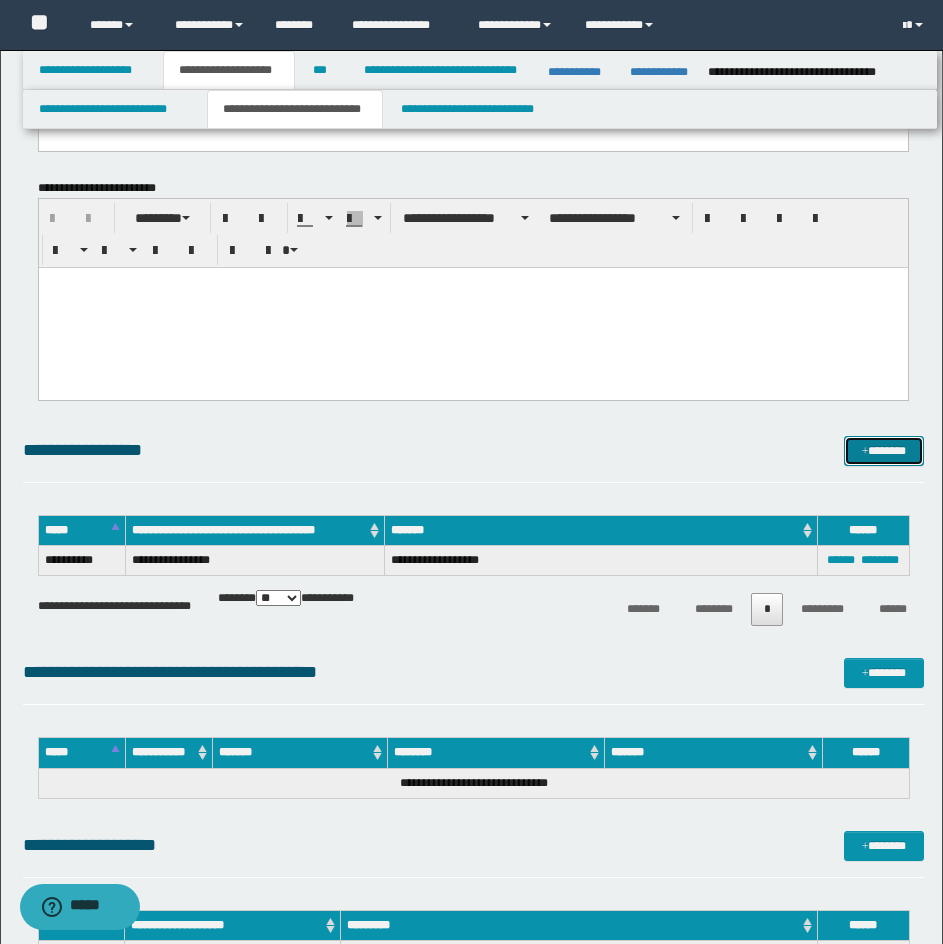 click on "*******" at bounding box center [884, 451] 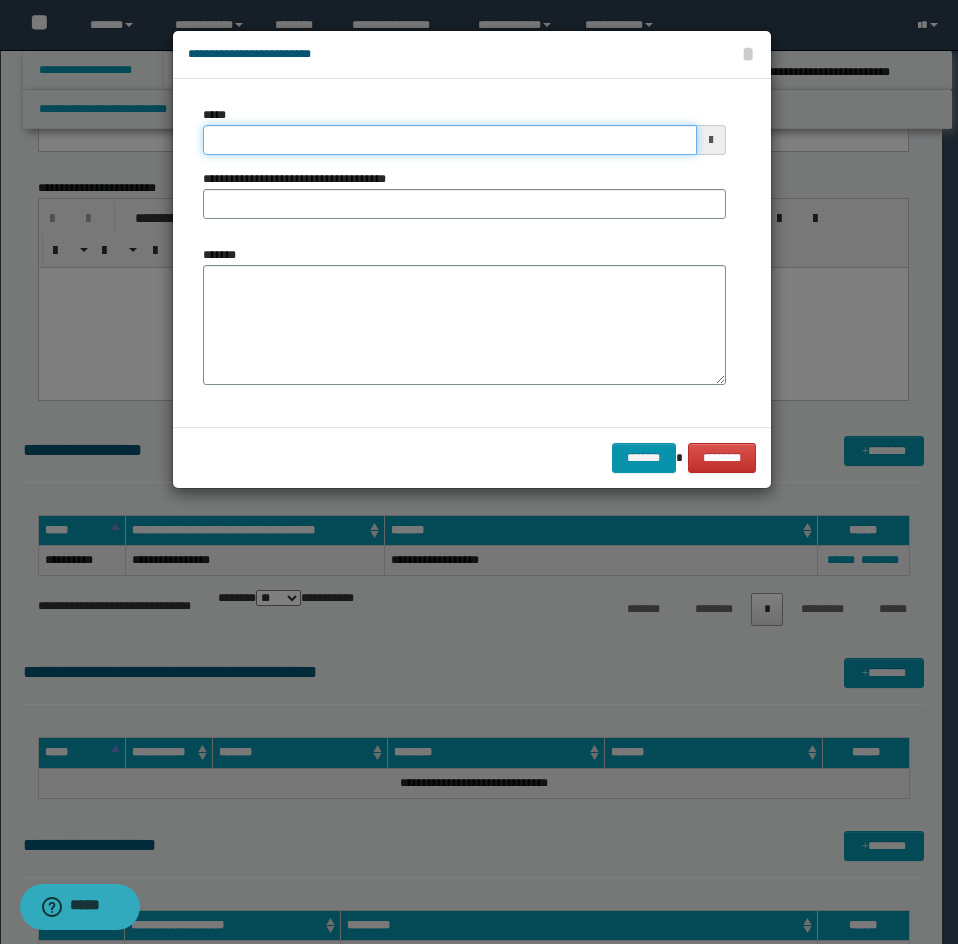 click on "*****" at bounding box center (450, 140) 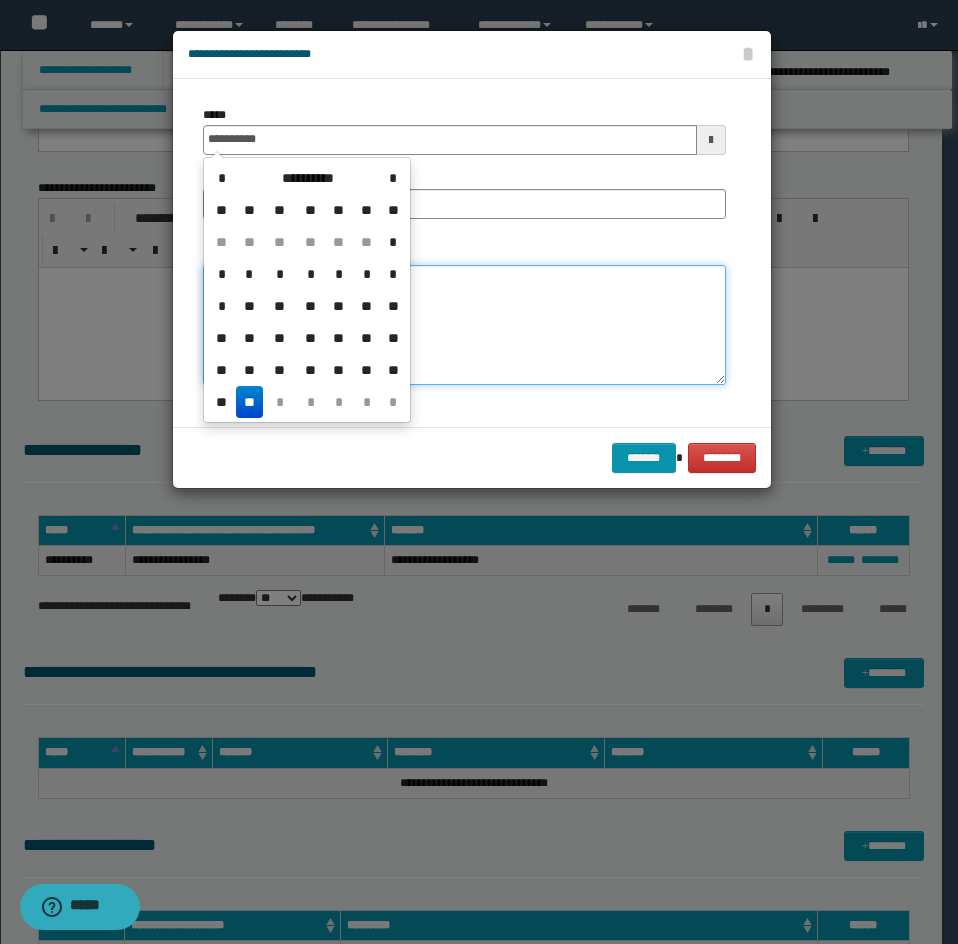type on "**********" 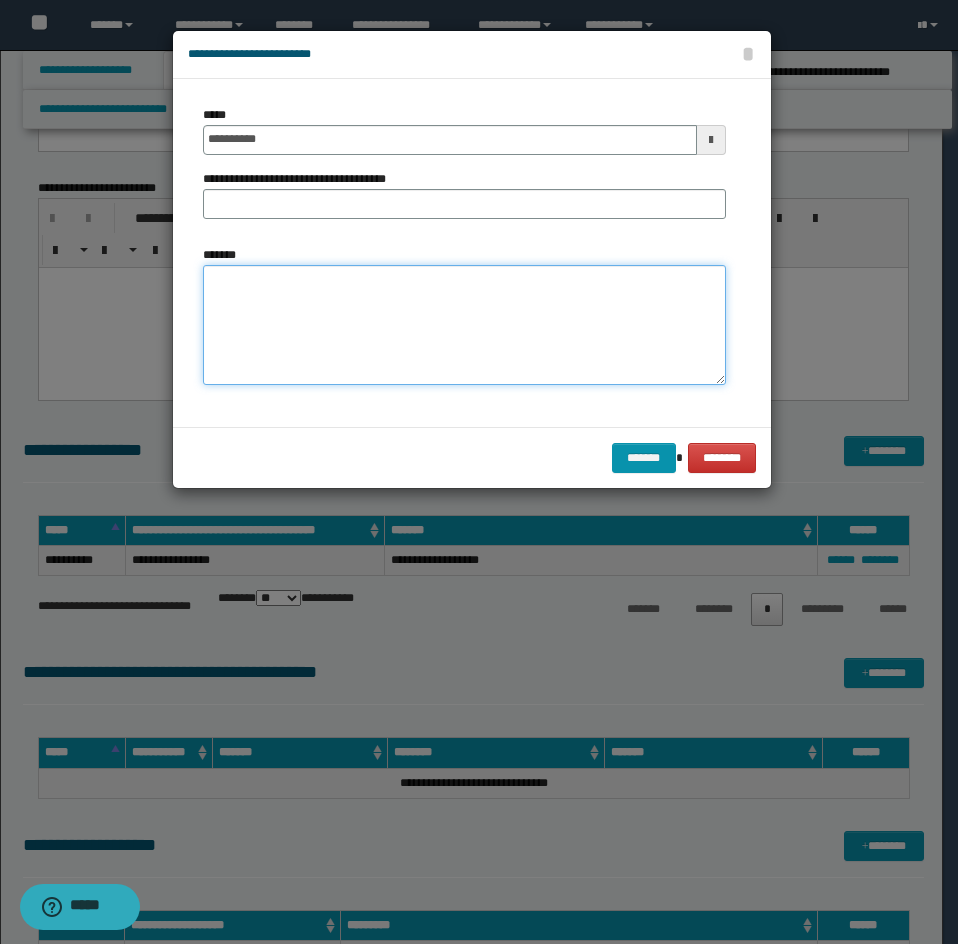 paste on "**********" 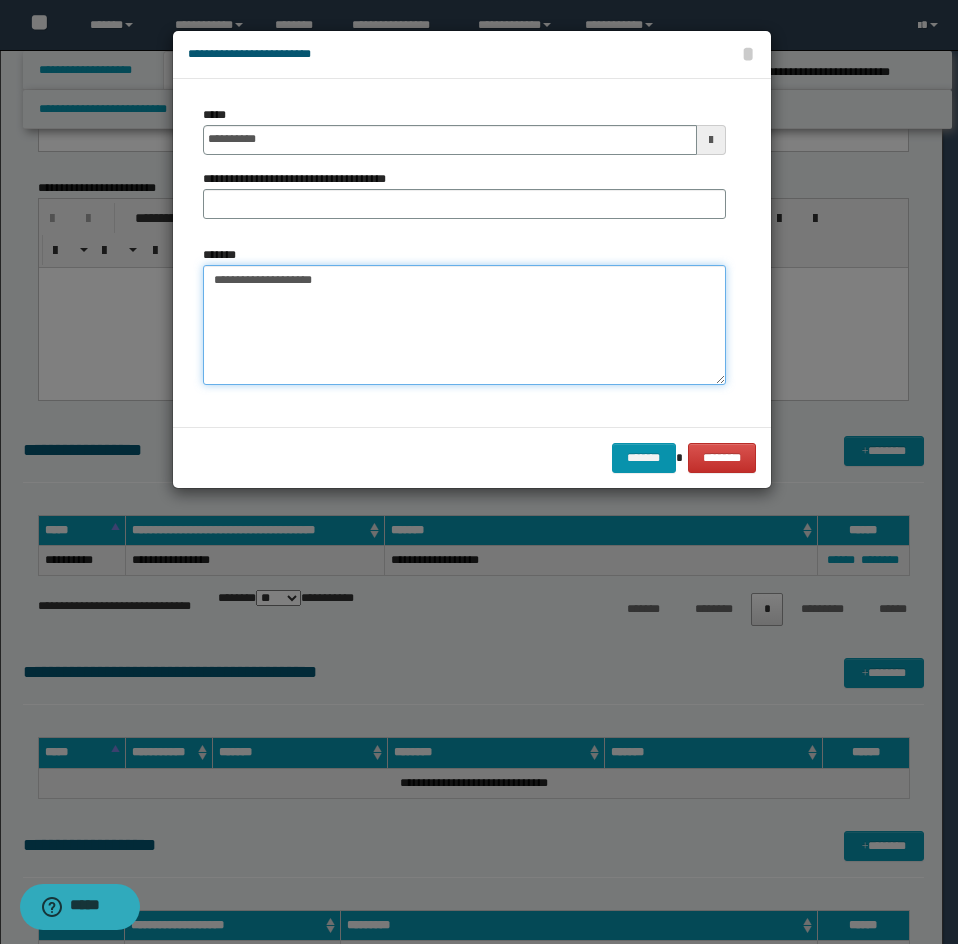 type on "**********" 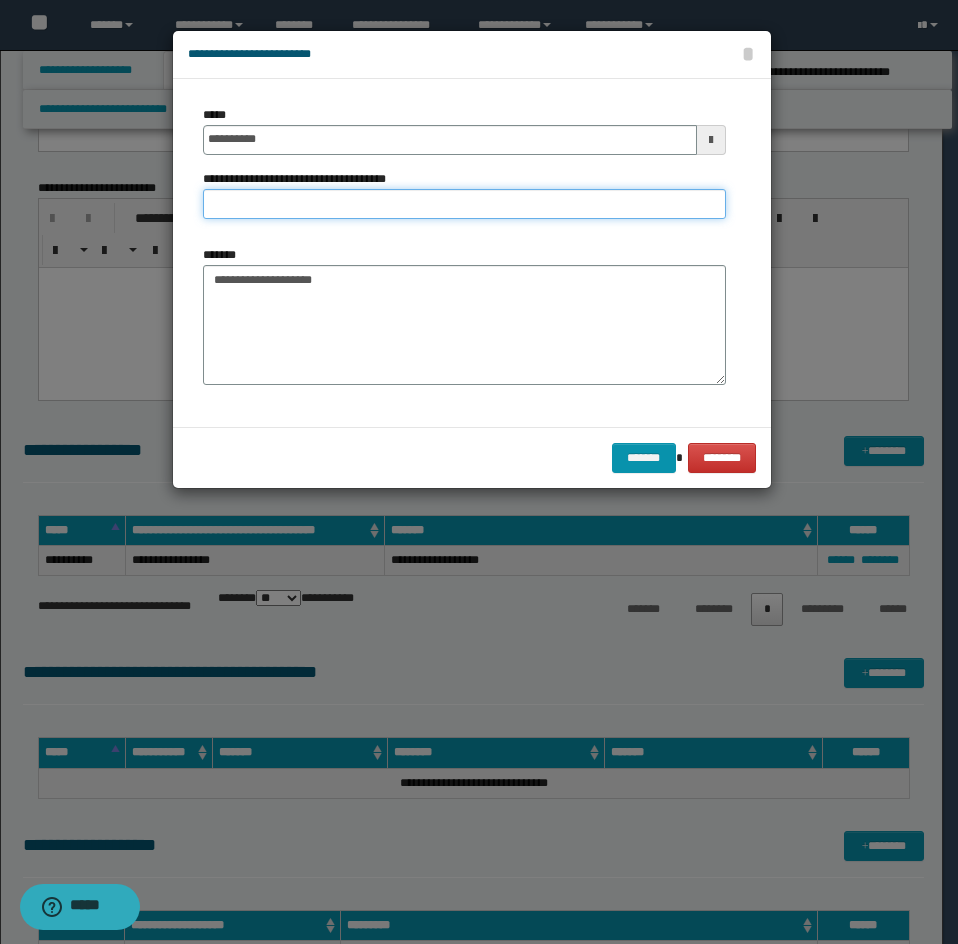 click on "**********" at bounding box center (464, 204) 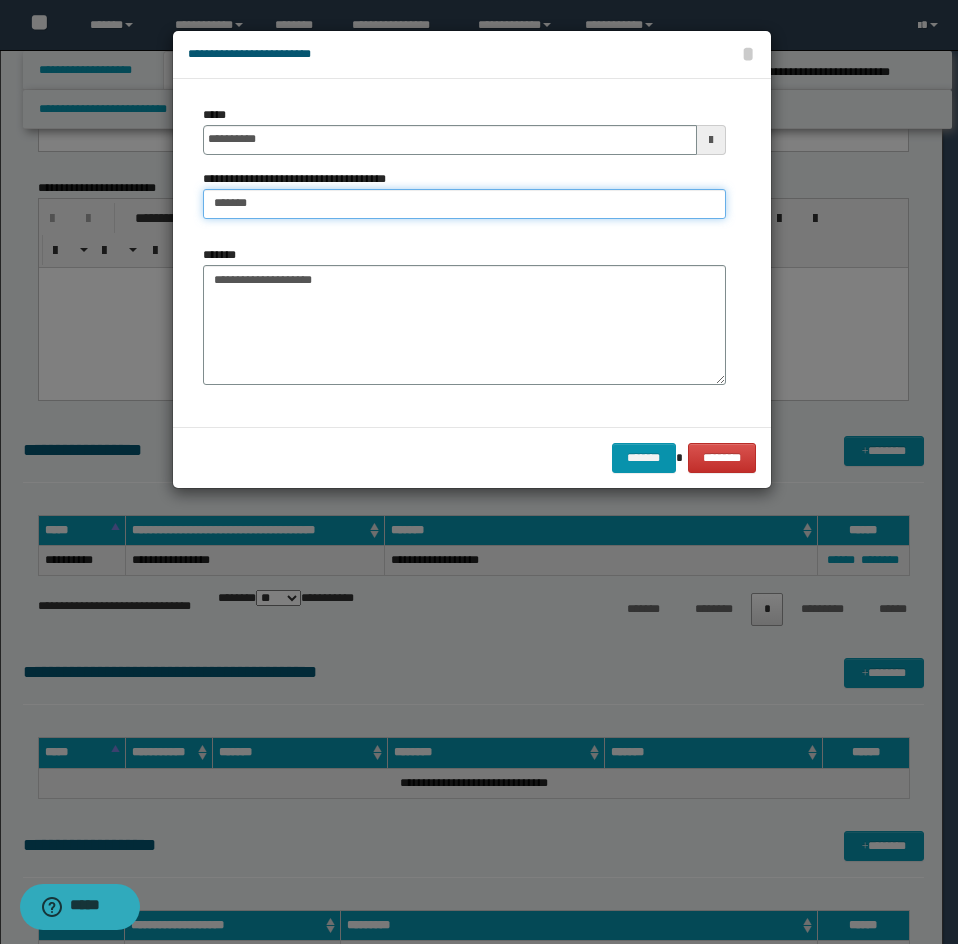 type on "********" 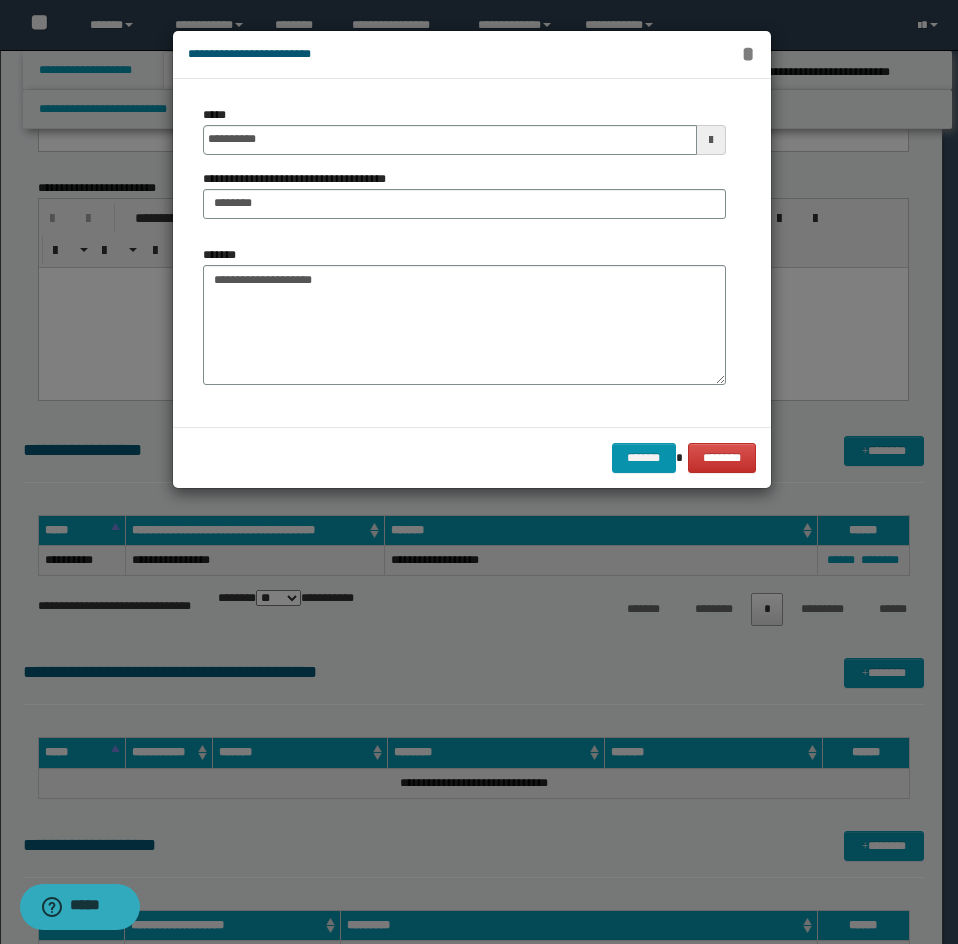 click on "*" at bounding box center (748, 54) 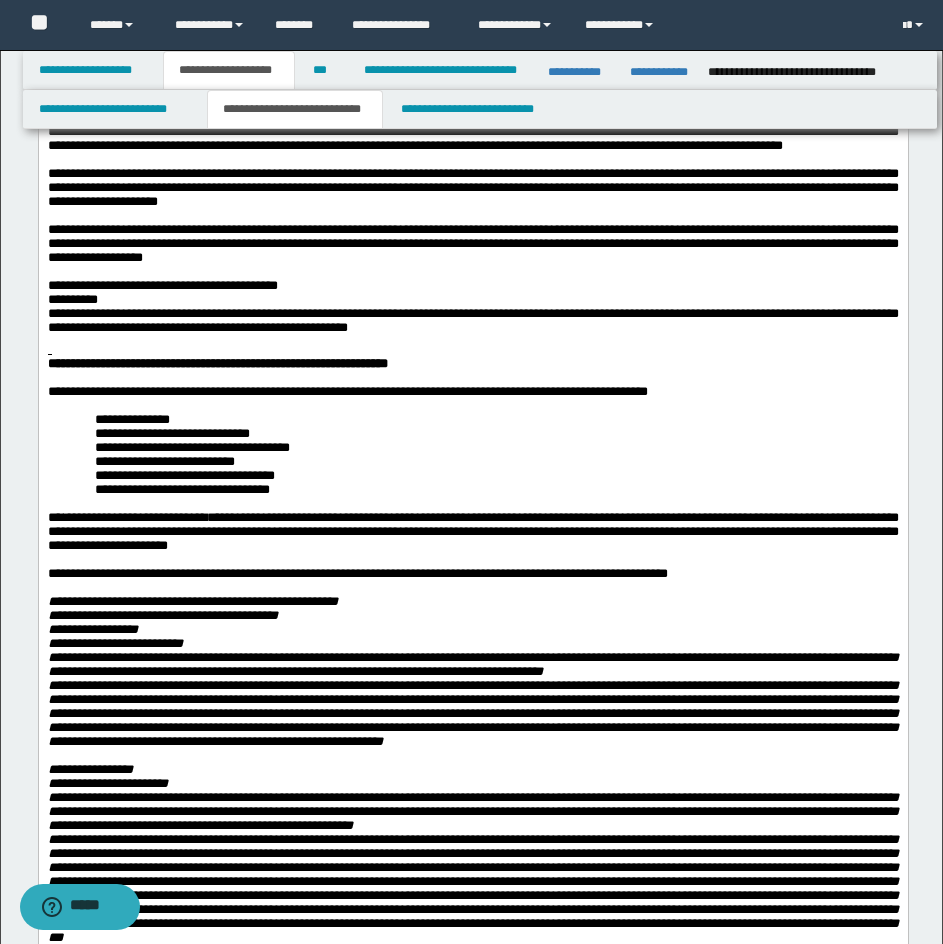 scroll, scrollTop: 673, scrollLeft: 0, axis: vertical 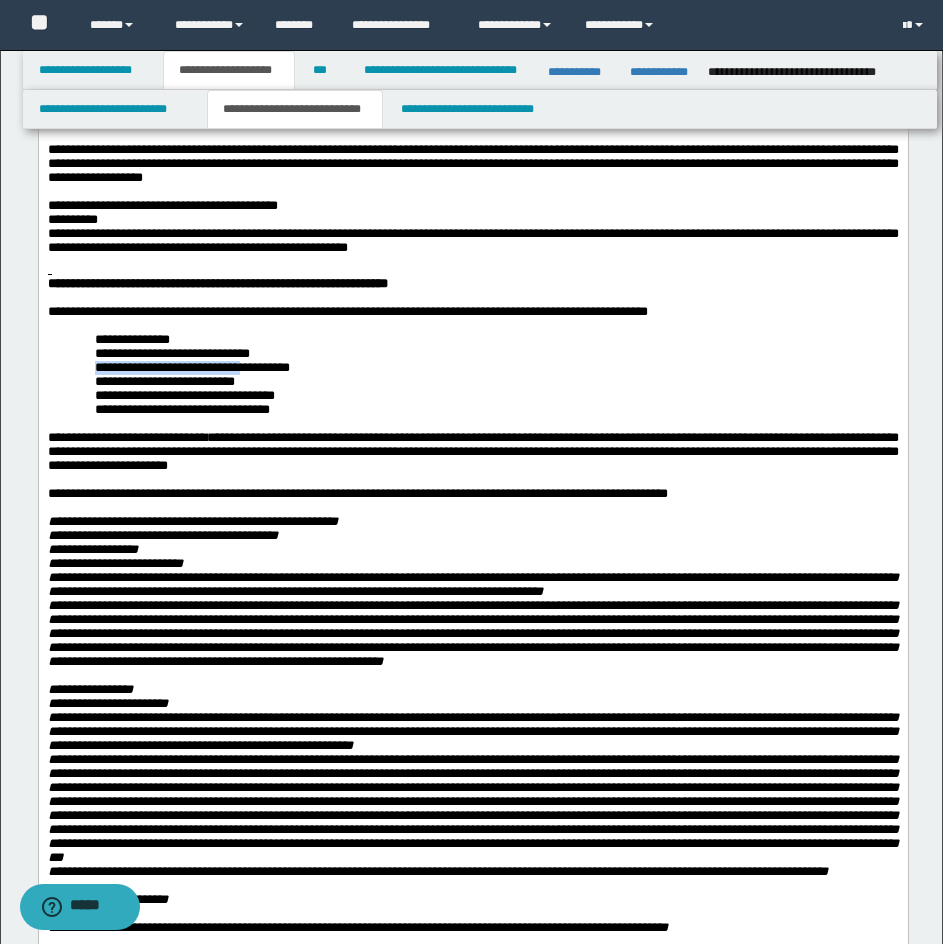 drag, startPoint x: 98, startPoint y: 491, endPoint x: 253, endPoint y: 490, distance: 155.00322 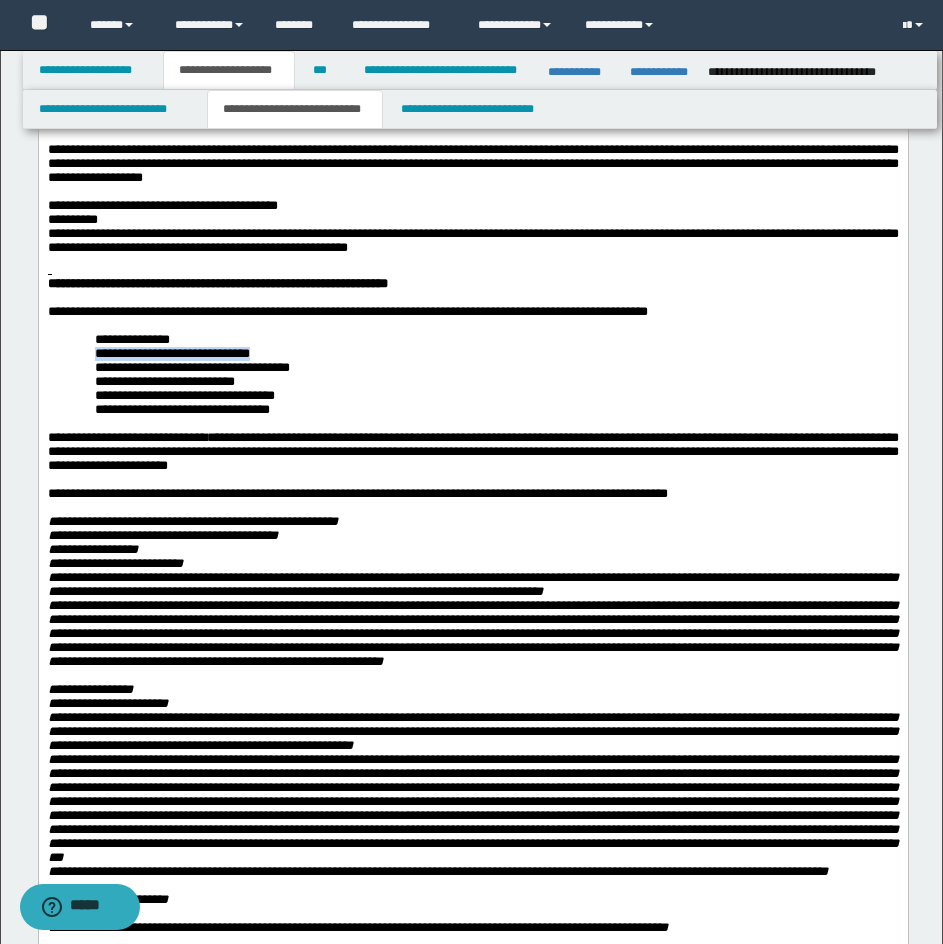 drag, startPoint x: 284, startPoint y: 478, endPoint x: 100, endPoint y: 481, distance: 184.02446 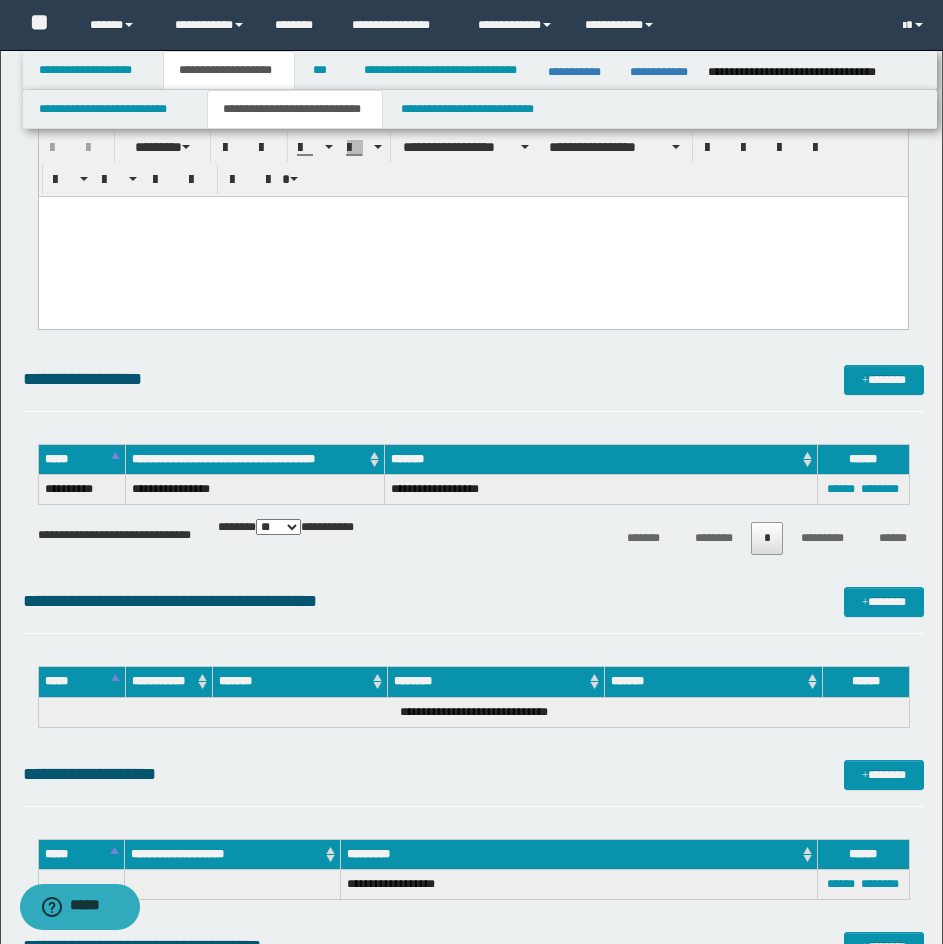 scroll, scrollTop: 3773, scrollLeft: 0, axis: vertical 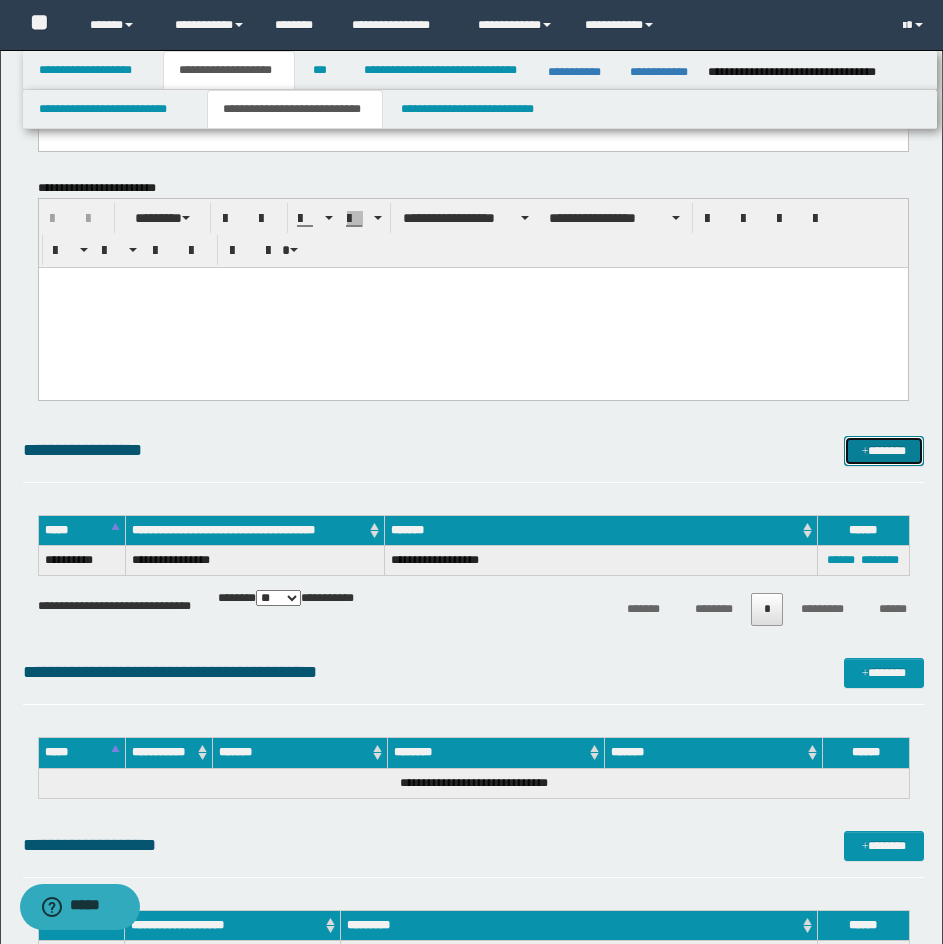 click on "*******" at bounding box center [884, 451] 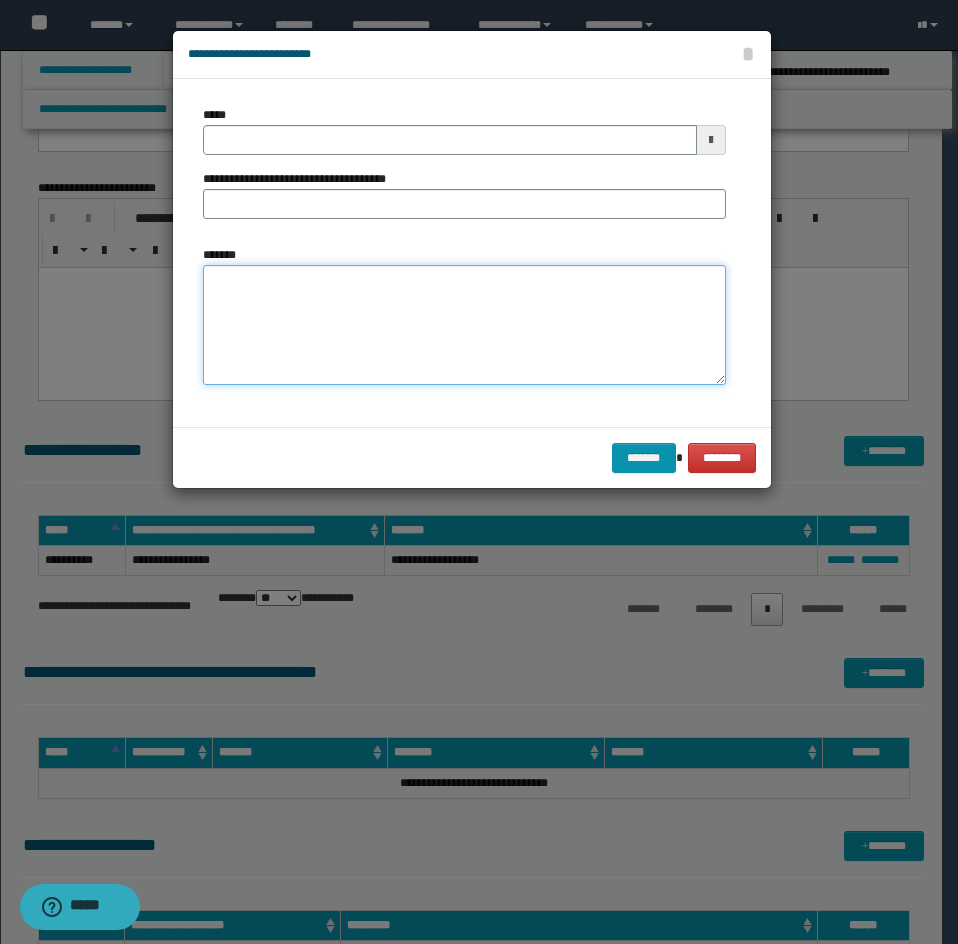 click on "*******" at bounding box center [464, 325] 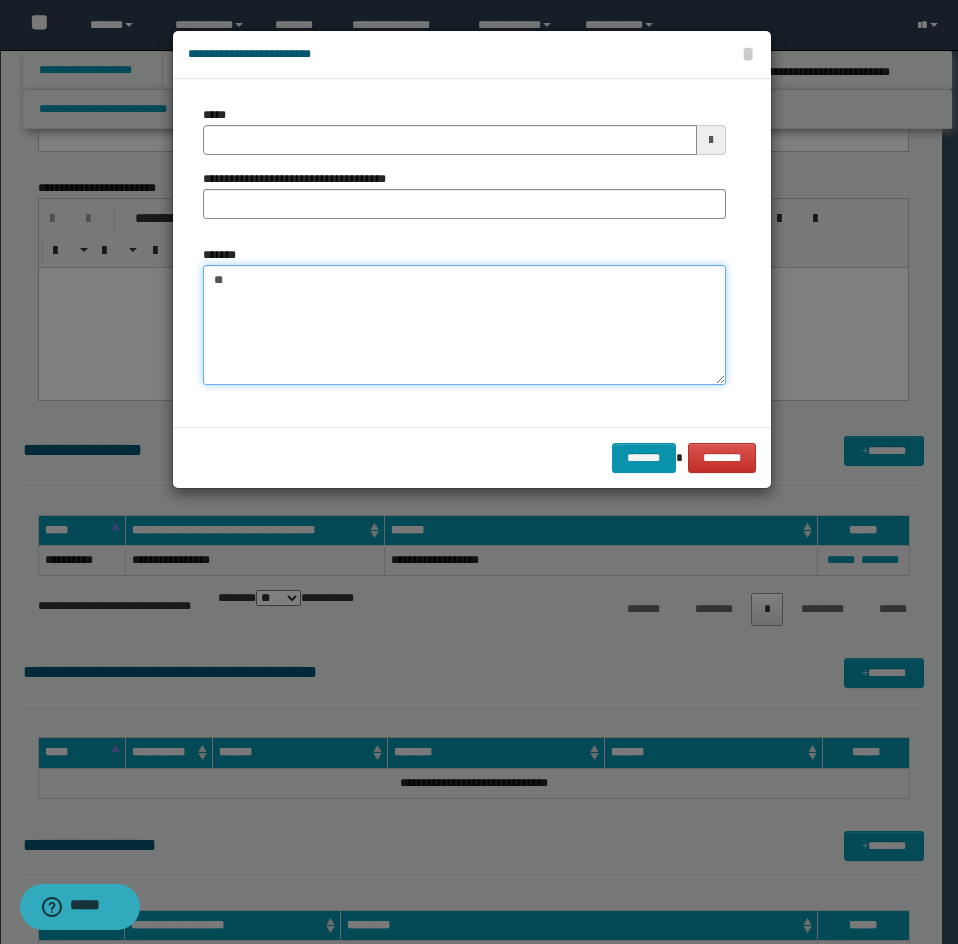type on "*" 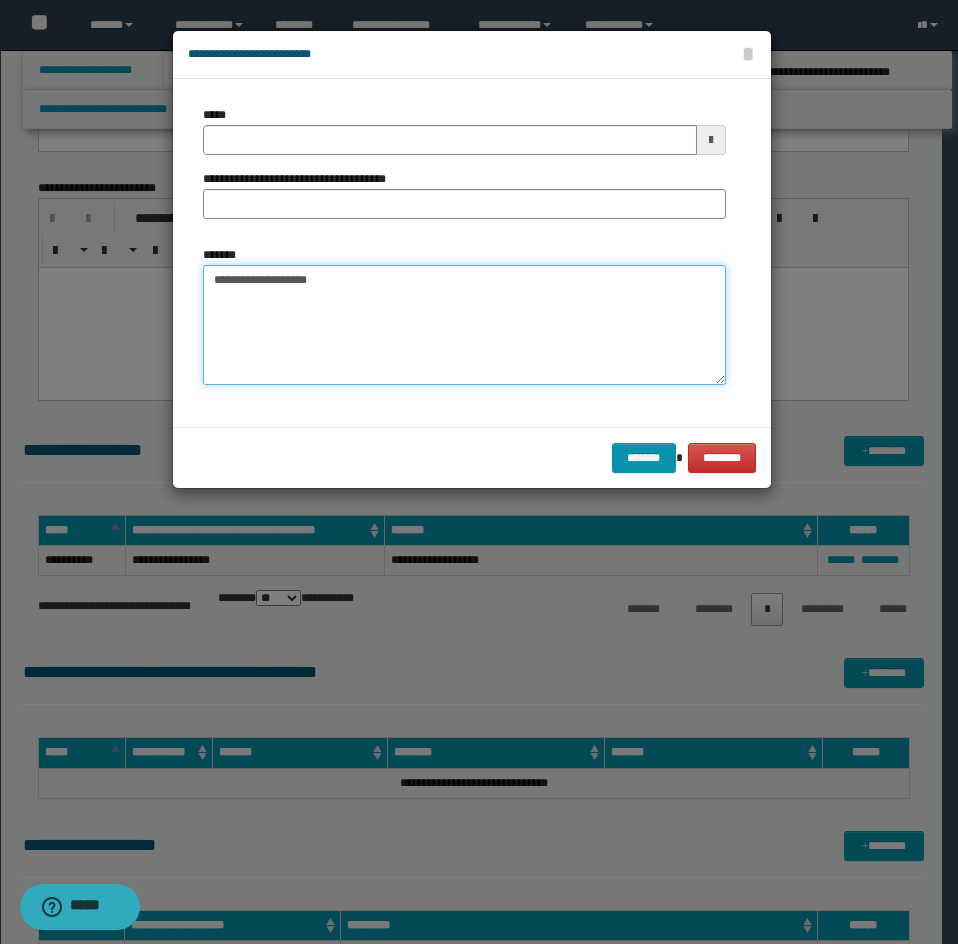 type on "**********" 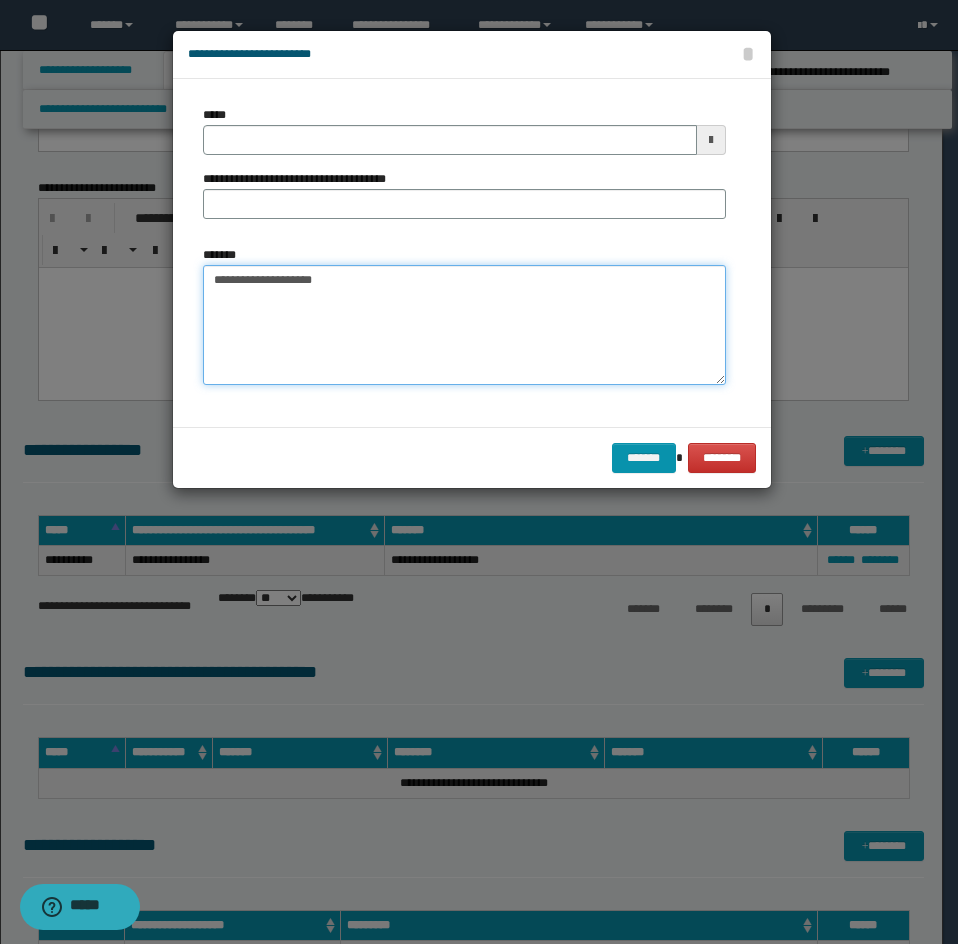 drag, startPoint x: 269, startPoint y: 282, endPoint x: 197, endPoint y: 279, distance: 72.06247 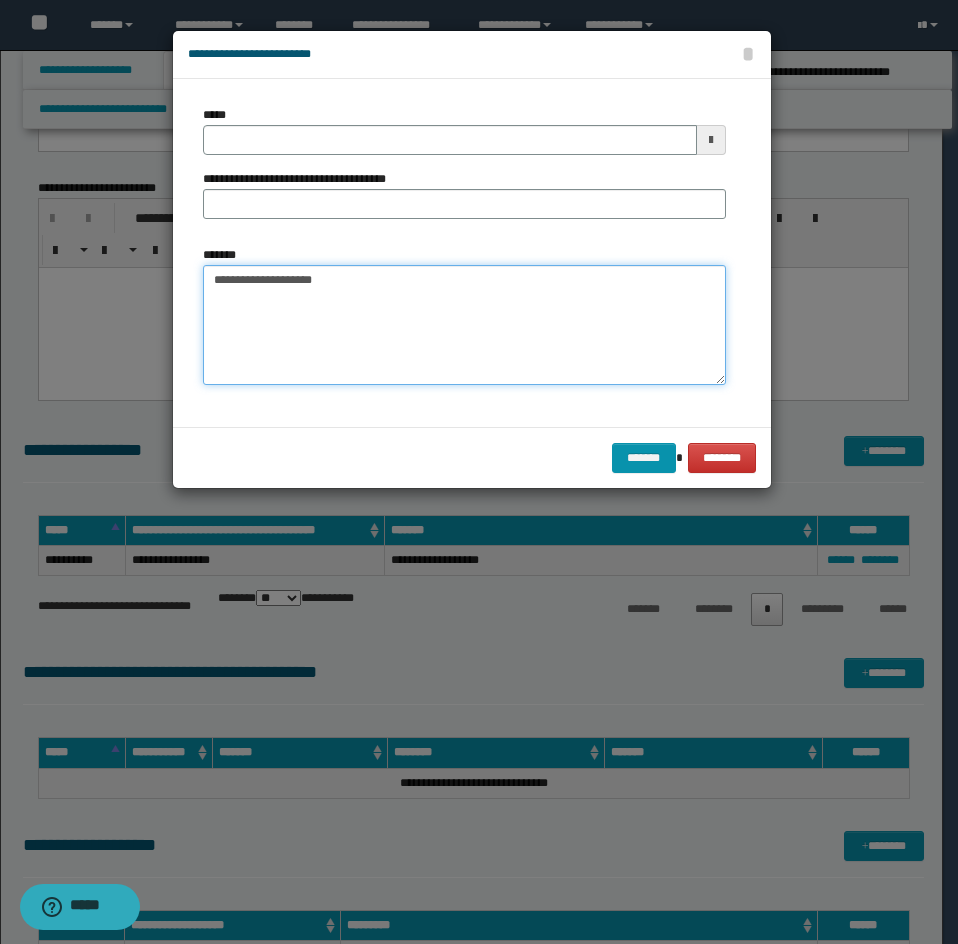 type 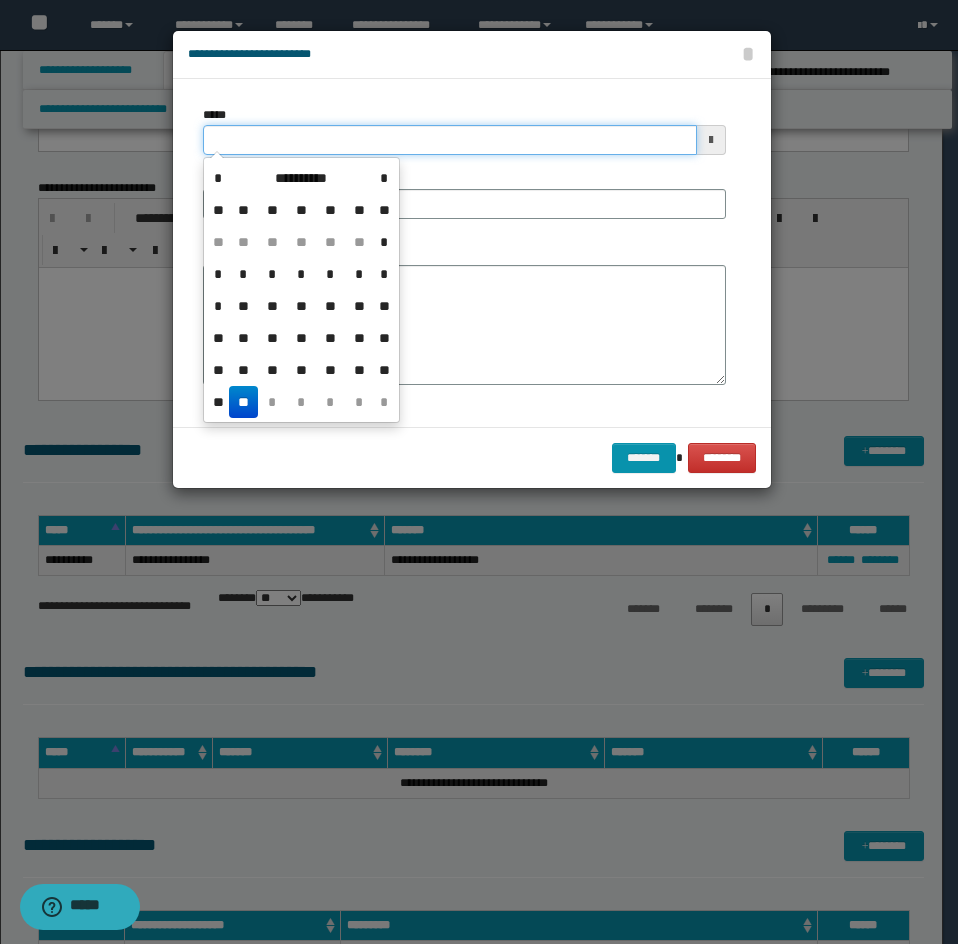 click on "*****" at bounding box center [450, 140] 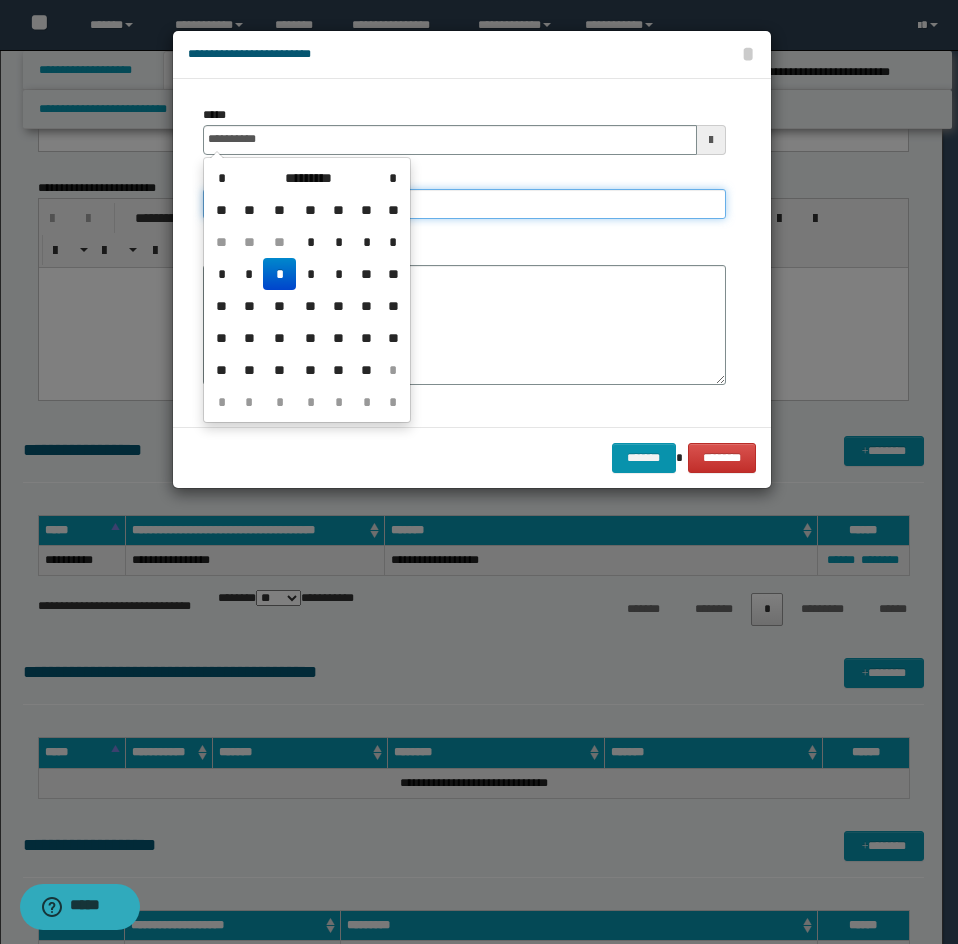 type on "**********" 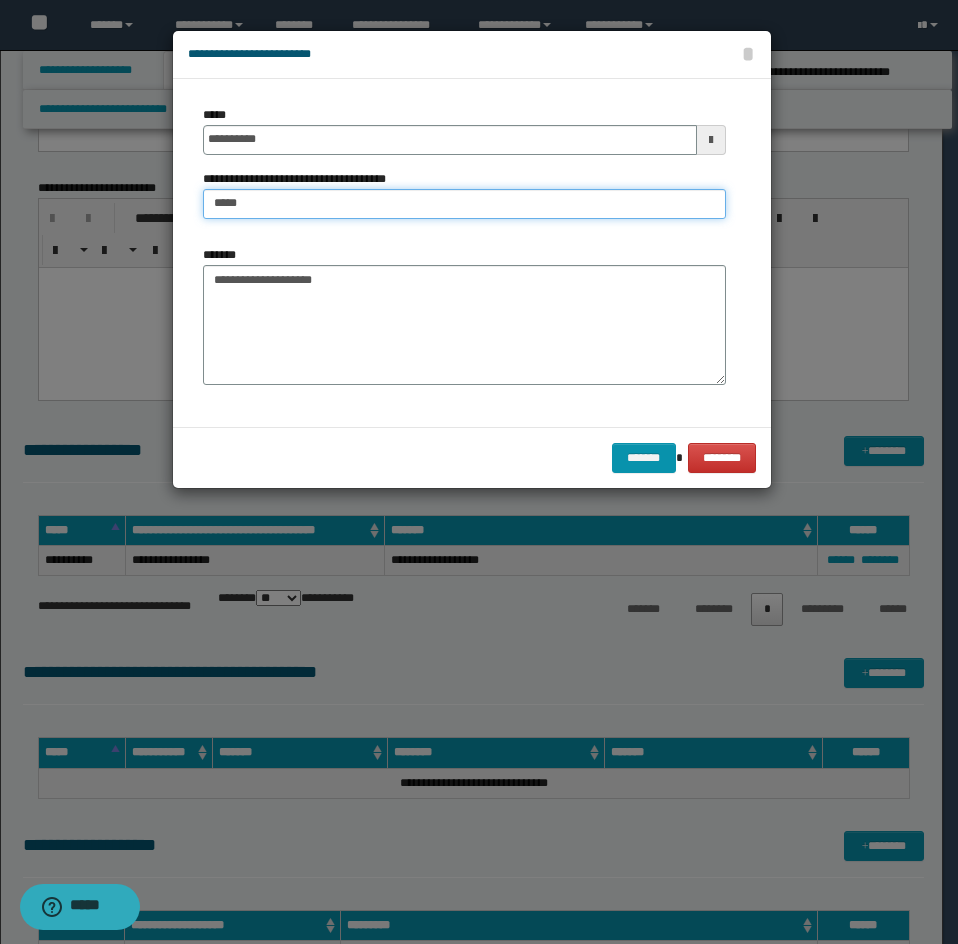 type on "**********" 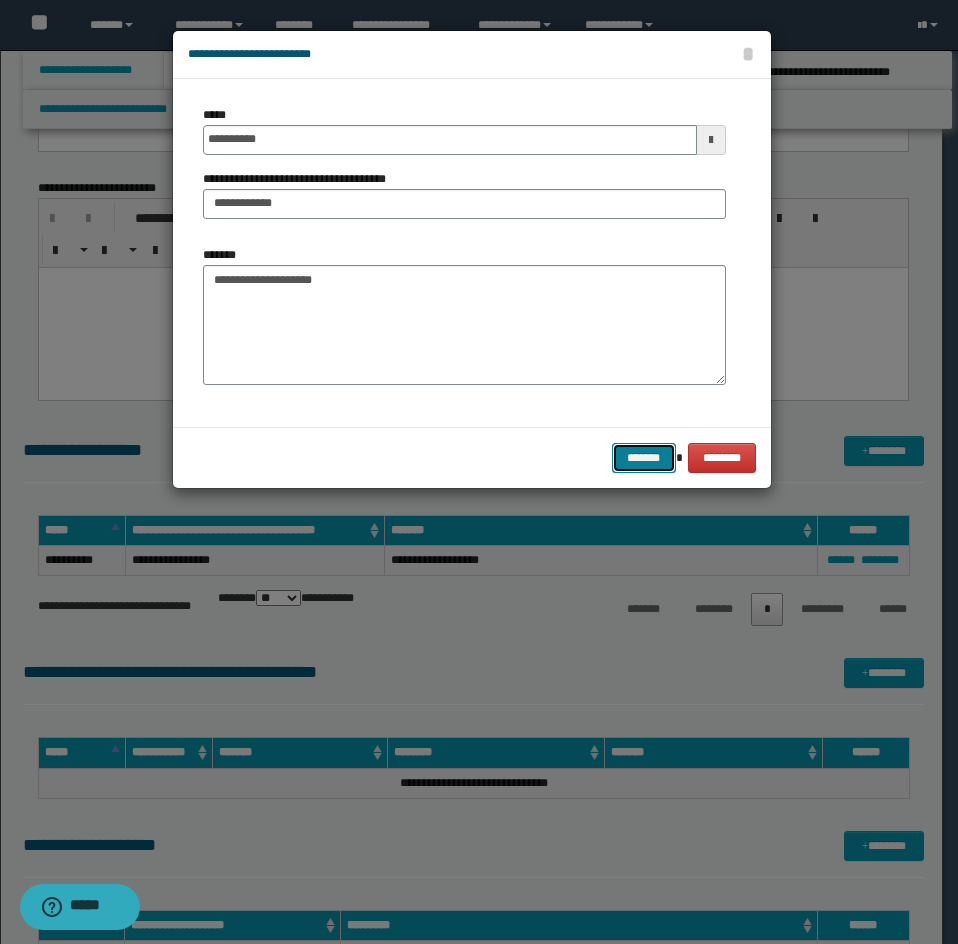 click on "*******" at bounding box center [644, 458] 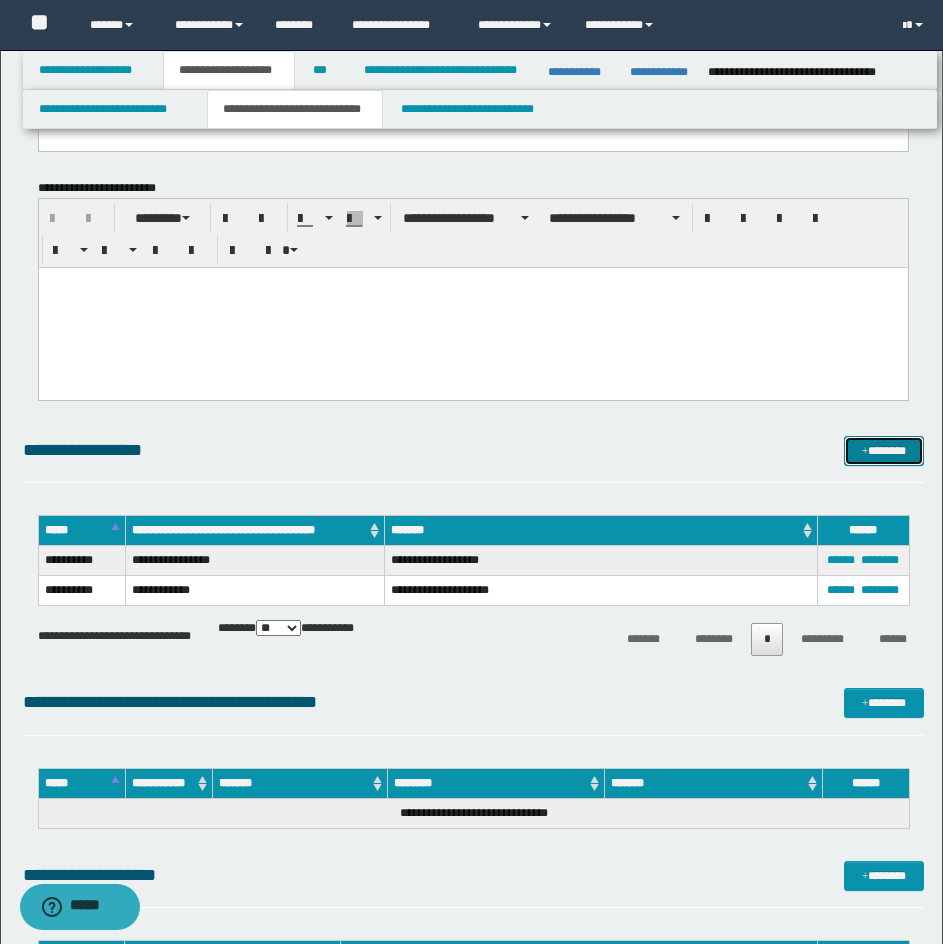 click on "*******" at bounding box center [884, 451] 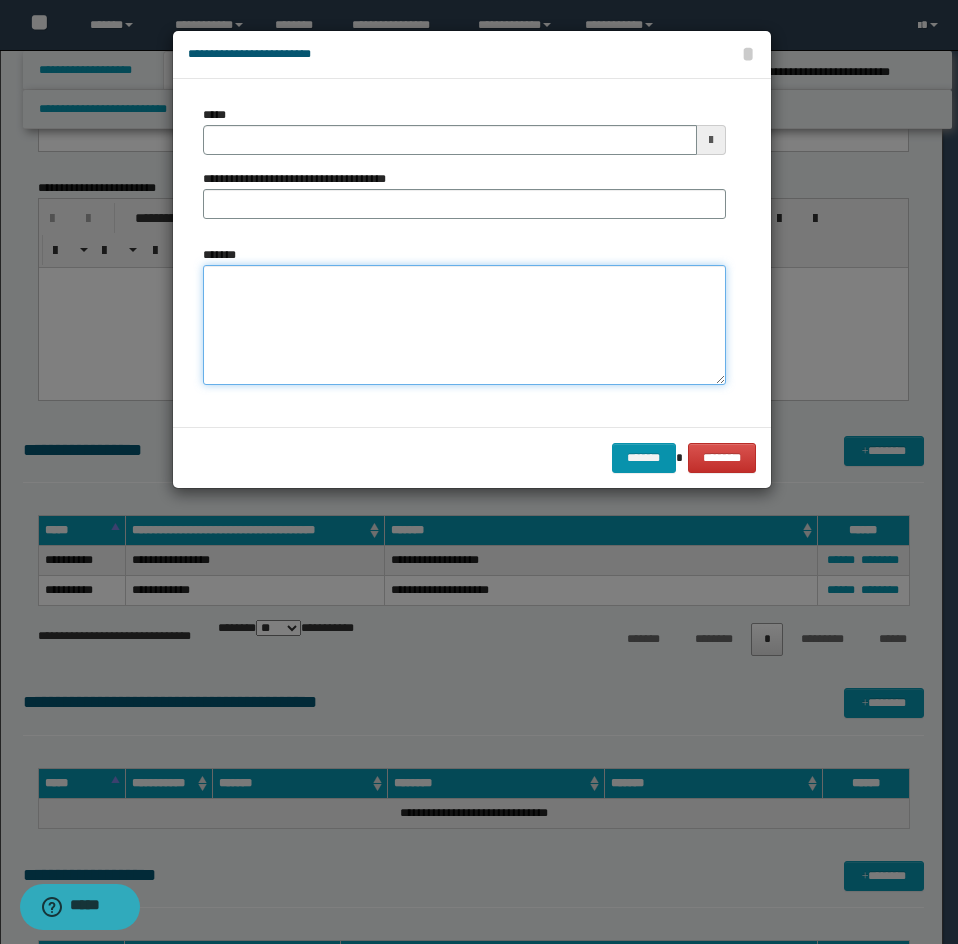 click on "*******" at bounding box center [464, 325] 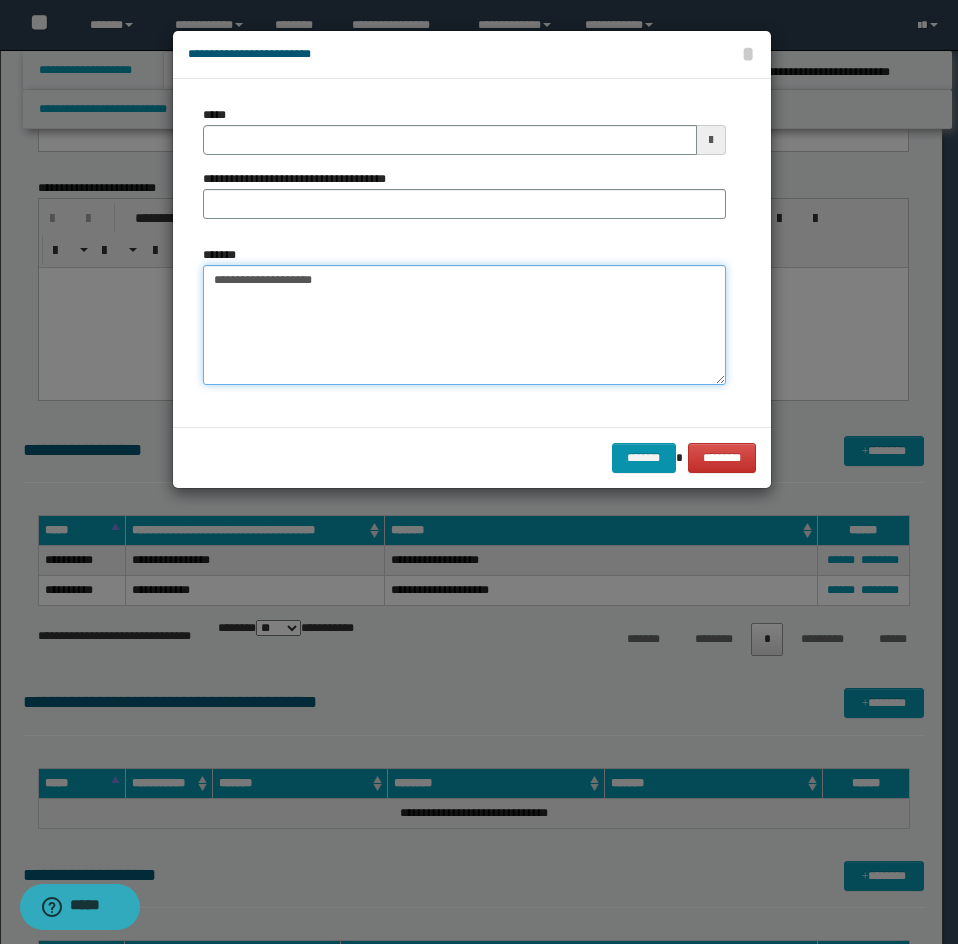 type on "**********" 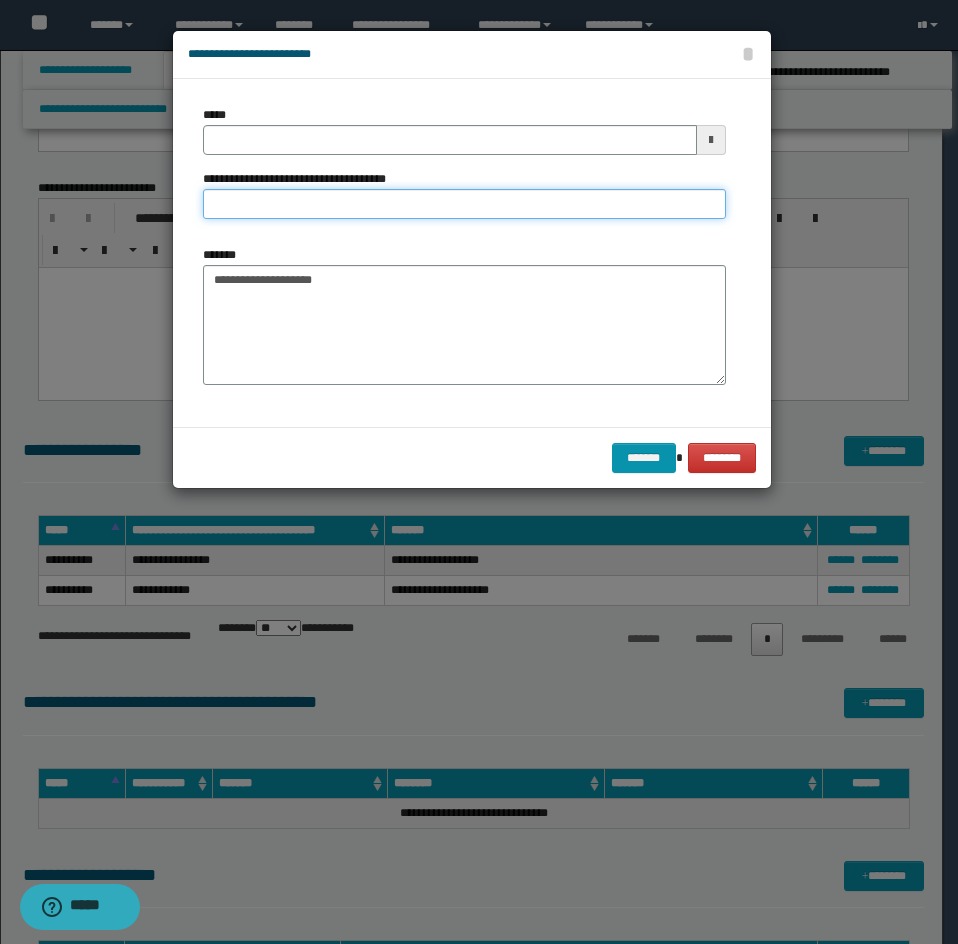 click on "**********" at bounding box center (464, 204) 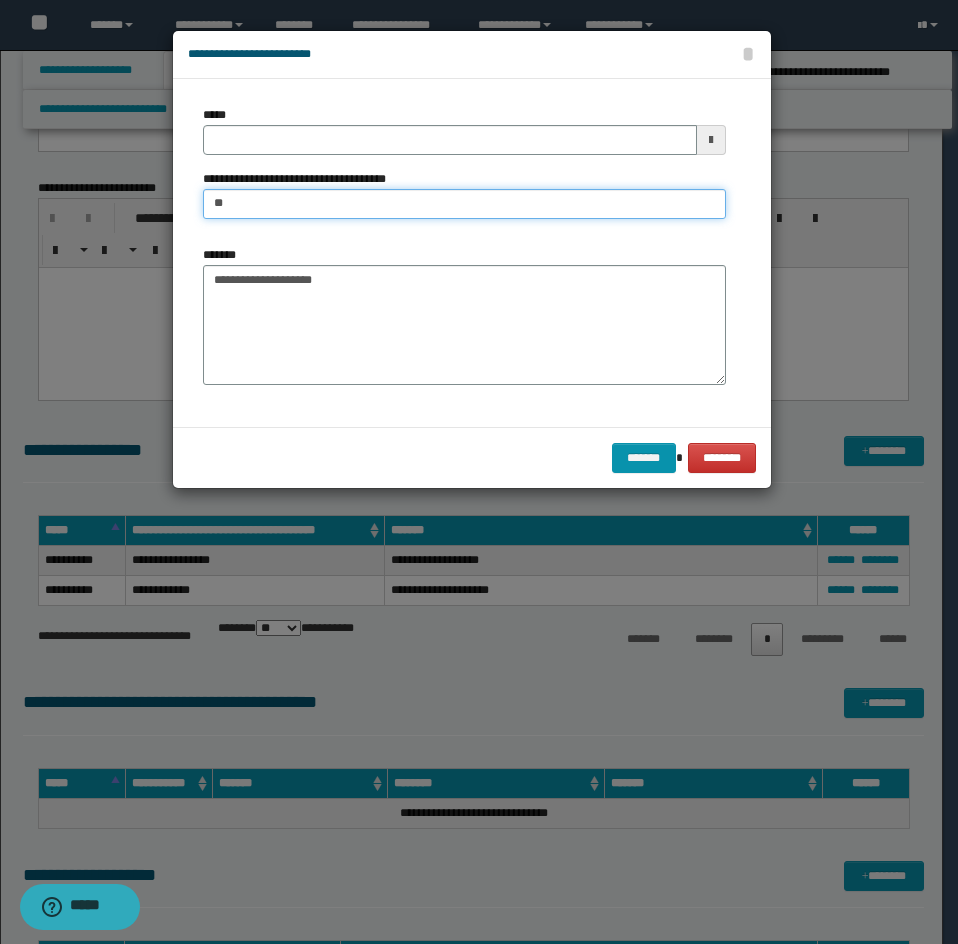 type on "**********" 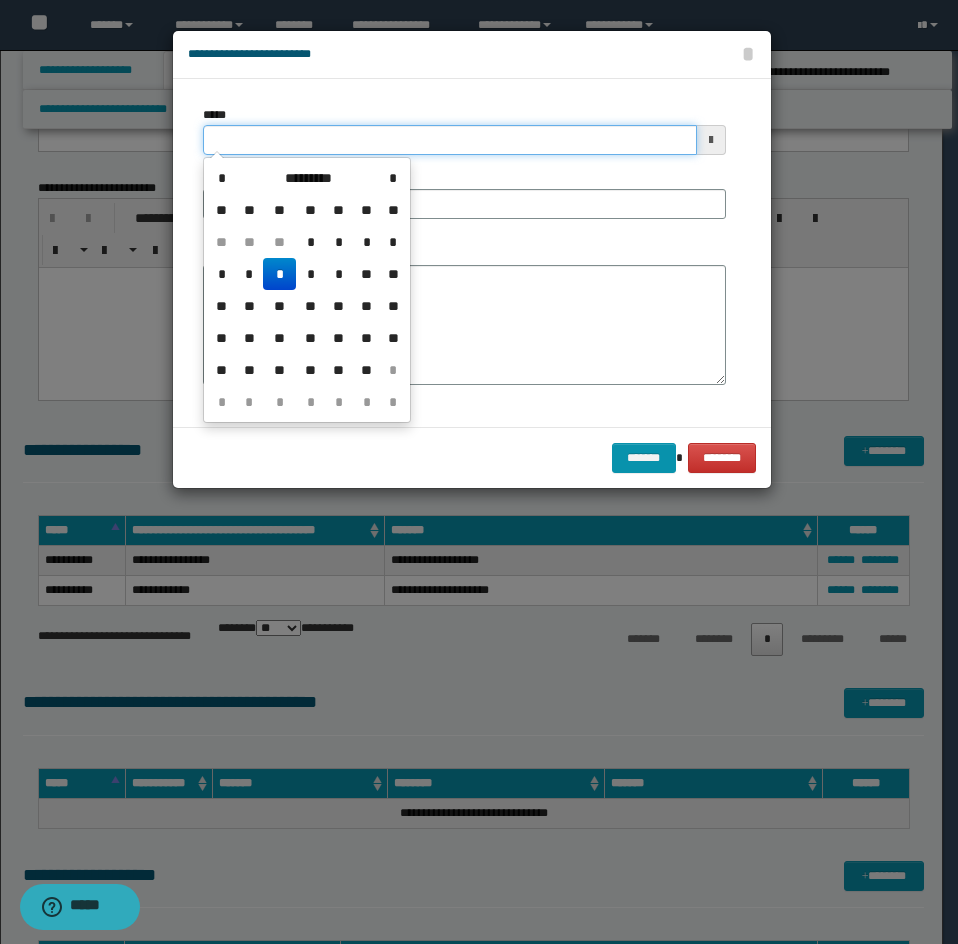 click on "*****" at bounding box center (450, 140) 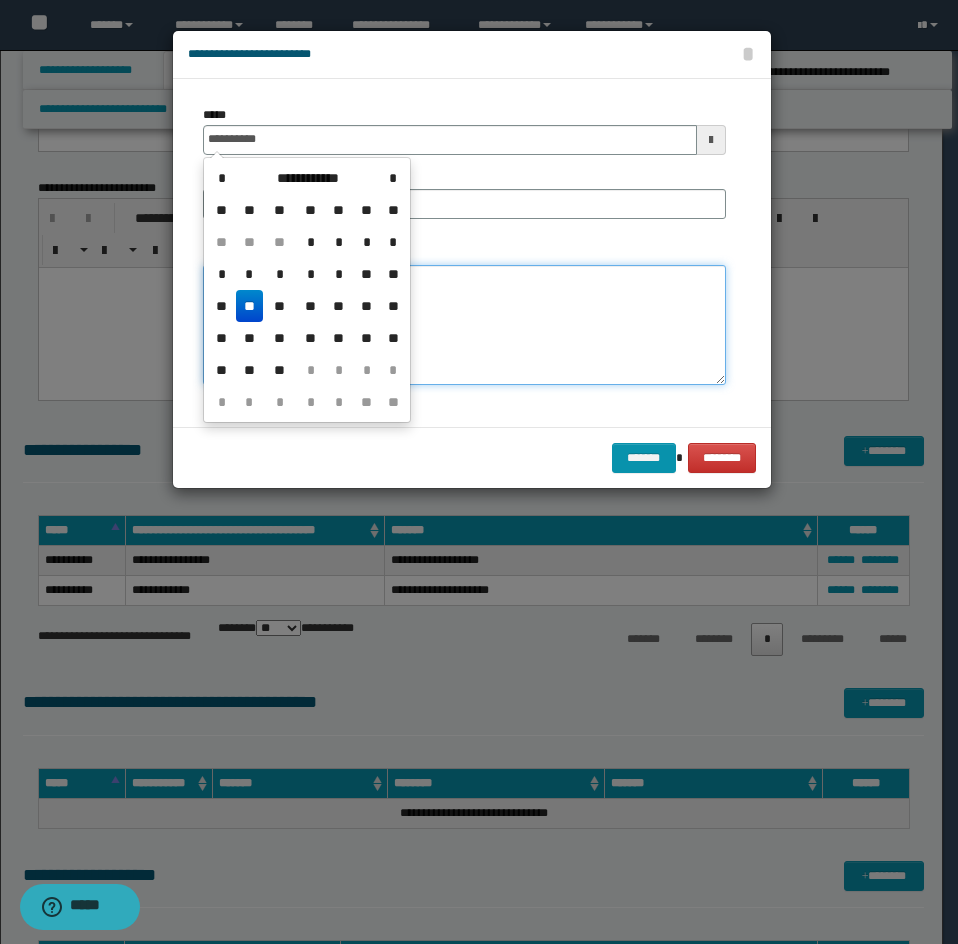 type on "**********" 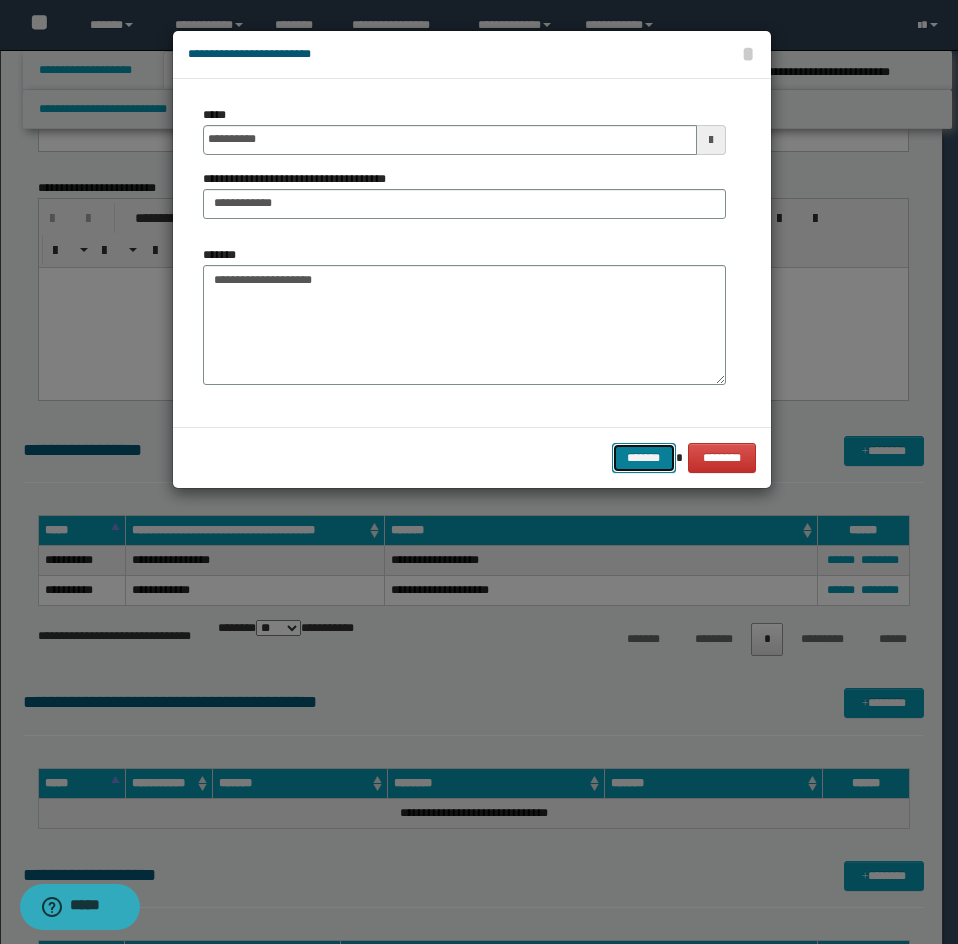 click on "*******" at bounding box center [644, 458] 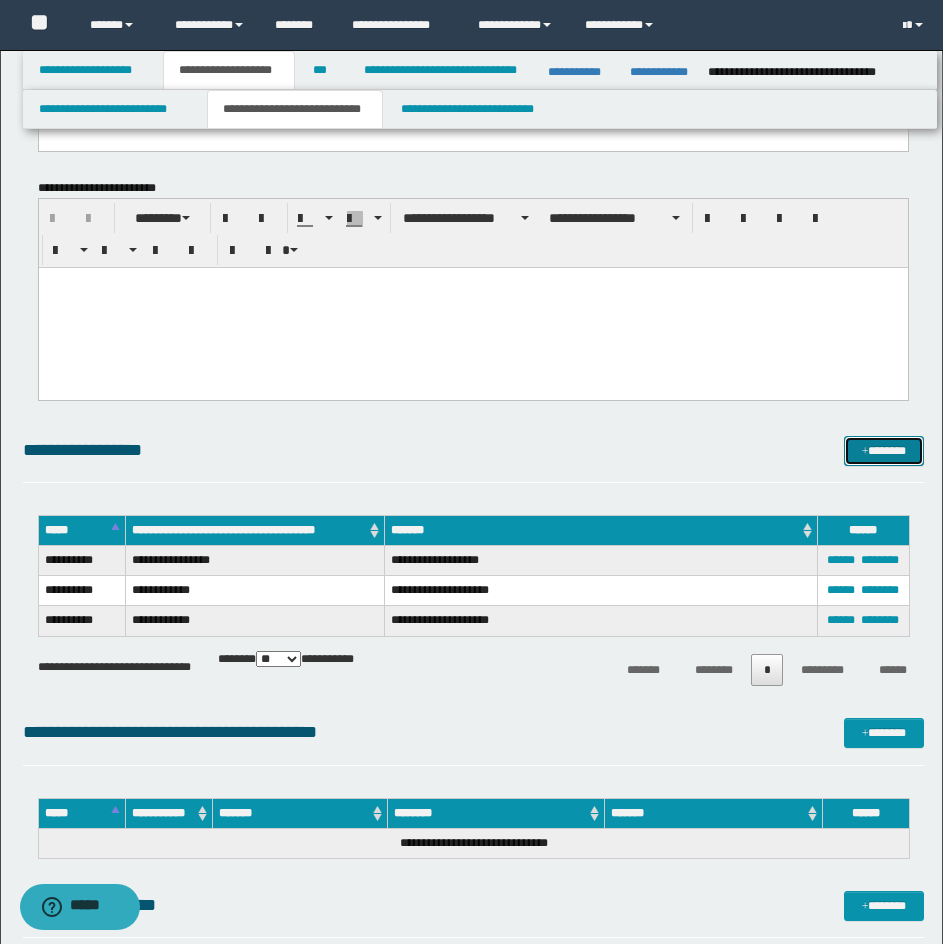 click on "*******" at bounding box center (884, 451) 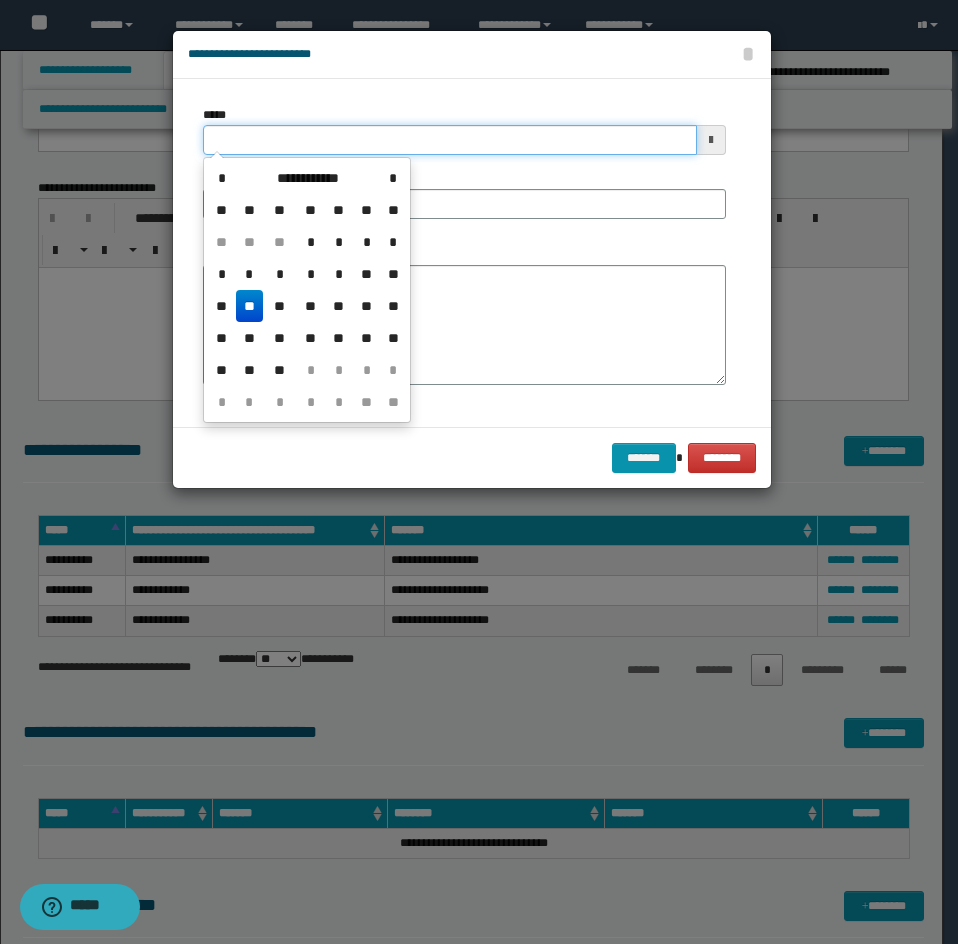 click on "*****" at bounding box center [450, 140] 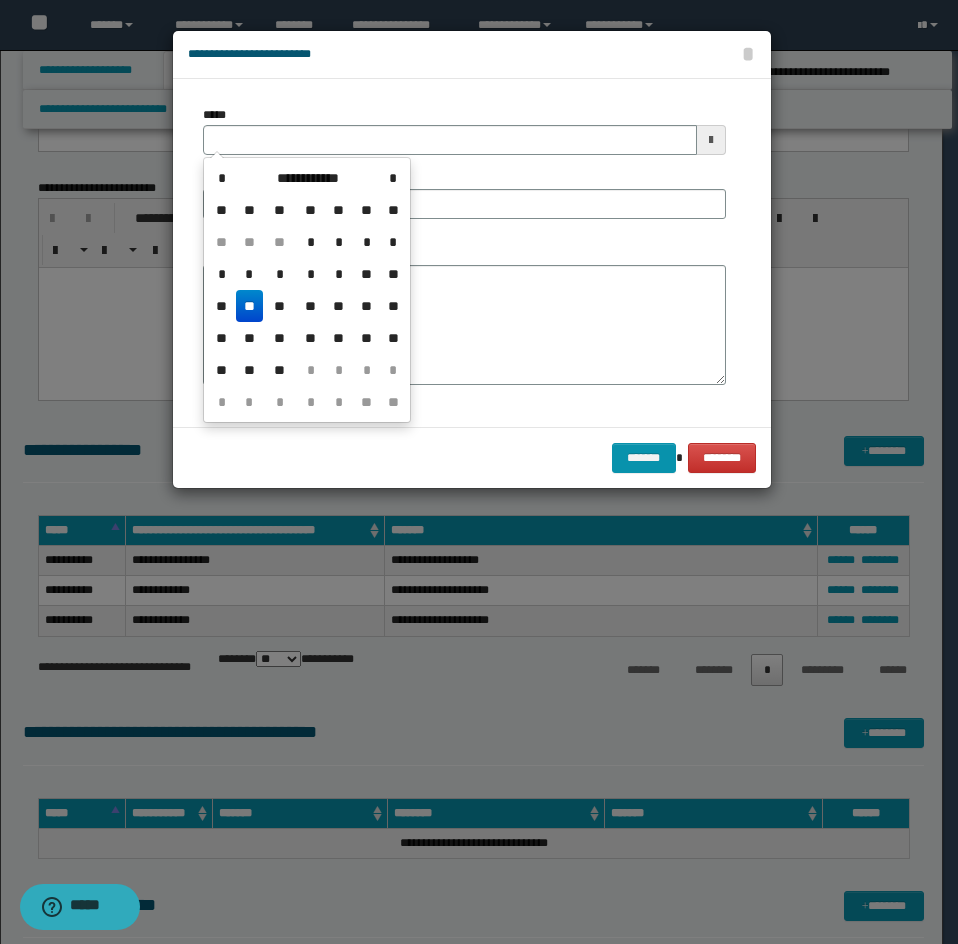 type 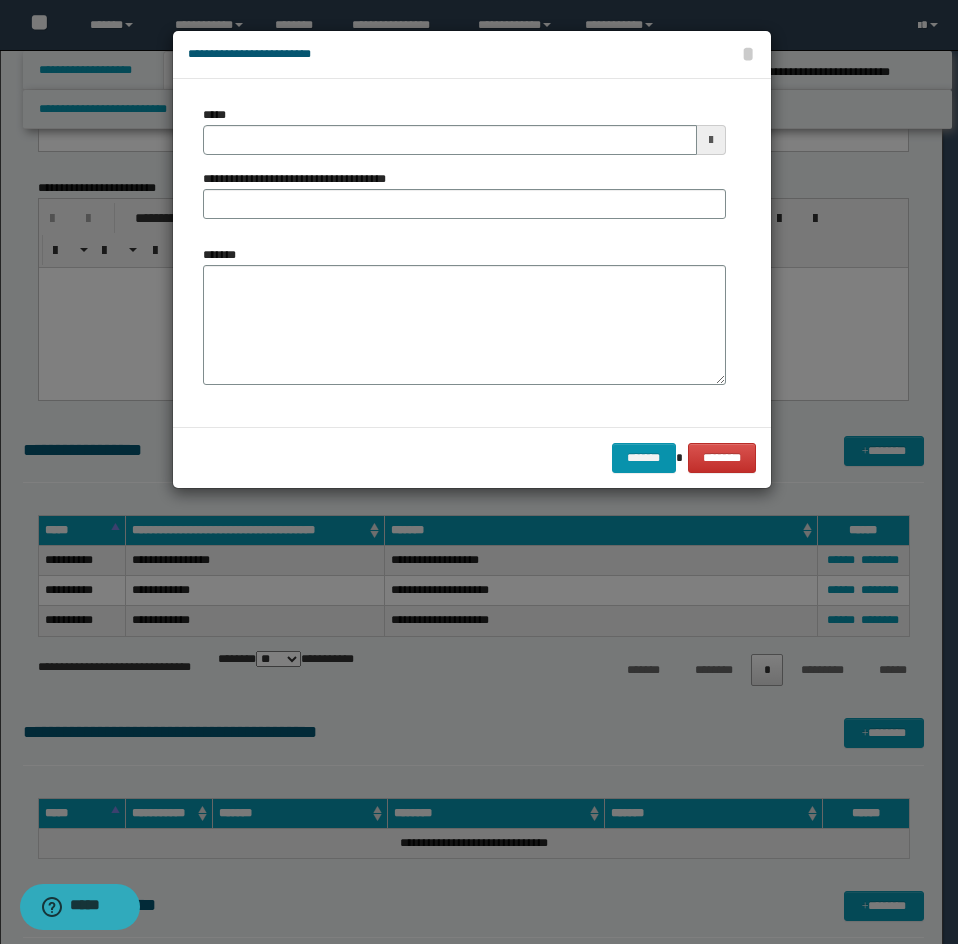 drag, startPoint x: 526, startPoint y: 233, endPoint x: 523, endPoint y: 286, distance: 53.08484 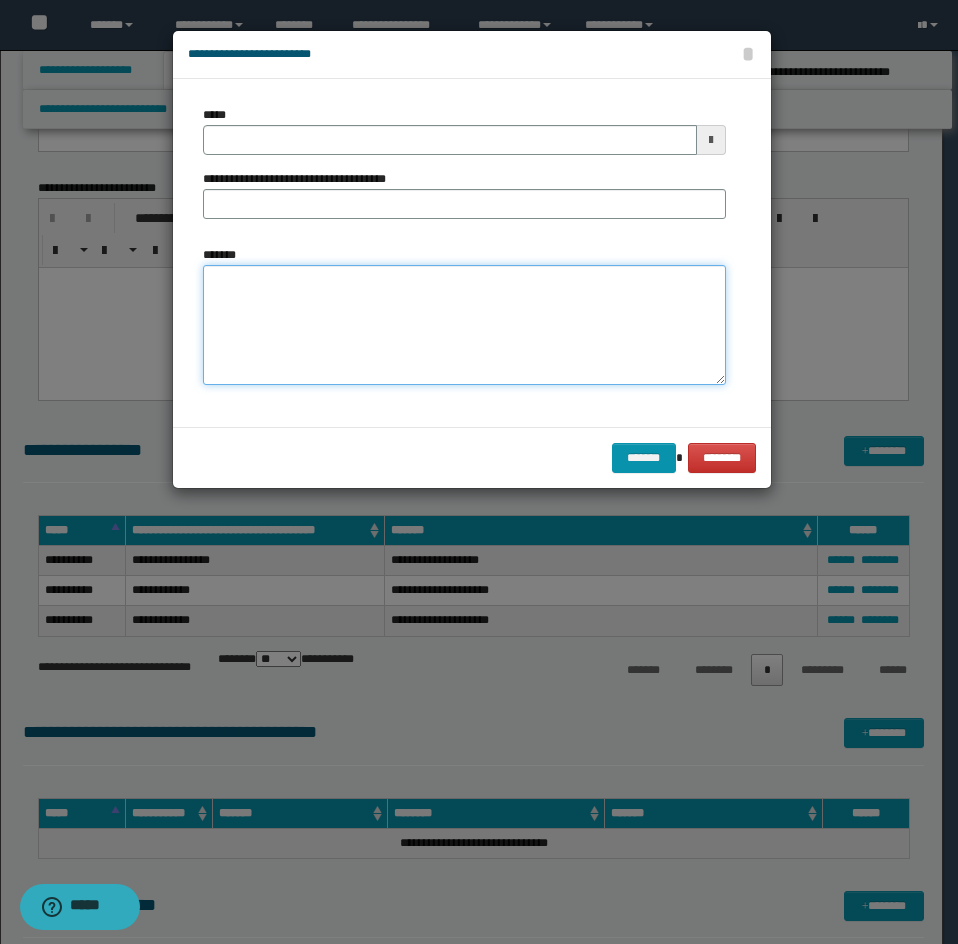click on "*******" at bounding box center [464, 325] 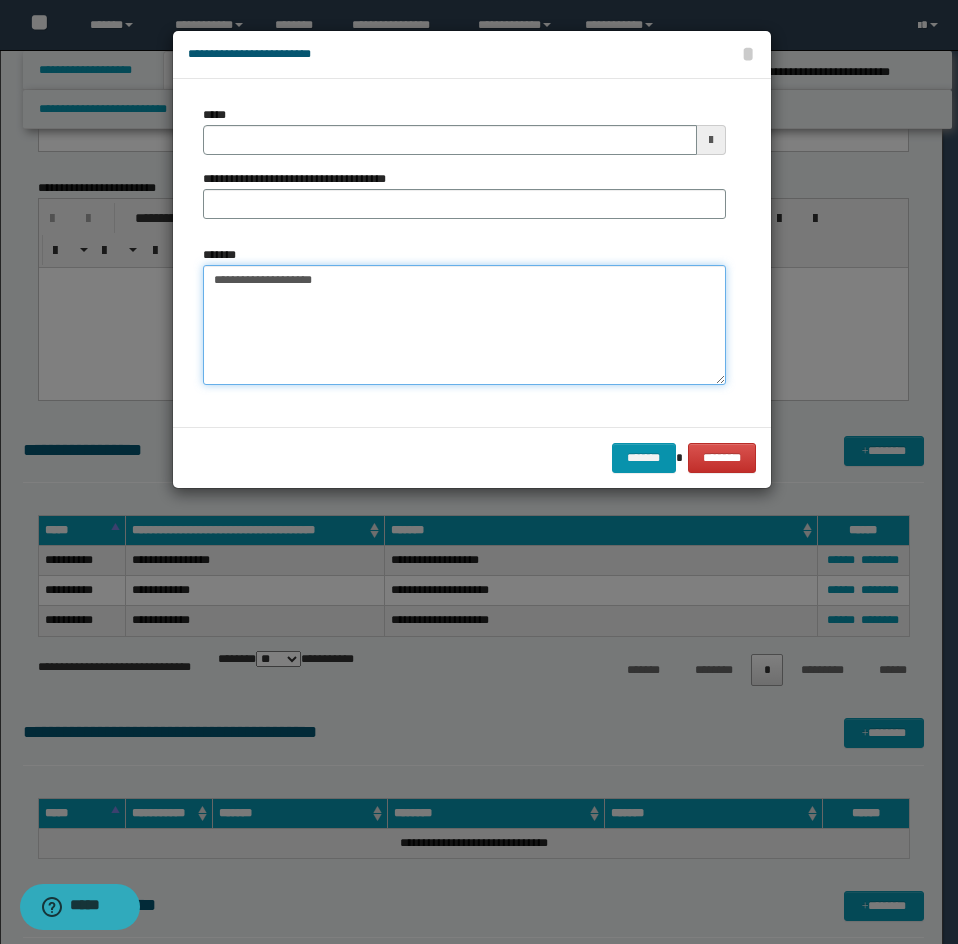 type on "**********" 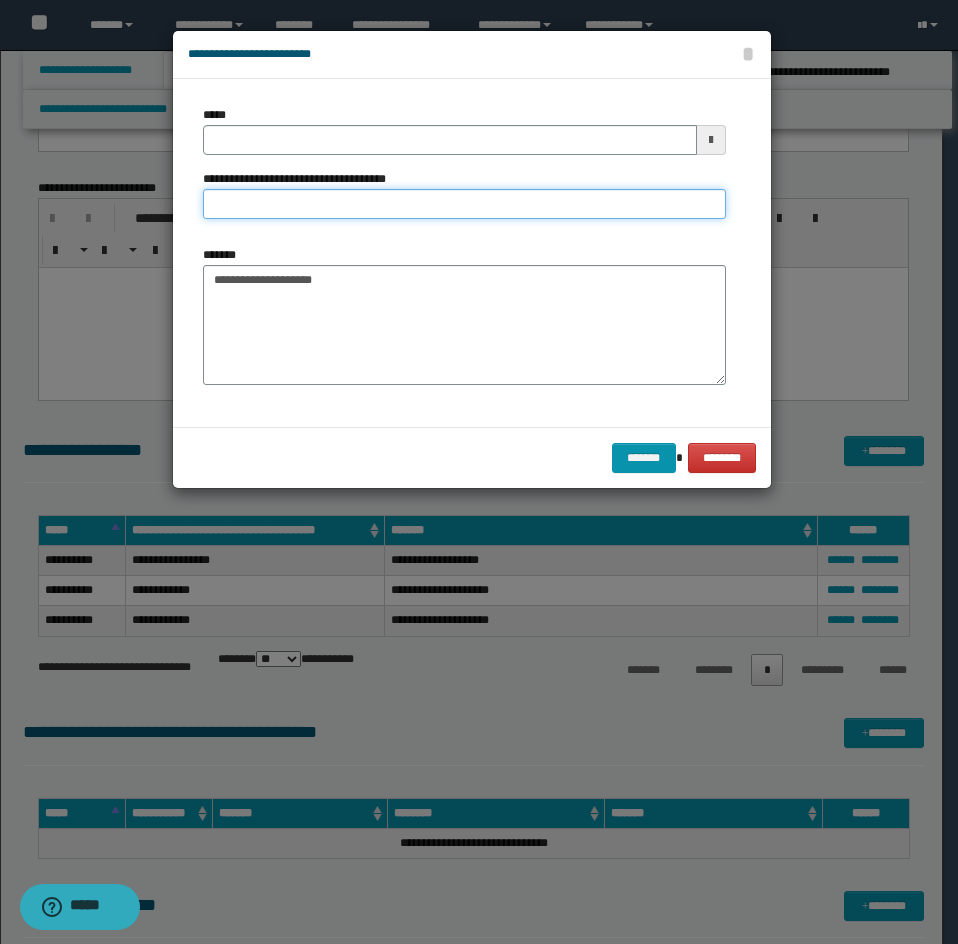 click on "**********" at bounding box center (464, 204) 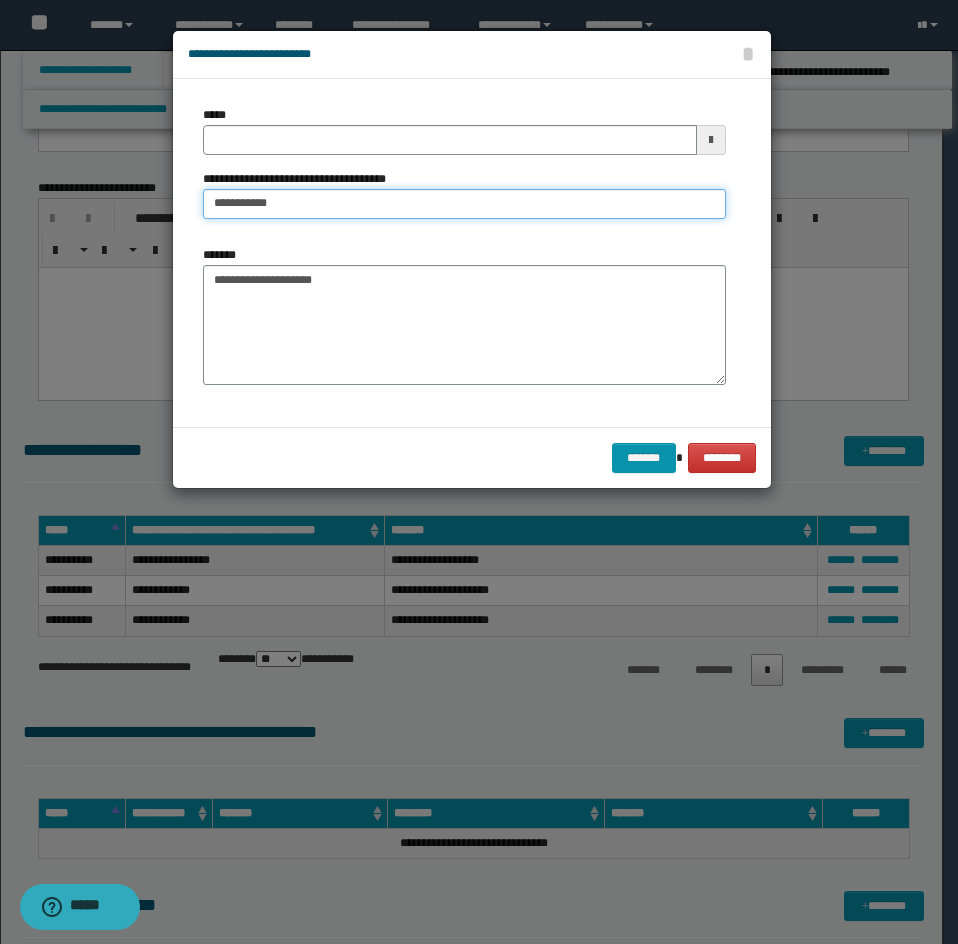 type on "**********" 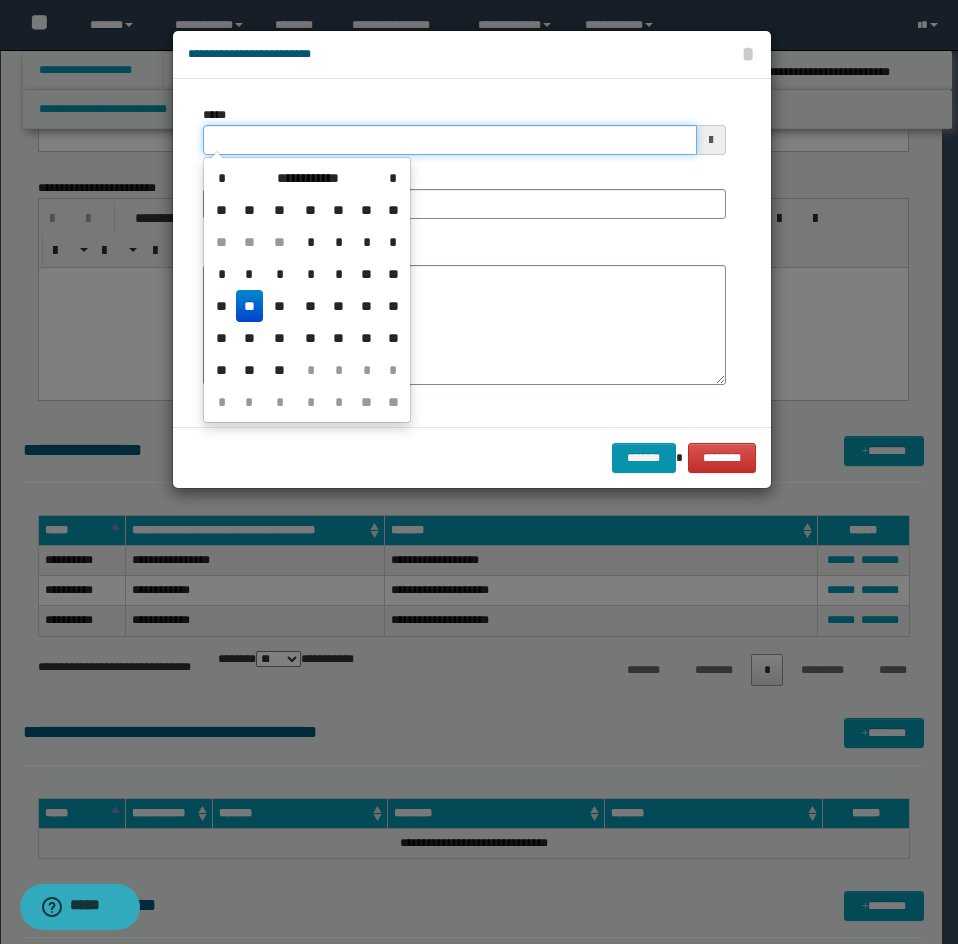 click on "*****" at bounding box center (450, 140) 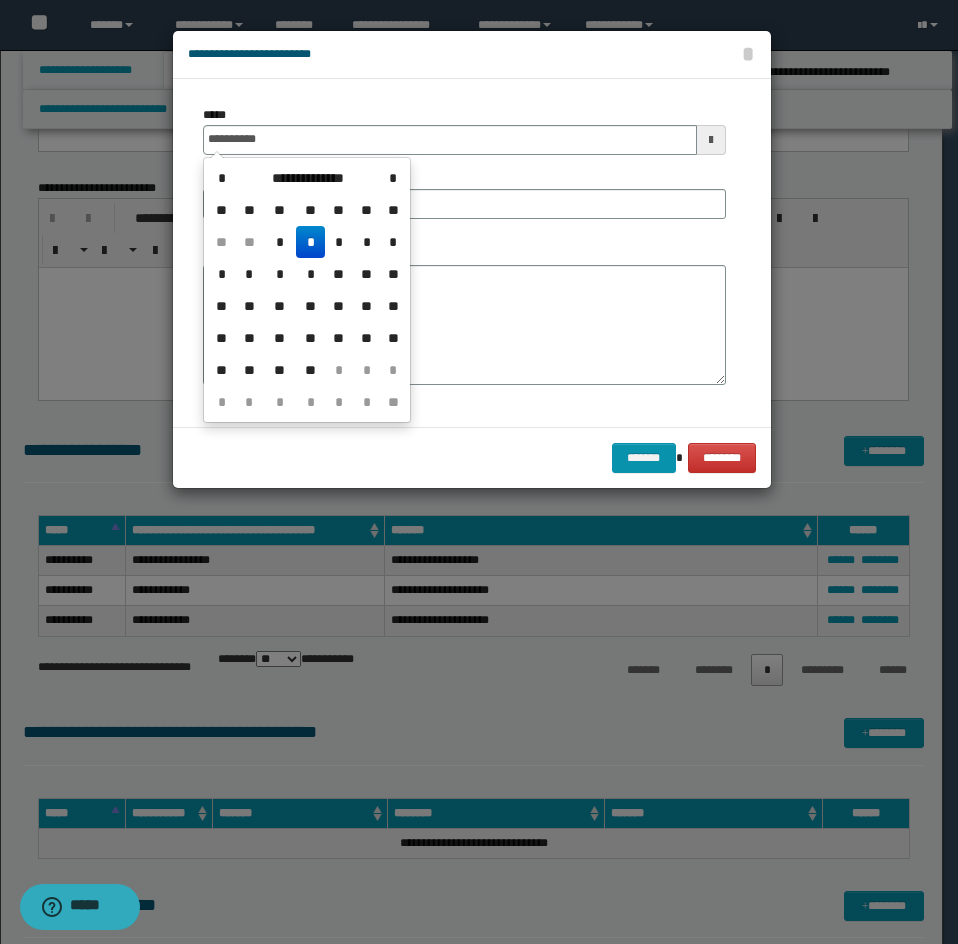 type on "**********" 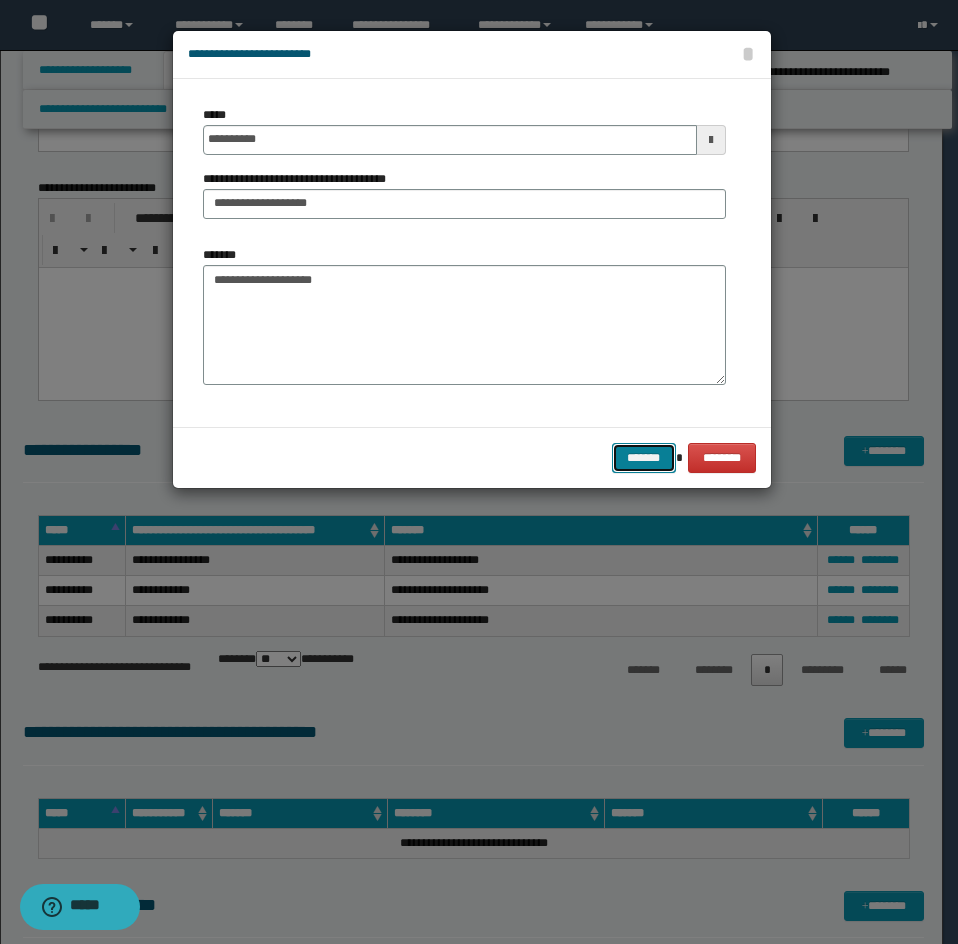 click on "*******" at bounding box center [644, 458] 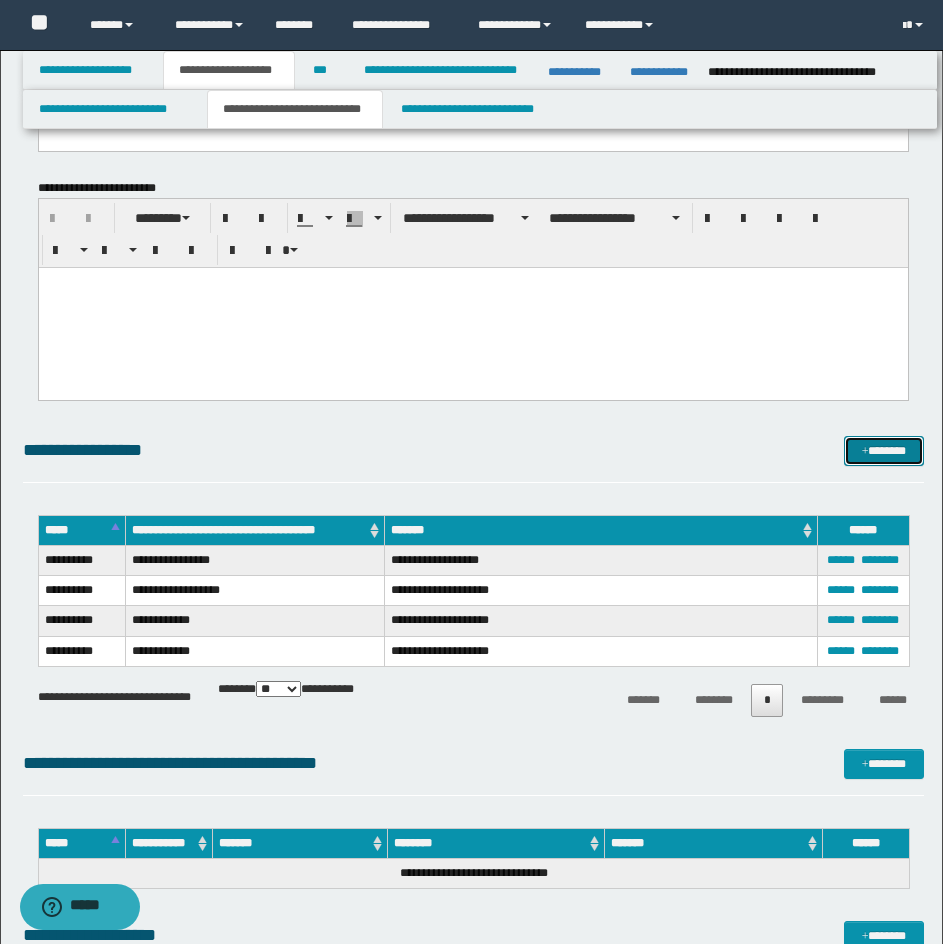 click on "*******" at bounding box center [884, 451] 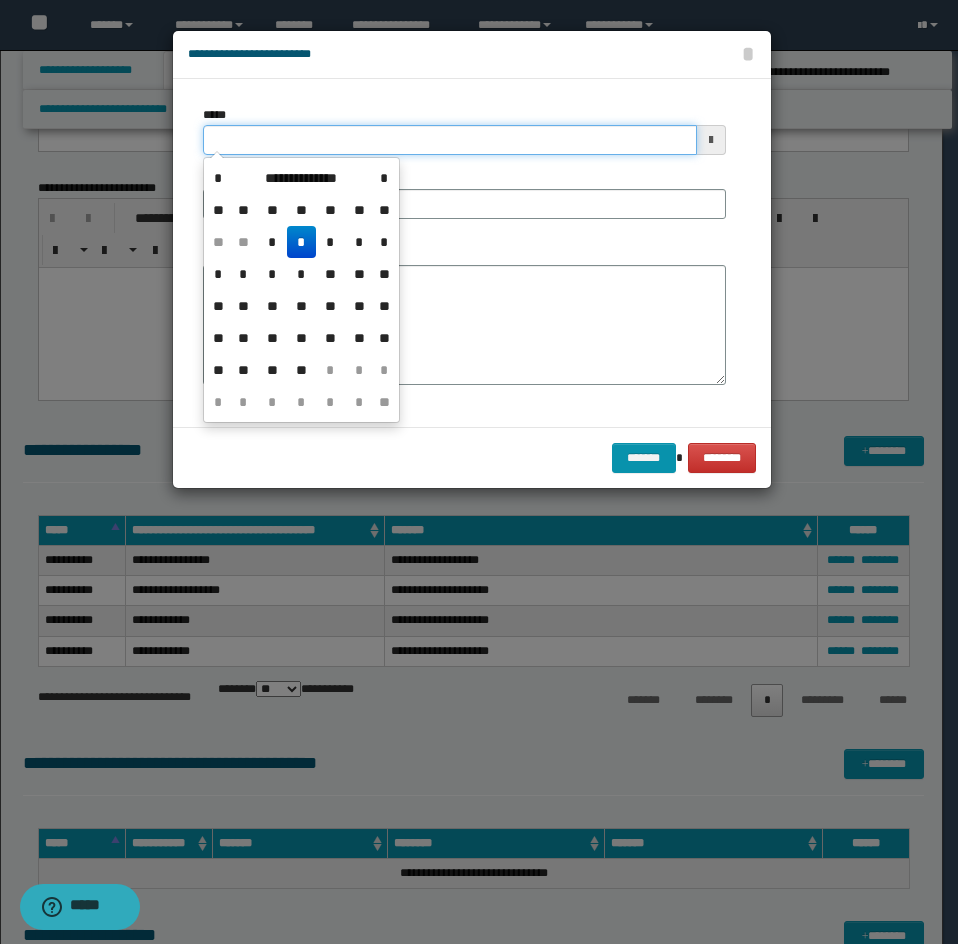 click on "*****" at bounding box center [450, 140] 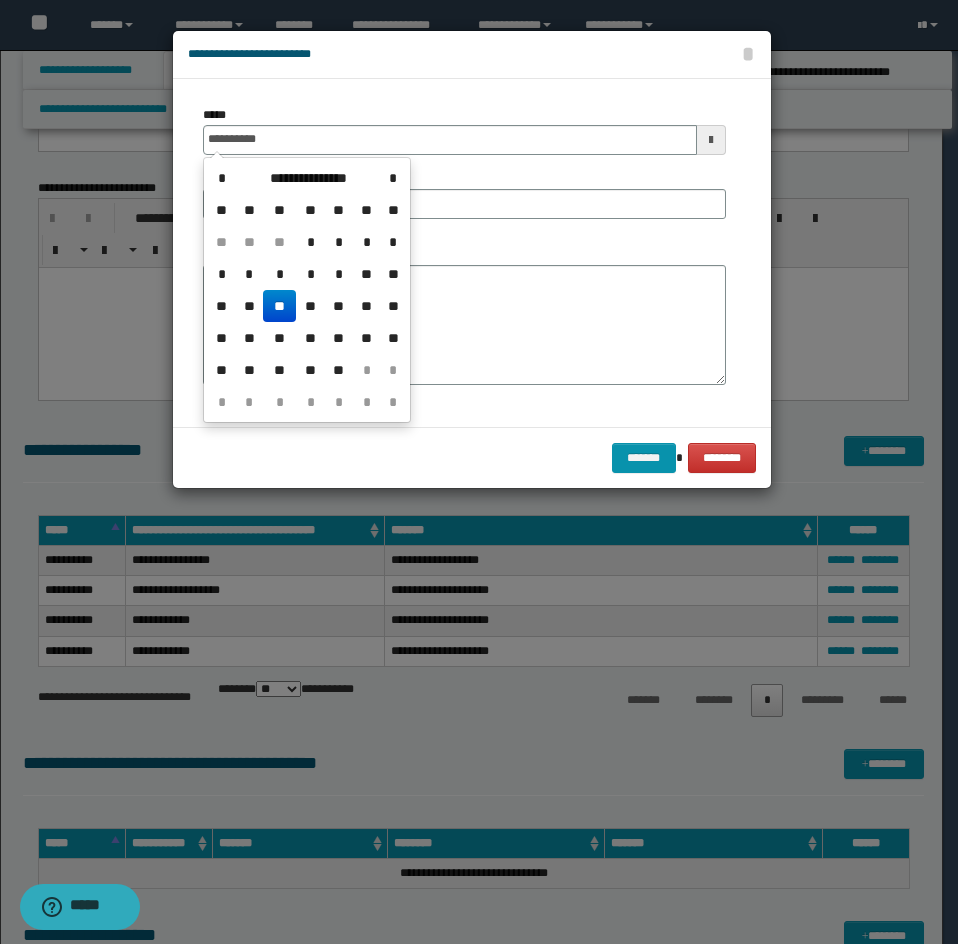 type on "**********" 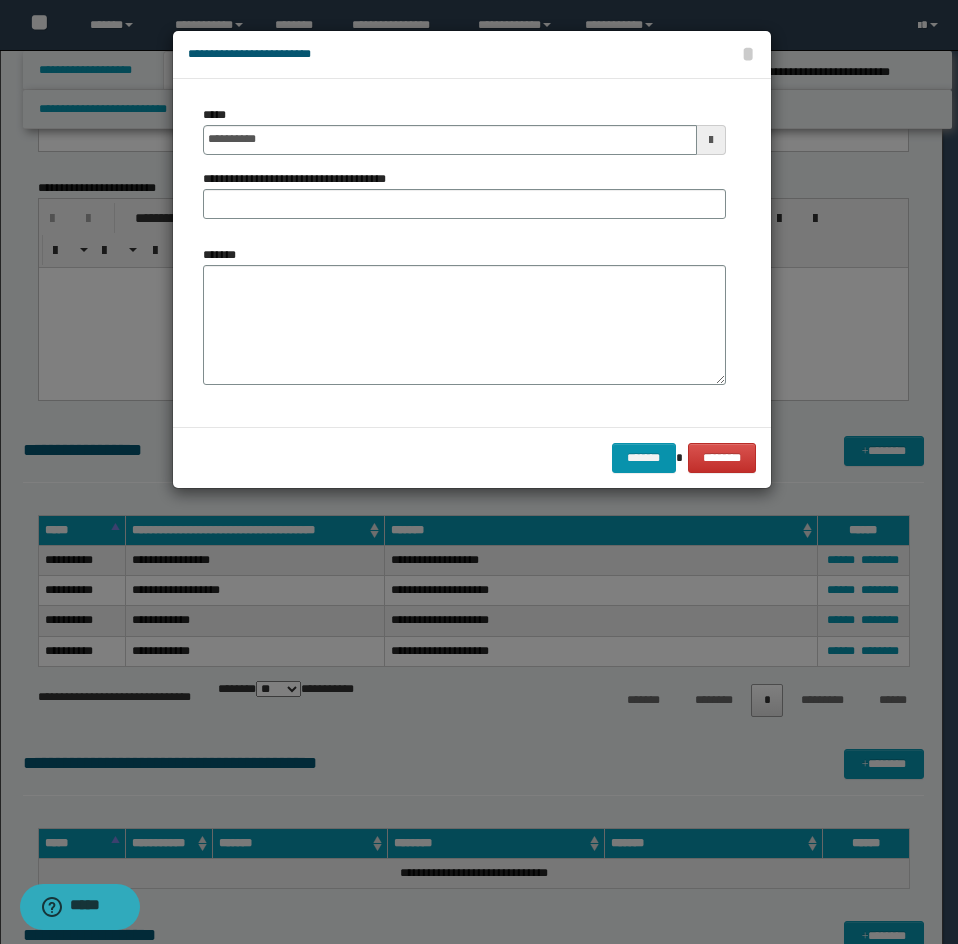 click on "**********" at bounding box center (464, 194) 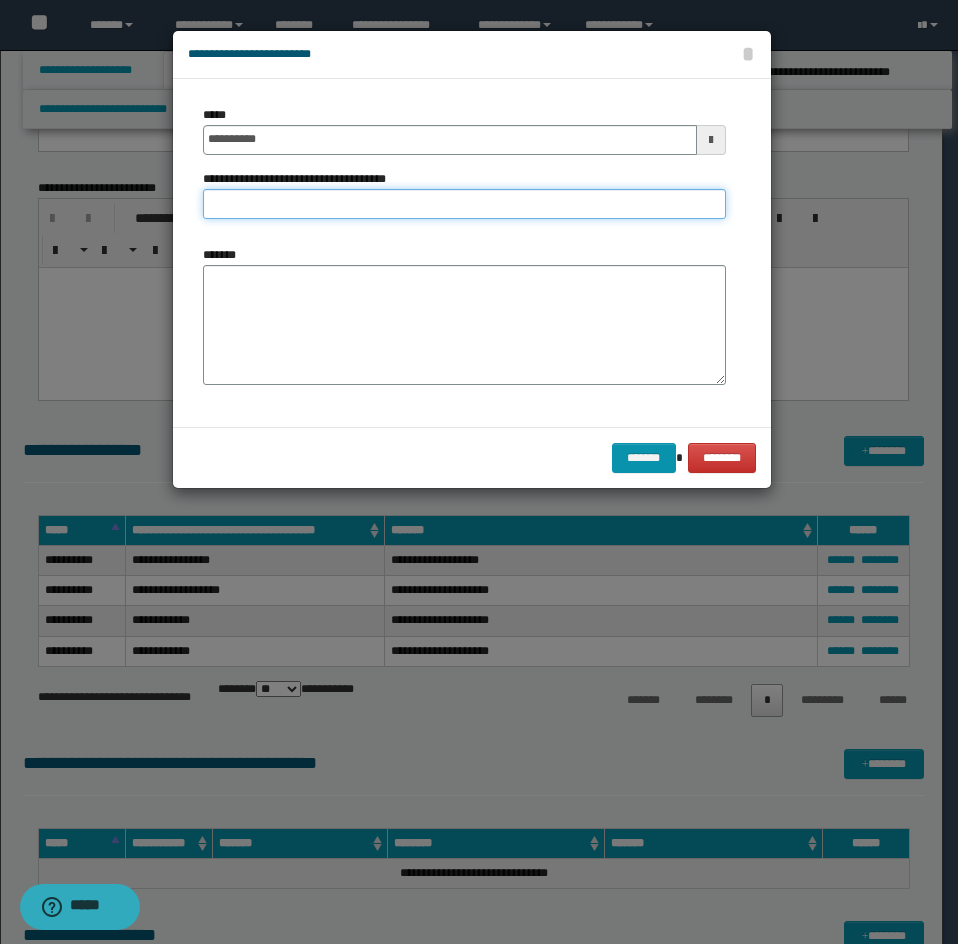 click on "**********" at bounding box center [464, 204] 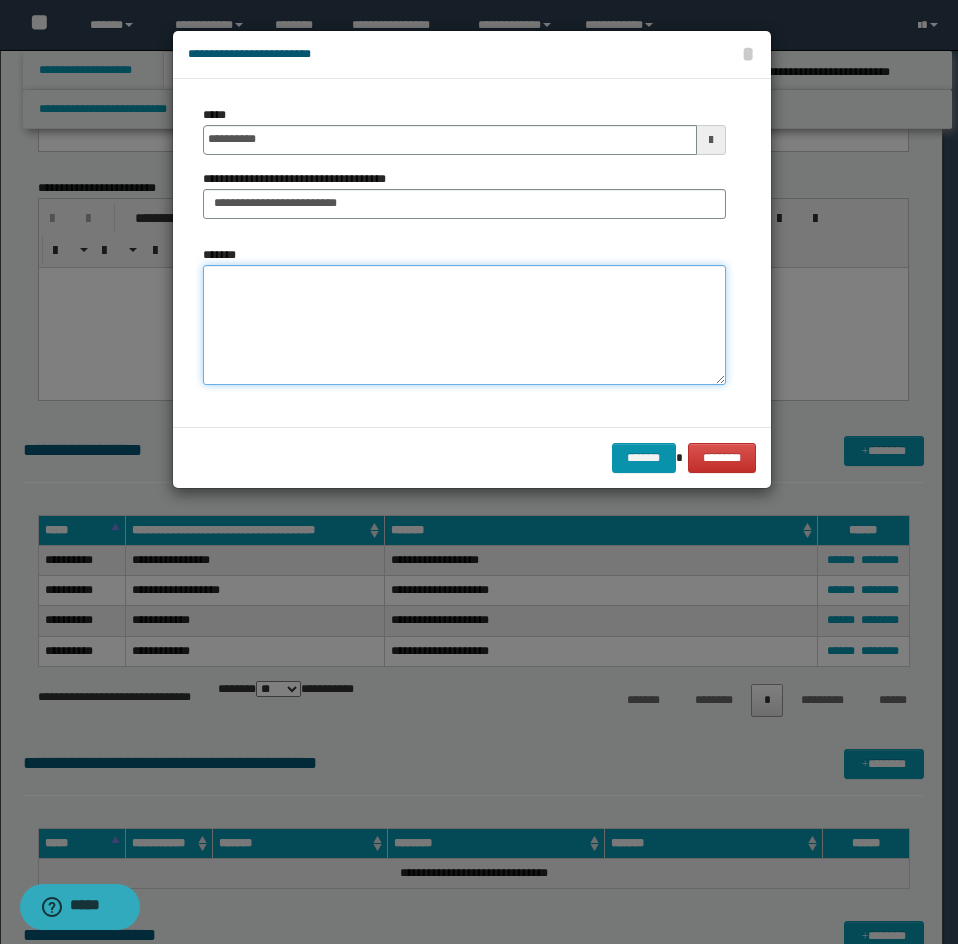 click on "*******" at bounding box center (464, 325) 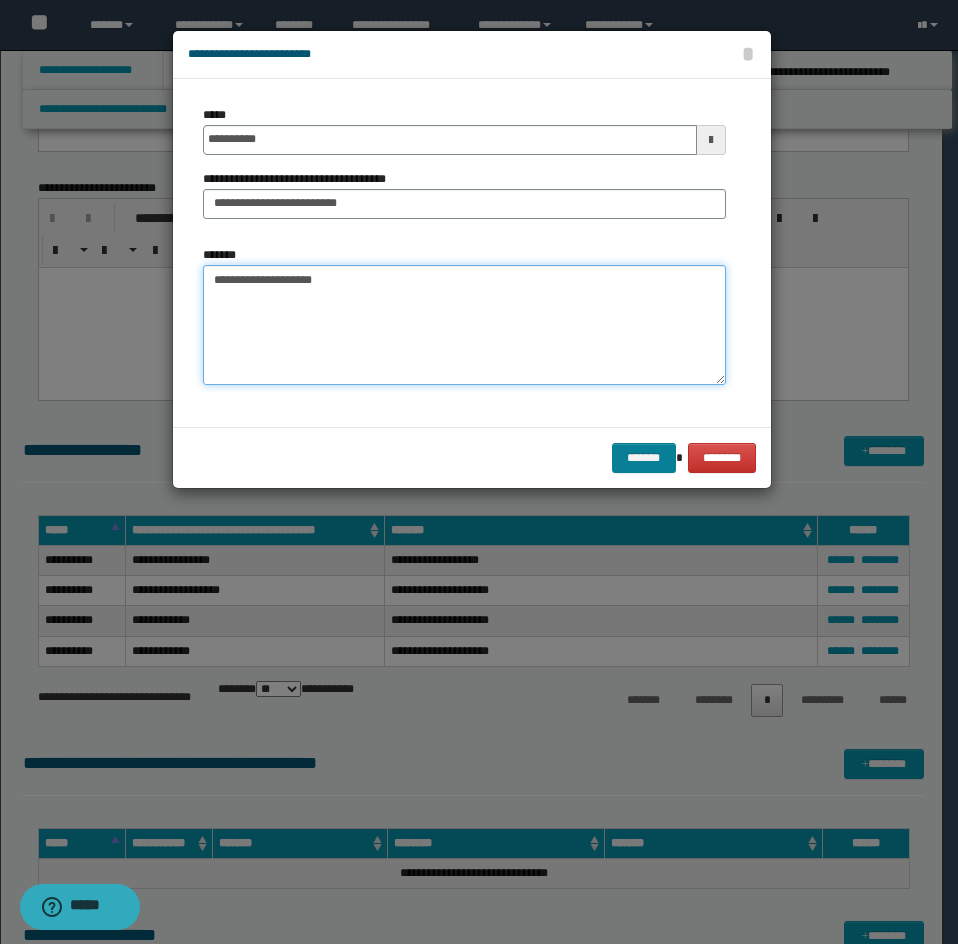 type on "**********" 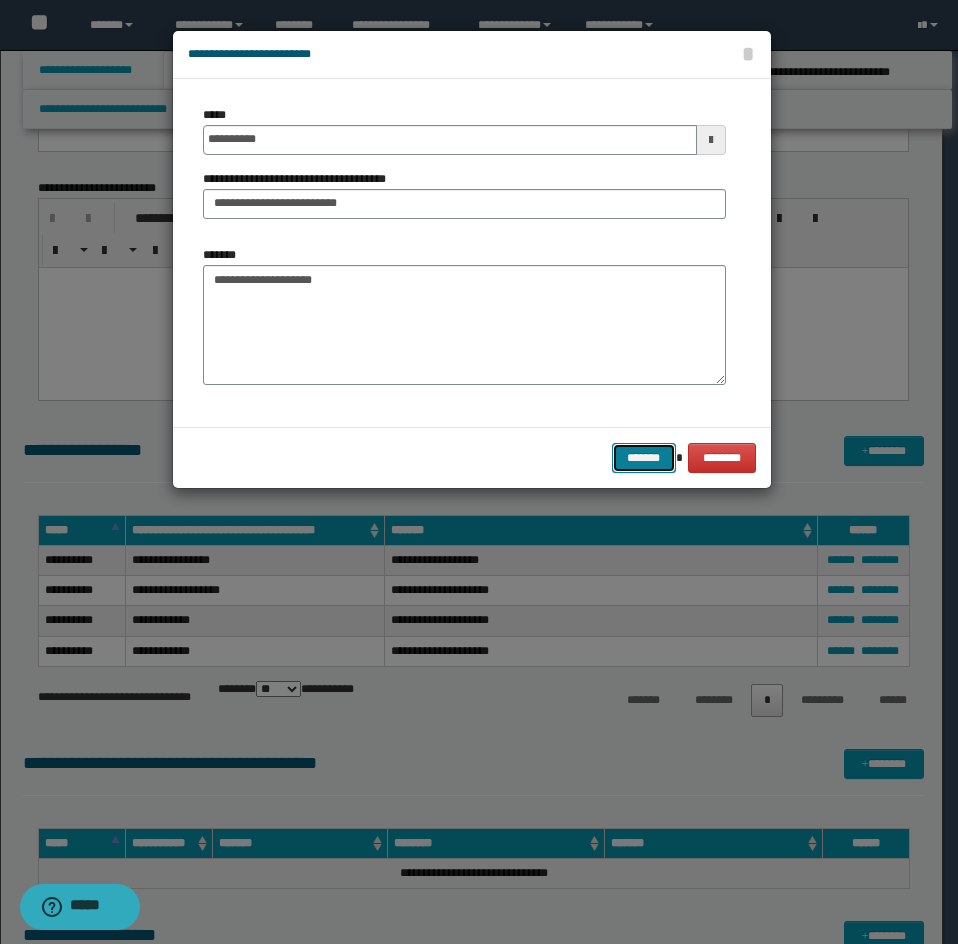 click on "*******" at bounding box center [644, 458] 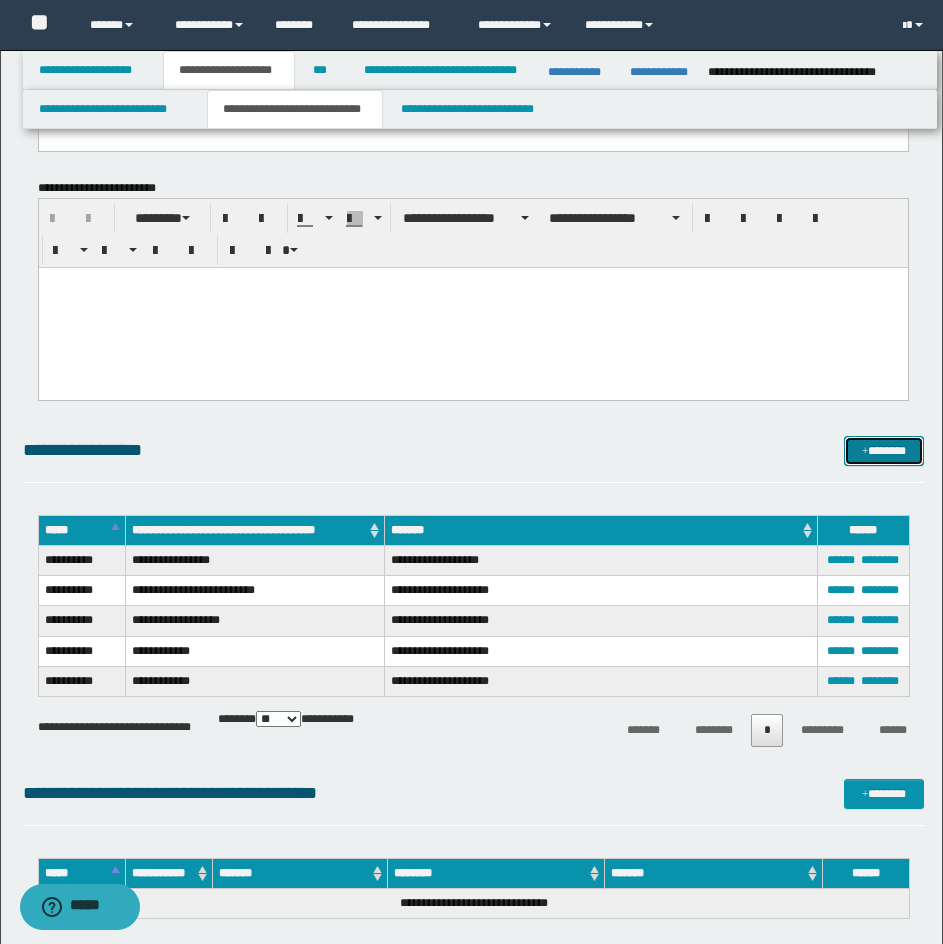 click on "*******" at bounding box center (884, 451) 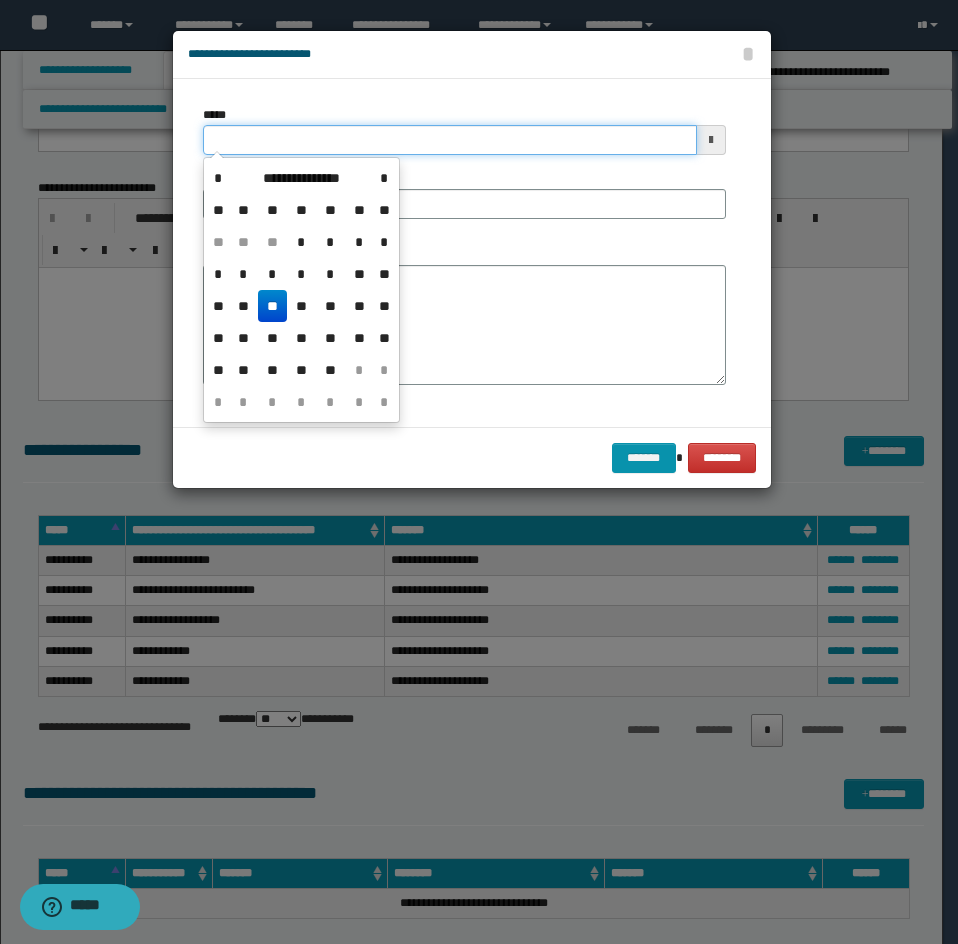 click on "*****" at bounding box center (450, 140) 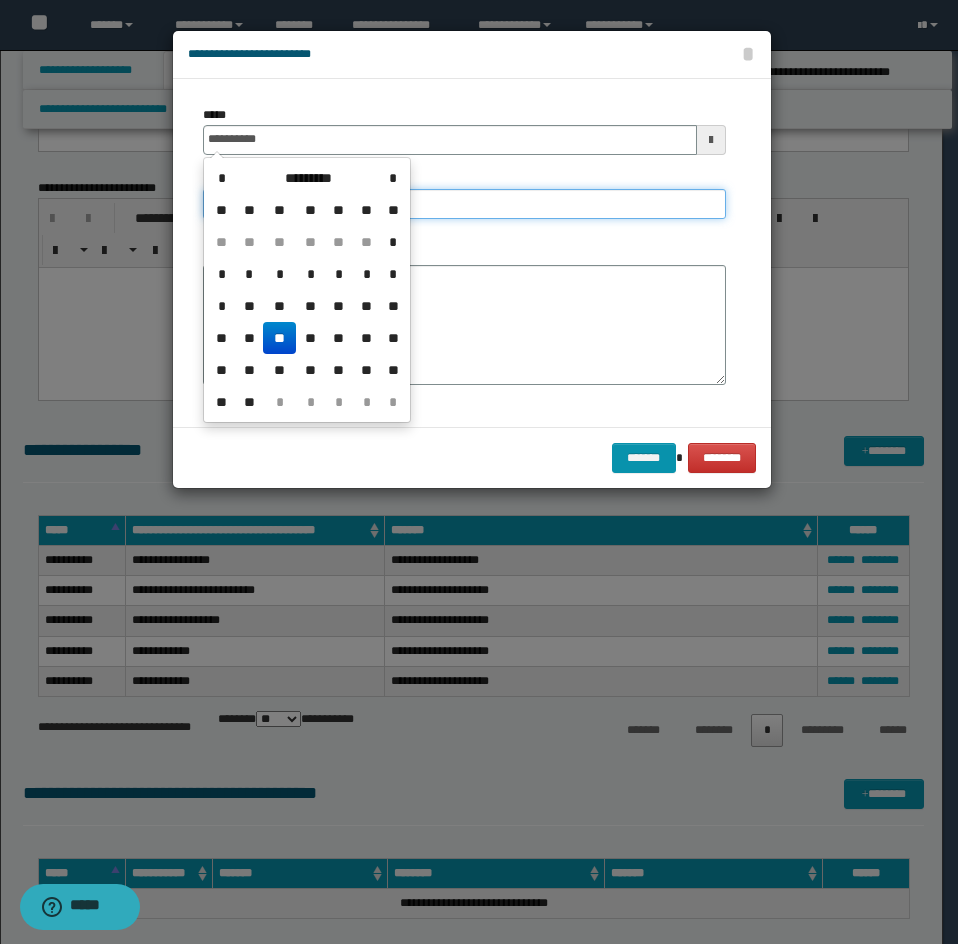 type on "**********" 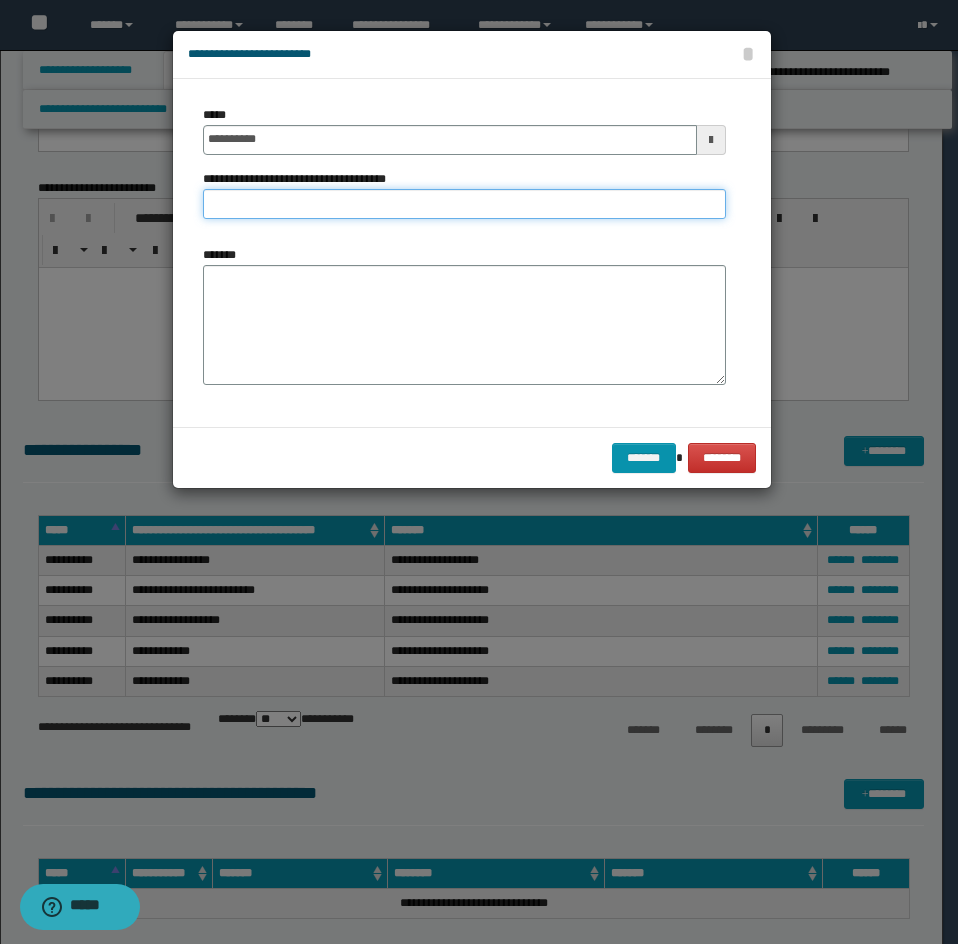 click on "**********" at bounding box center [464, 204] 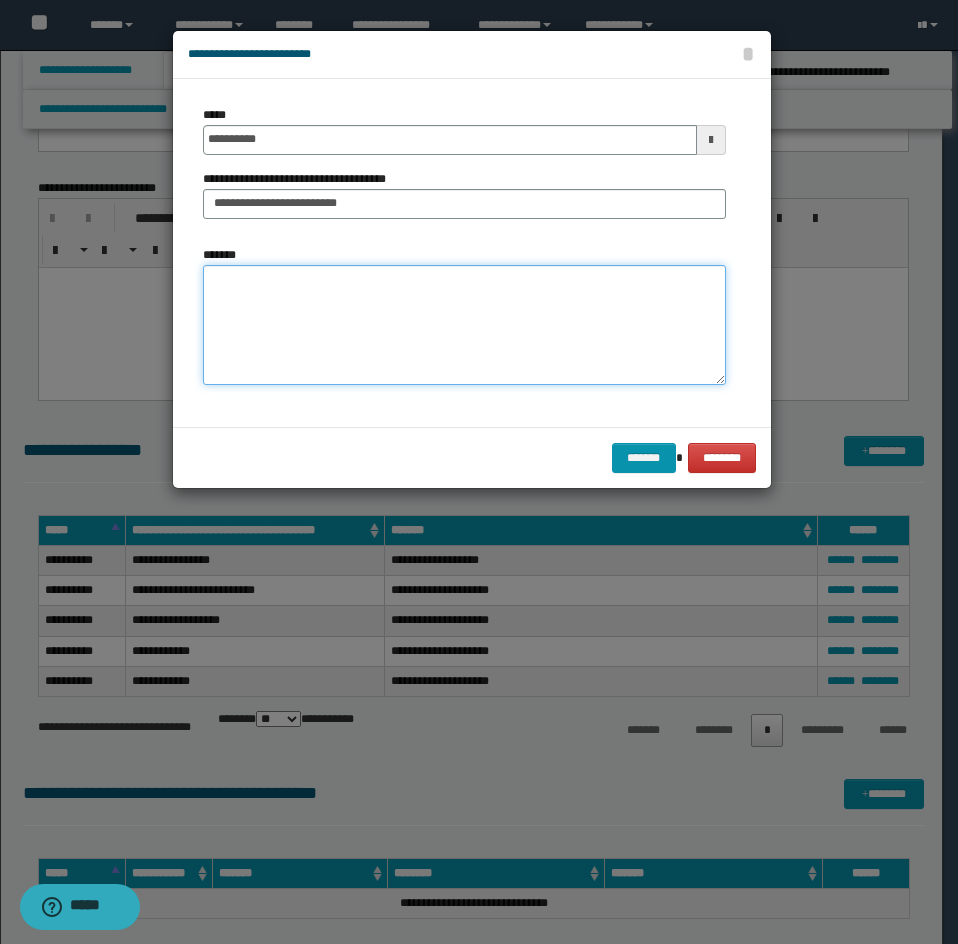 click on "*******" at bounding box center [464, 325] 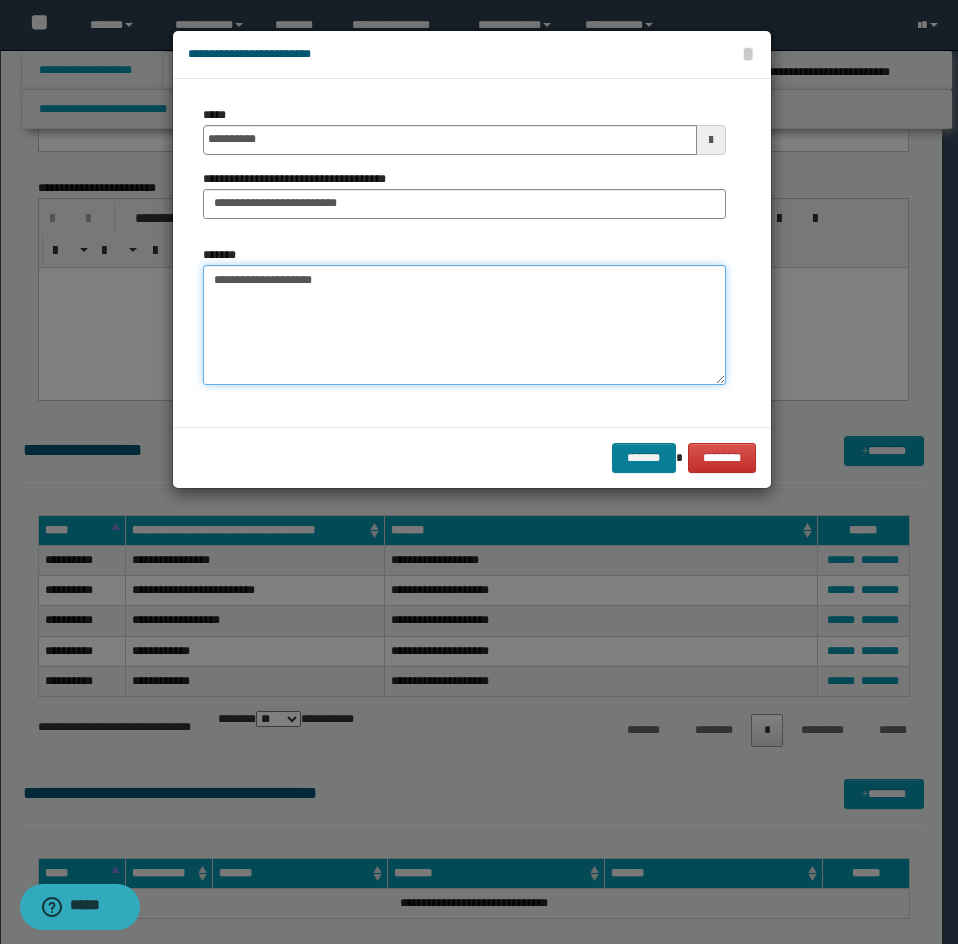 type on "**********" 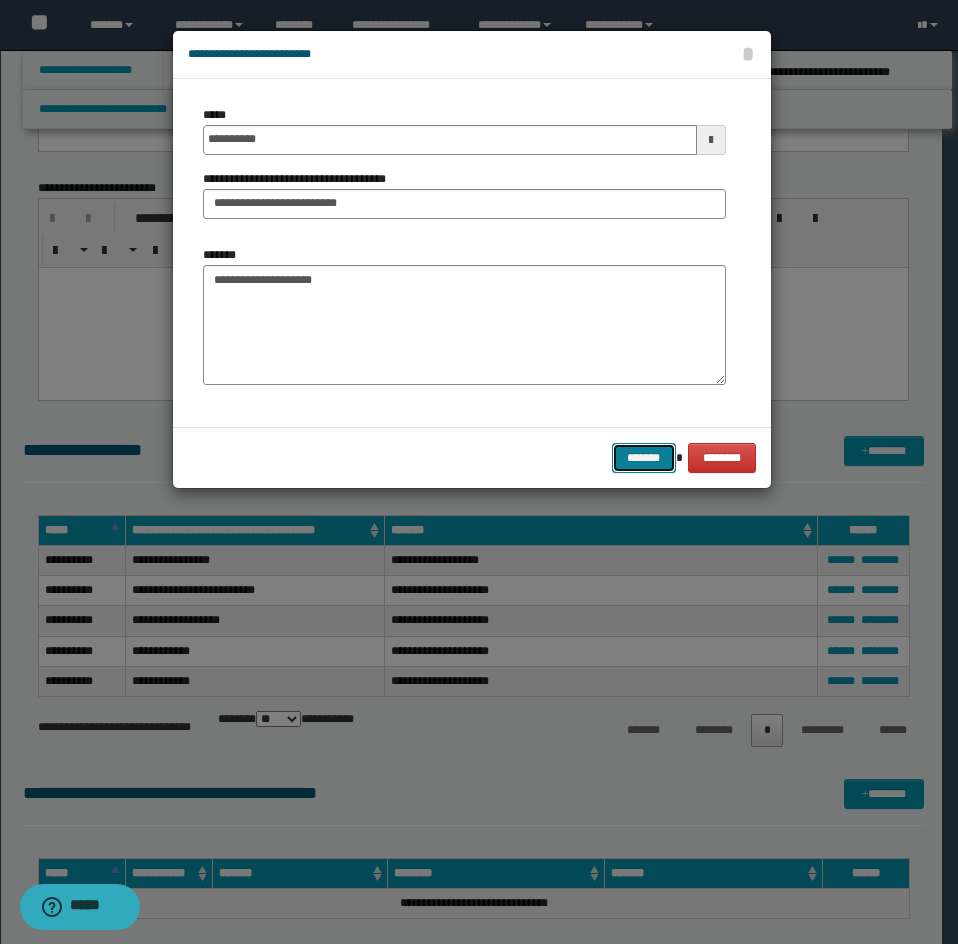 click on "*******" at bounding box center (644, 458) 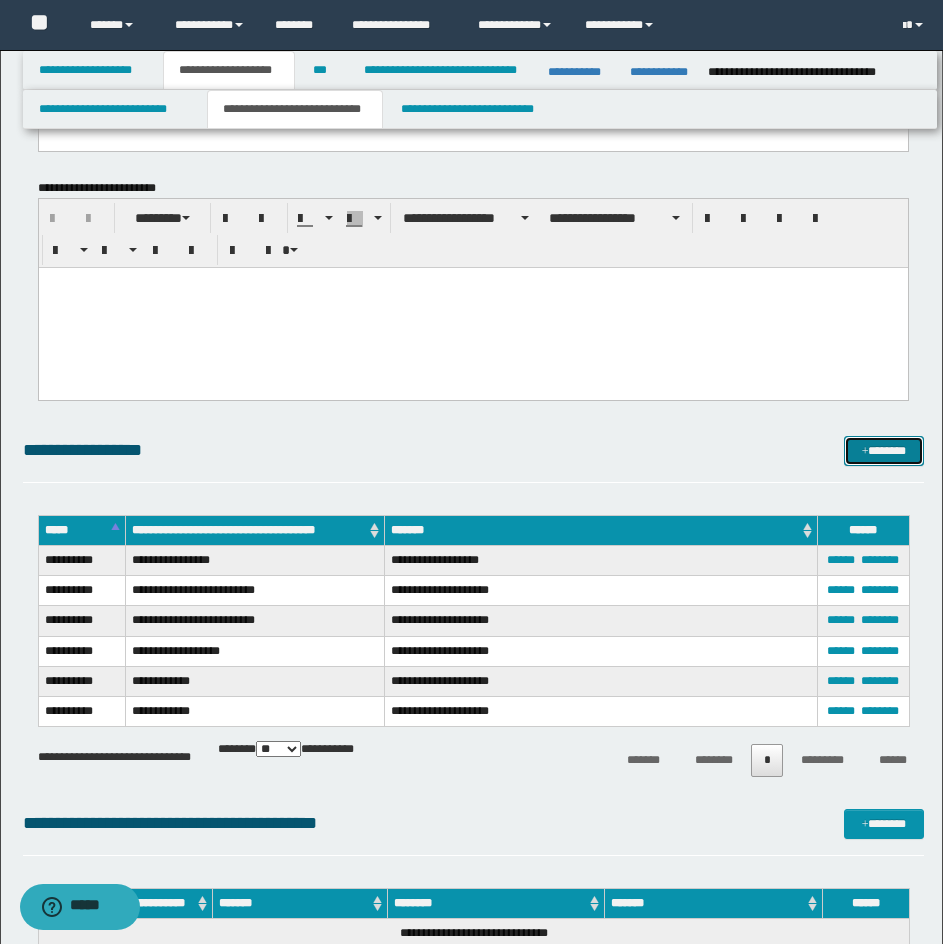 click on "*******" at bounding box center (884, 451) 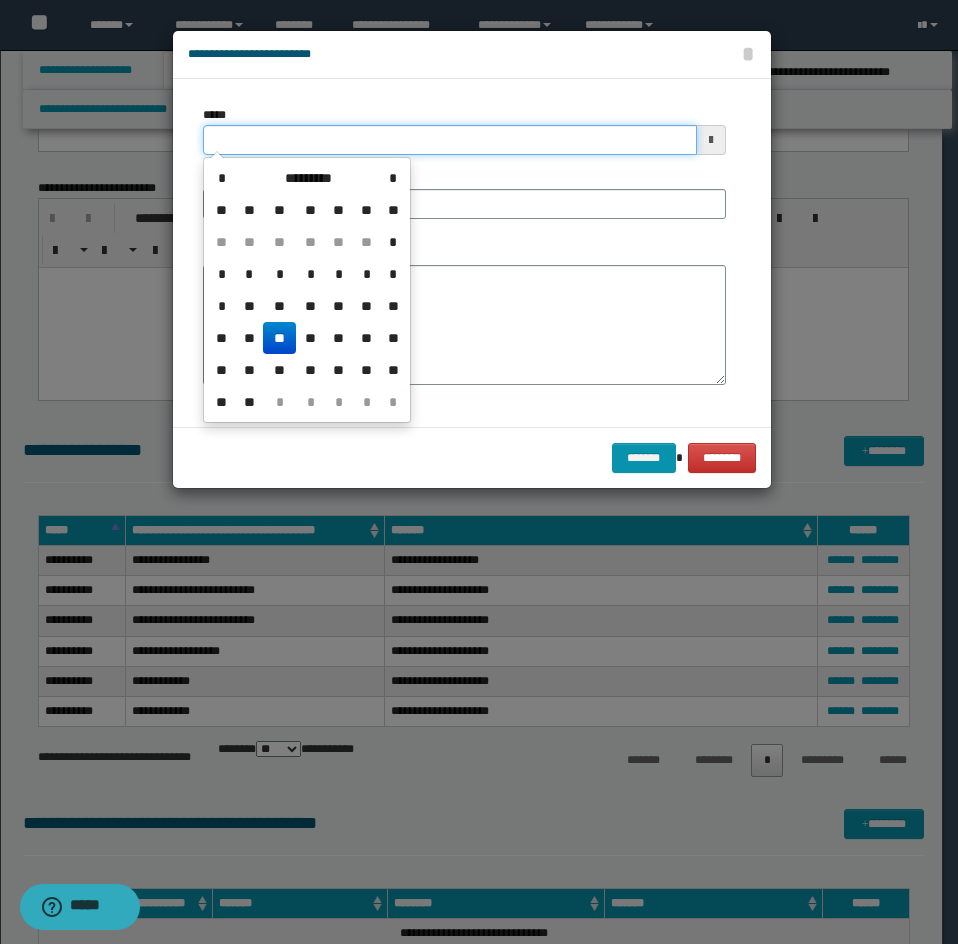click on "*****" at bounding box center [450, 140] 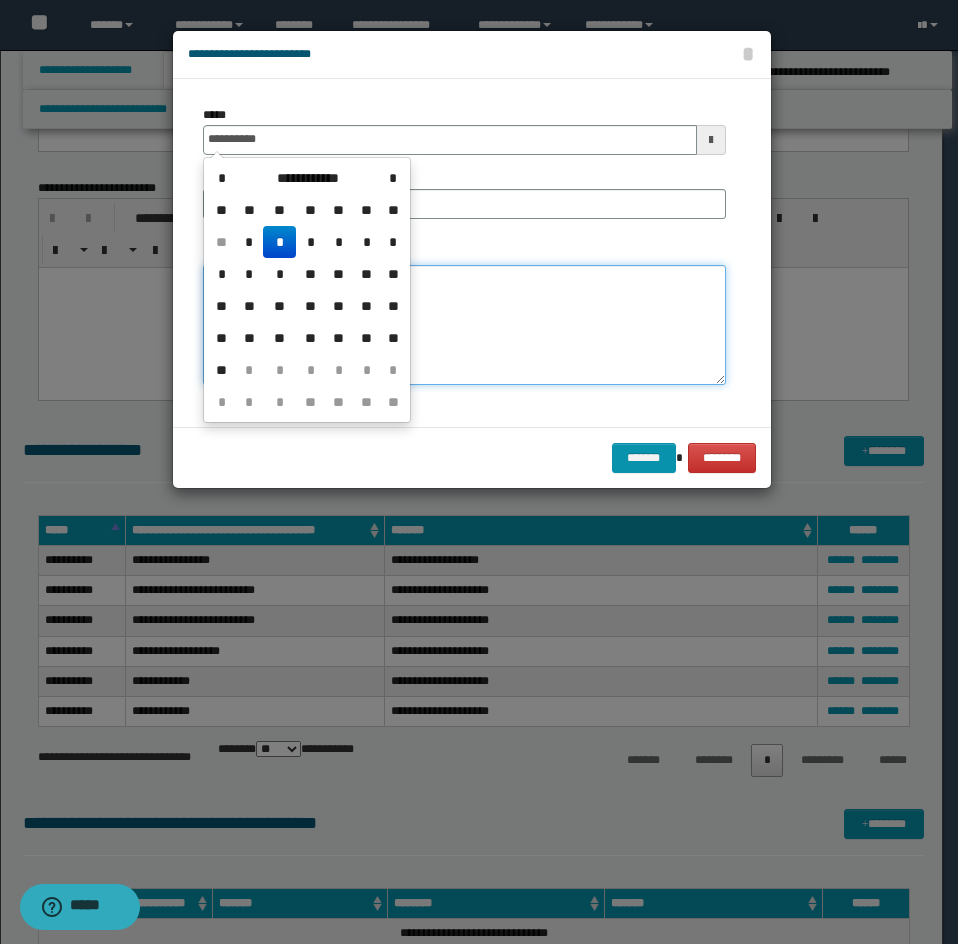 type on "**********" 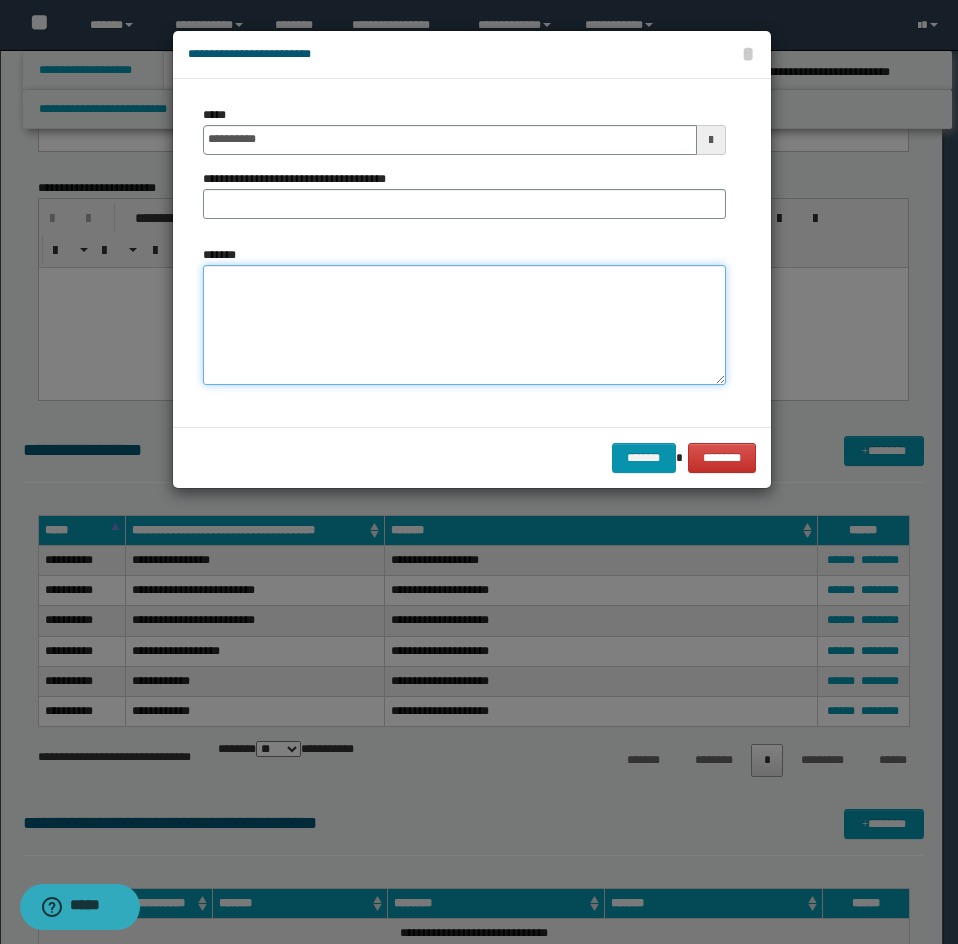 click on "*******" at bounding box center [464, 325] 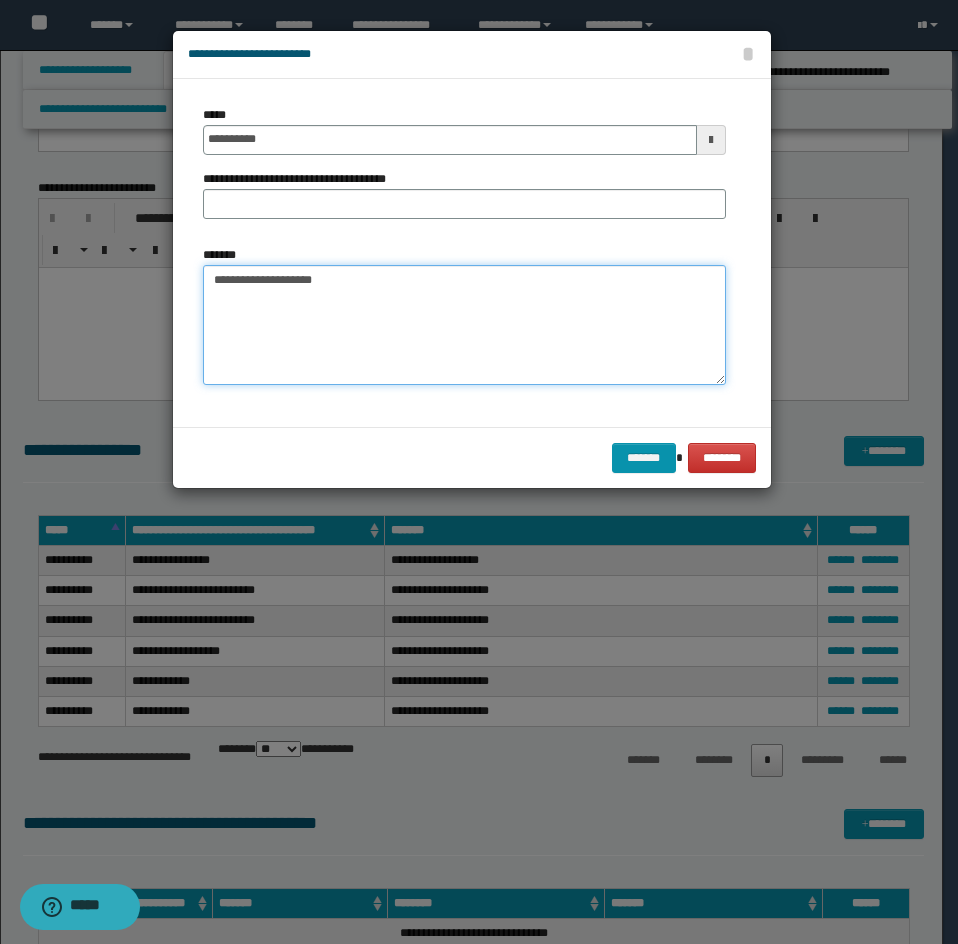 type on "**********" 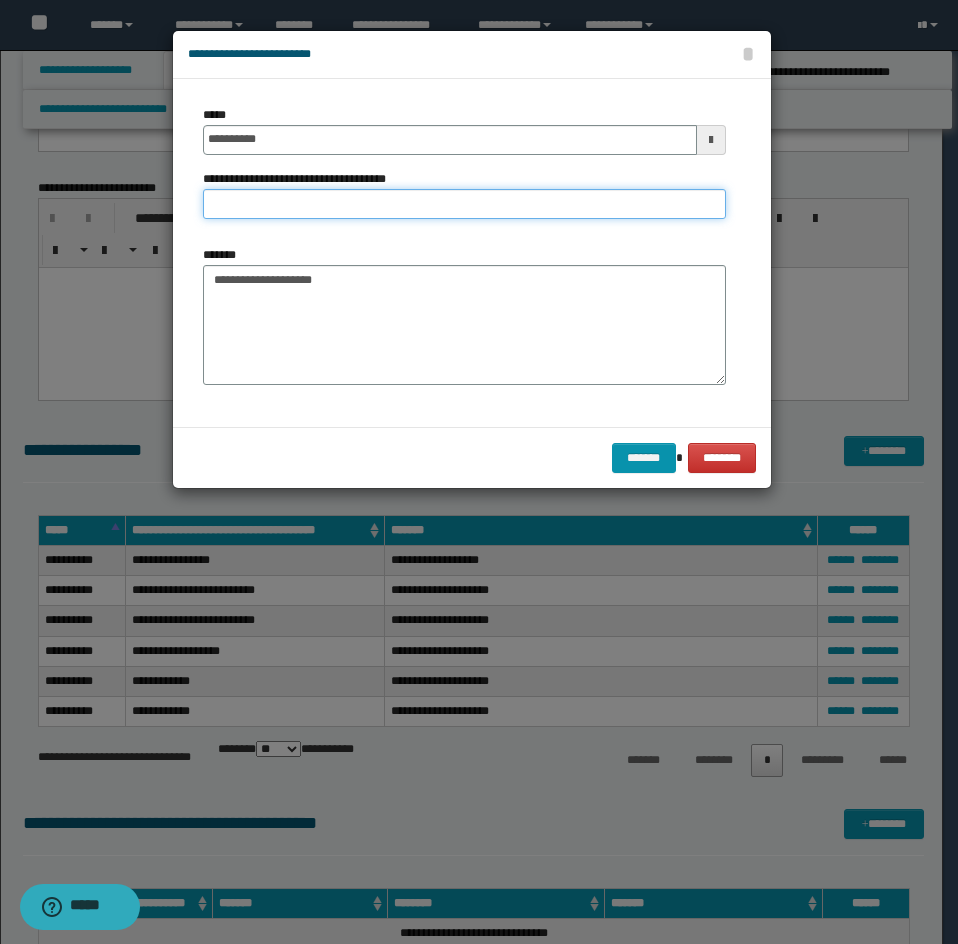 click on "**********" at bounding box center [464, 204] 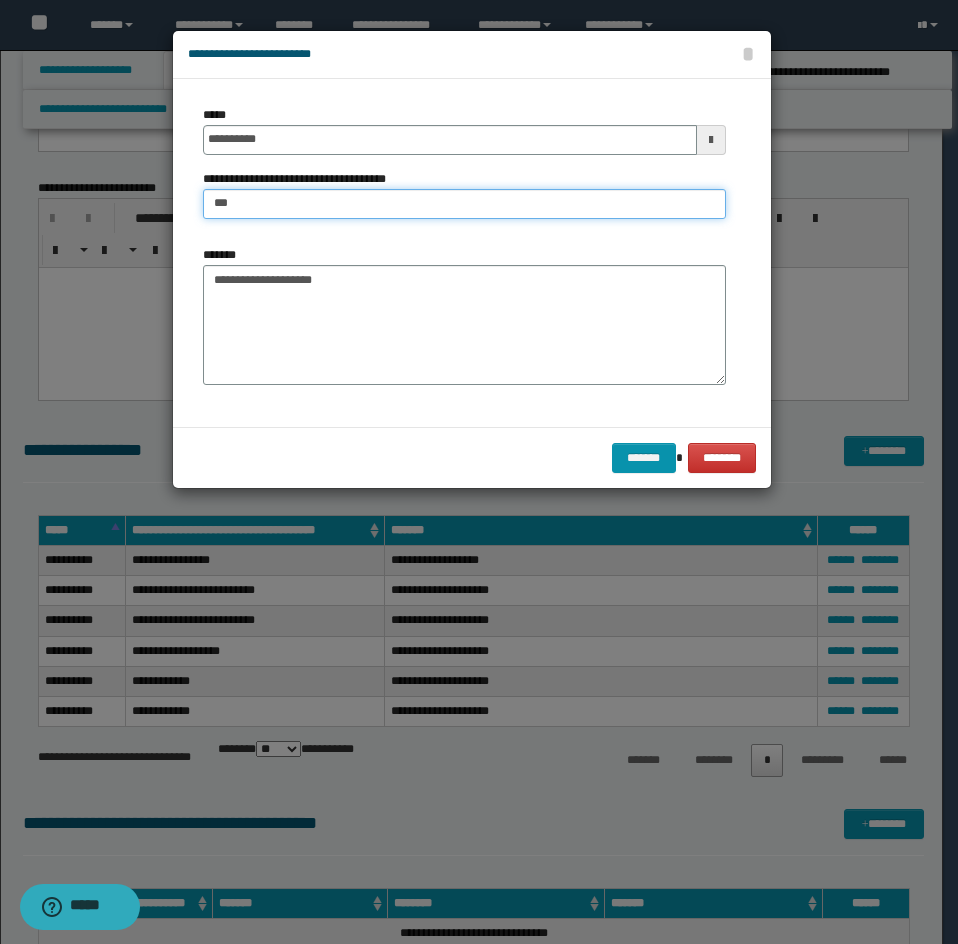 type on "**********" 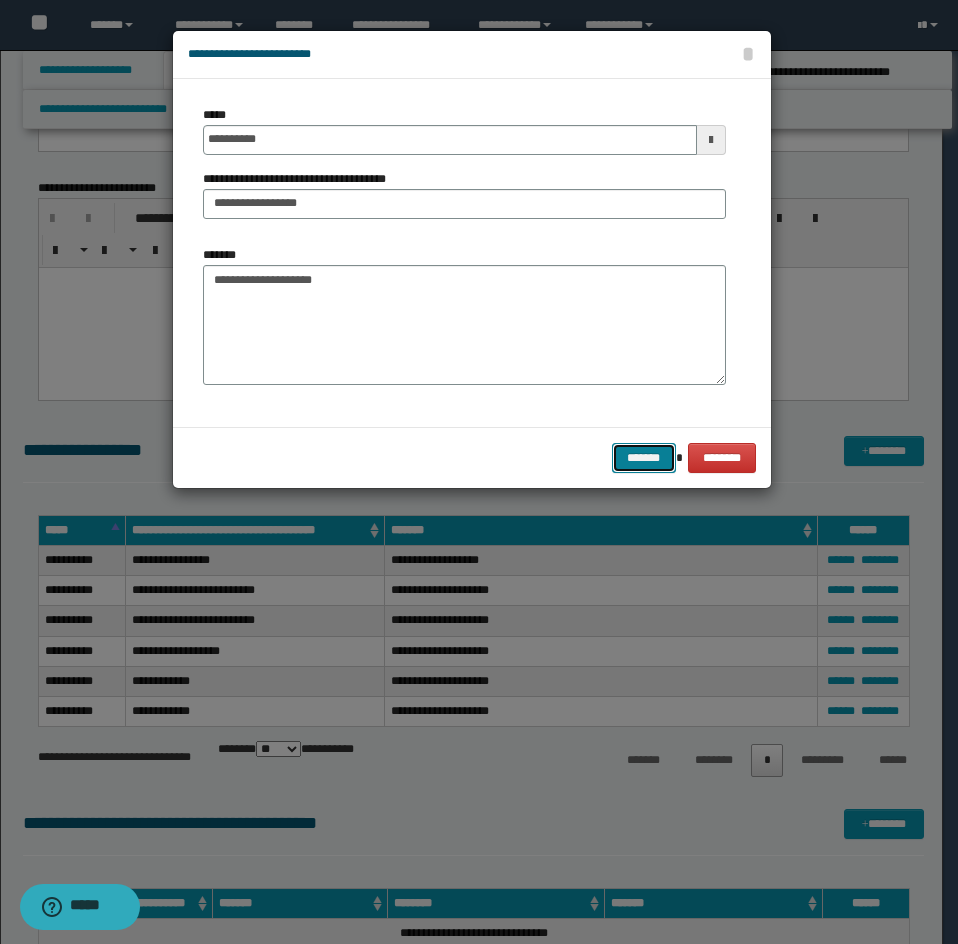 click on "*******" at bounding box center (644, 458) 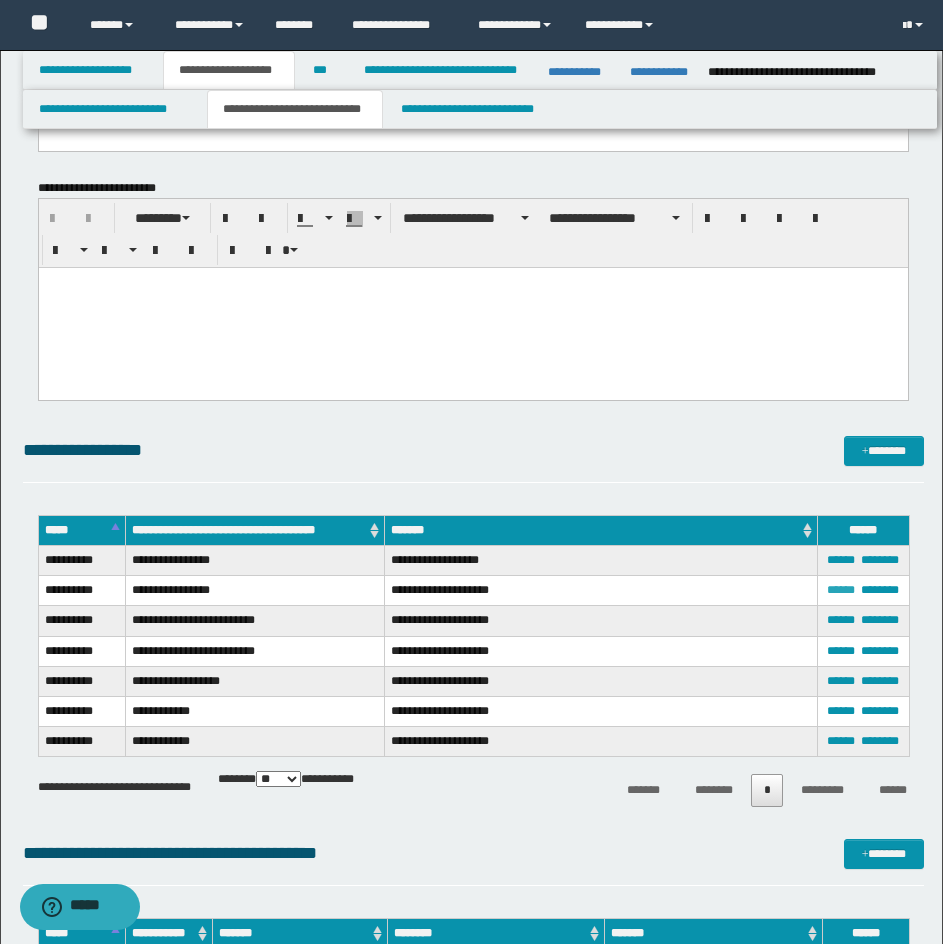click on "******" at bounding box center [841, 590] 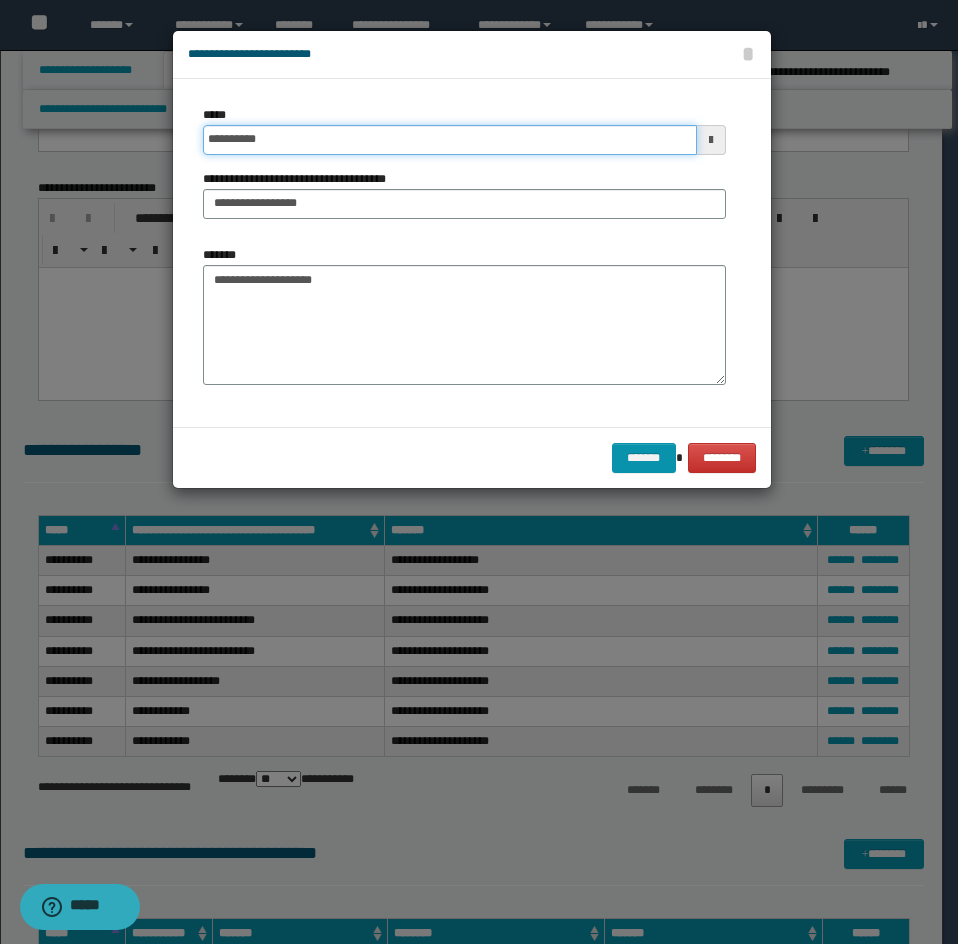 click on "**********" at bounding box center [450, 140] 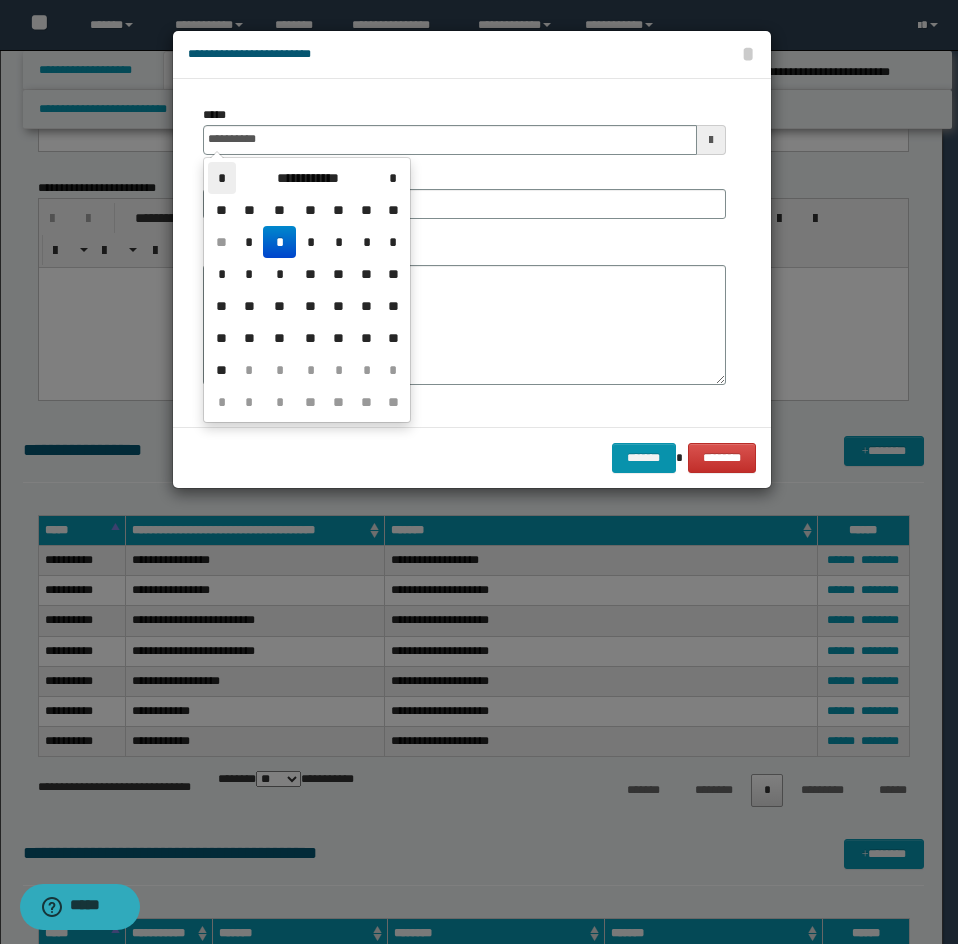 click on "*" at bounding box center [222, 178] 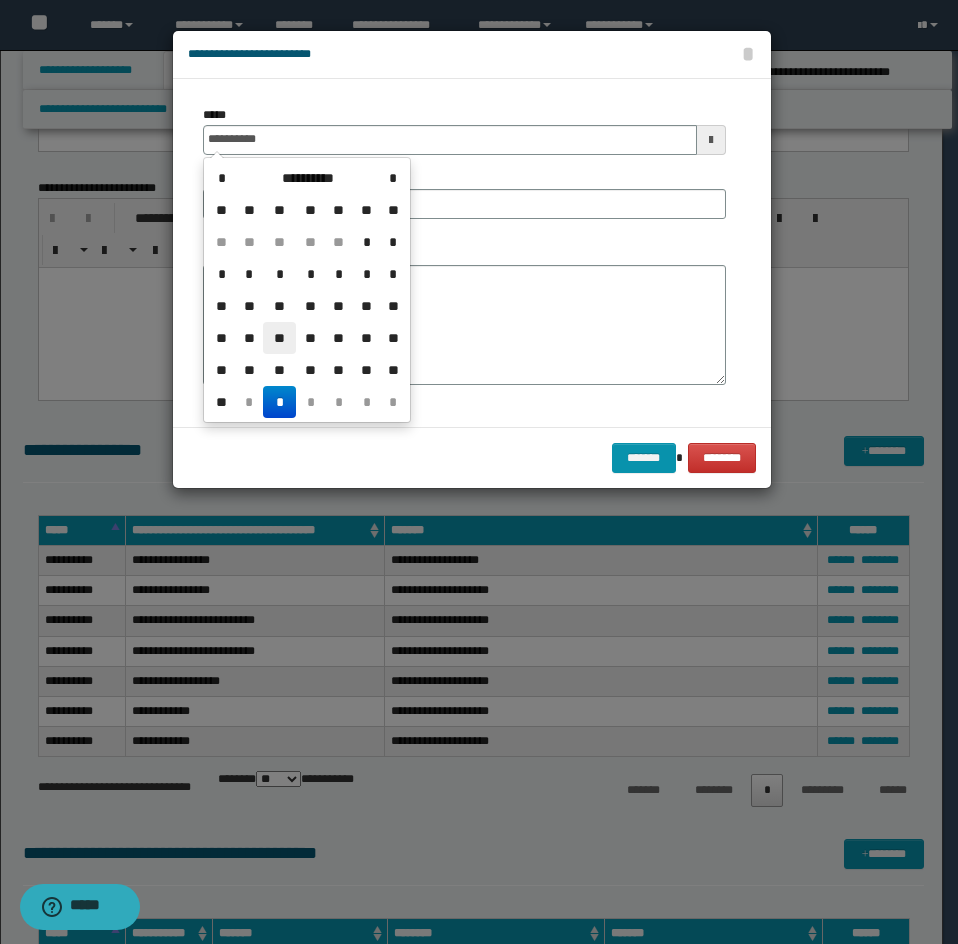 click on "**" at bounding box center (279, 338) 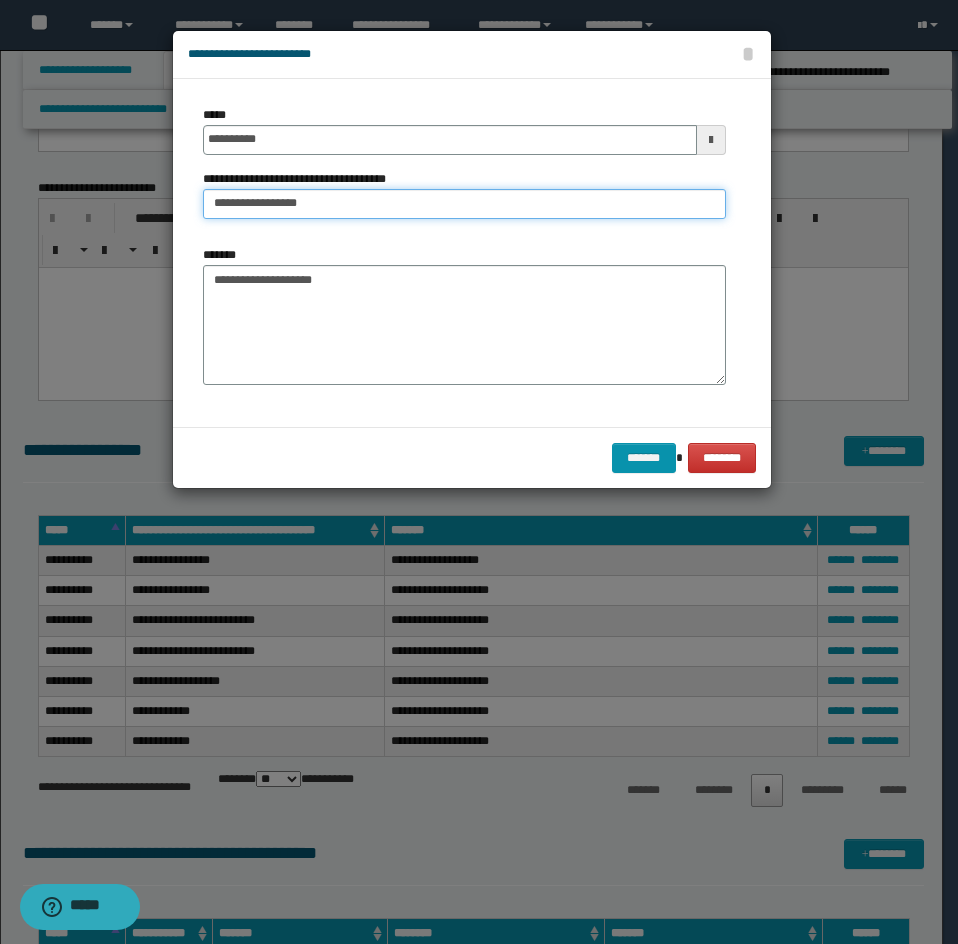 drag, startPoint x: 323, startPoint y: 202, endPoint x: 99, endPoint y: 208, distance: 224.08034 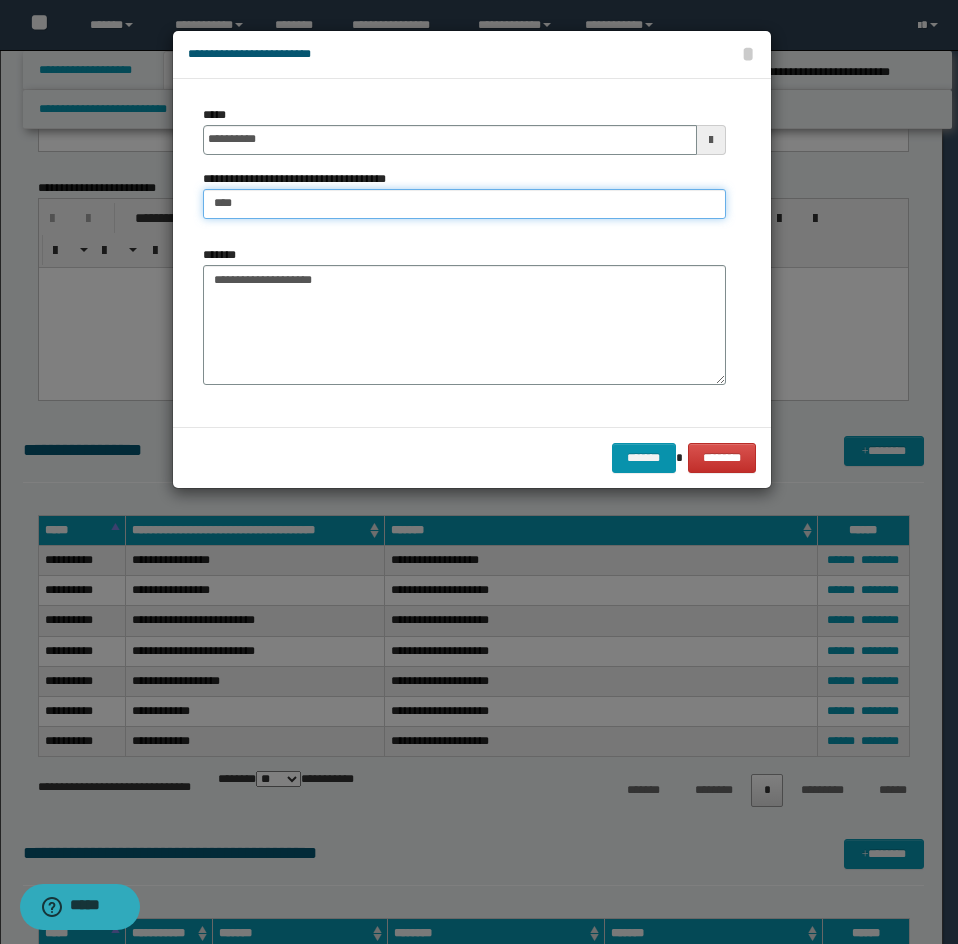 type on "**********" 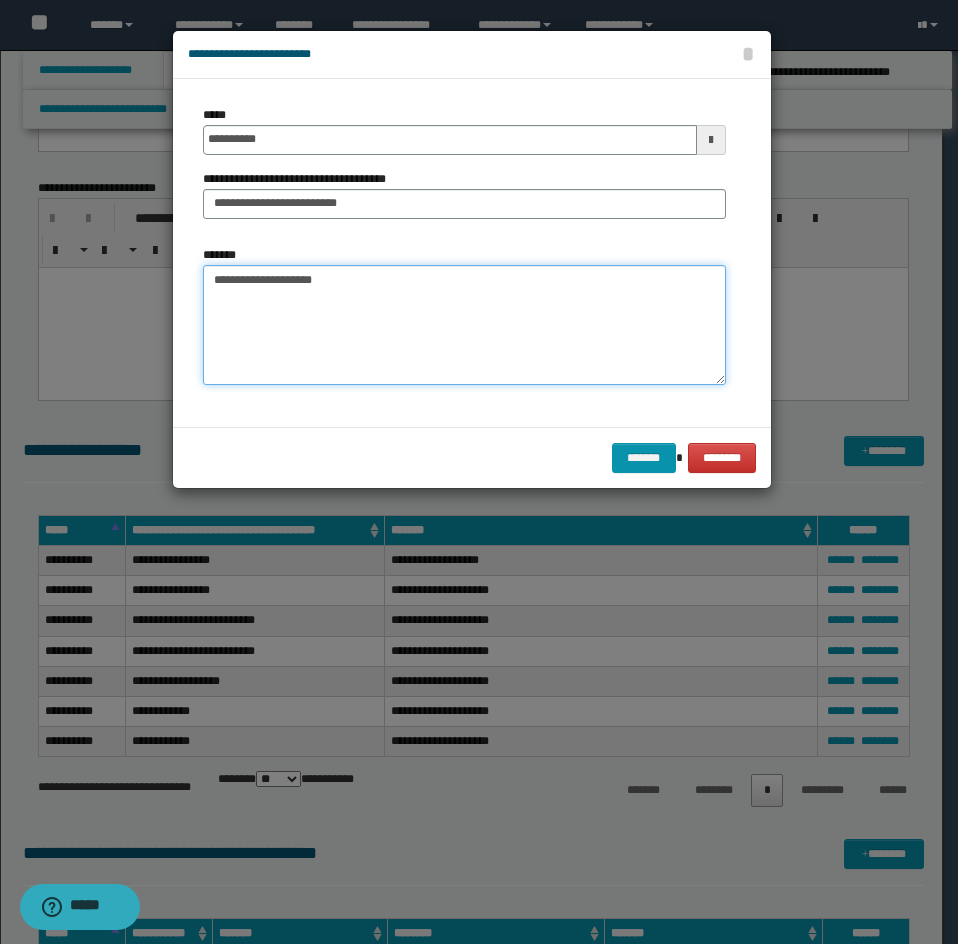 click on "**********" at bounding box center (464, 325) 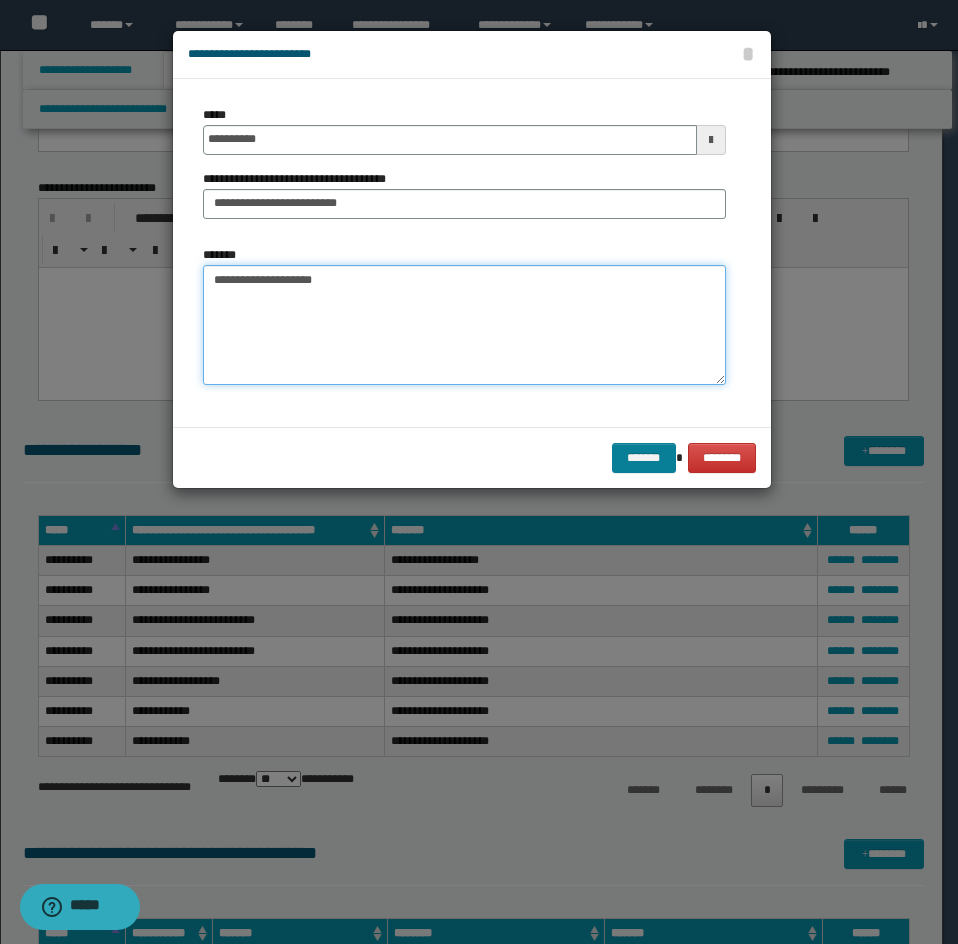 type on "**********" 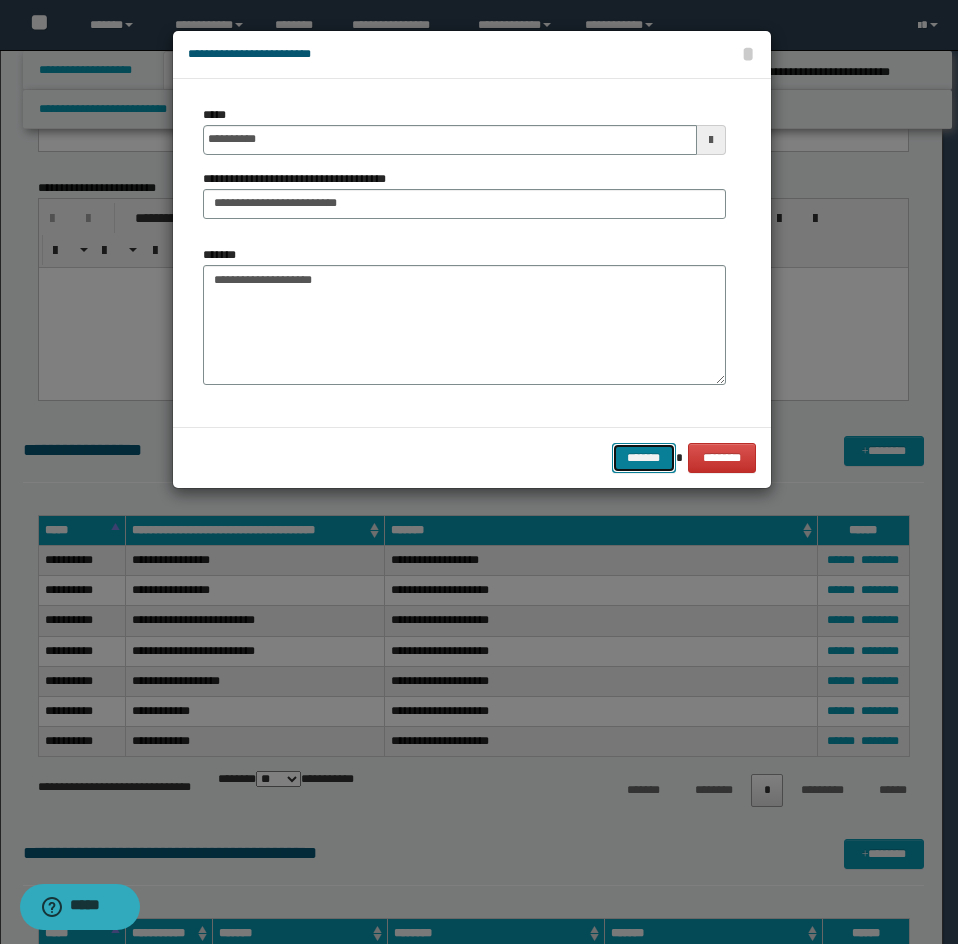 click on "*******" at bounding box center (644, 458) 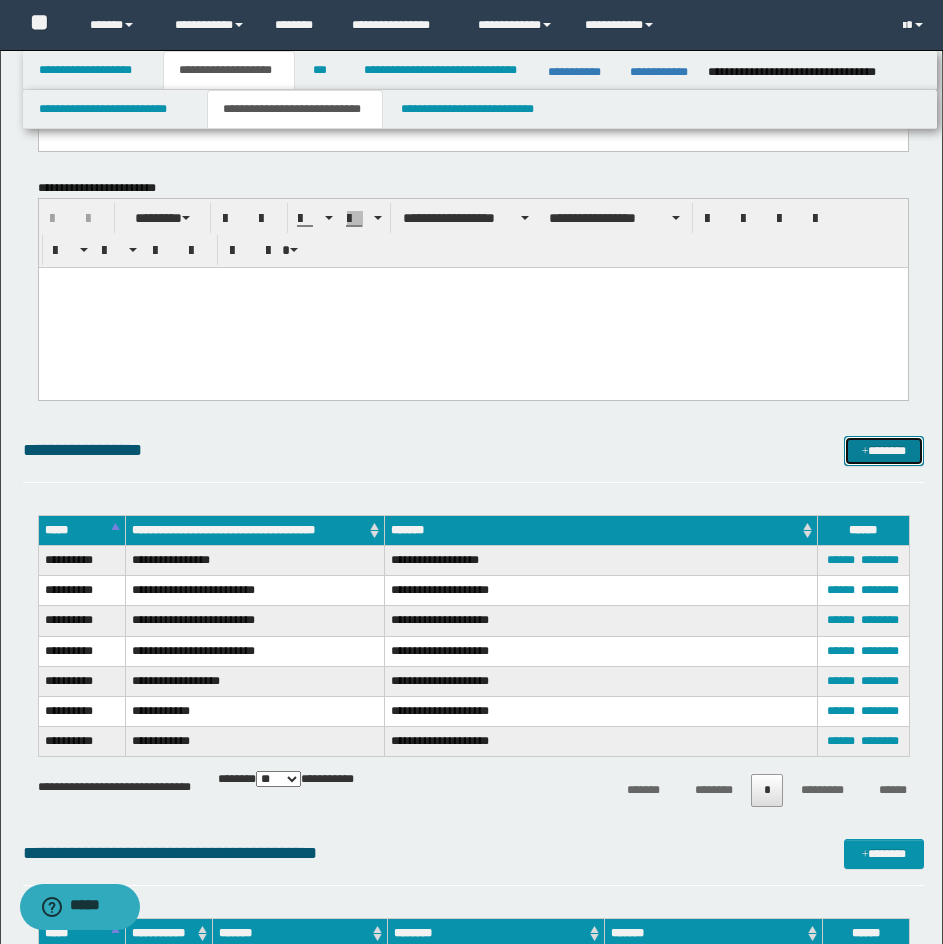 click at bounding box center [865, 452] 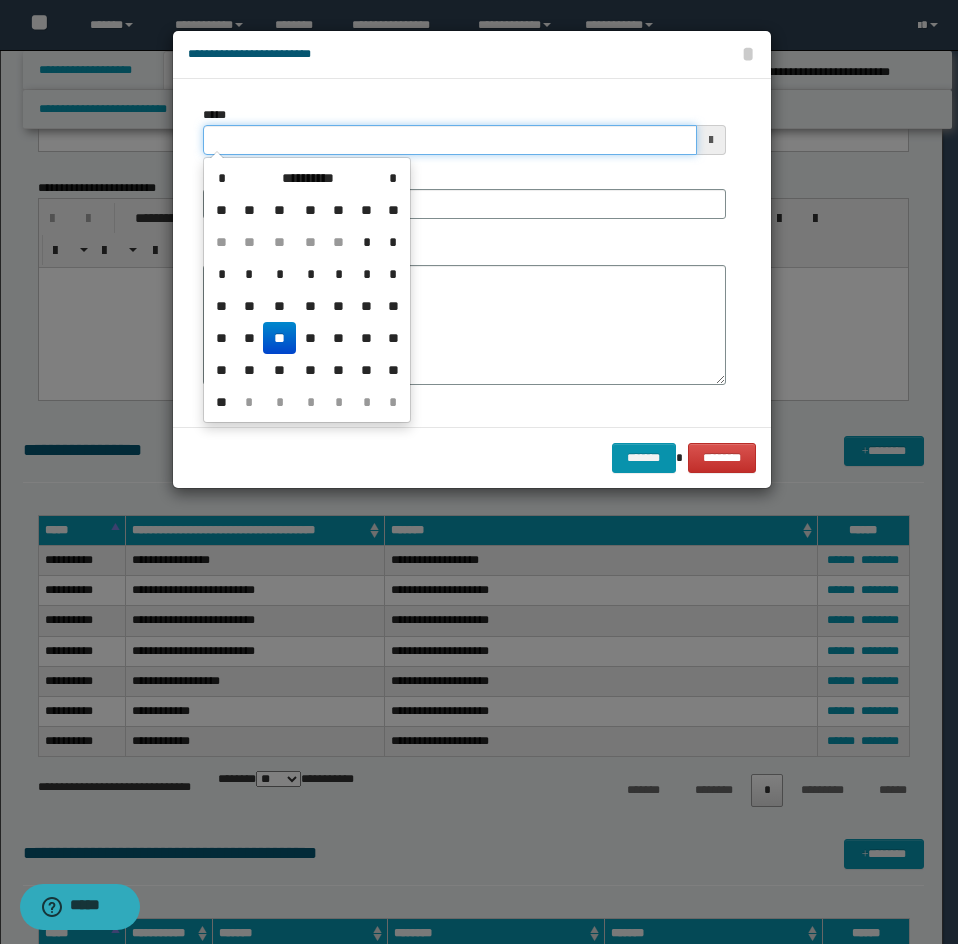 click on "*****" at bounding box center (450, 140) 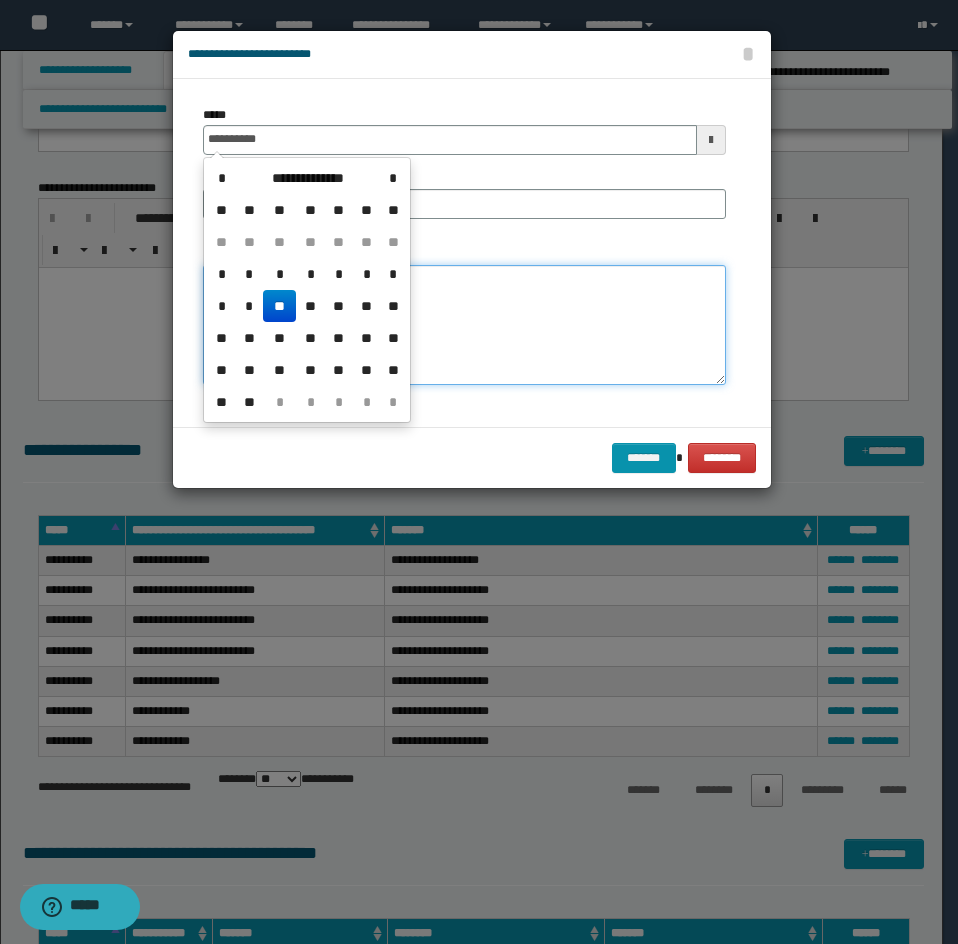 type on "**********" 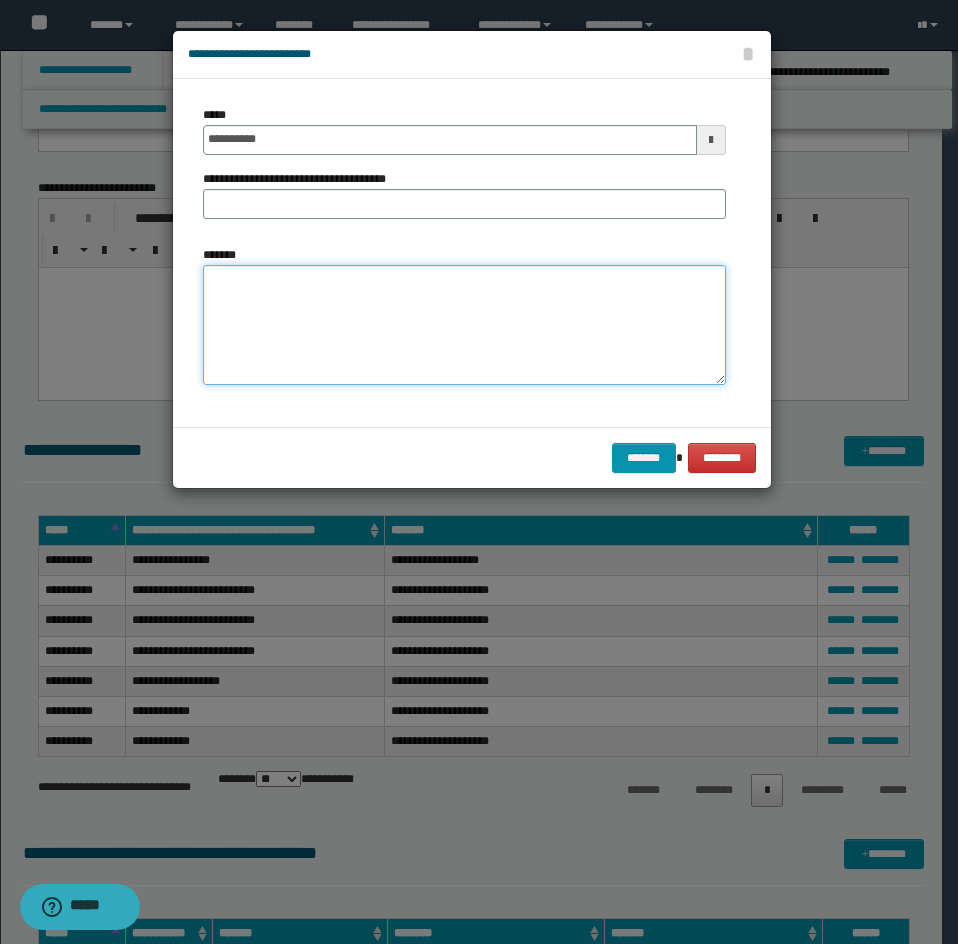 paste on "**********" 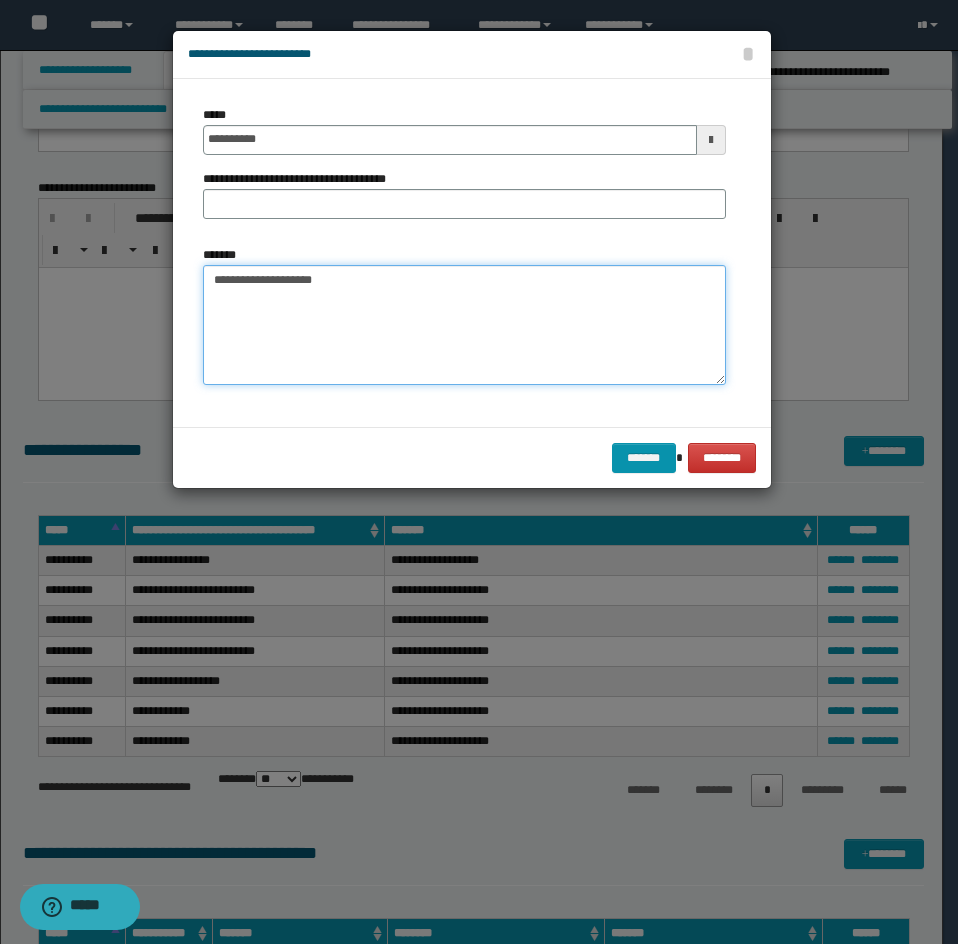 type on "**********" 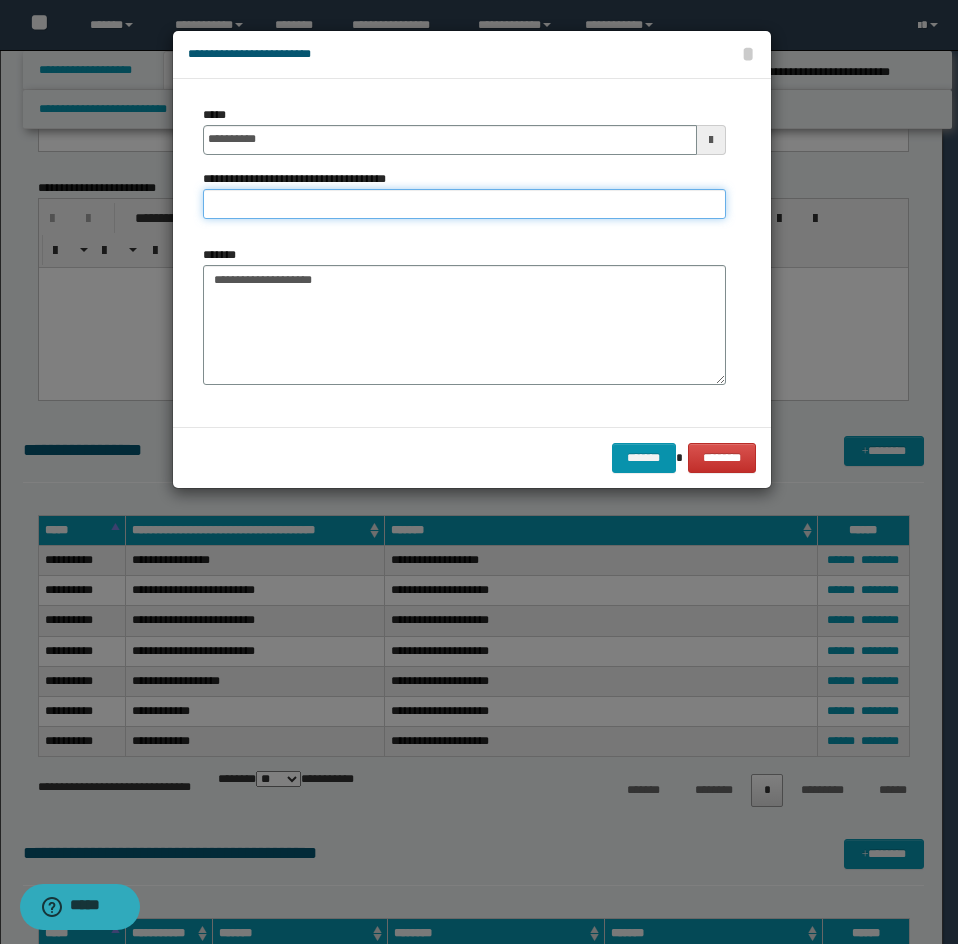 click on "**********" at bounding box center [464, 204] 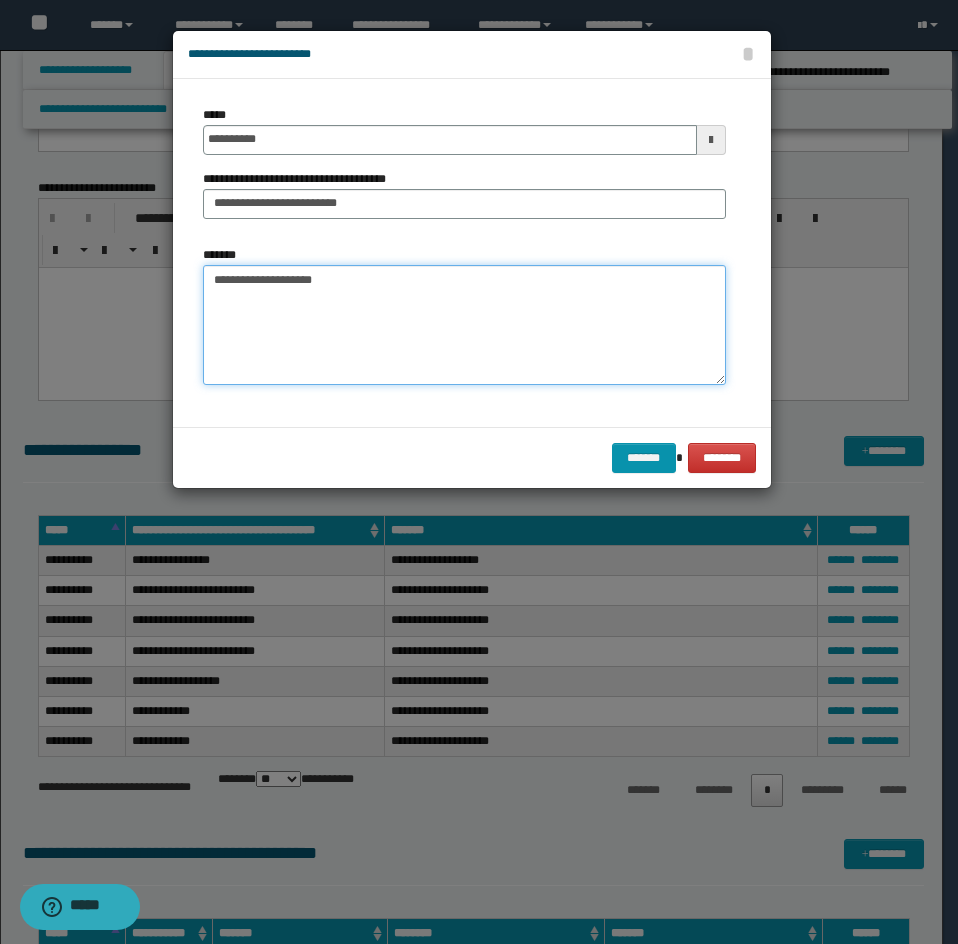 click on "**********" at bounding box center [464, 325] 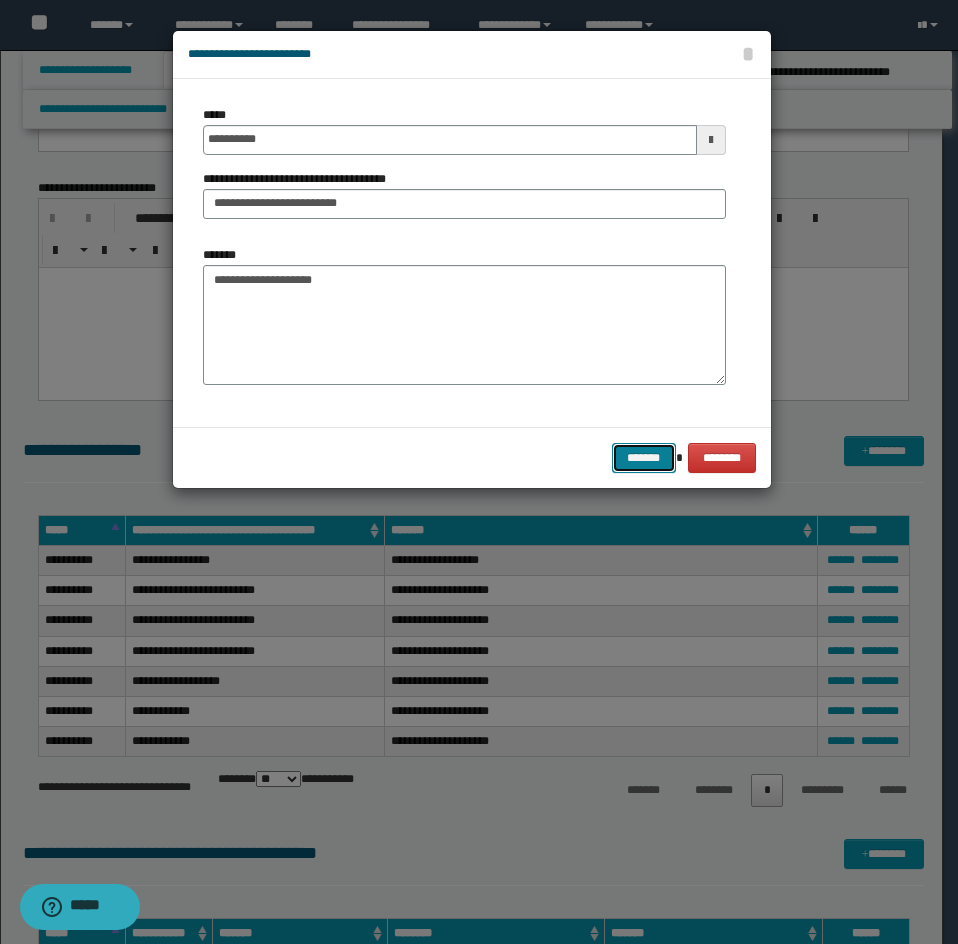 drag, startPoint x: 626, startPoint y: 460, endPoint x: 957, endPoint y: 462, distance: 331.00604 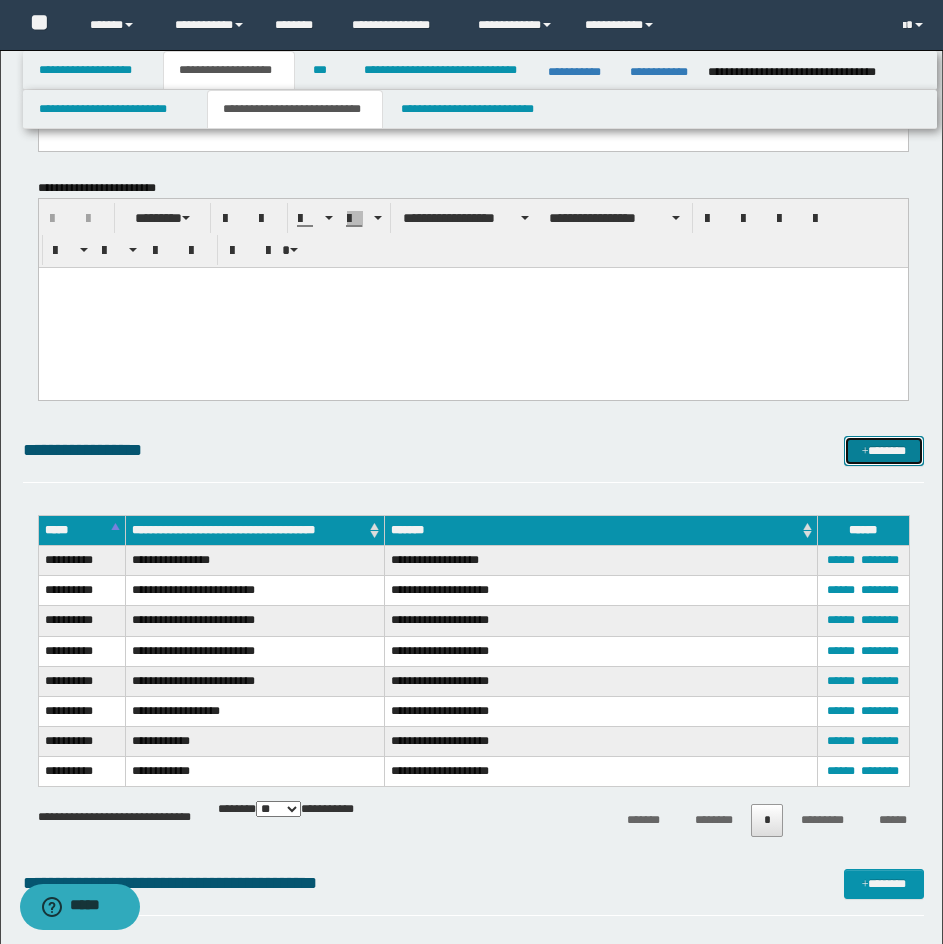 click on "*******" at bounding box center [884, 451] 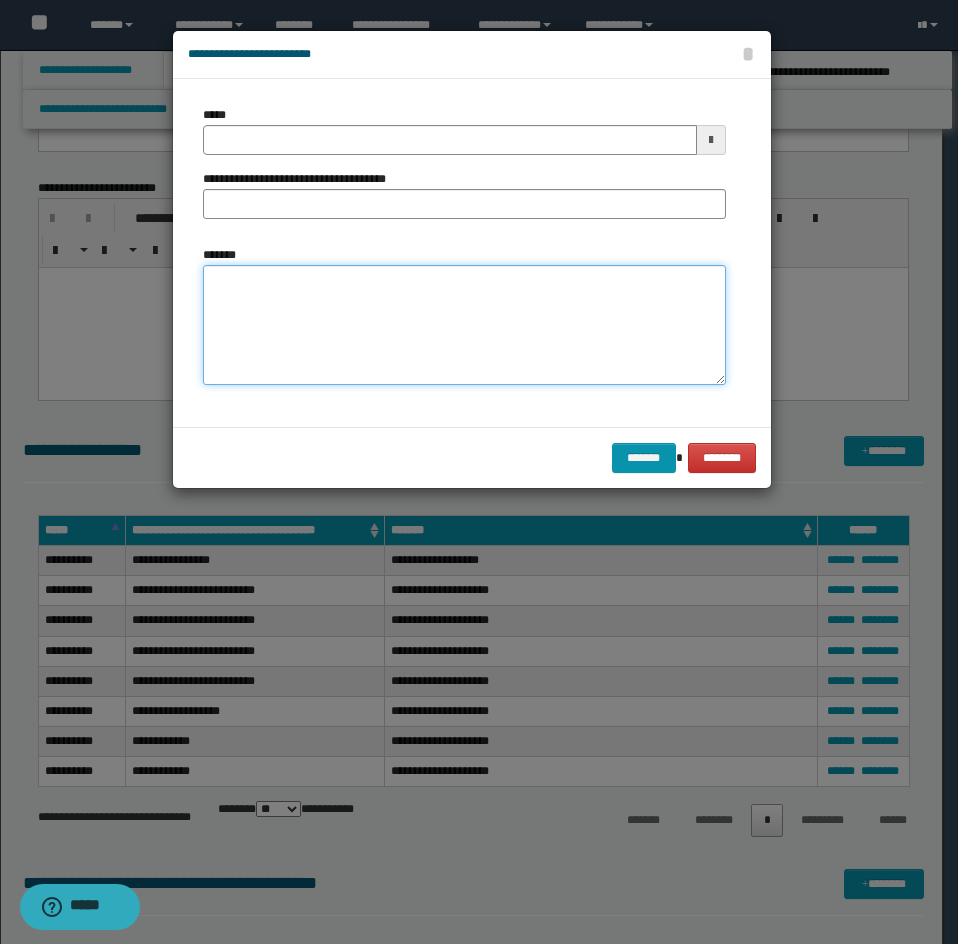 click on "*******" at bounding box center (464, 325) 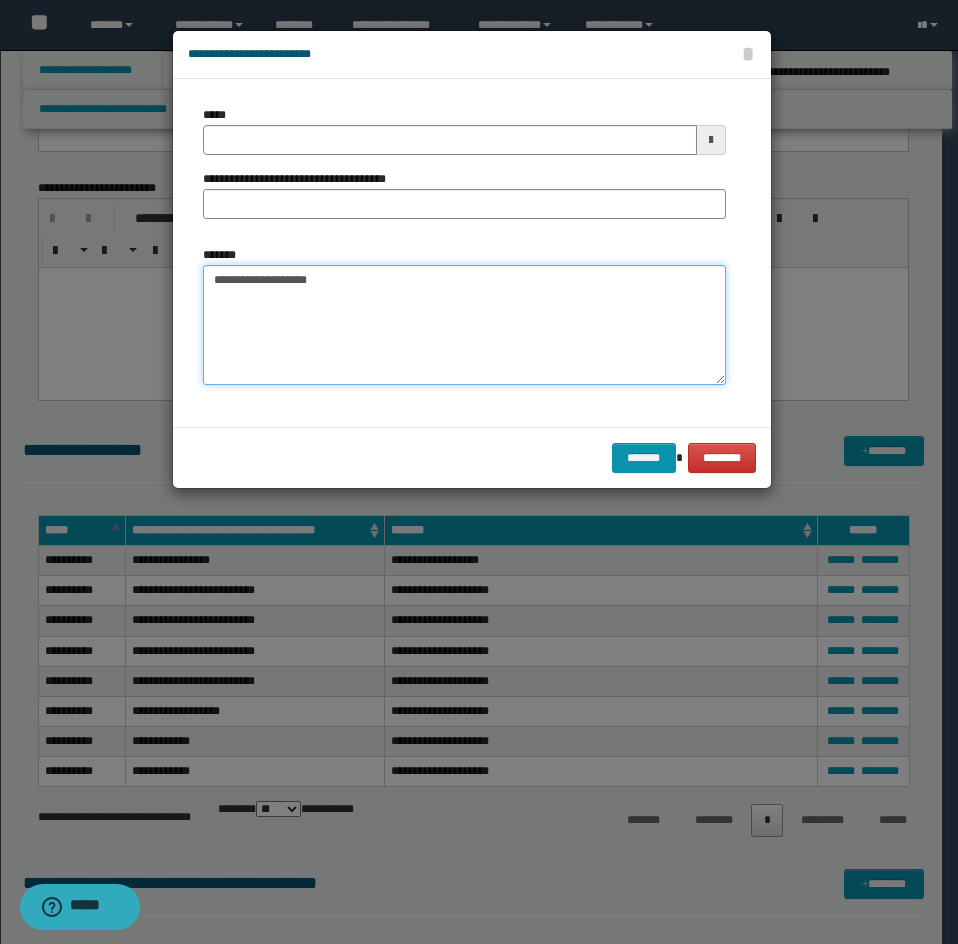 type on "**********" 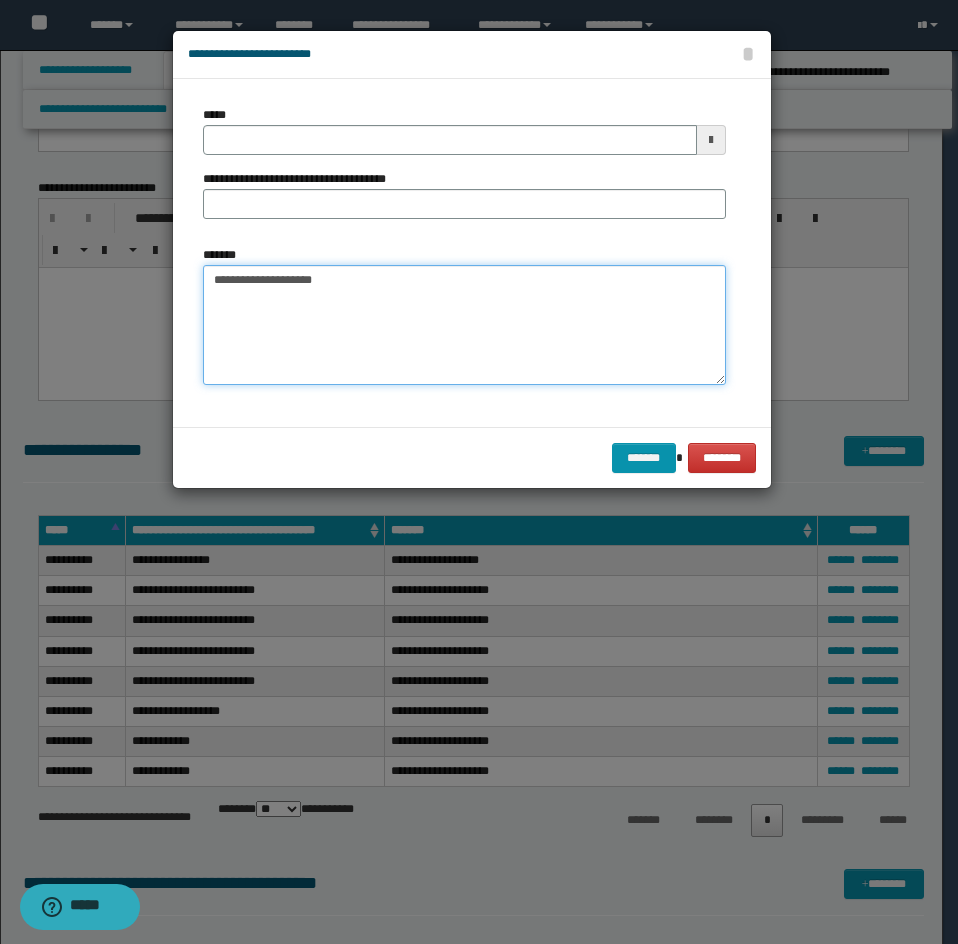 type 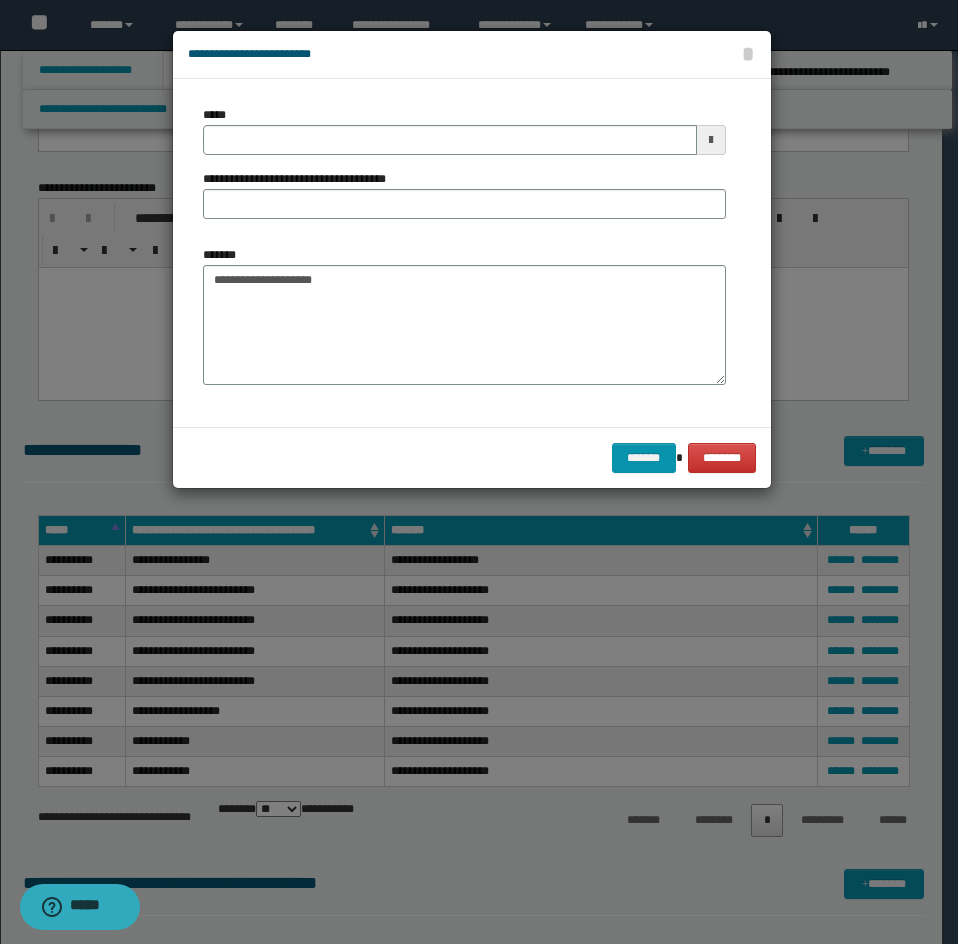 click on "**********" at bounding box center (302, 179) 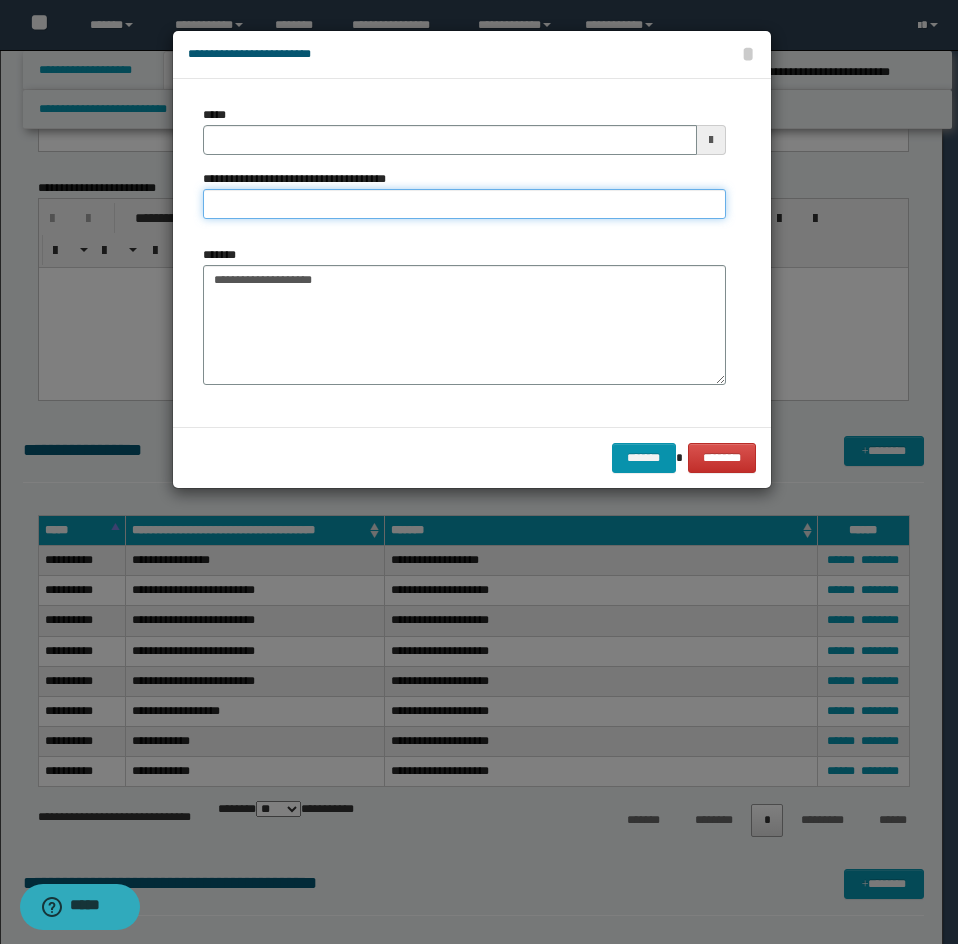 click on "**********" at bounding box center [464, 204] 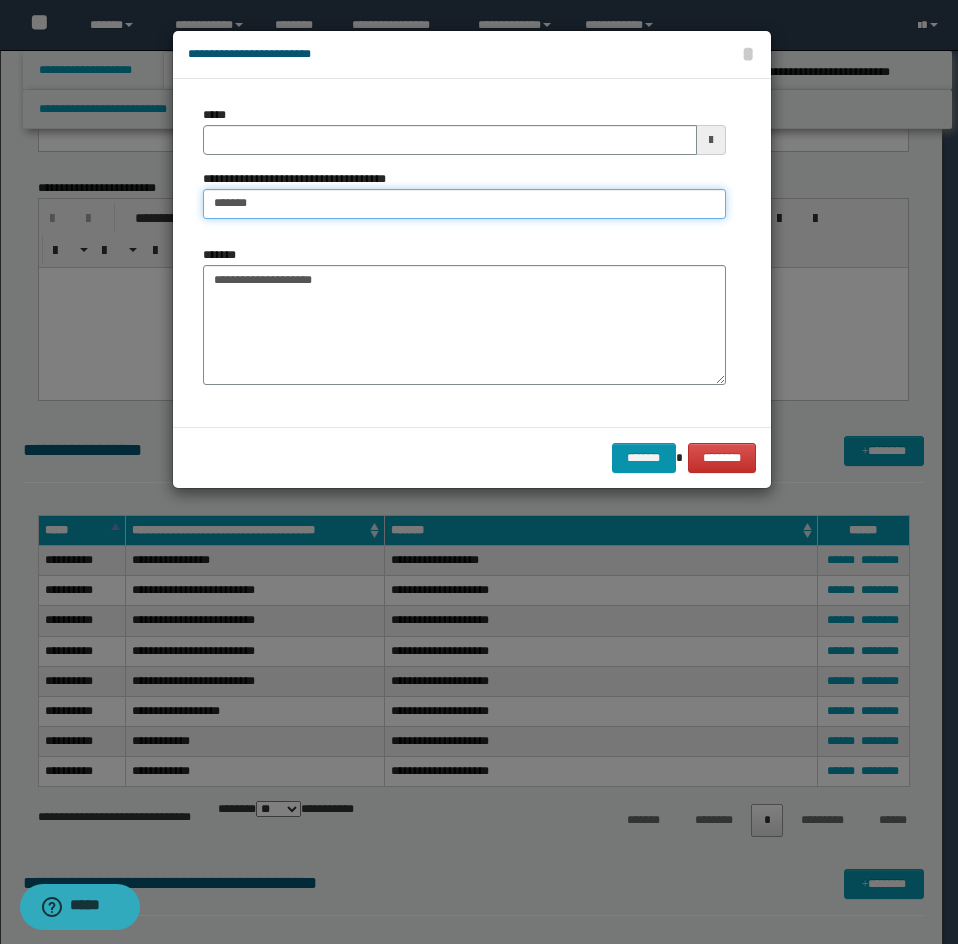 type on "********" 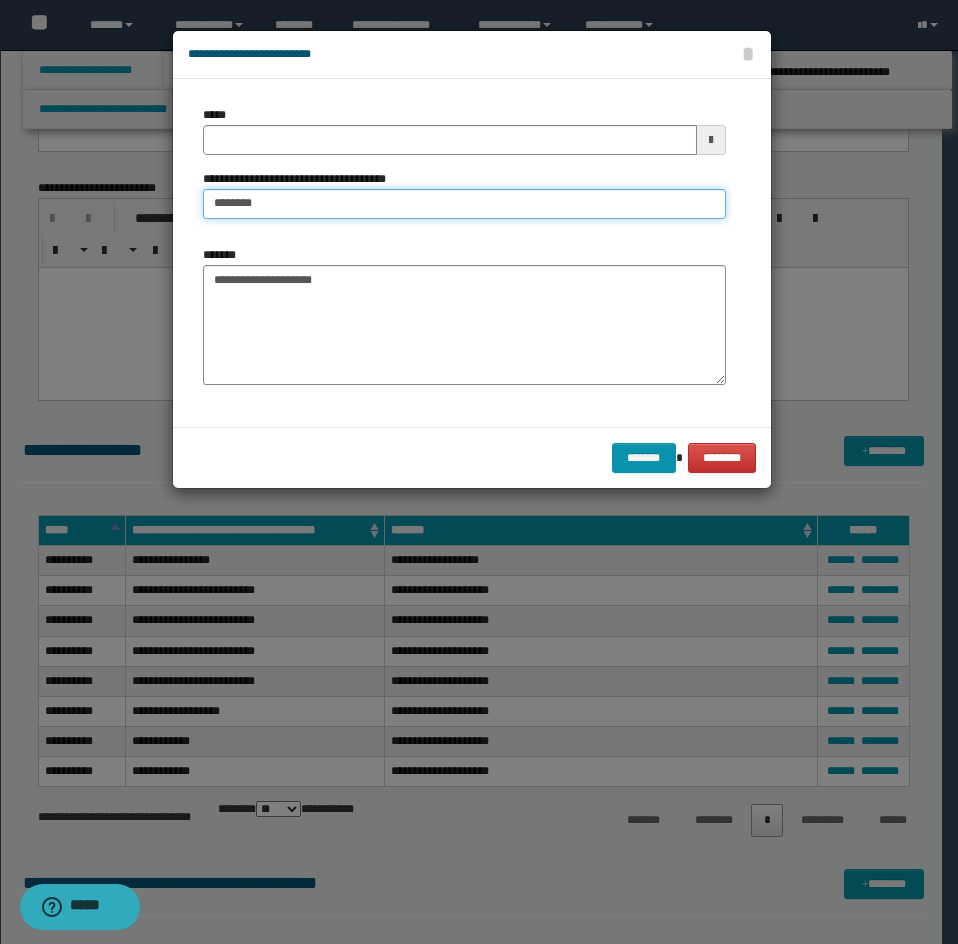 drag, startPoint x: 313, startPoint y: 199, endPoint x: 185, endPoint y: 199, distance: 128 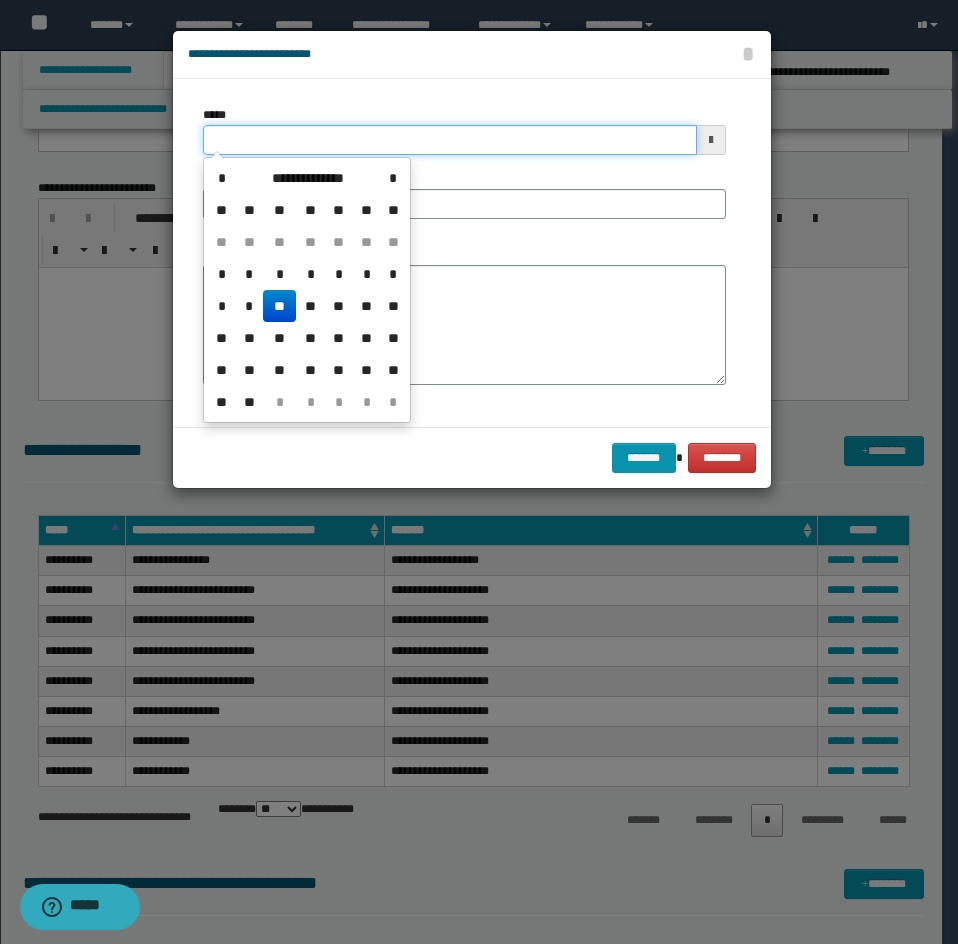 click on "*****" at bounding box center [450, 140] 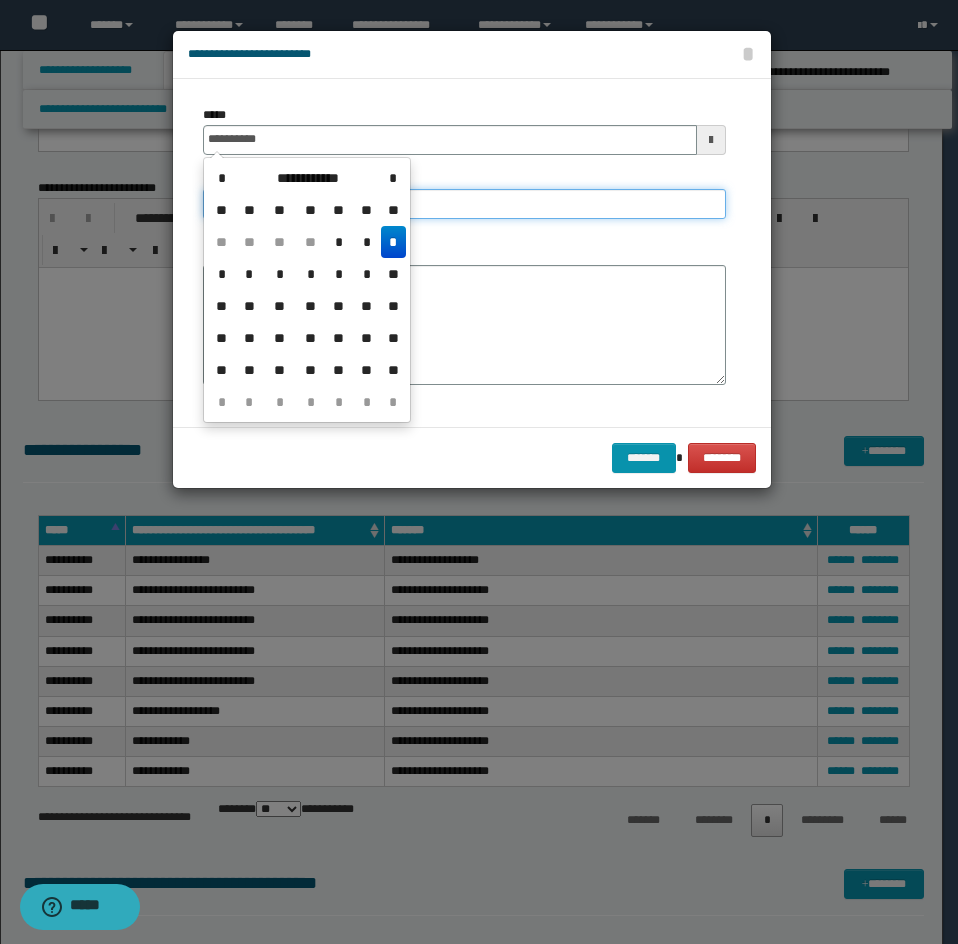 type on "**********" 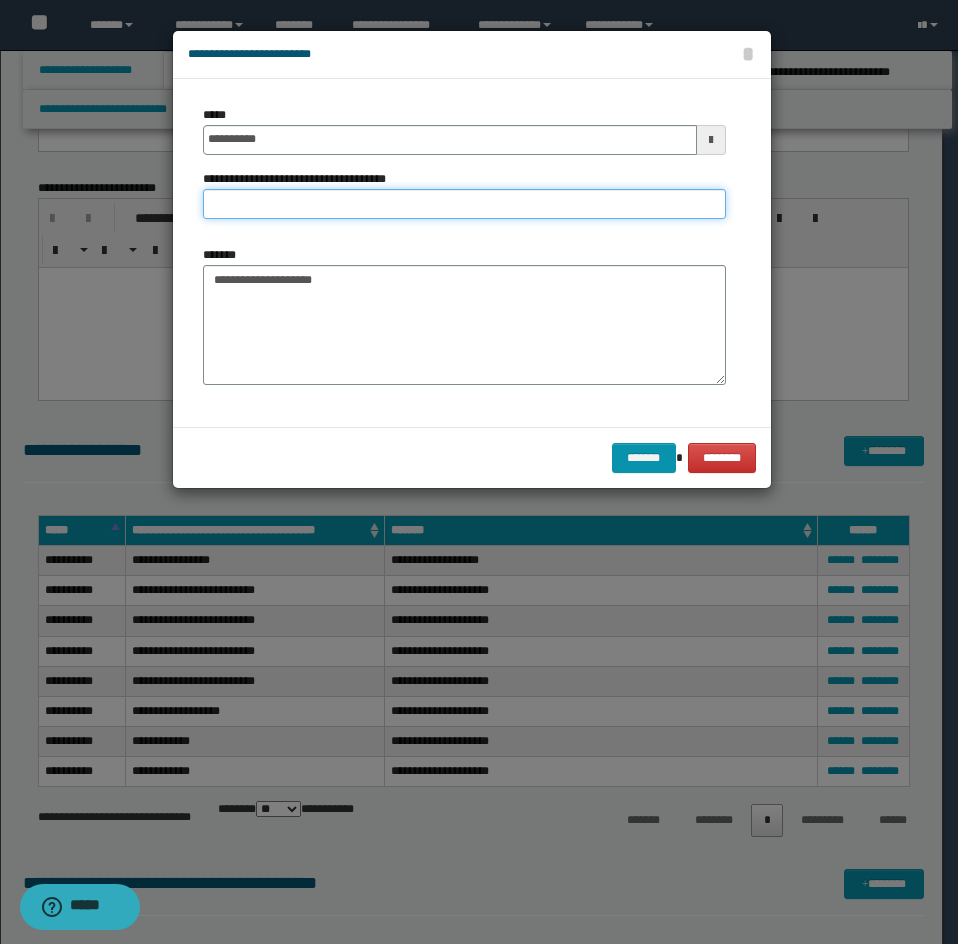 click on "**********" at bounding box center [464, 204] 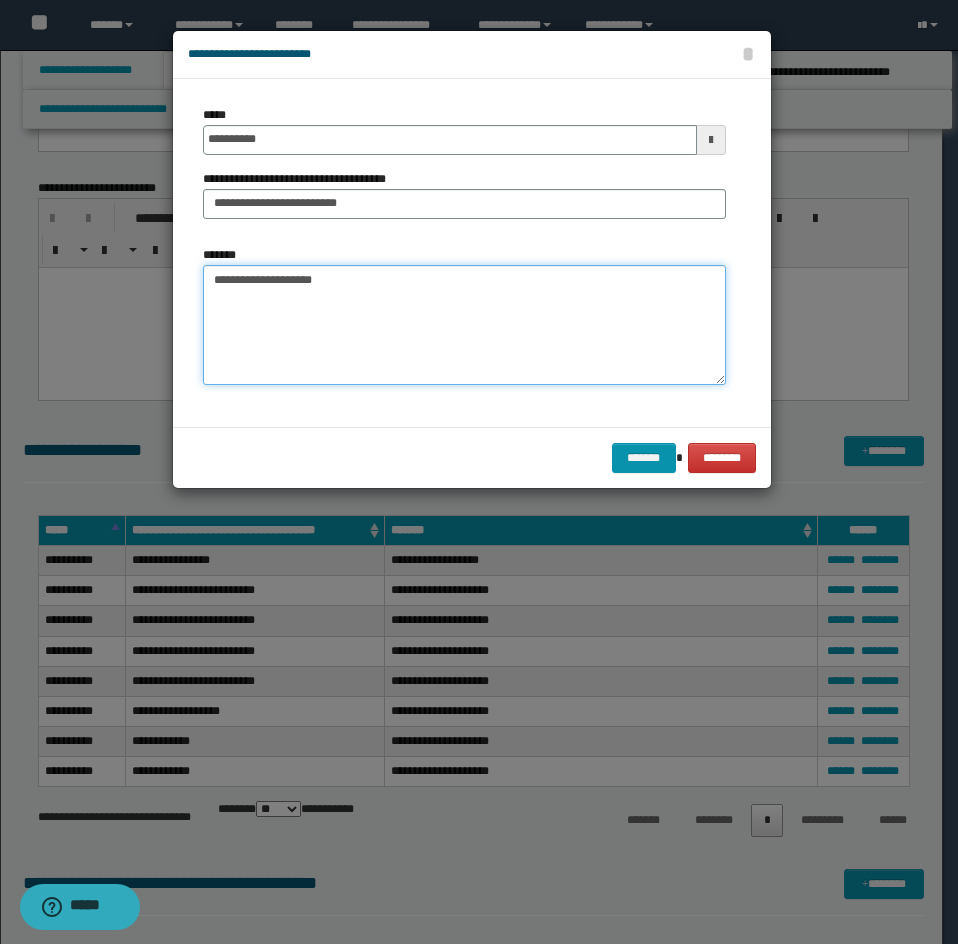 click on "**********" at bounding box center (464, 325) 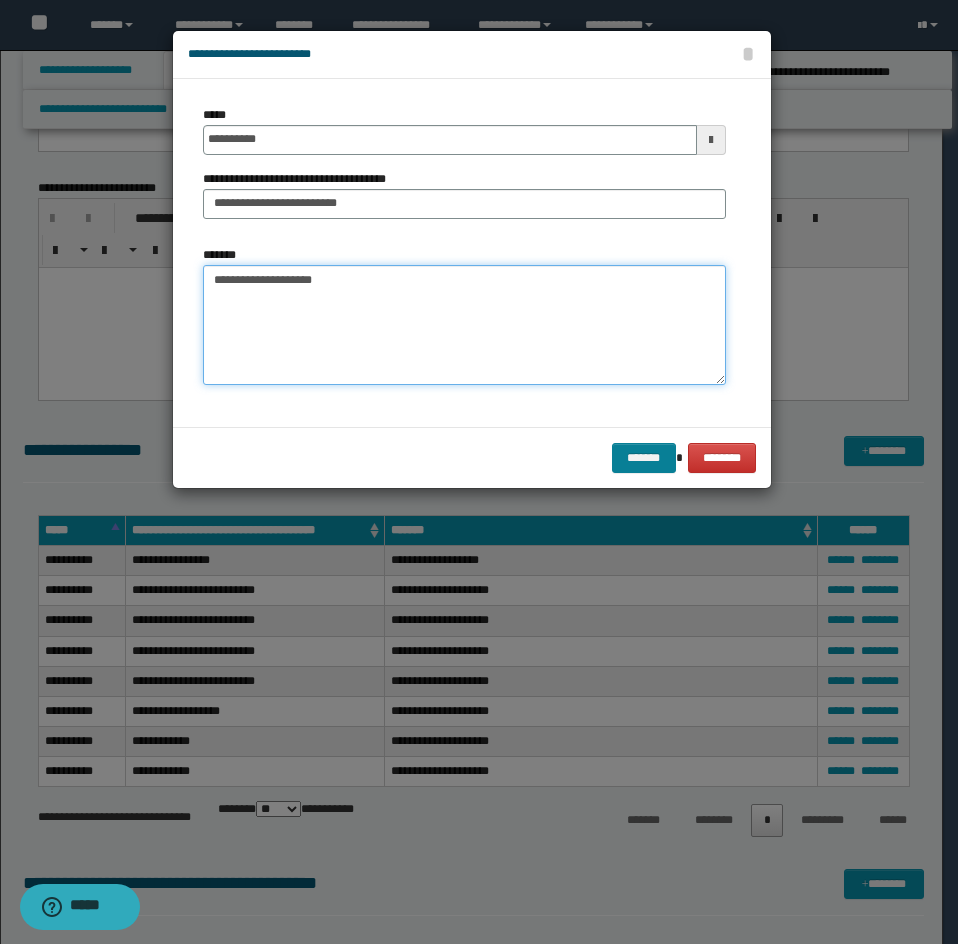 type on "**********" 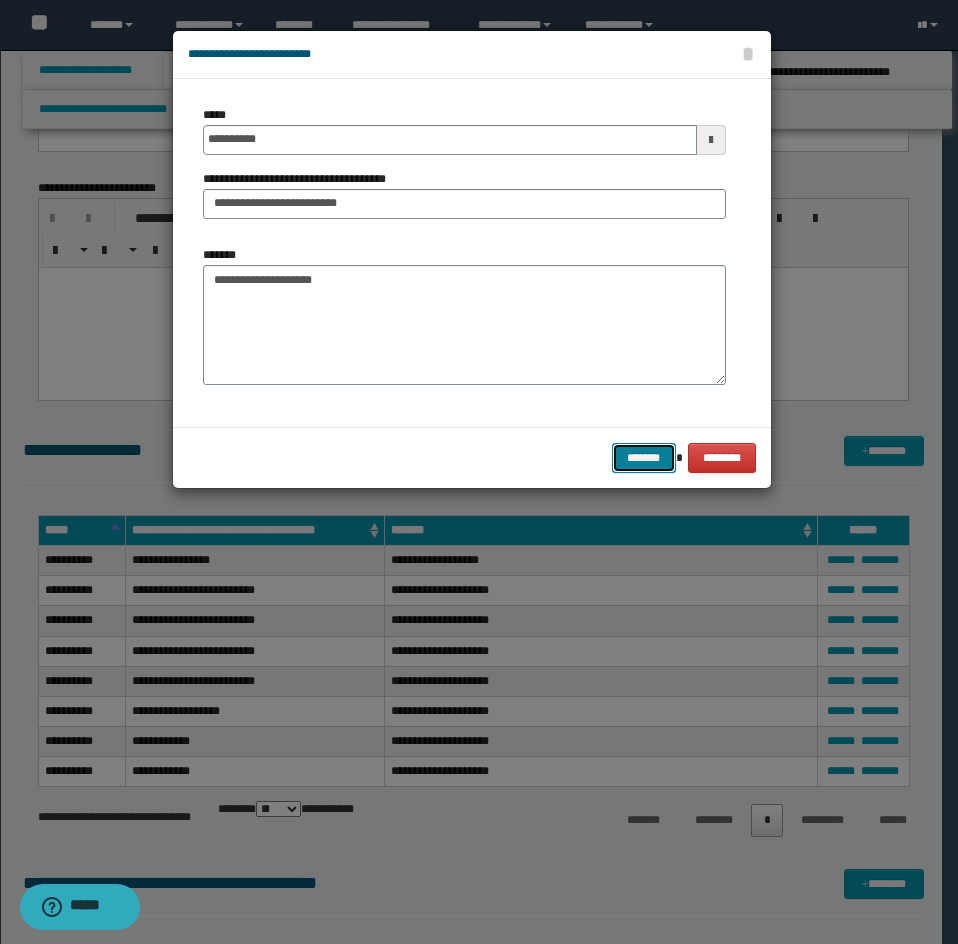 click on "*******" at bounding box center [644, 458] 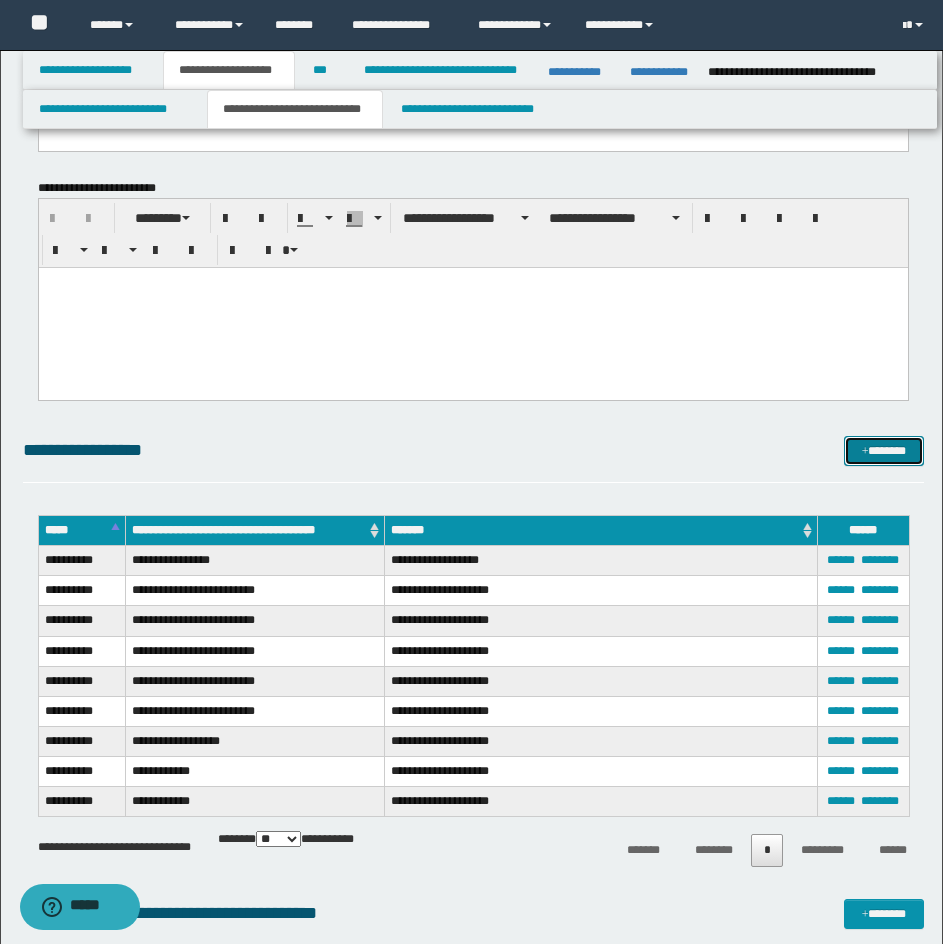 click on "*******" at bounding box center (884, 451) 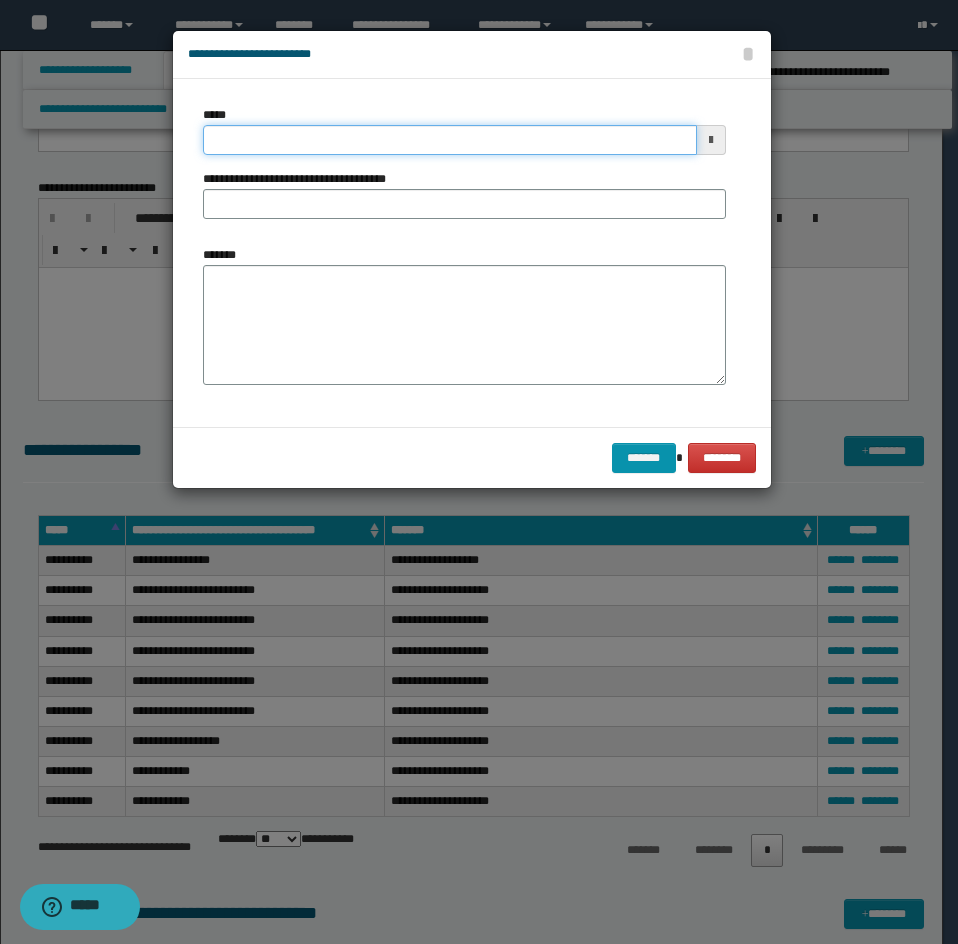click on "*****" at bounding box center (450, 140) 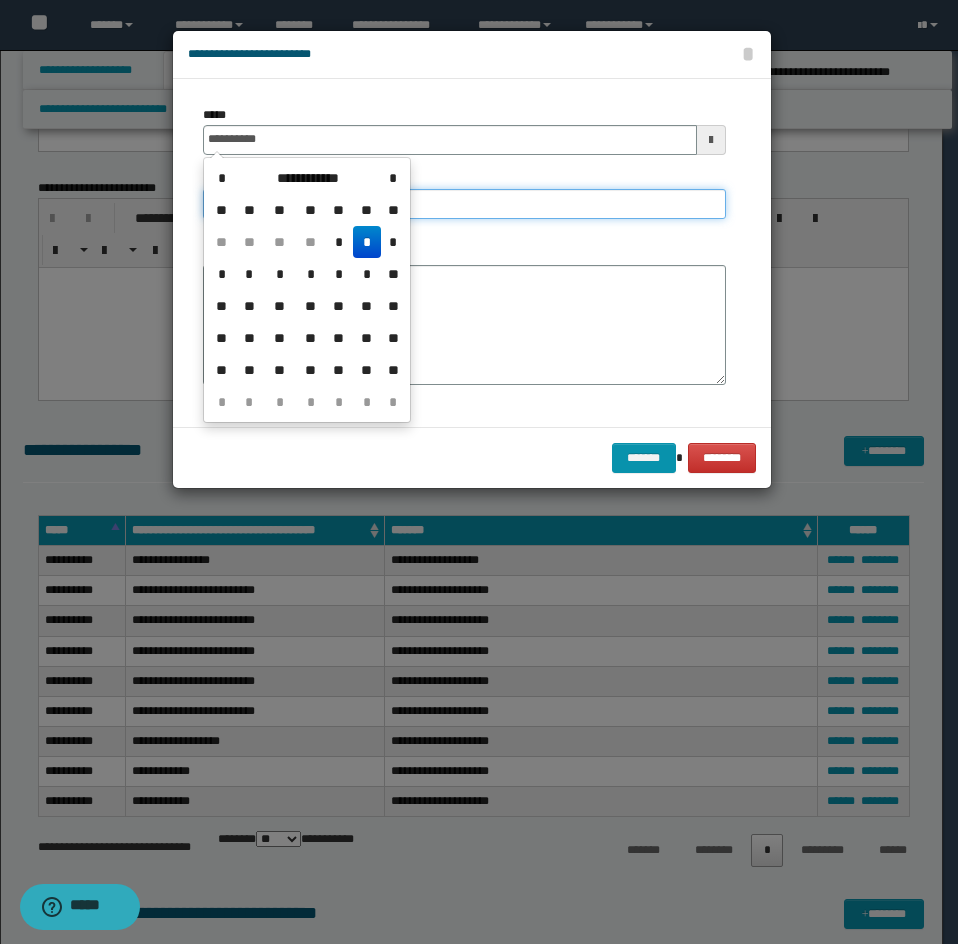 type on "**********" 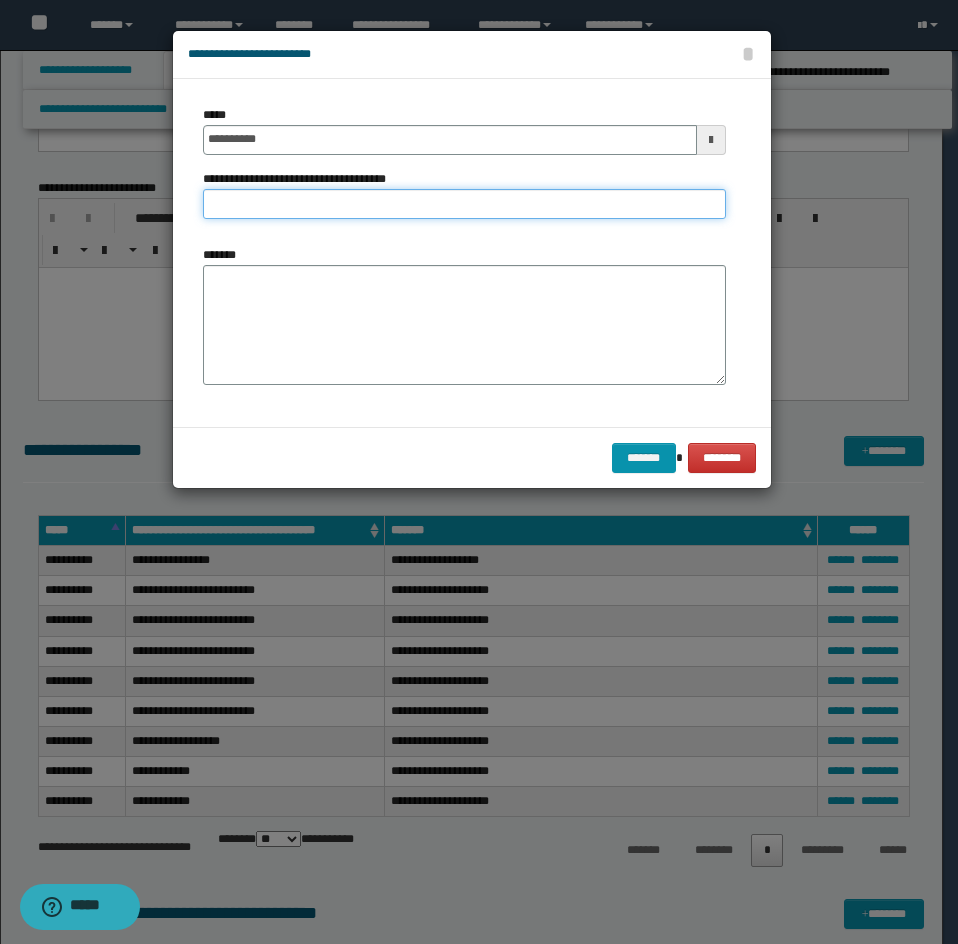 click on "**********" at bounding box center (464, 204) 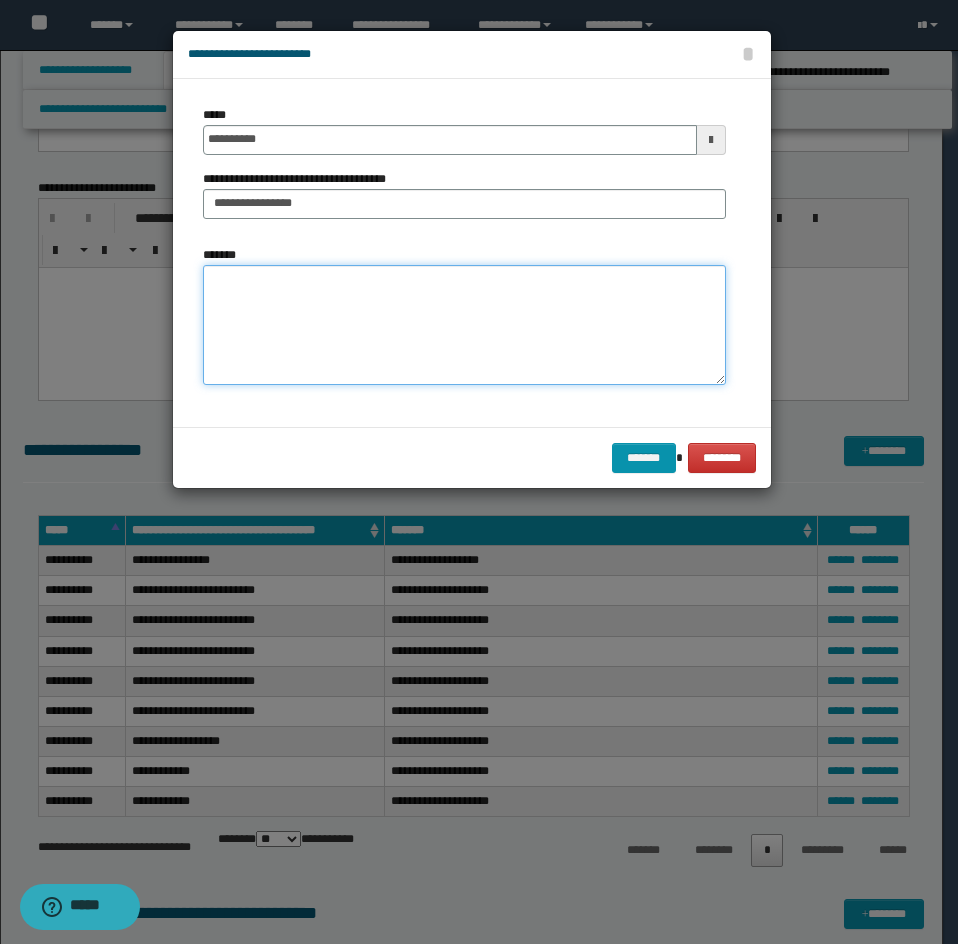 click on "*******" at bounding box center (464, 325) 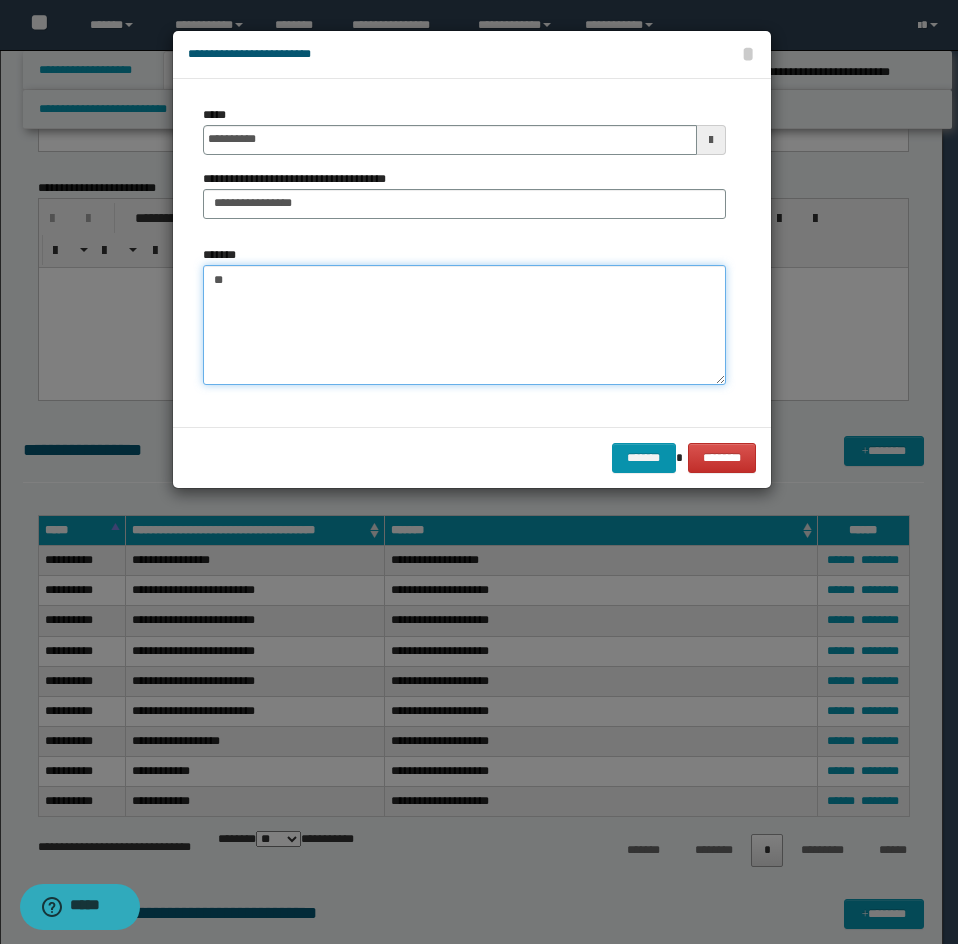 type on "*" 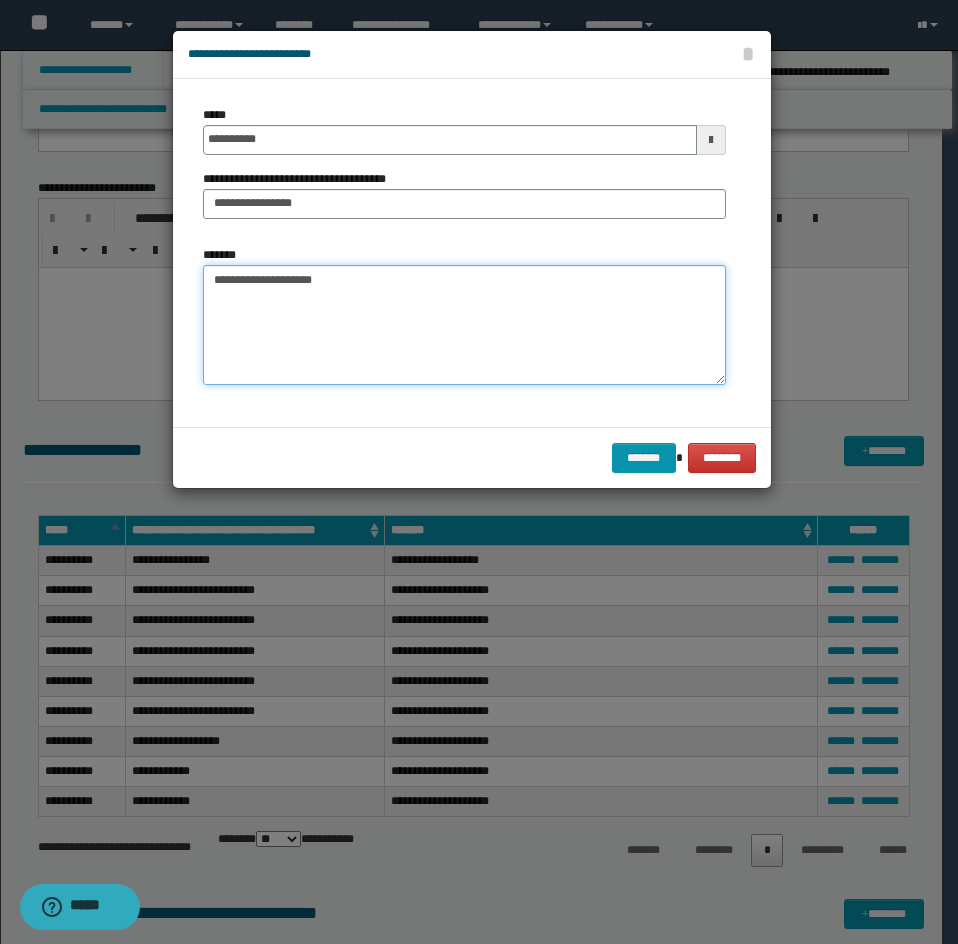 drag, startPoint x: 270, startPoint y: 281, endPoint x: 207, endPoint y: 278, distance: 63.07139 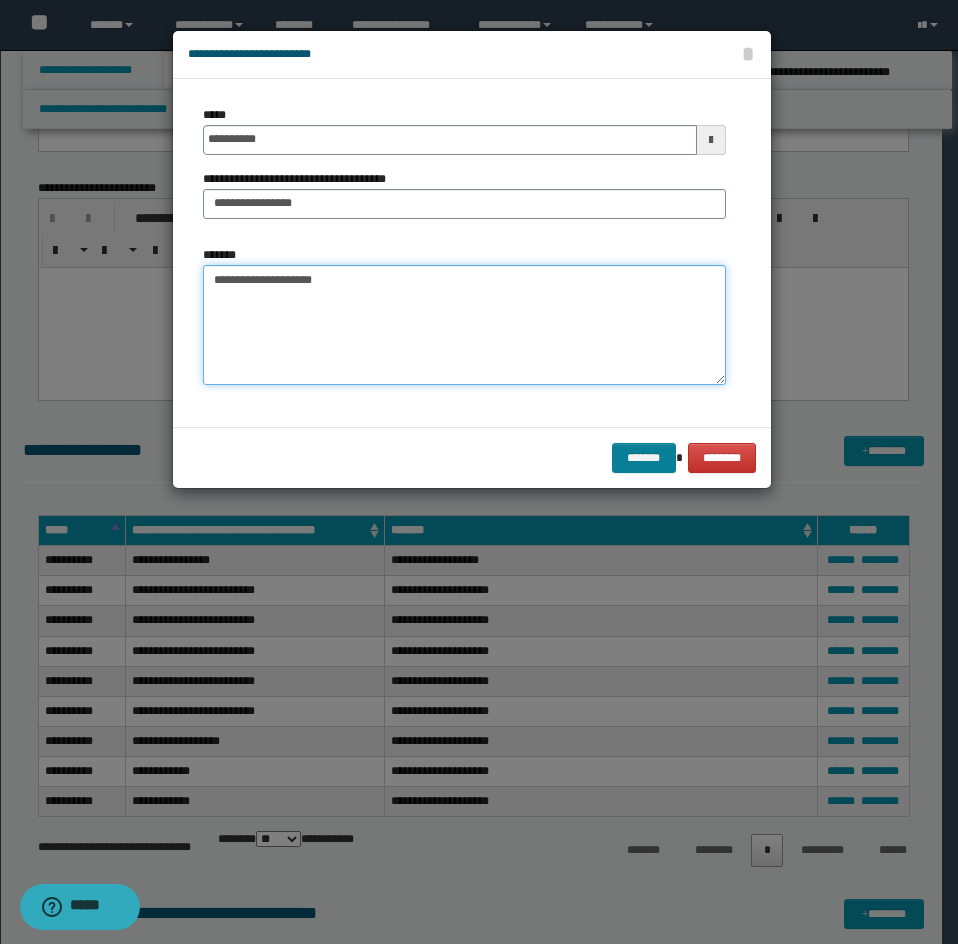 type on "**********" 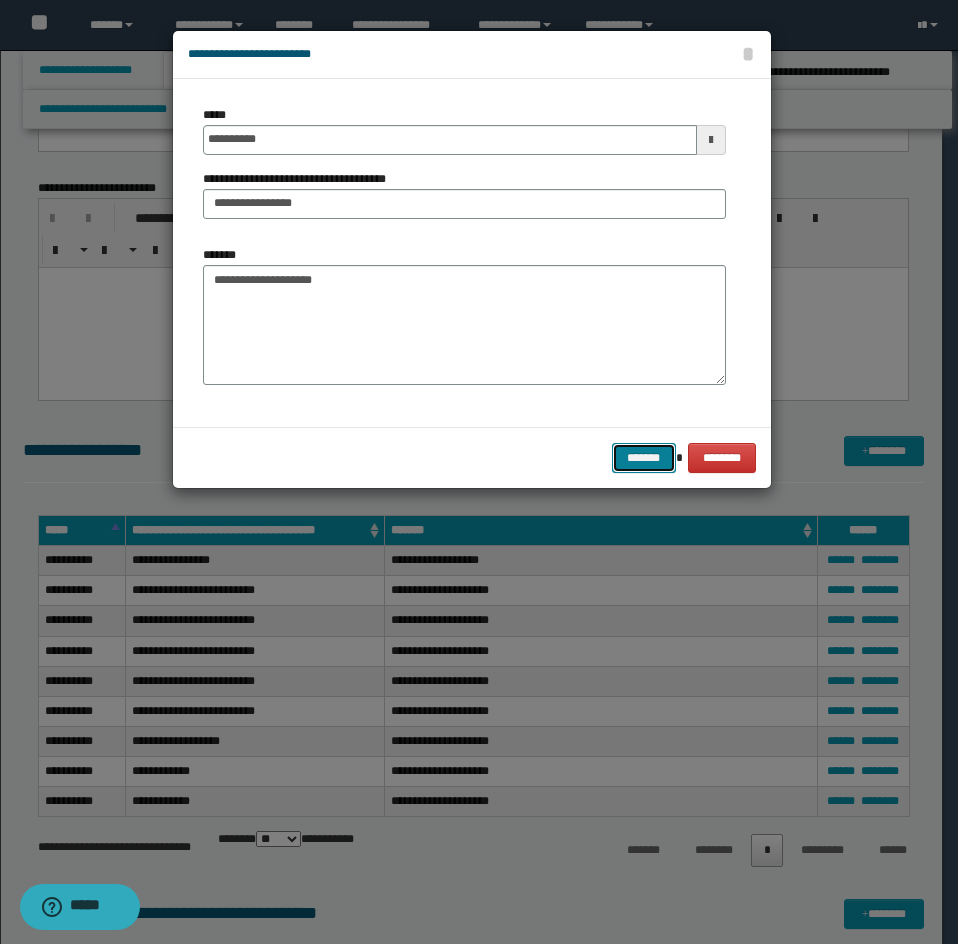 click on "*******" at bounding box center (644, 458) 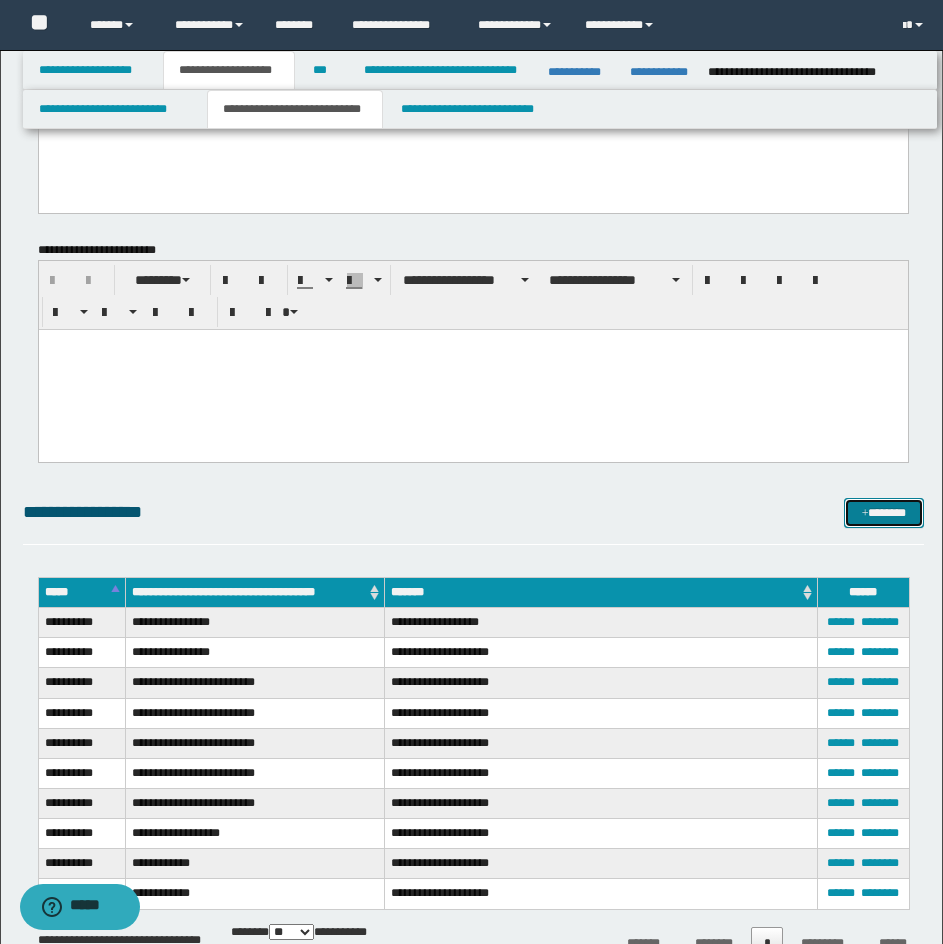 scroll, scrollTop: 3773, scrollLeft: 0, axis: vertical 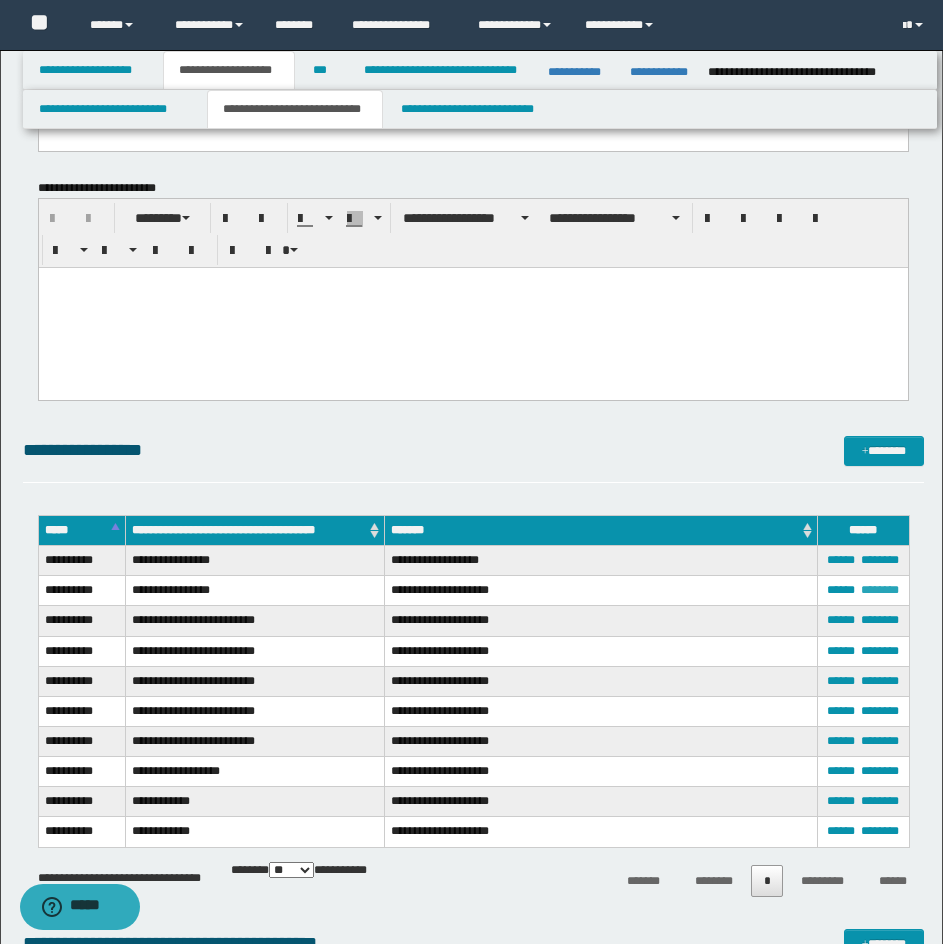 click on "********" at bounding box center (880, 590) 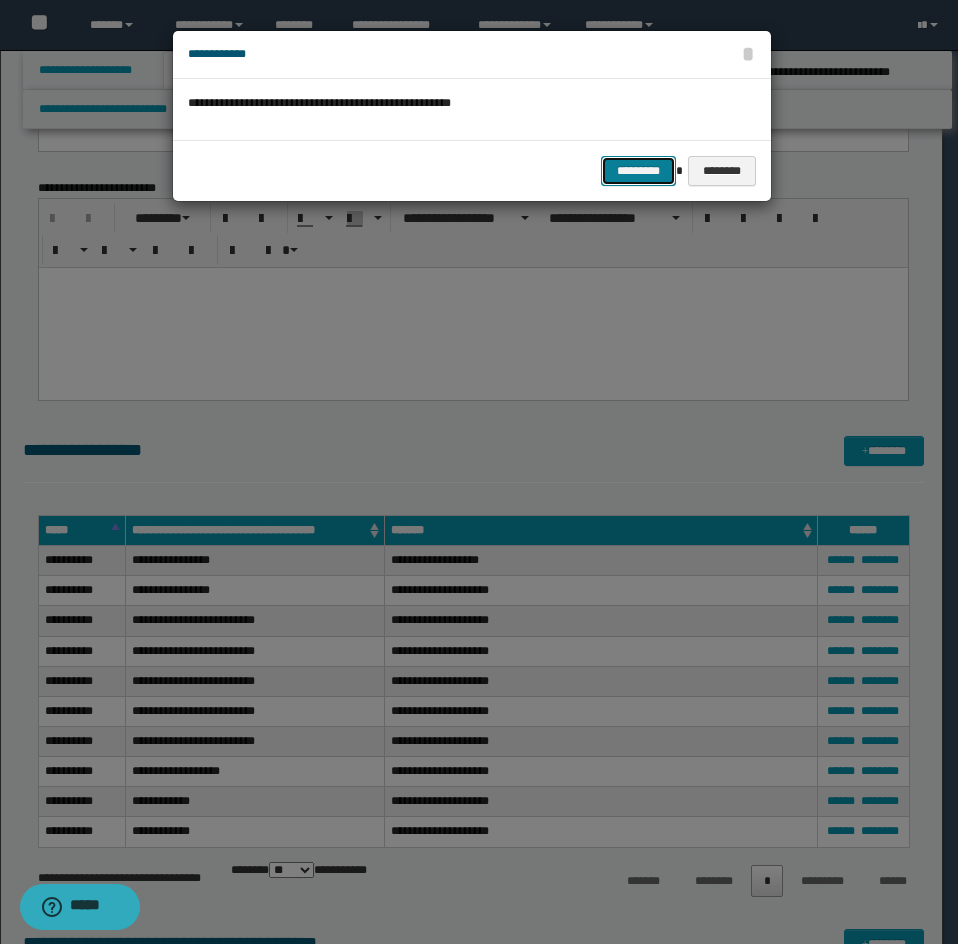 click on "*********" at bounding box center (638, 171) 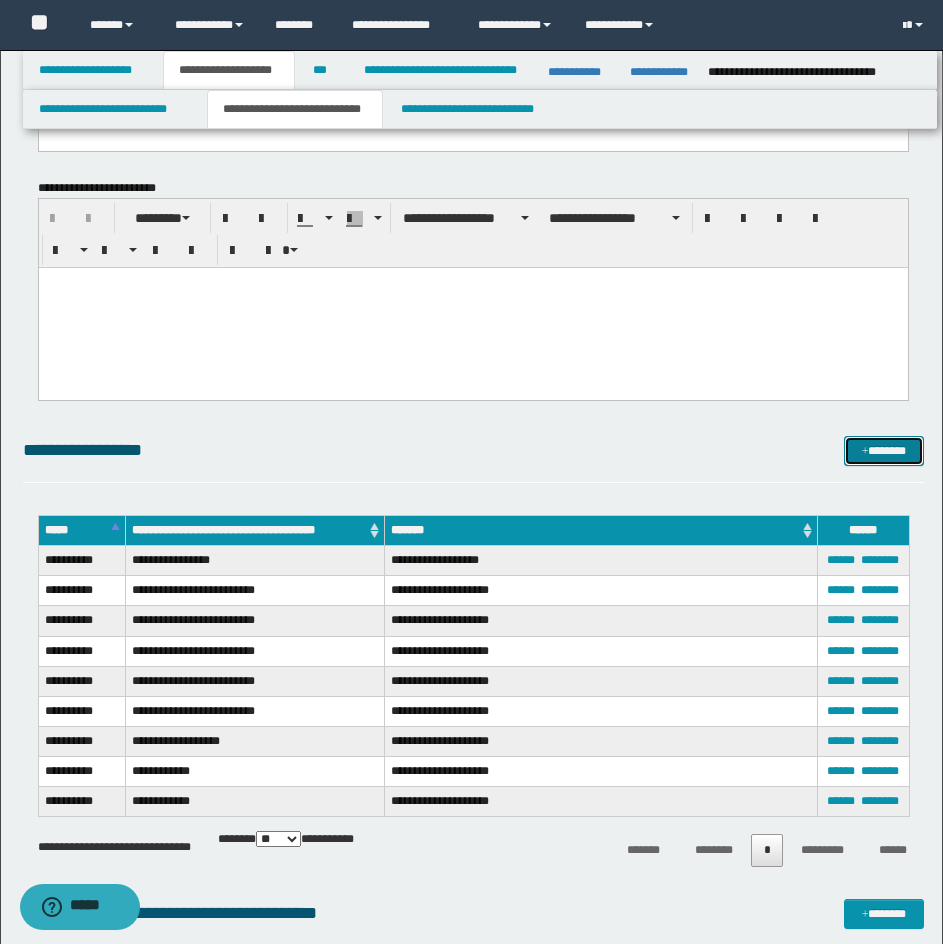 click on "*******" at bounding box center (884, 451) 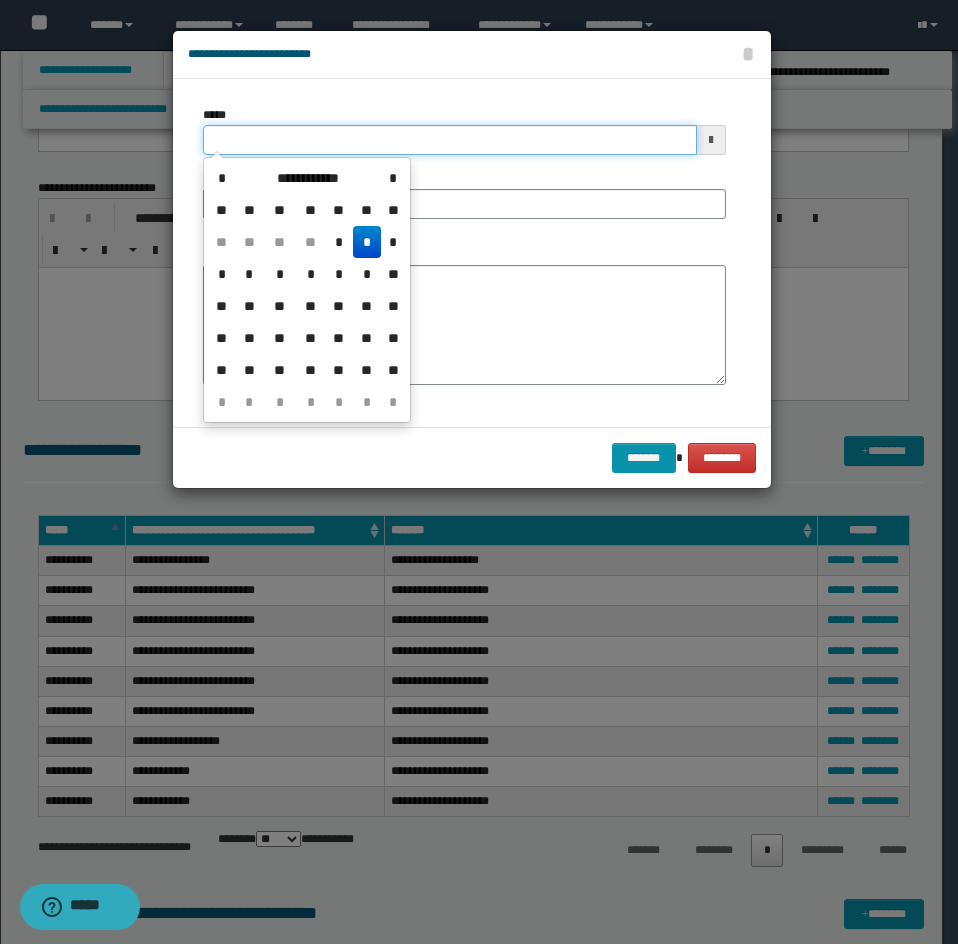 click on "*****" at bounding box center [450, 140] 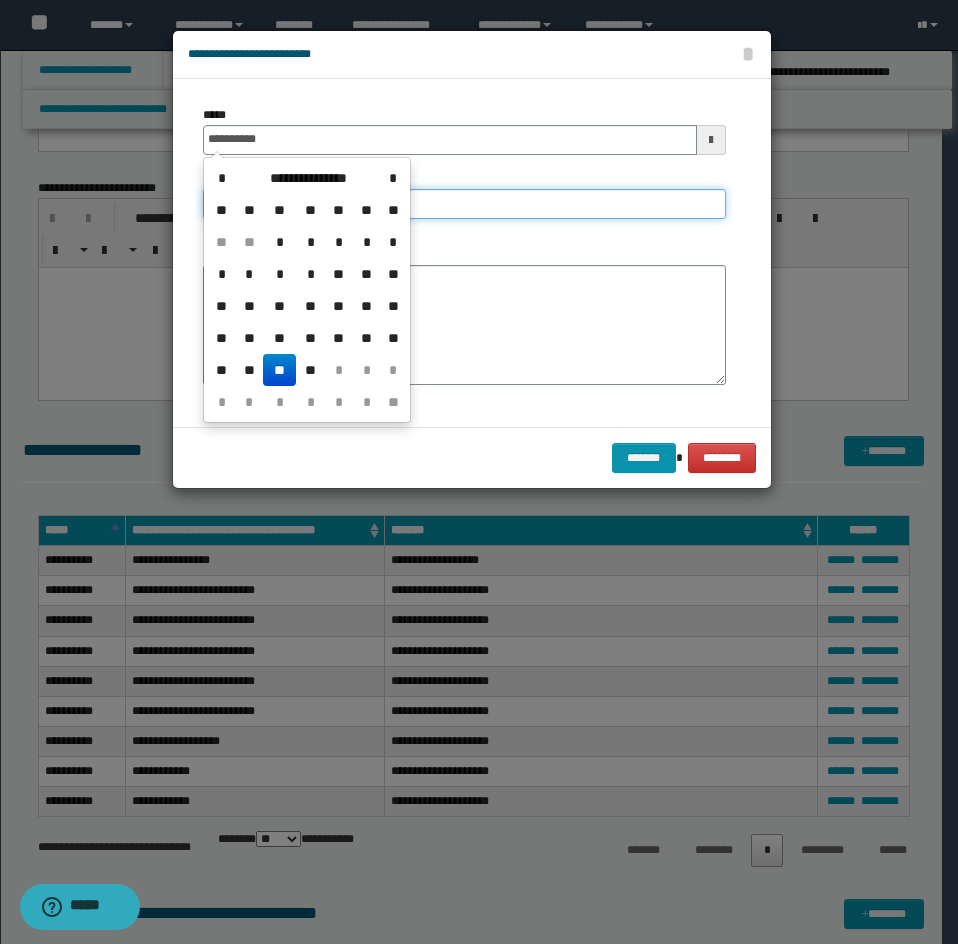 type on "**********" 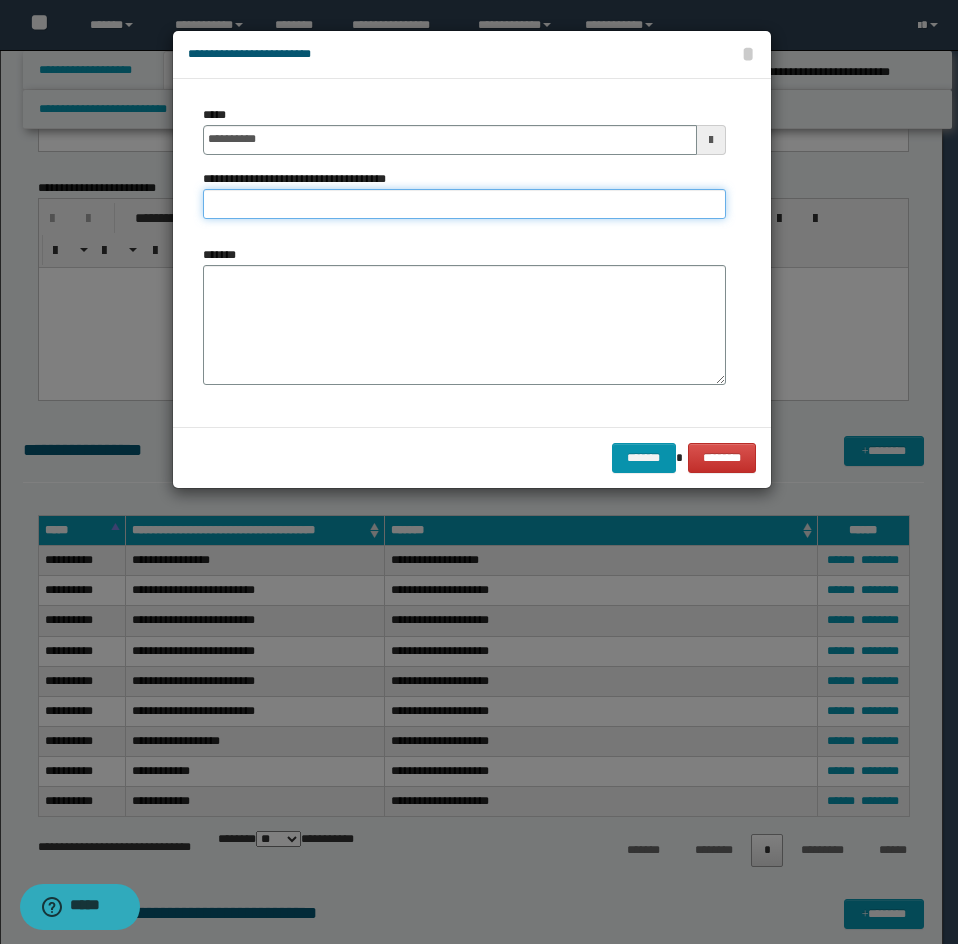 click on "**********" at bounding box center [464, 204] 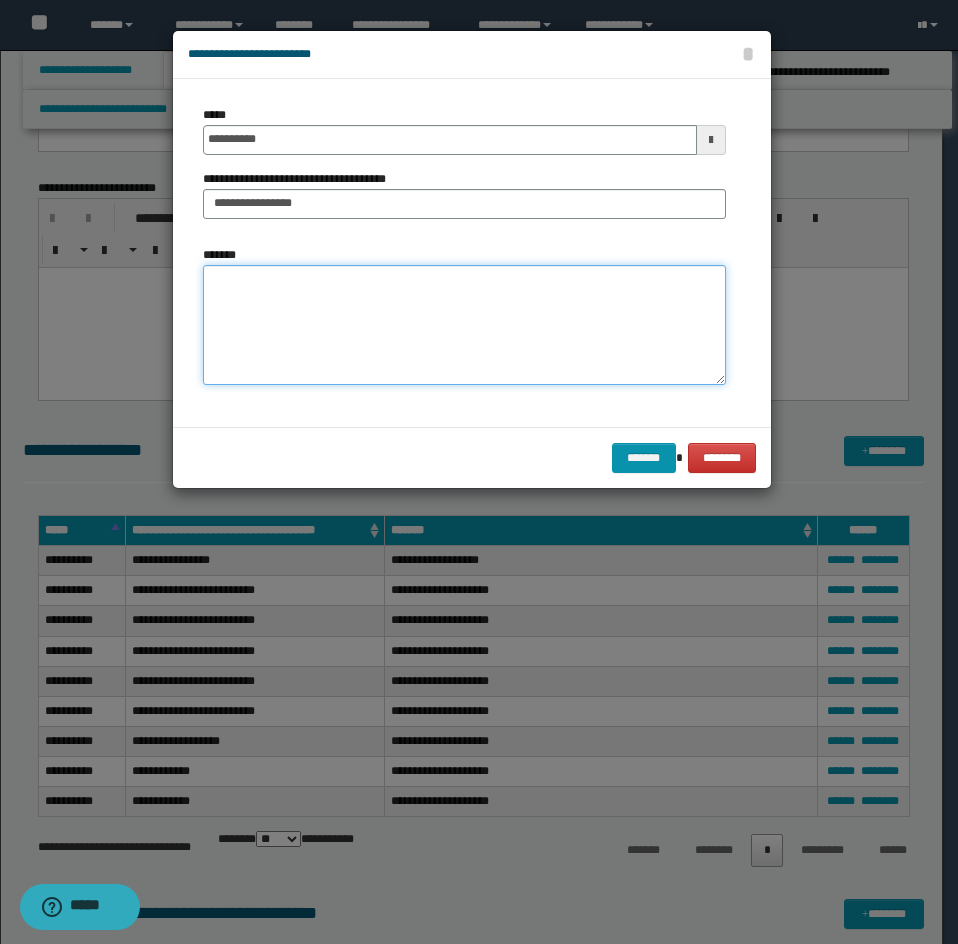 click on "*******" at bounding box center (464, 325) 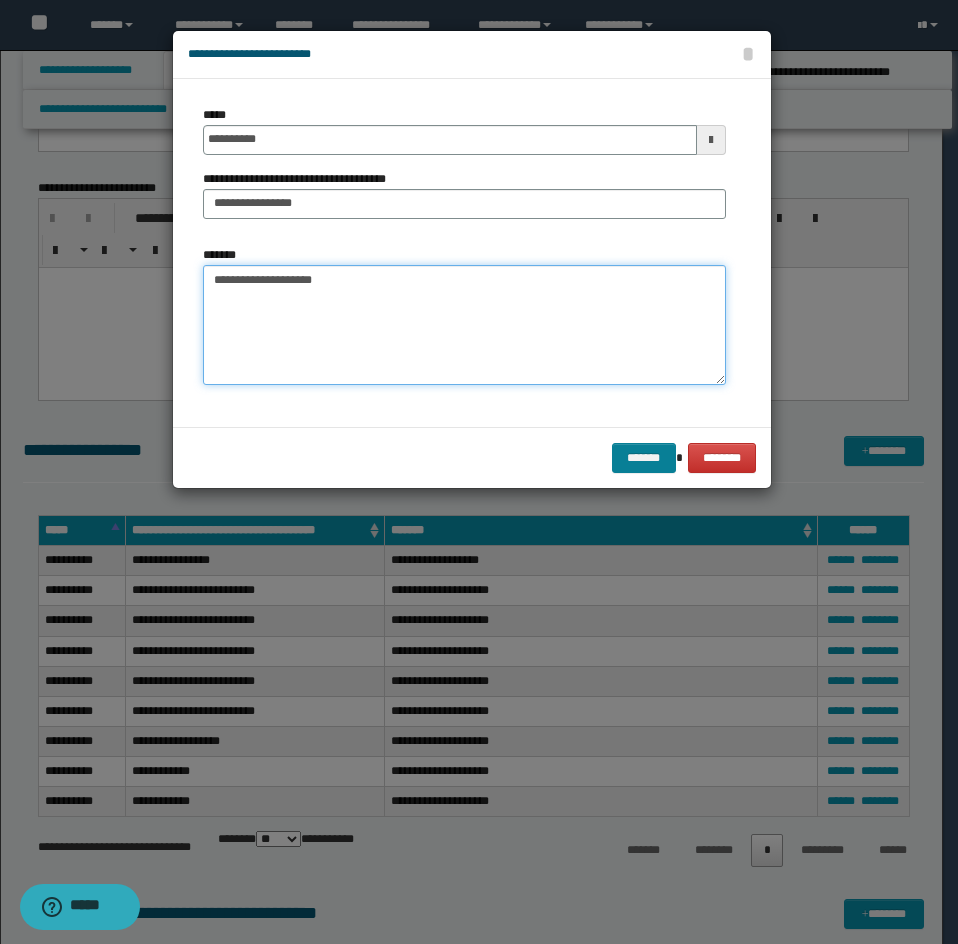 type on "**********" 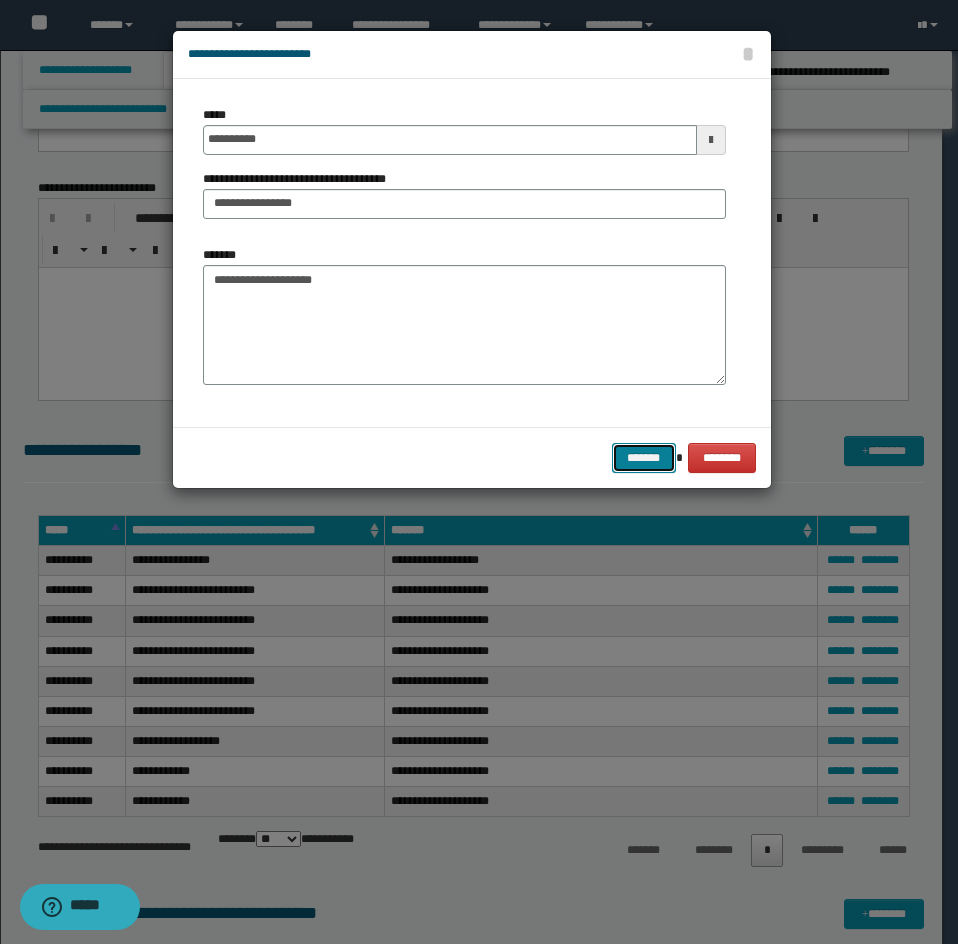 click on "*******" at bounding box center [644, 458] 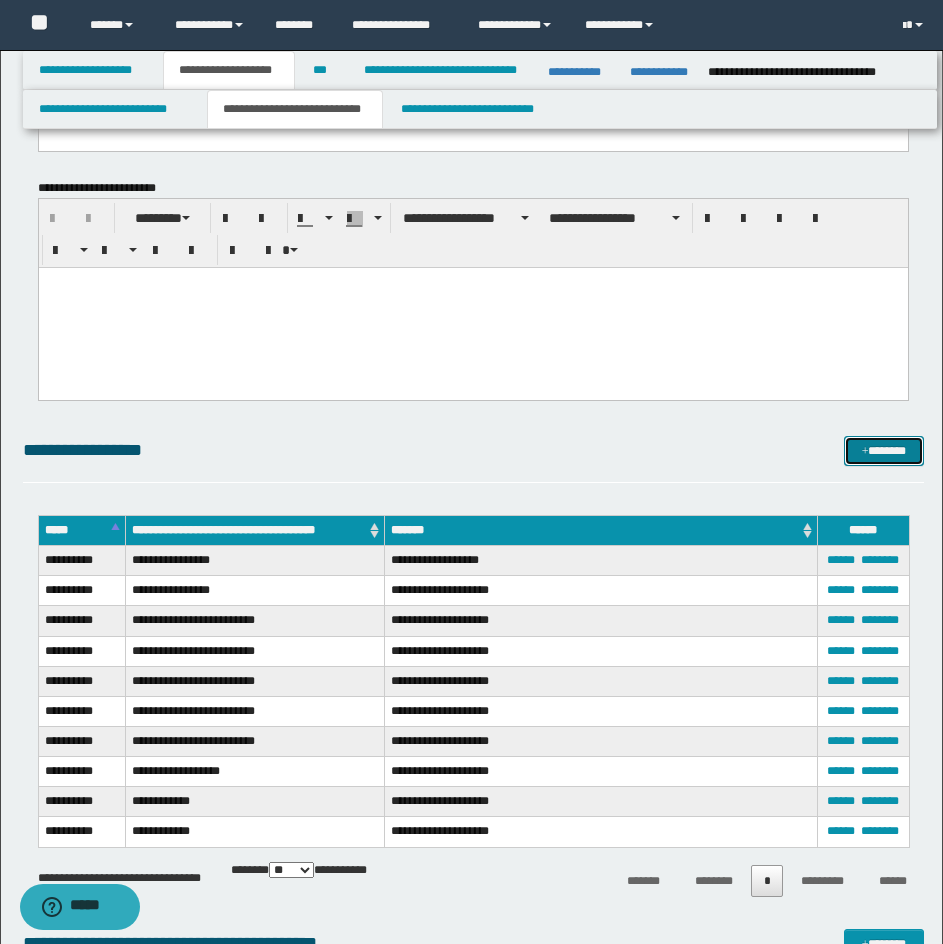 click on "*******" at bounding box center (884, 451) 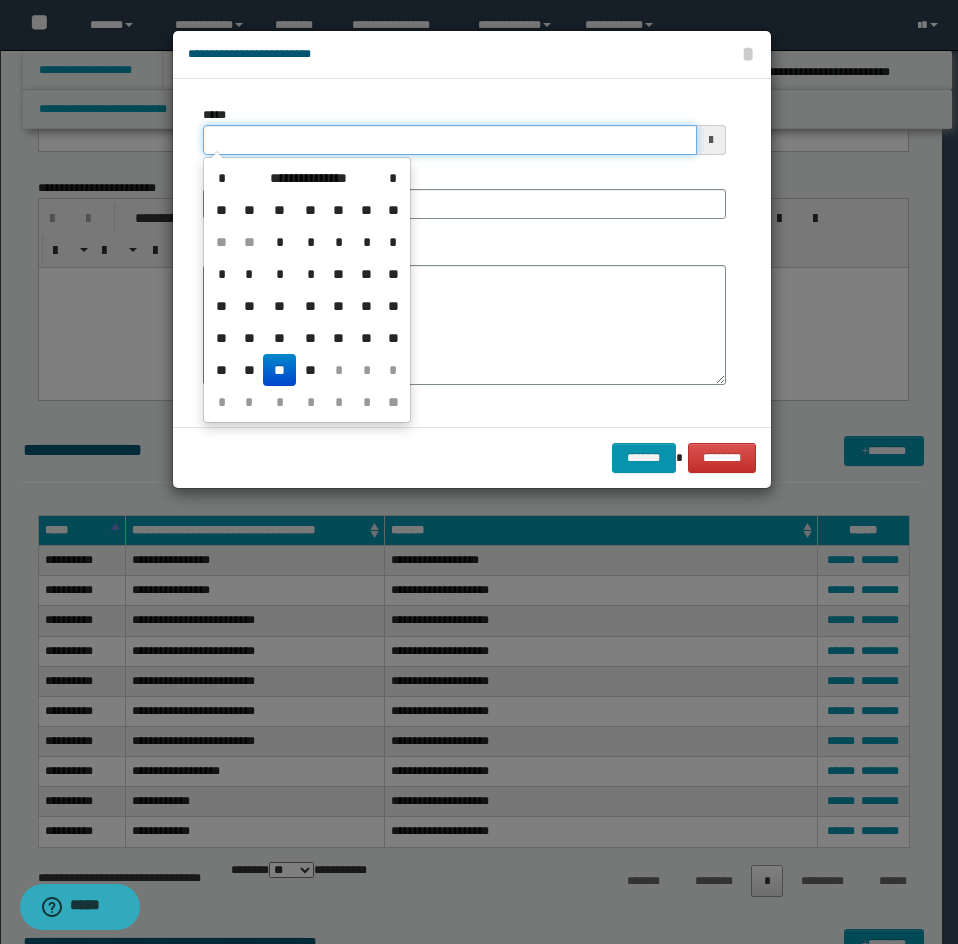 click on "*****" at bounding box center (450, 140) 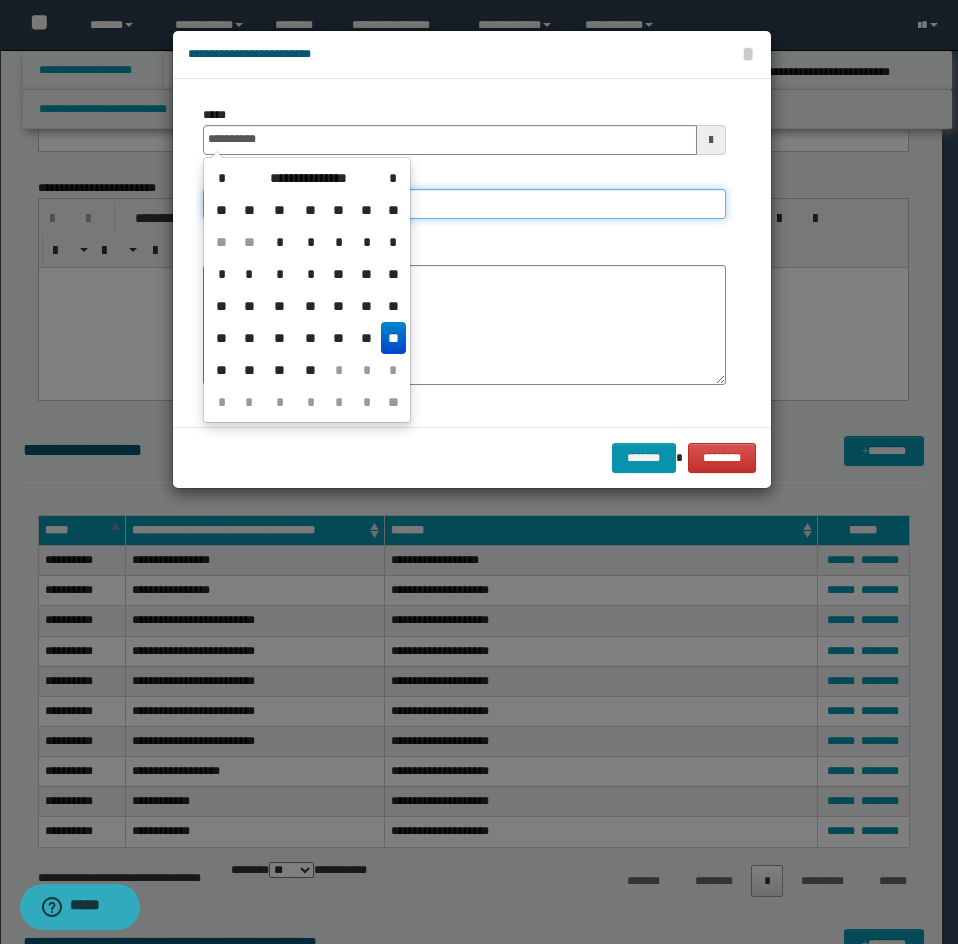 type on "**********" 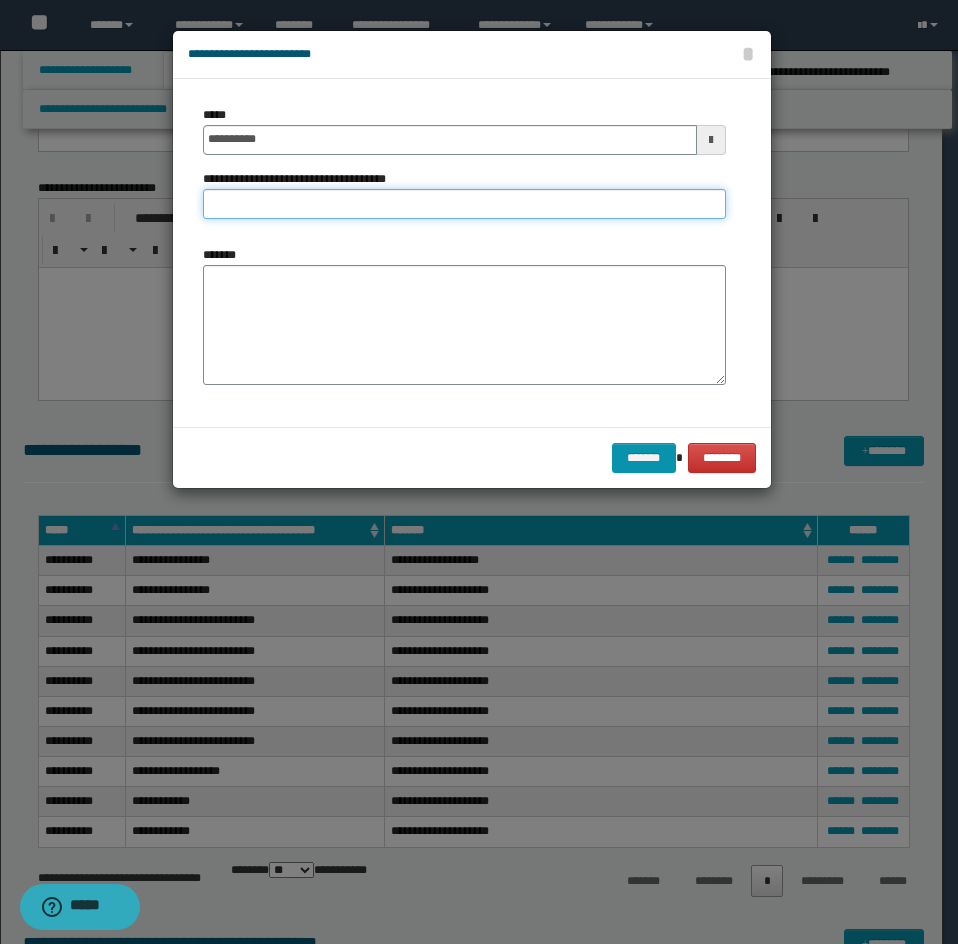 click on "**********" at bounding box center [464, 204] 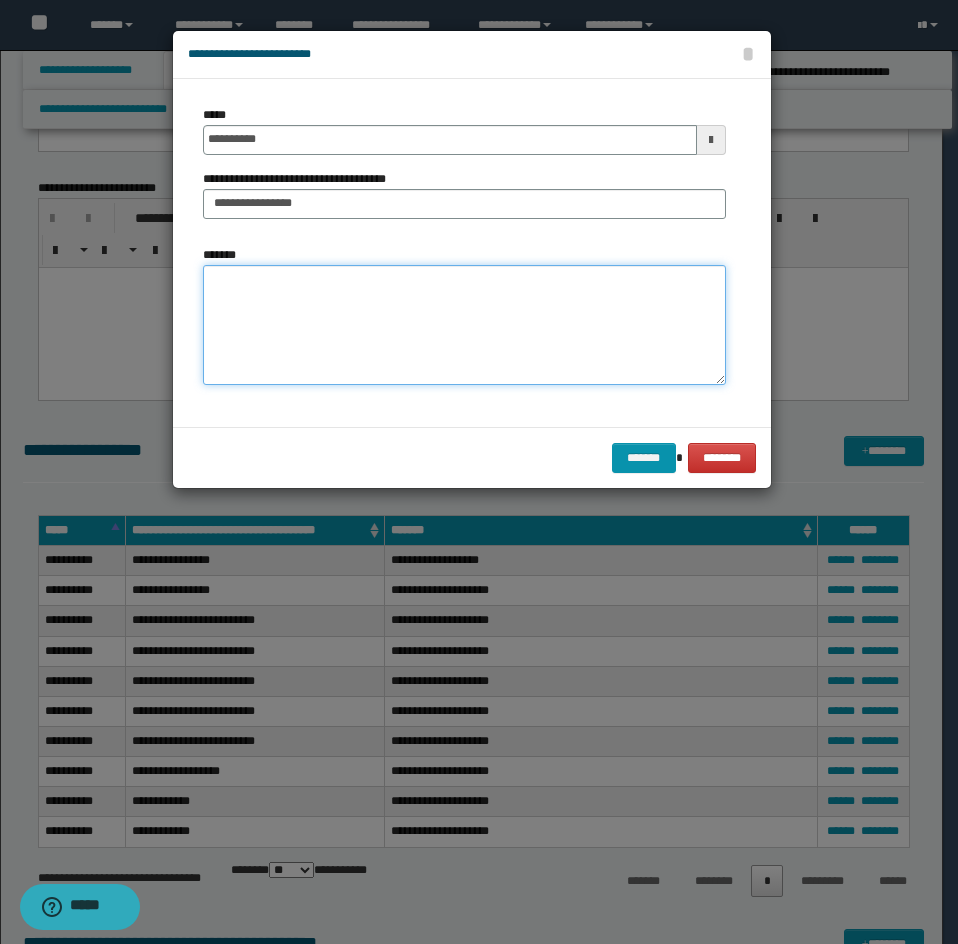 click on "*******" at bounding box center [464, 325] 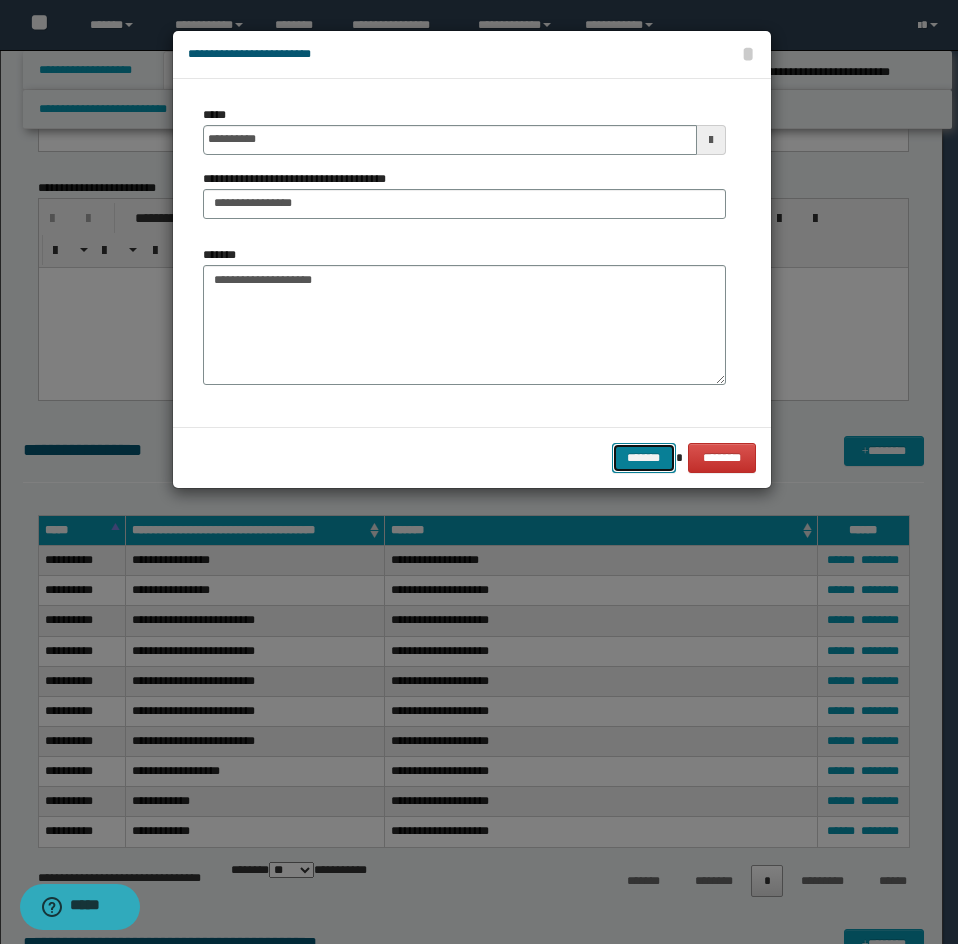click on "*******" at bounding box center (644, 458) 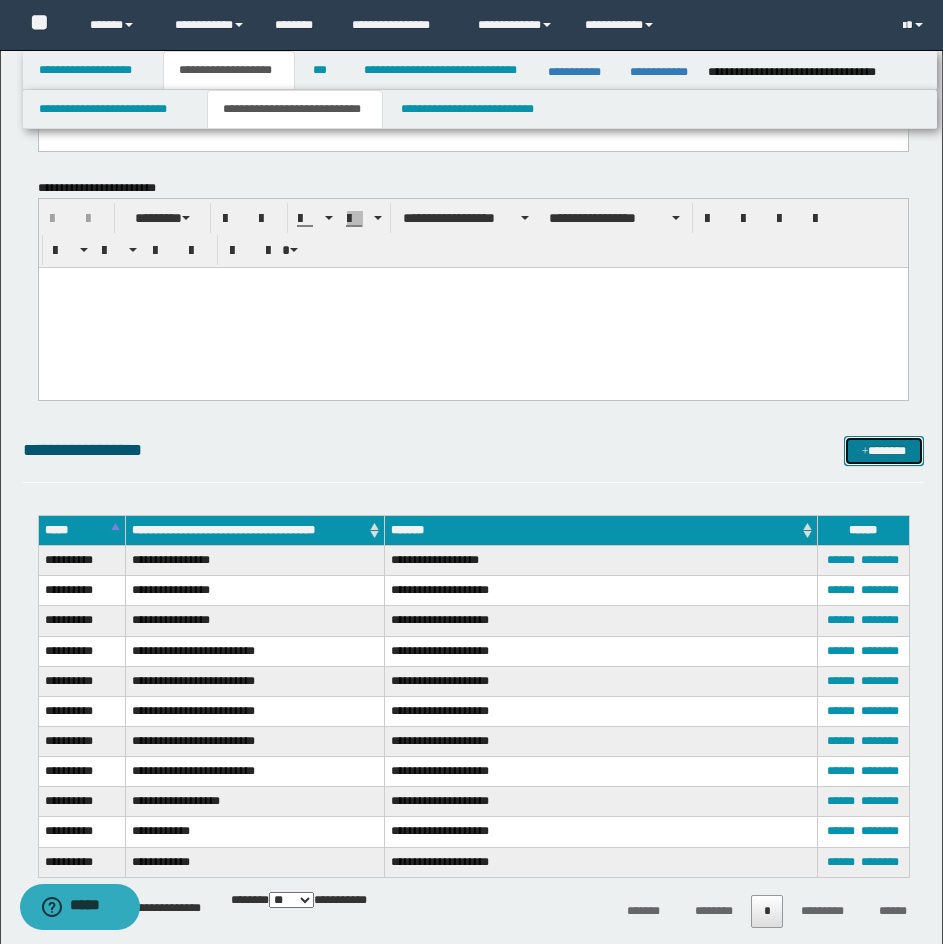 click on "*******" at bounding box center [884, 451] 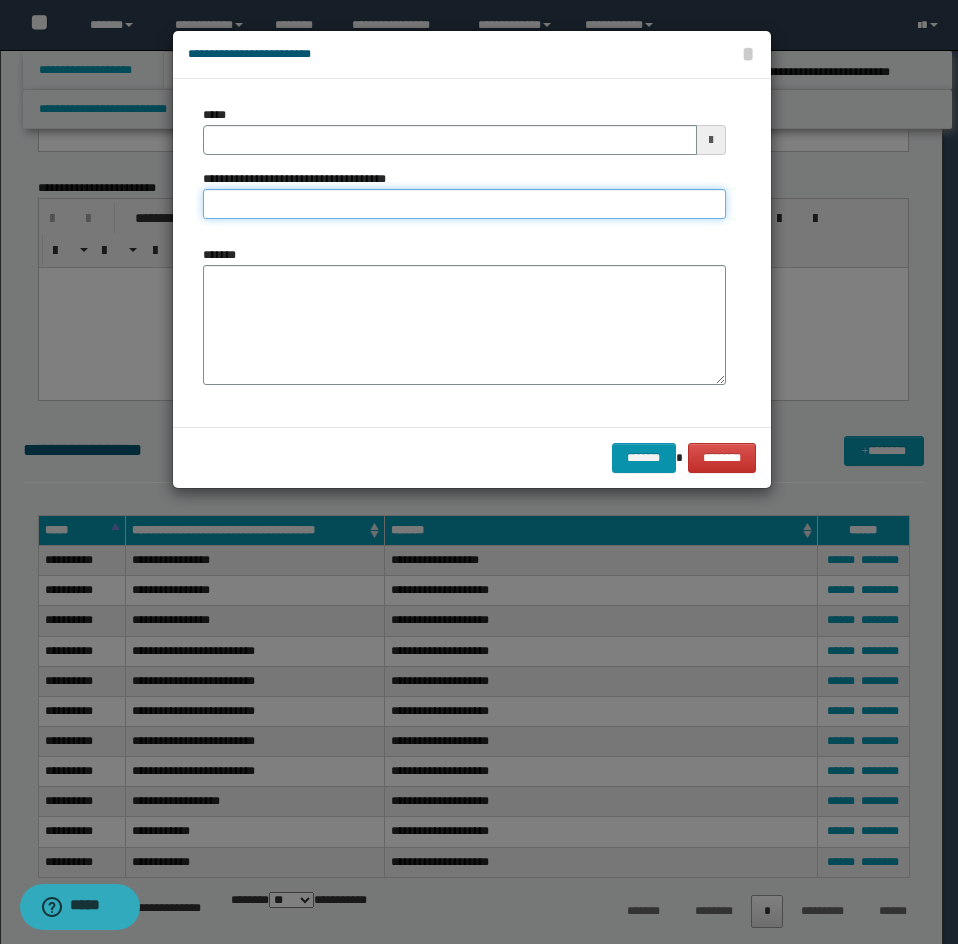 click on "**********" at bounding box center [464, 204] 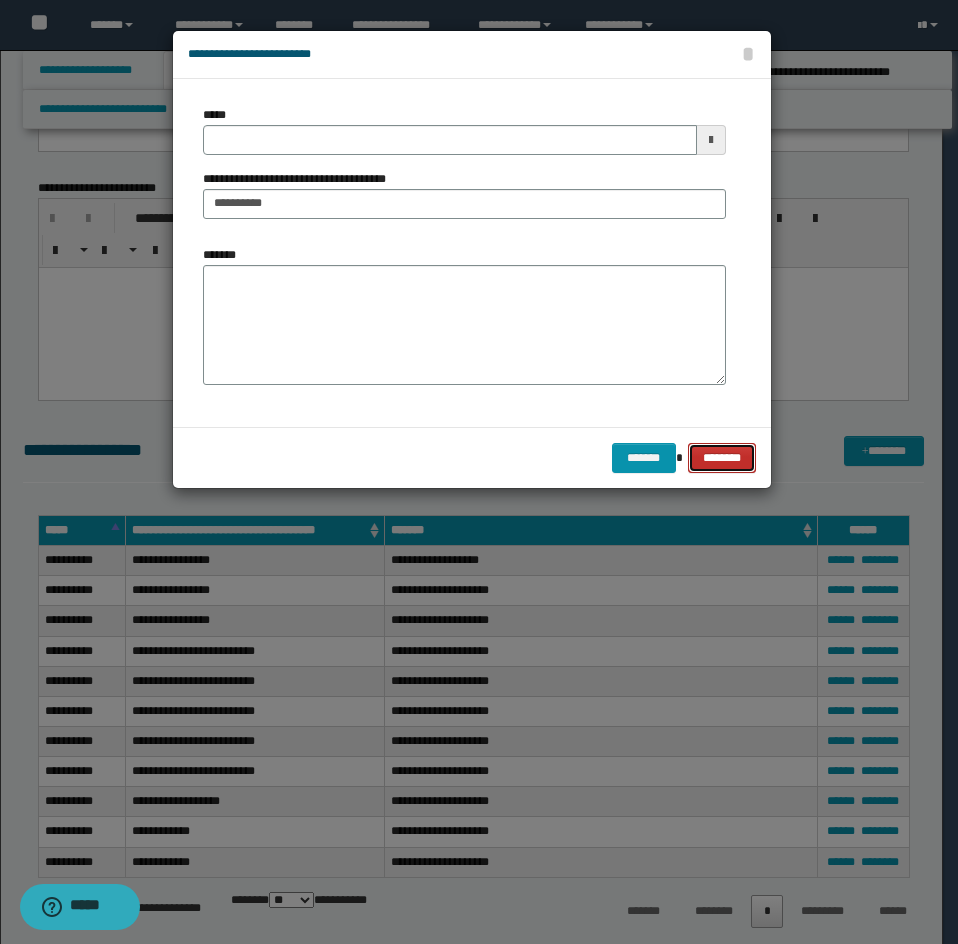 click on "********" at bounding box center [721, 458] 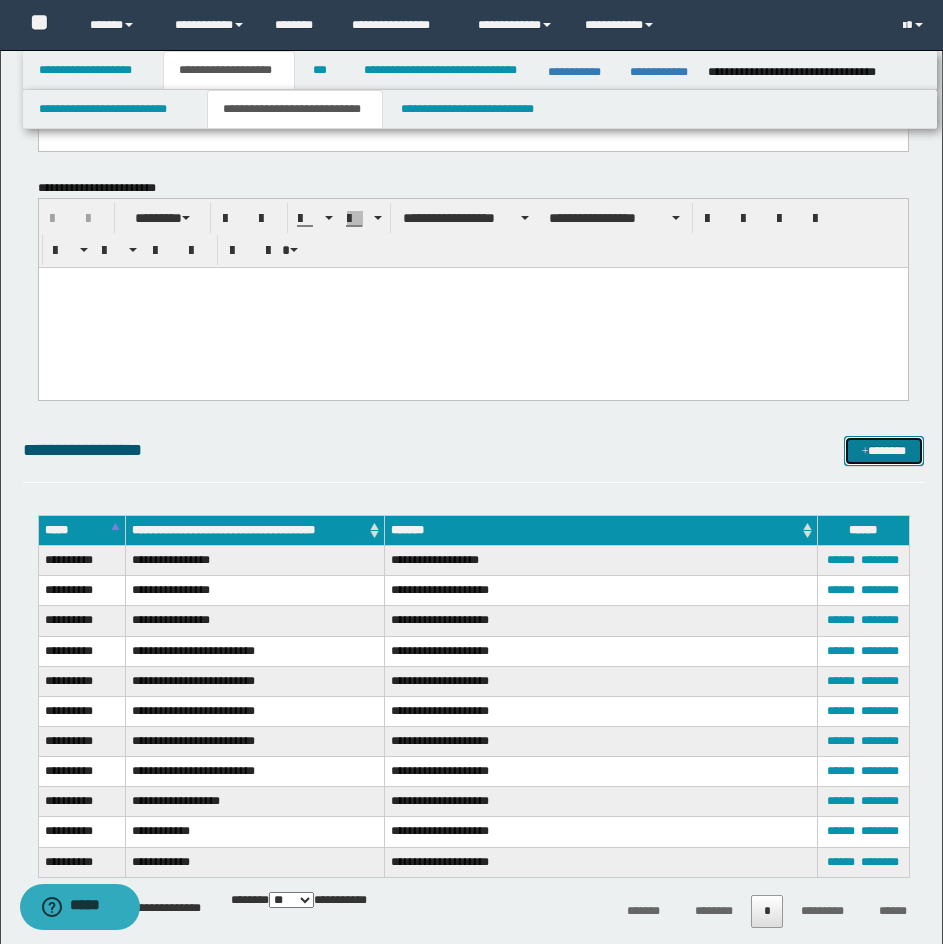 click on "*******" at bounding box center (884, 451) 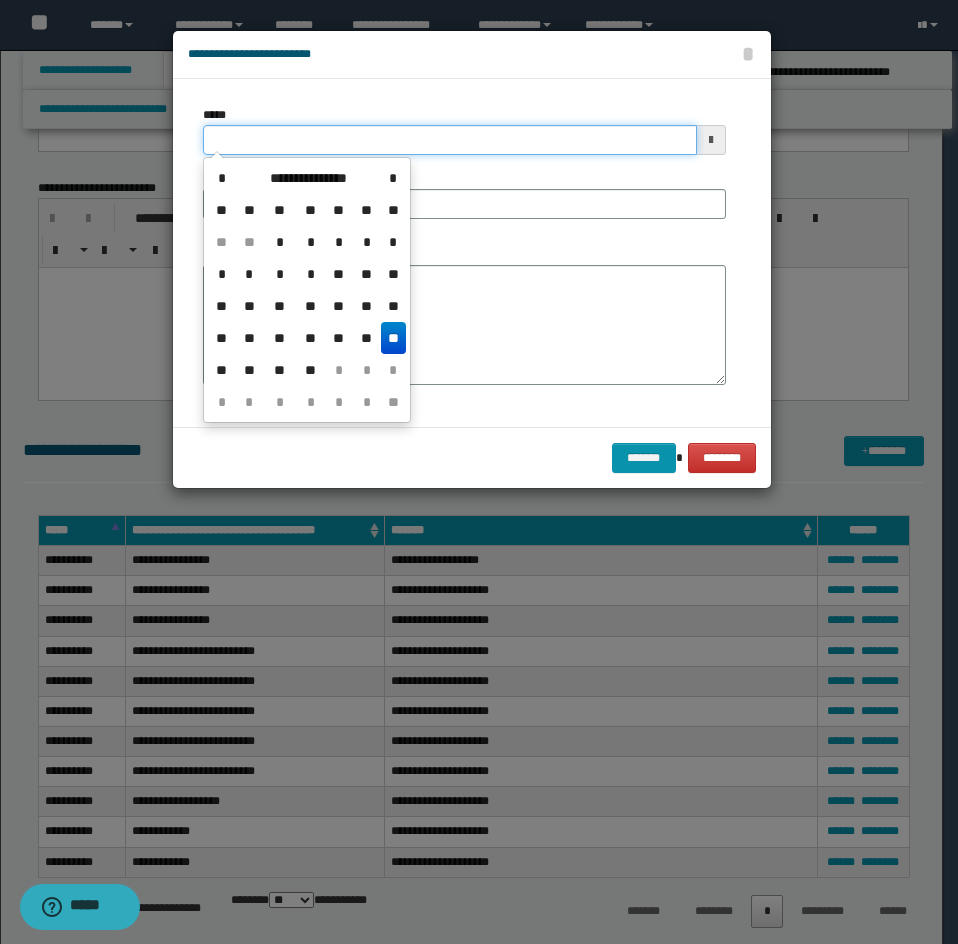 click on "*****" at bounding box center (450, 140) 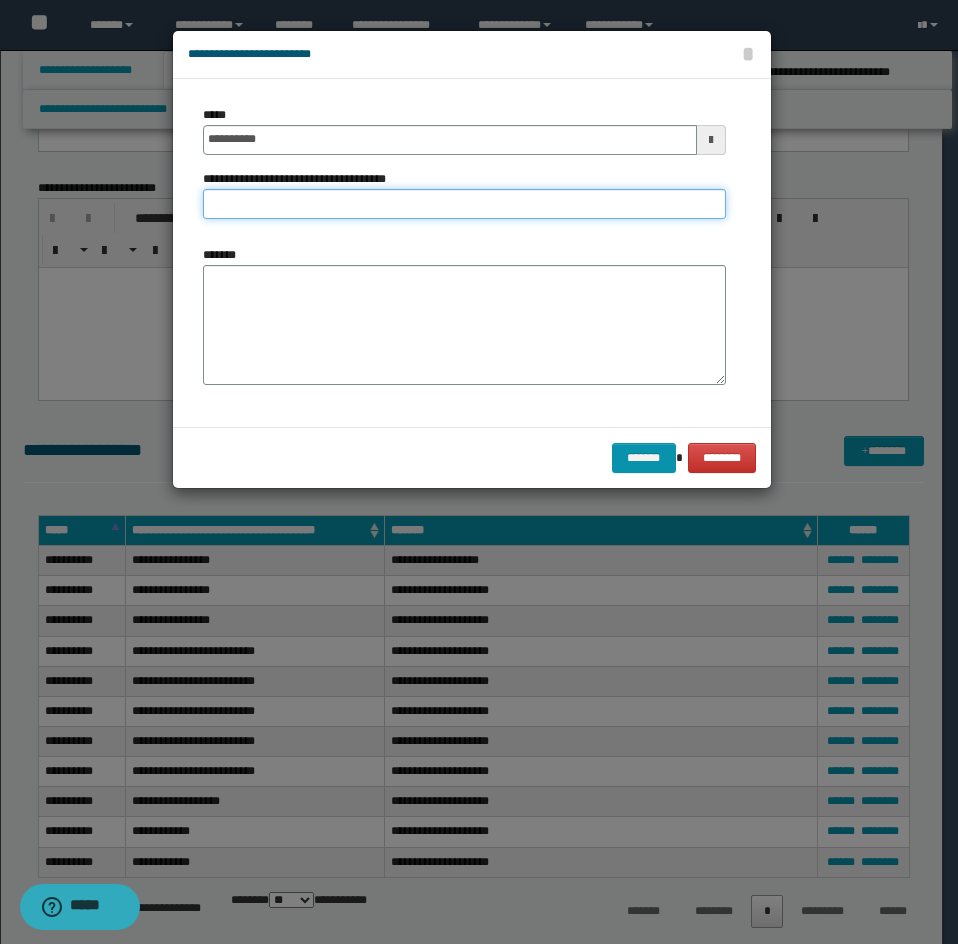 click on "**********" at bounding box center (464, 204) 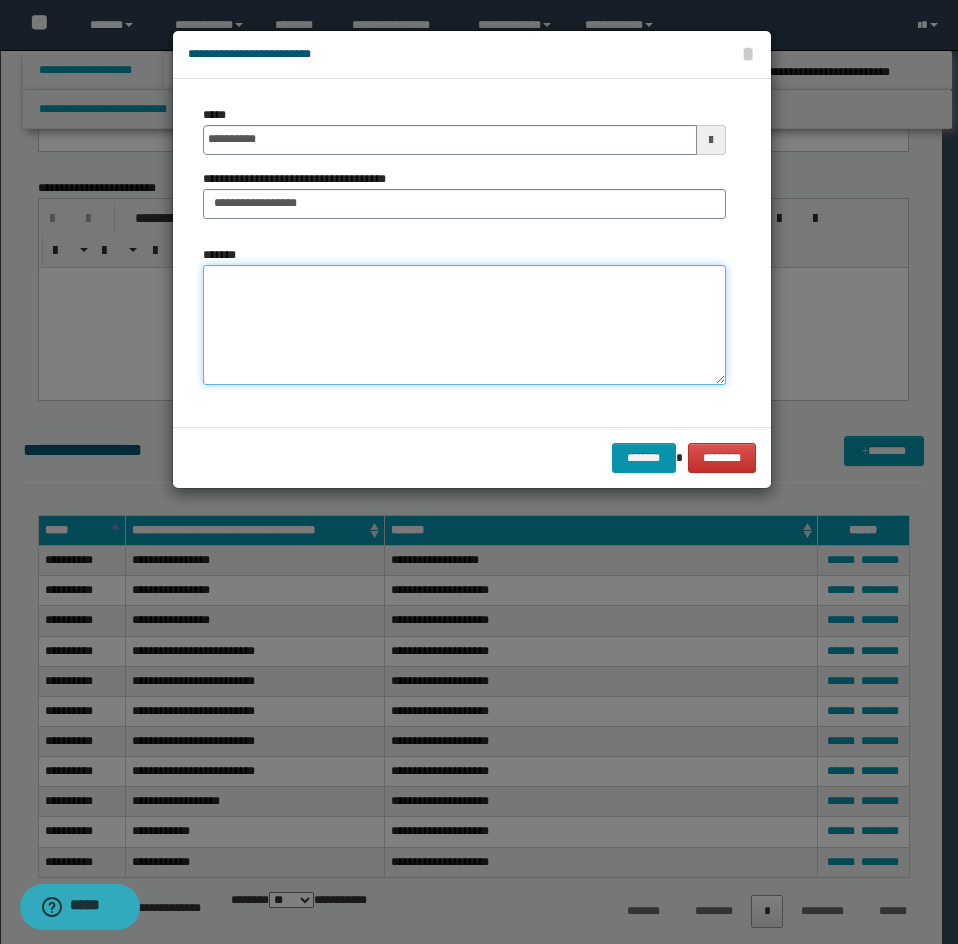 click on "*******" at bounding box center [464, 325] 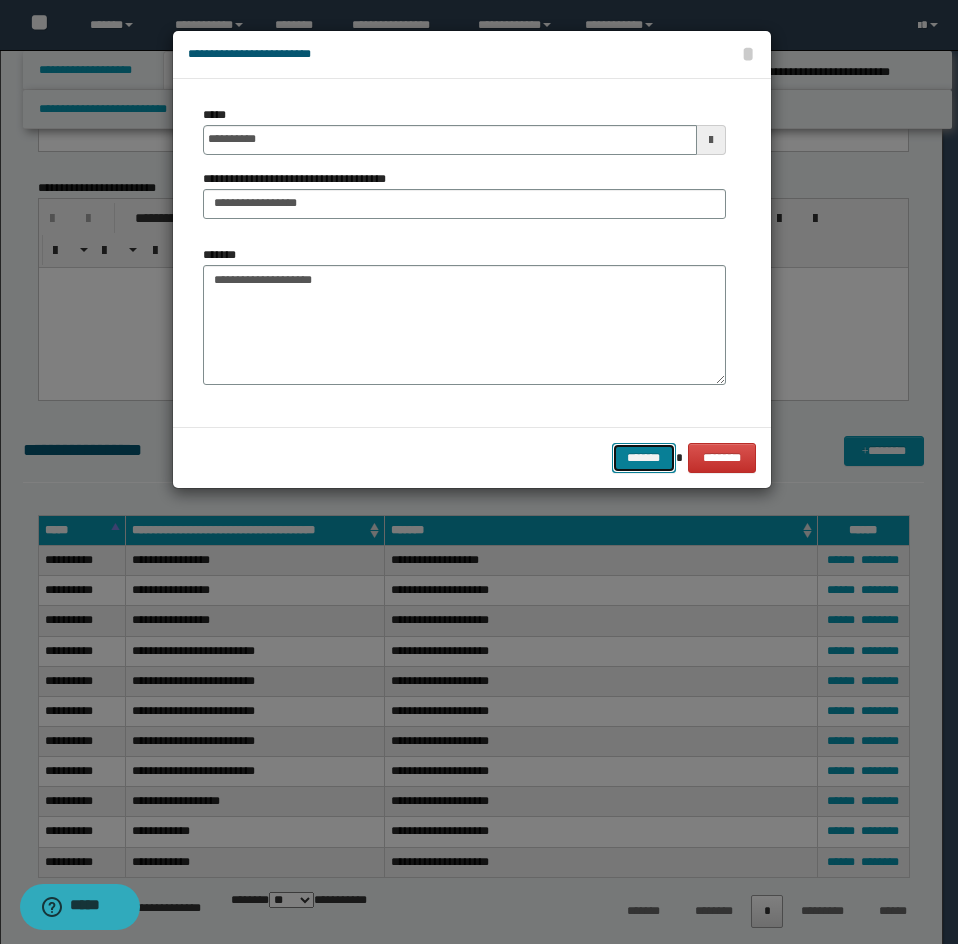 click on "*******" at bounding box center [644, 458] 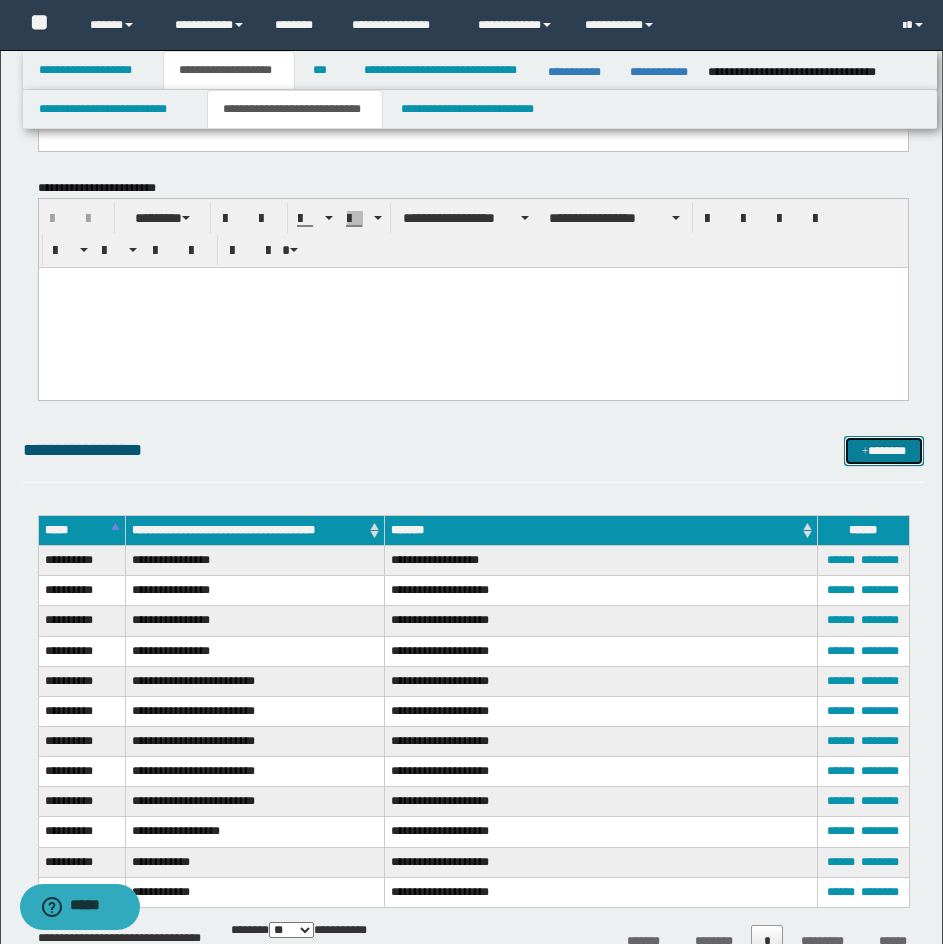 click on "*******" at bounding box center [884, 451] 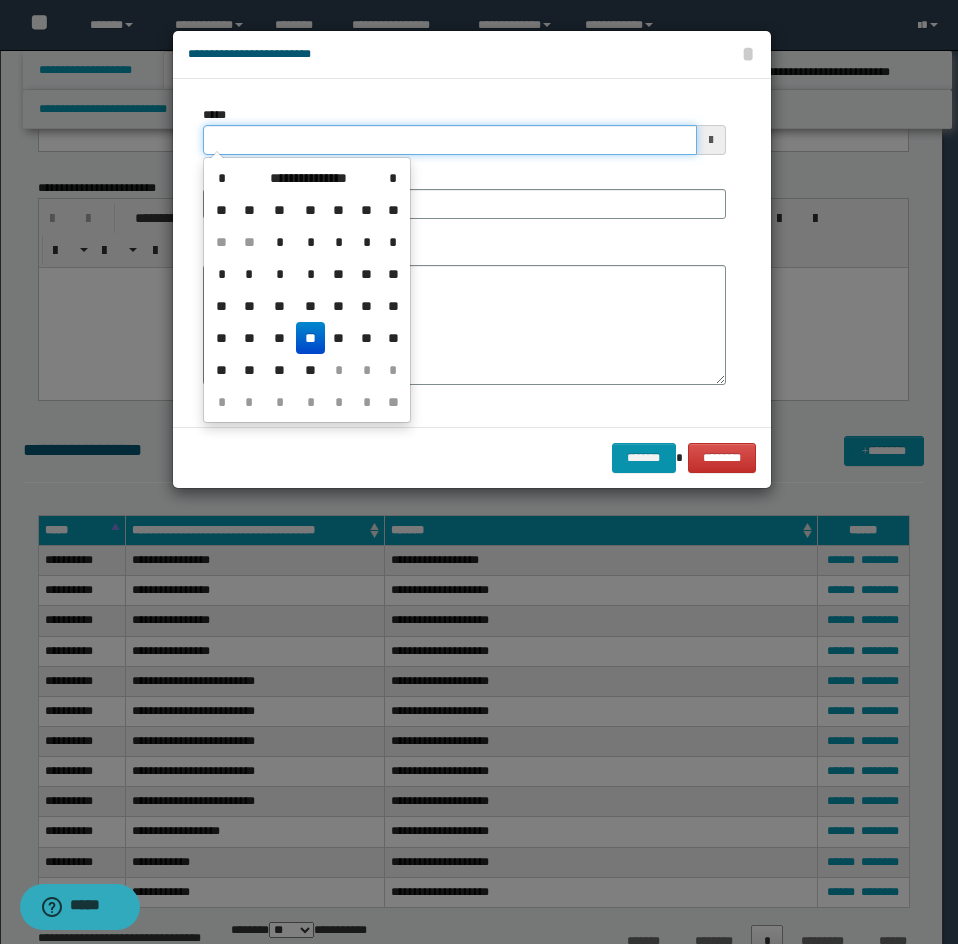click on "*****" at bounding box center [450, 140] 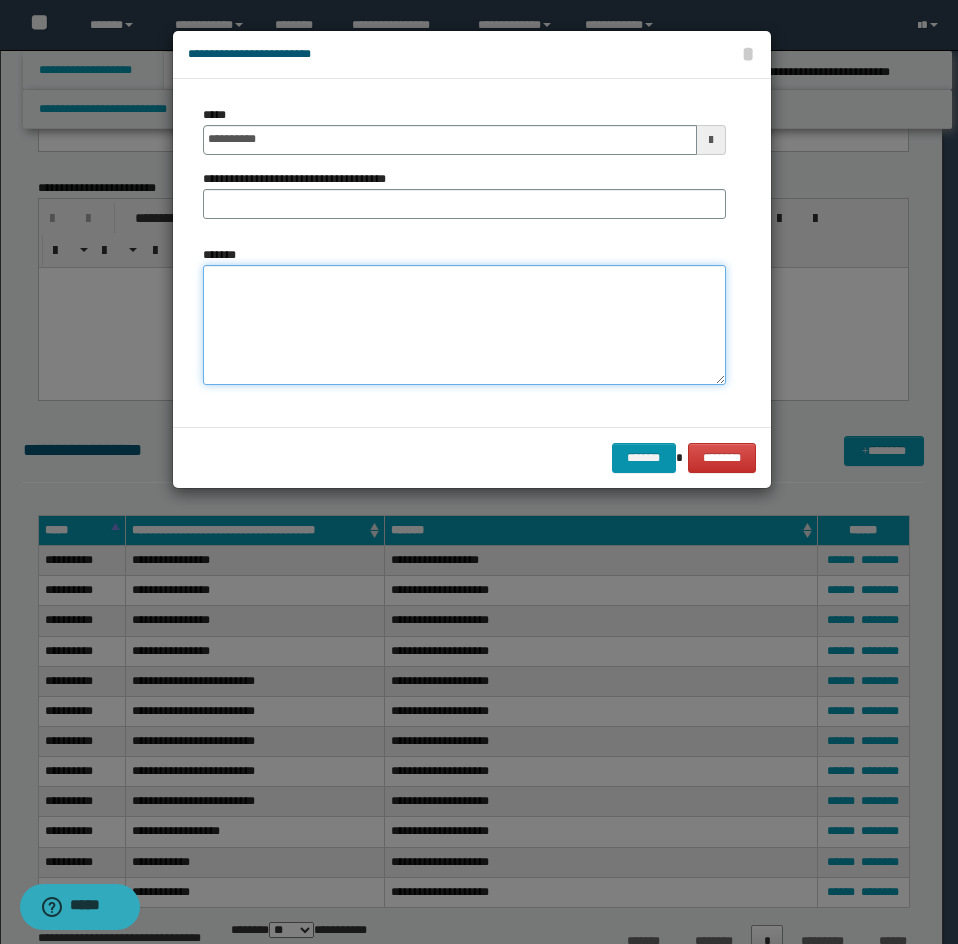 click on "*******" at bounding box center (464, 325) 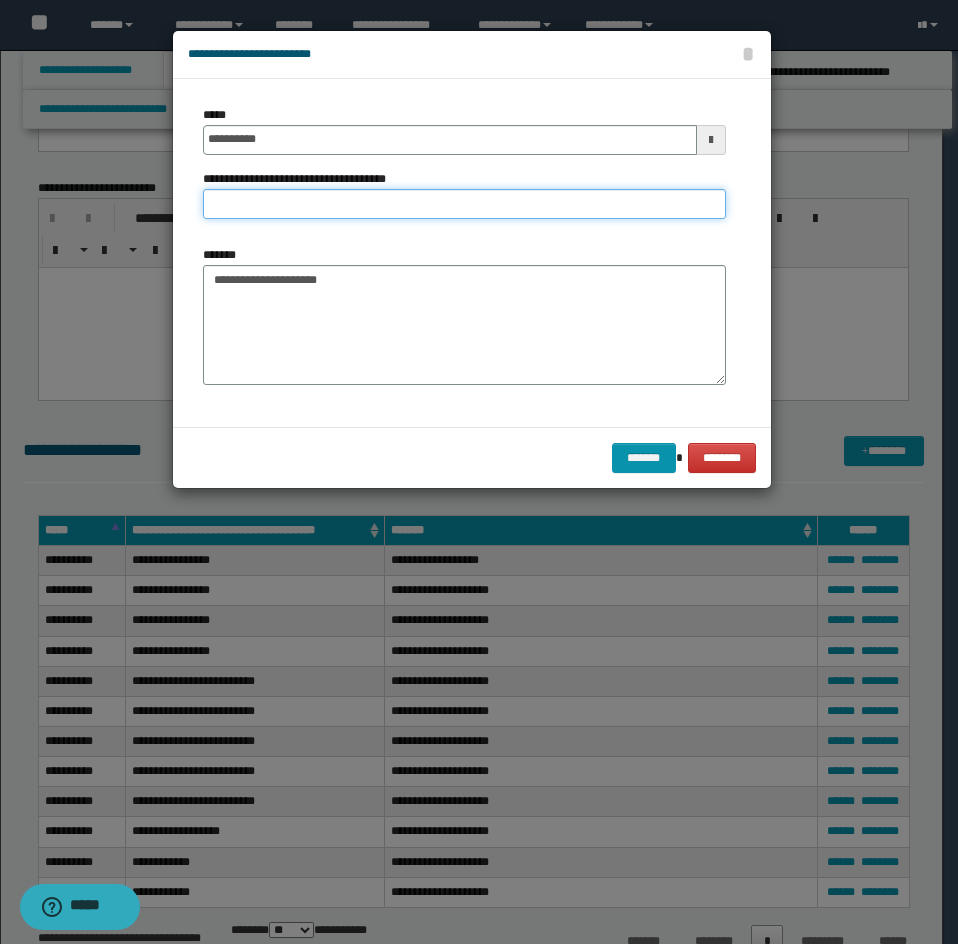 click on "**********" at bounding box center [464, 204] 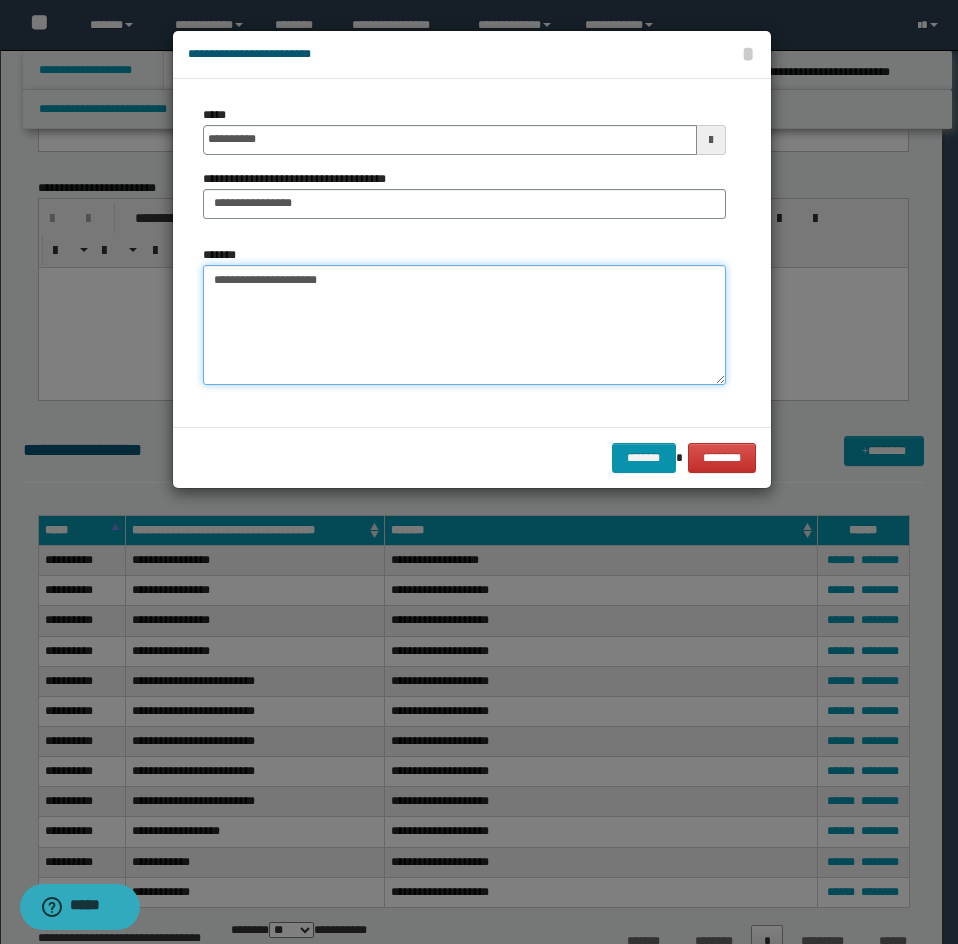click on "**********" at bounding box center (464, 325) 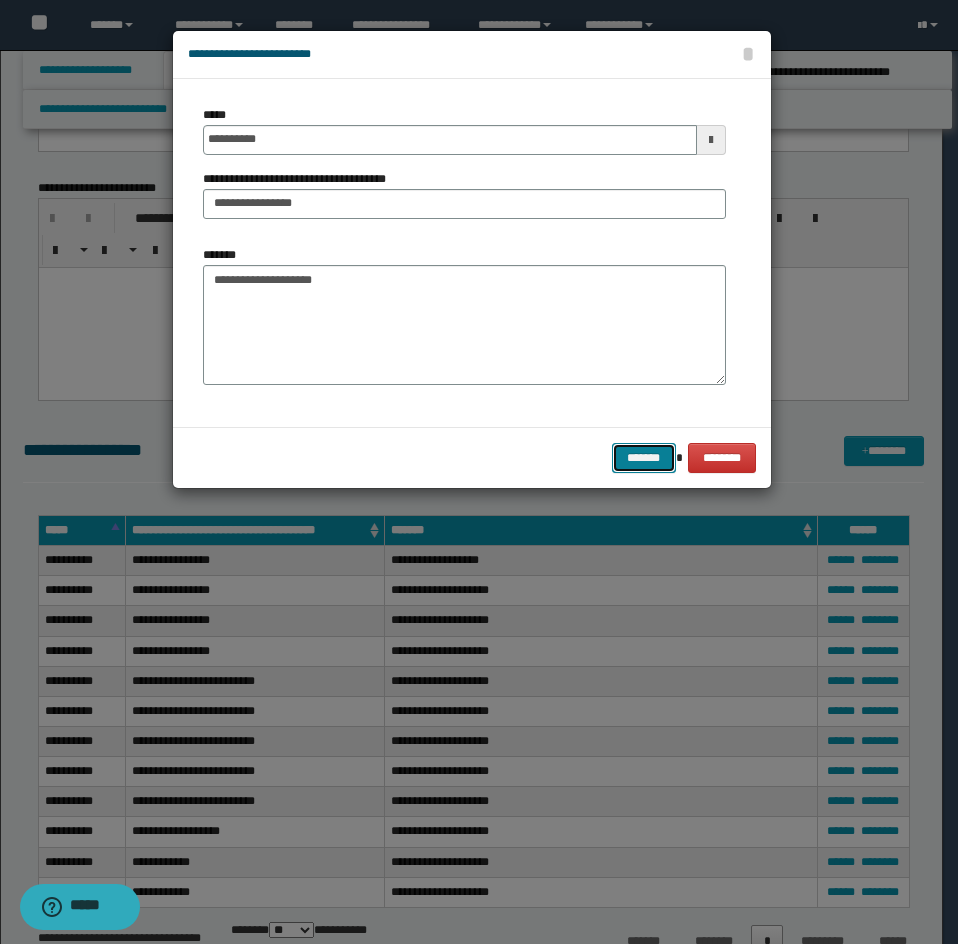 click on "*******" at bounding box center [644, 458] 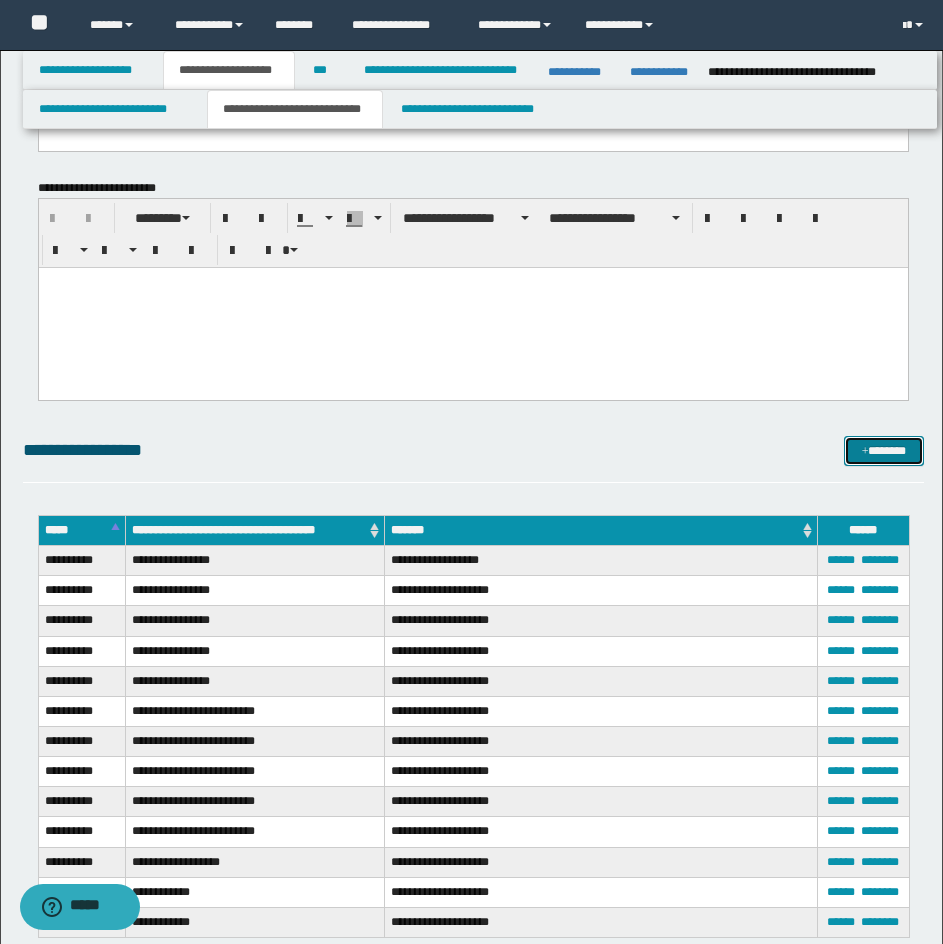 click on "*******" at bounding box center (884, 451) 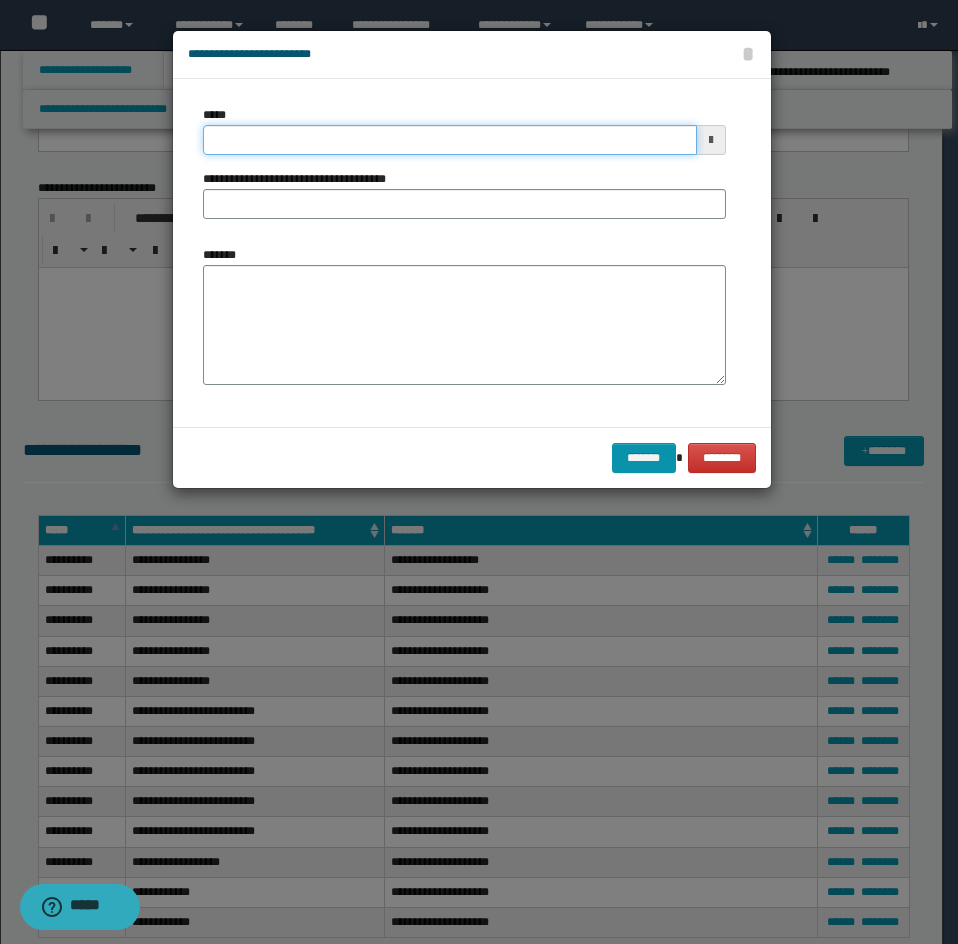 click on "*****" at bounding box center (450, 140) 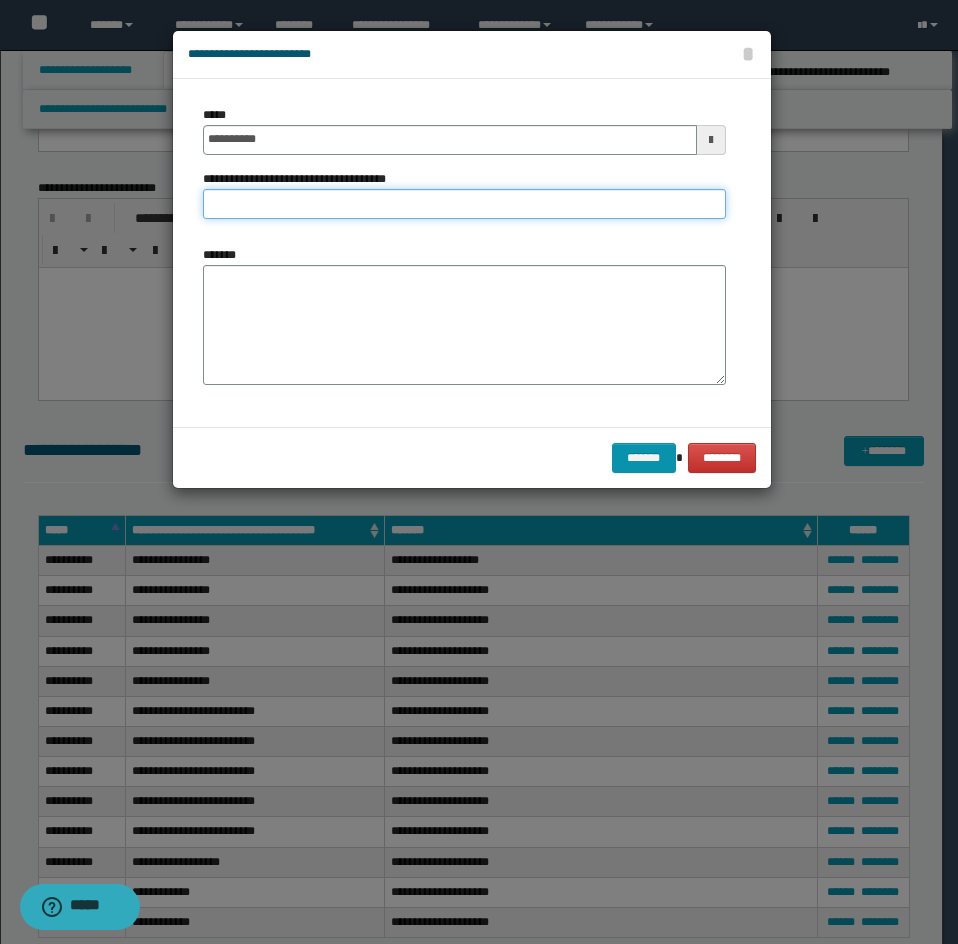 click on "**********" at bounding box center [464, 204] 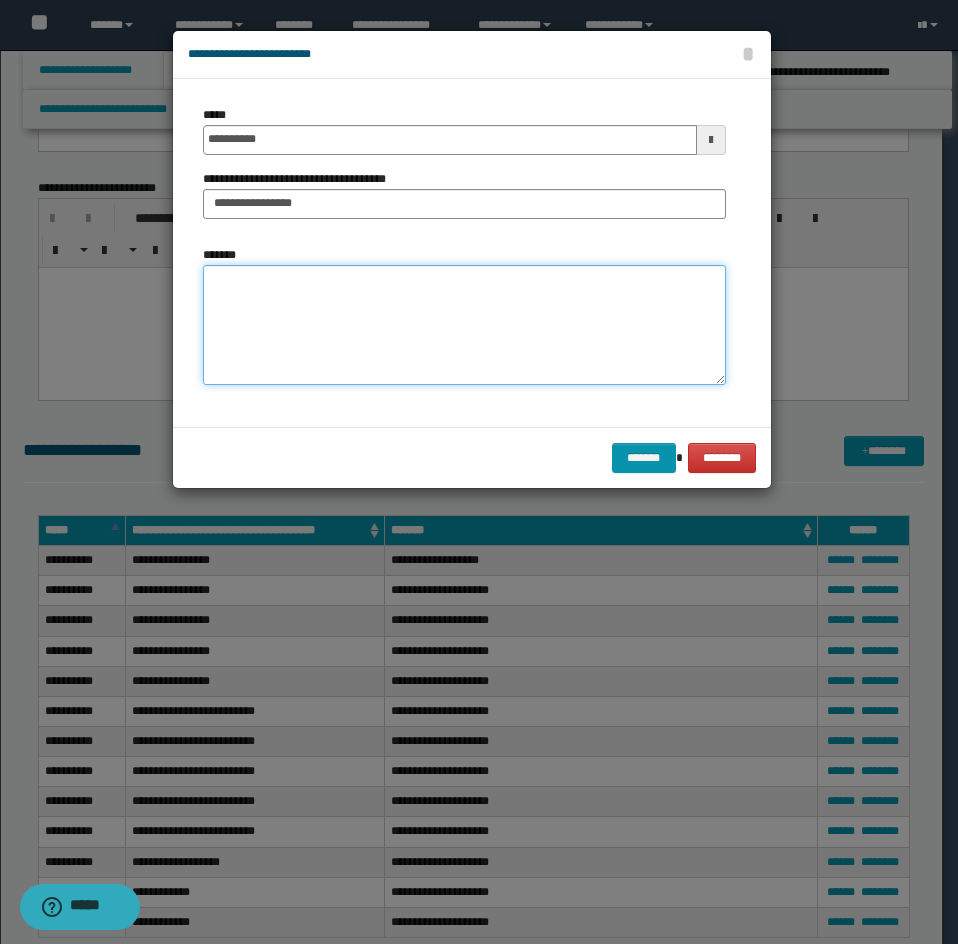 click on "*******" at bounding box center [464, 325] 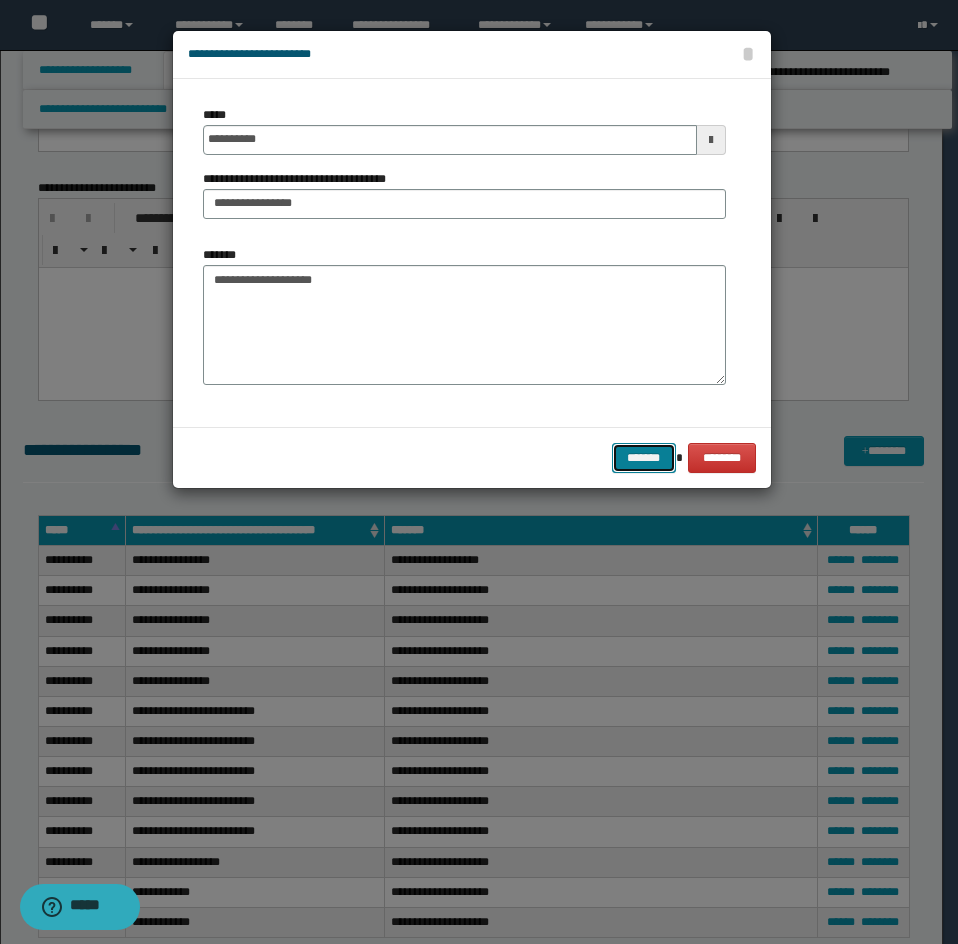 click on "*******" at bounding box center [644, 458] 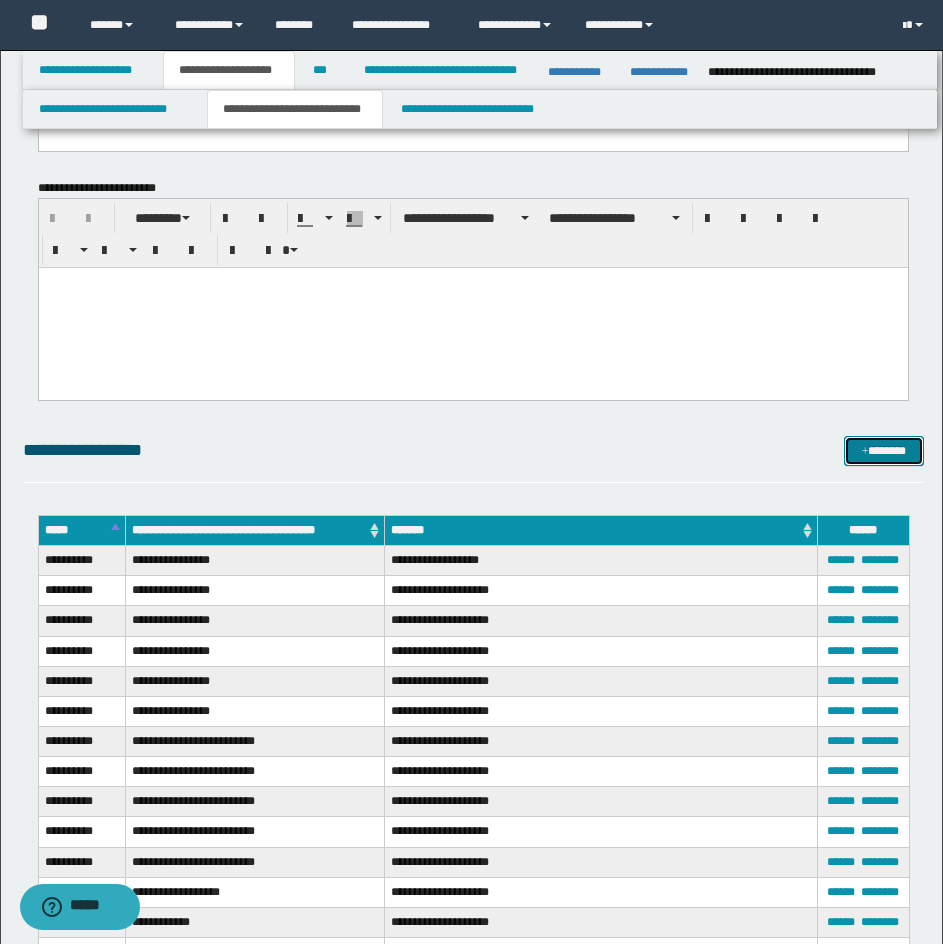 click on "*******" at bounding box center (884, 451) 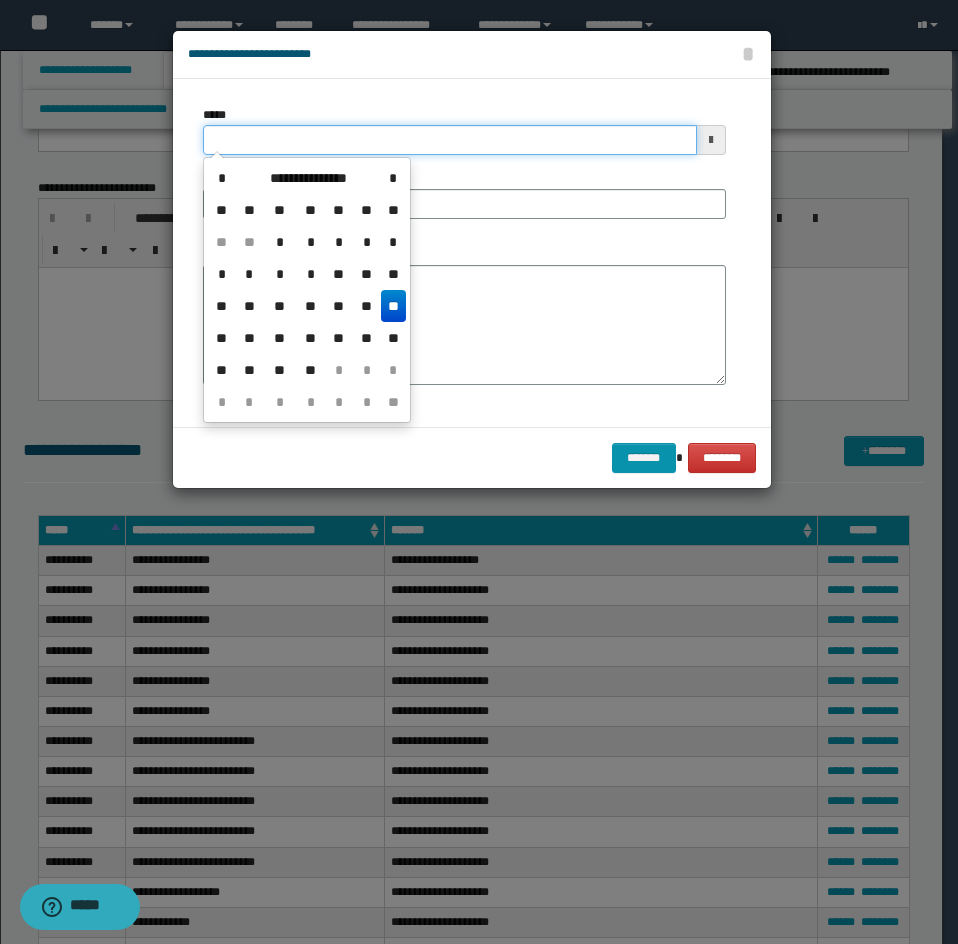 click on "*****" at bounding box center [450, 140] 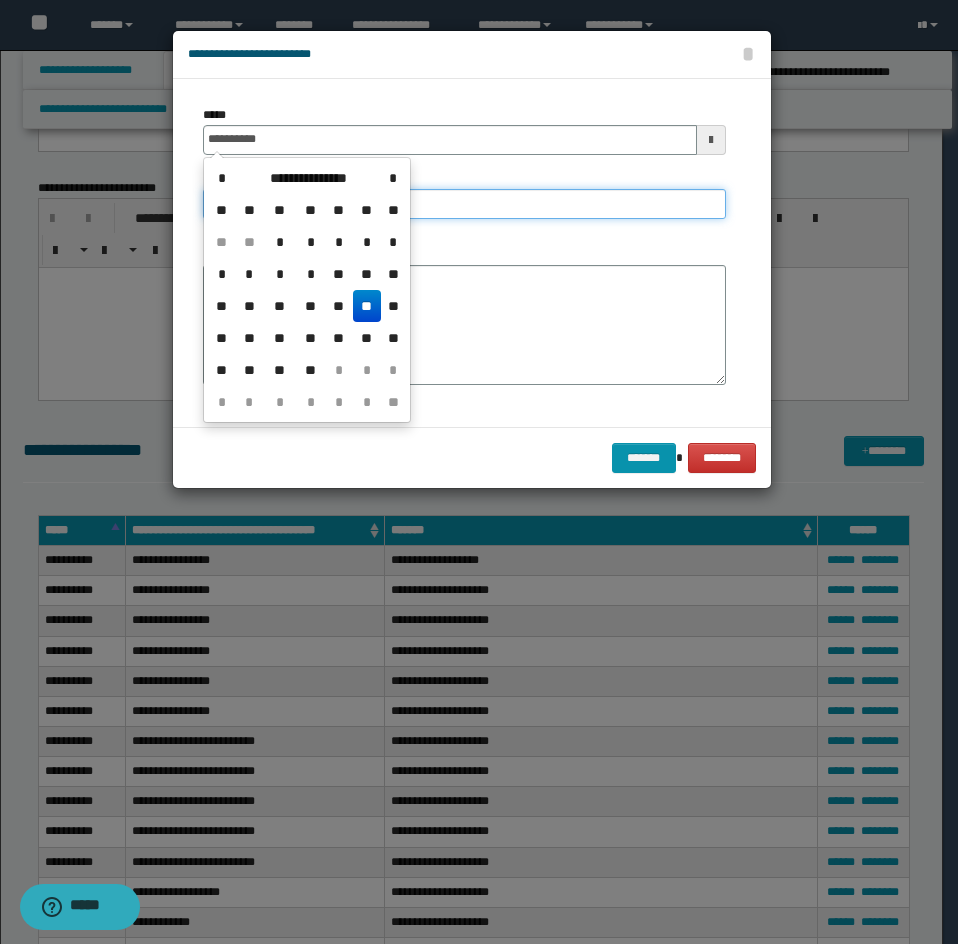 click on "**********" at bounding box center (464, 204) 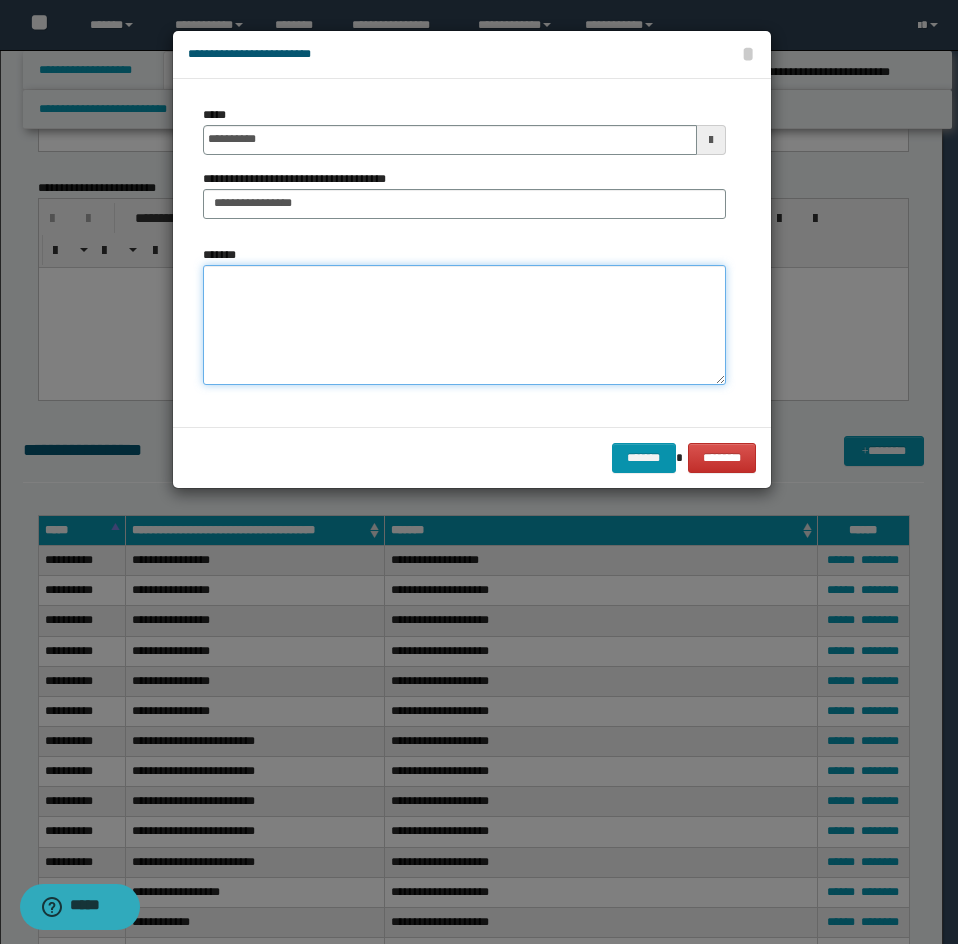 click on "*******" at bounding box center (464, 325) 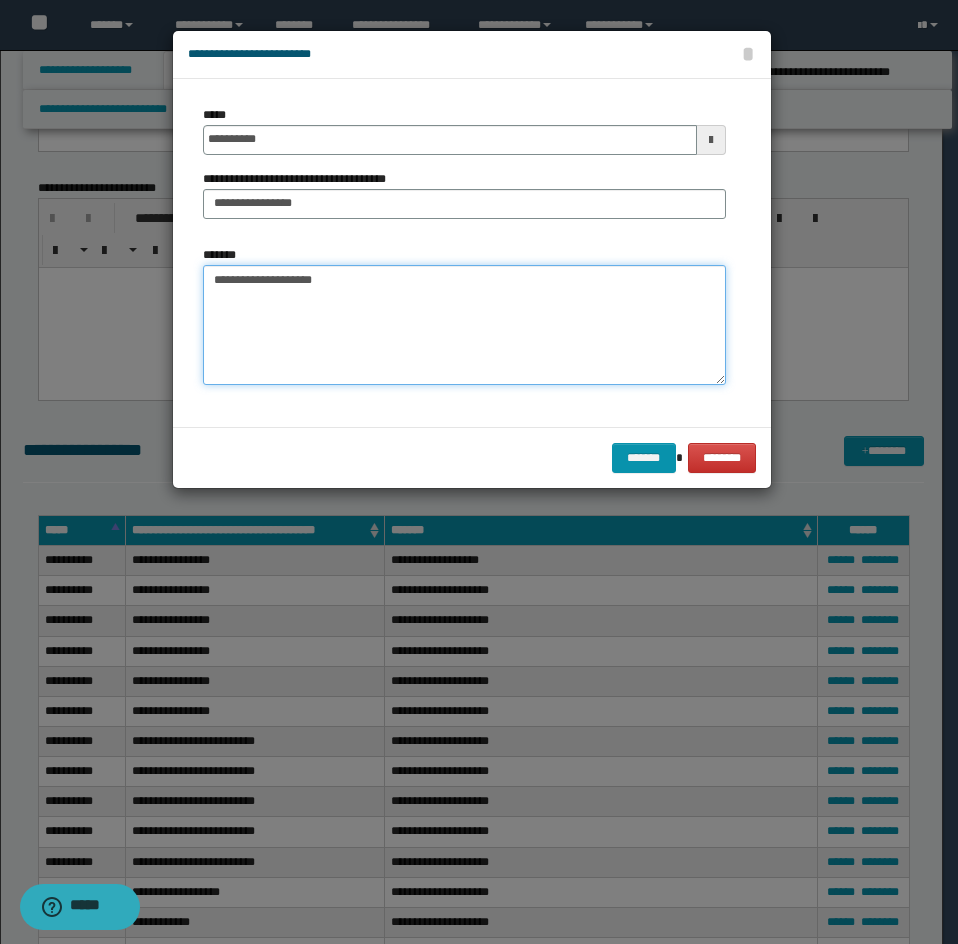 drag, startPoint x: 272, startPoint y: 280, endPoint x: 195, endPoint y: 277, distance: 77.05842 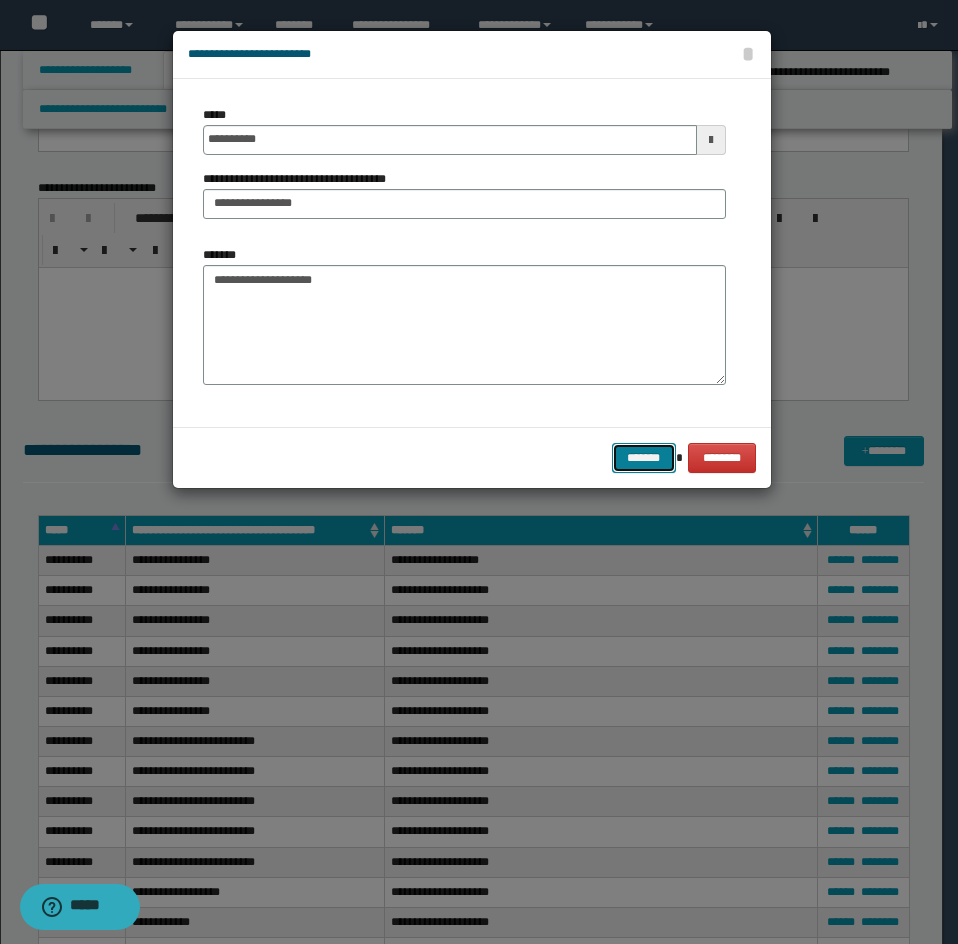click on "*******" at bounding box center (644, 458) 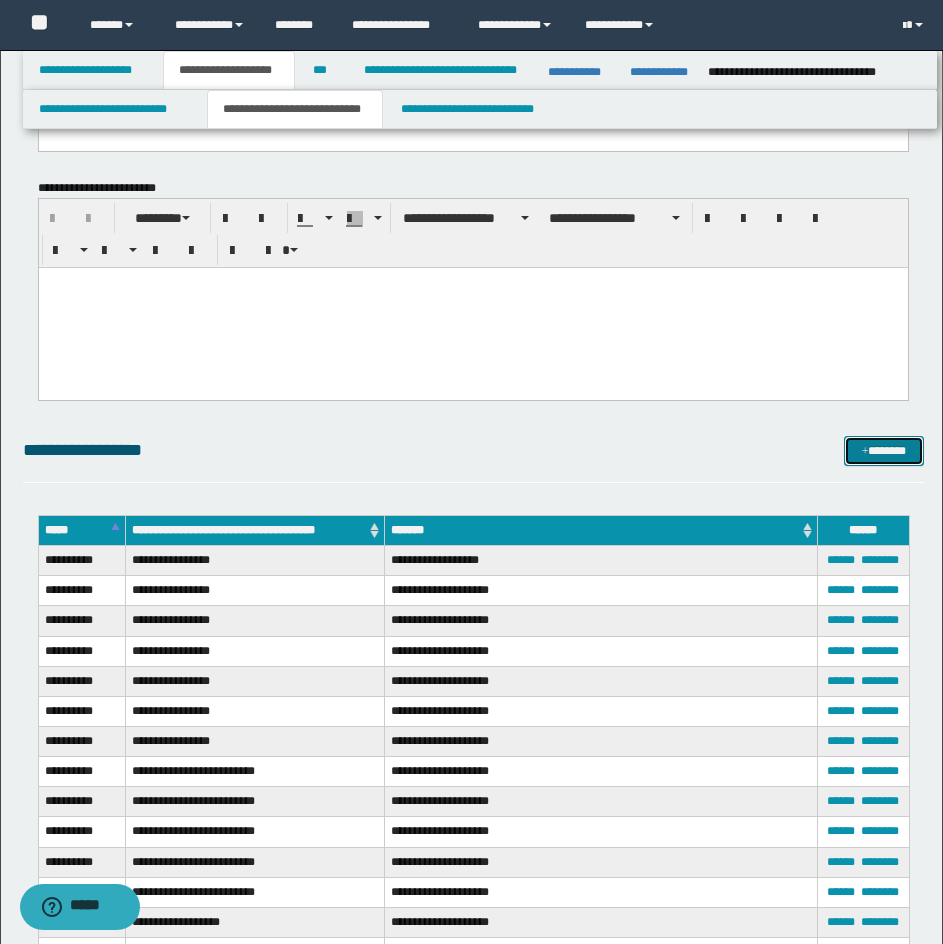 click on "*******" at bounding box center [884, 451] 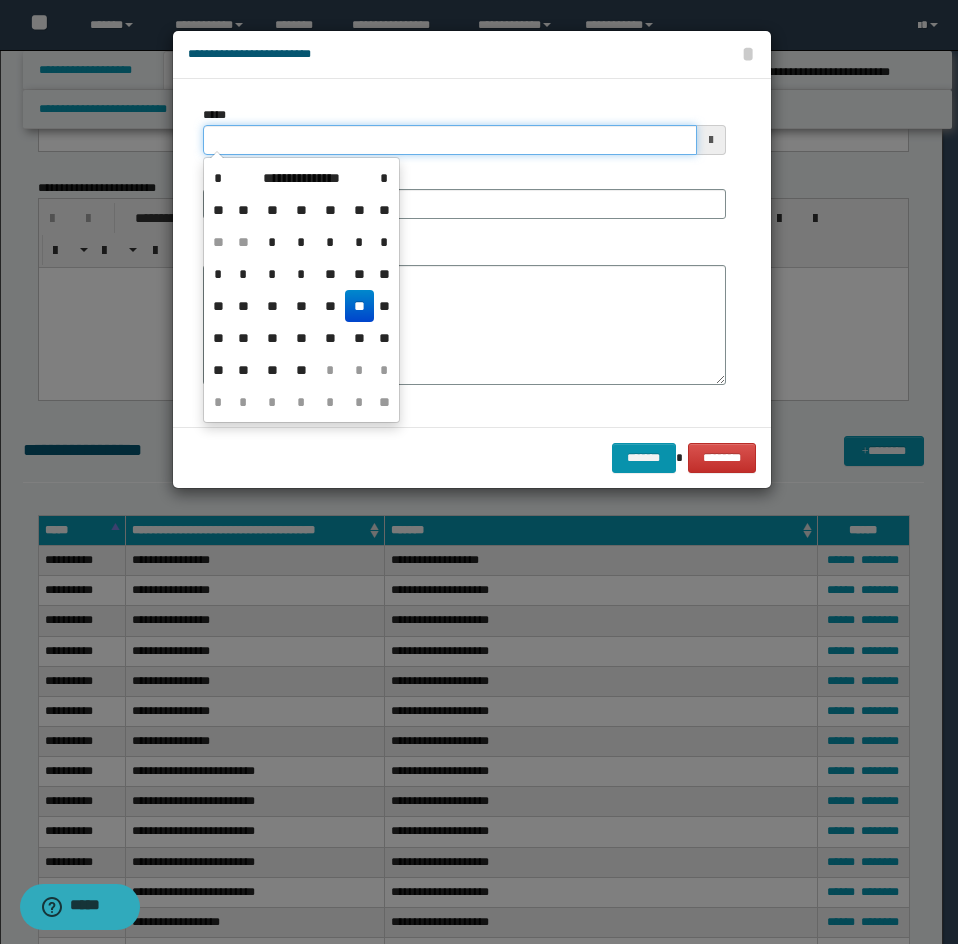 click on "*****" at bounding box center [450, 140] 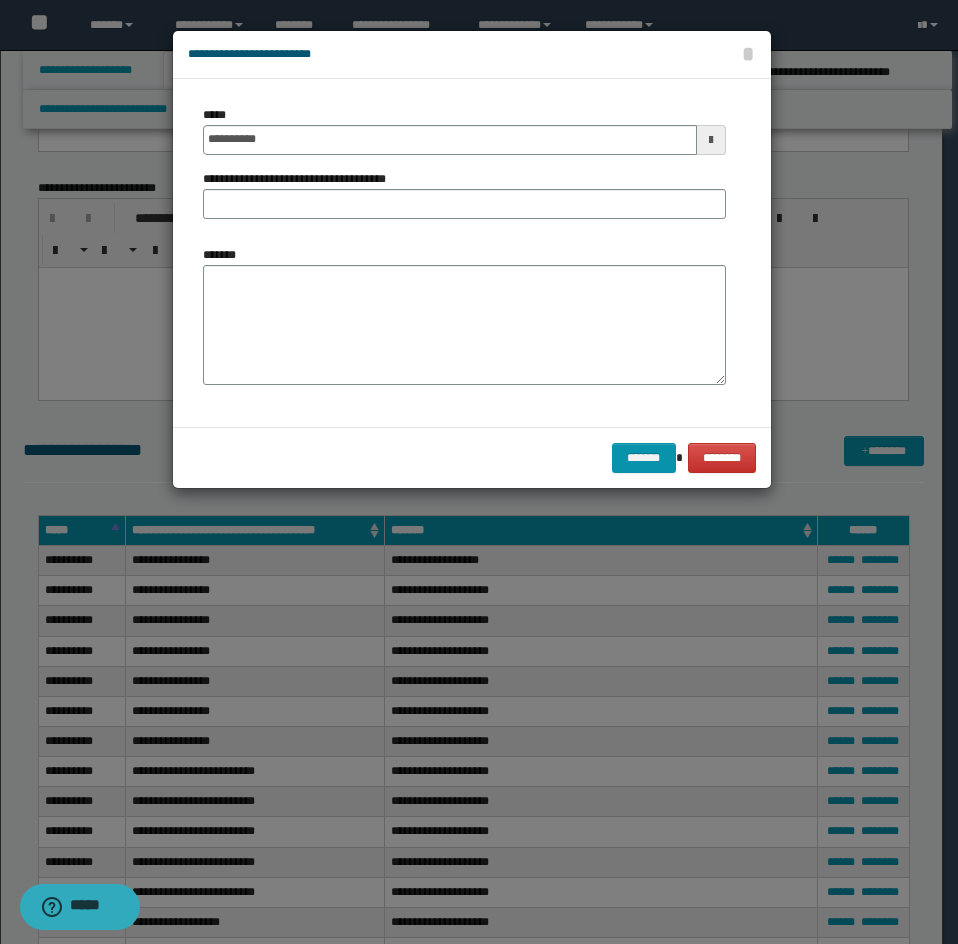 click on "**********" at bounding box center (464, 170) 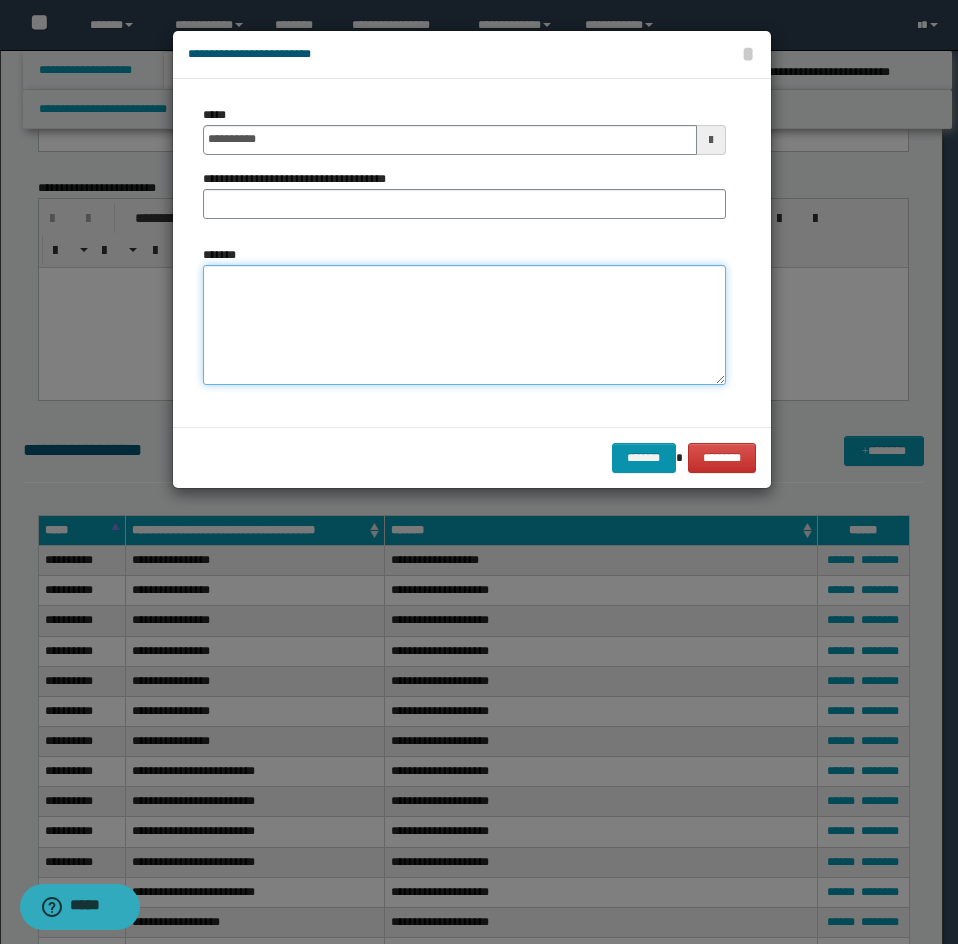 click on "*******" at bounding box center [464, 325] 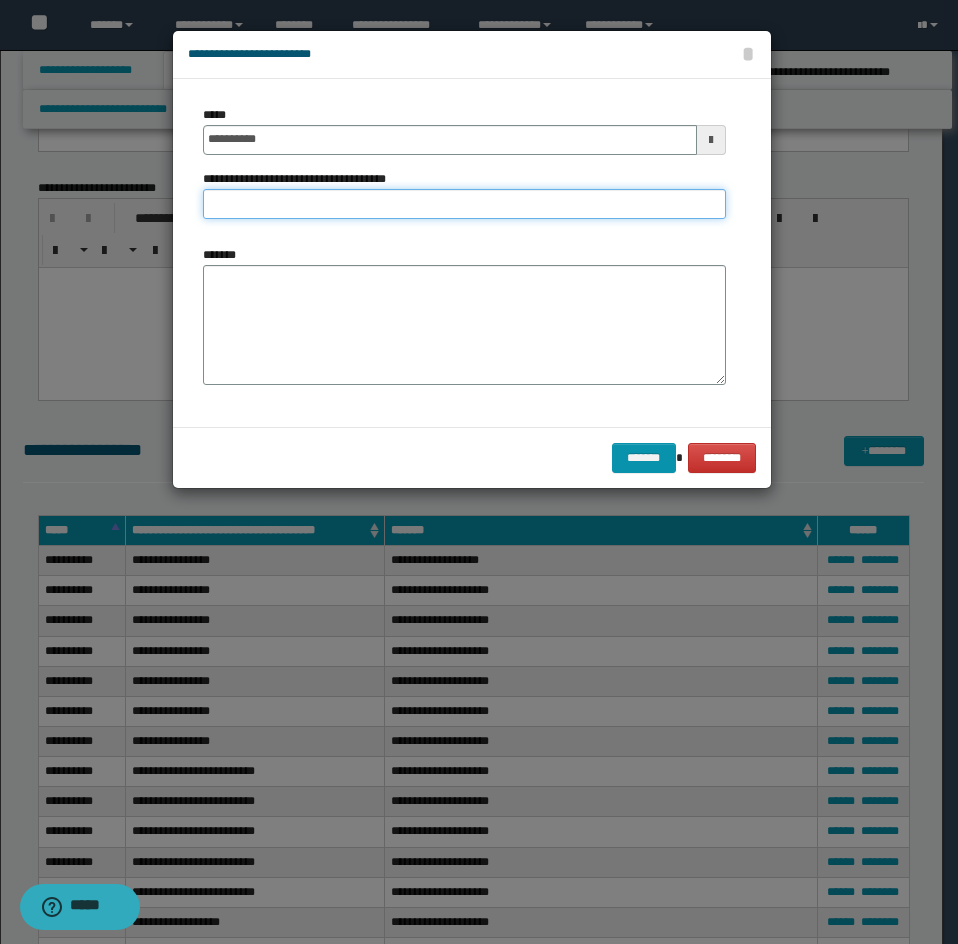 click on "**********" at bounding box center [464, 204] 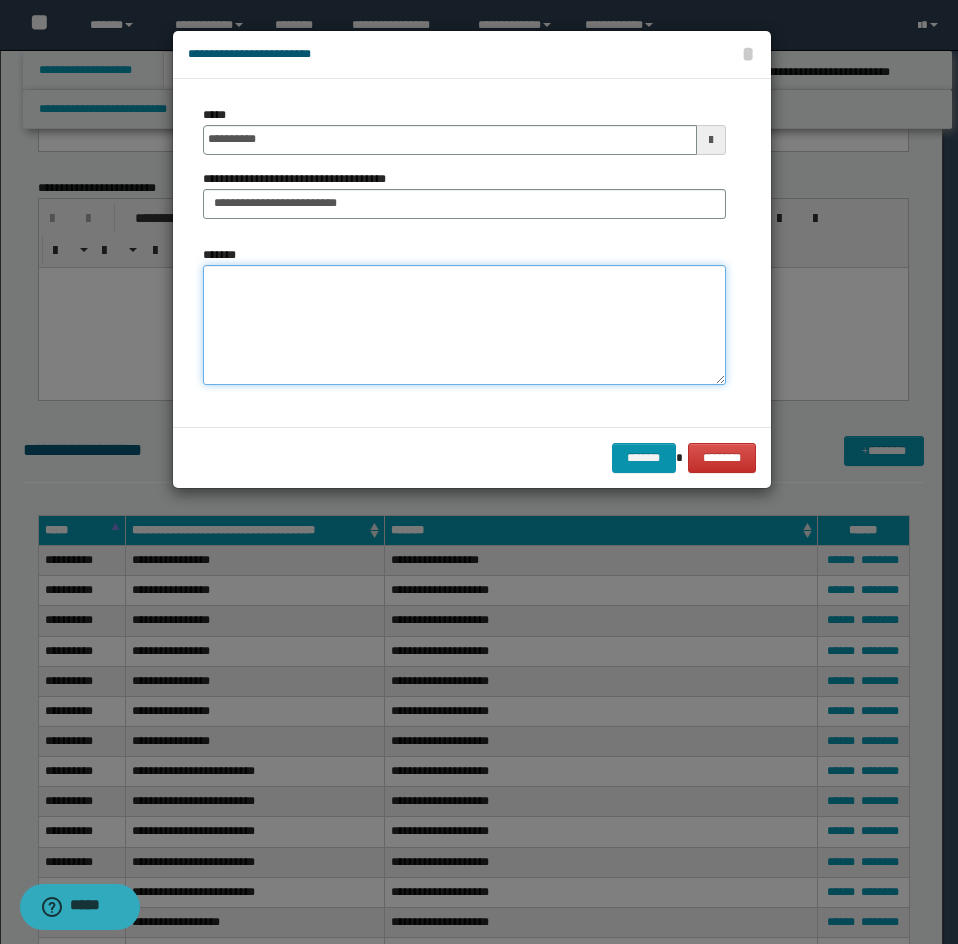 paste on "**********" 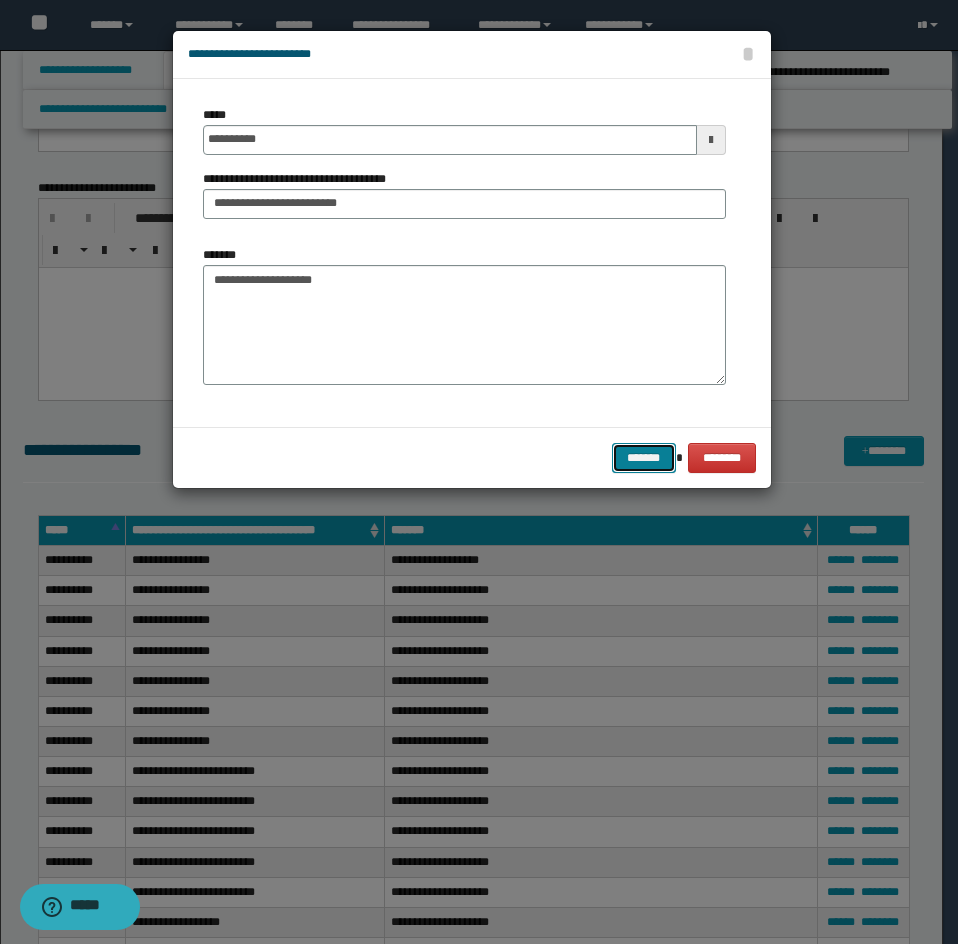 click on "*******" at bounding box center [644, 458] 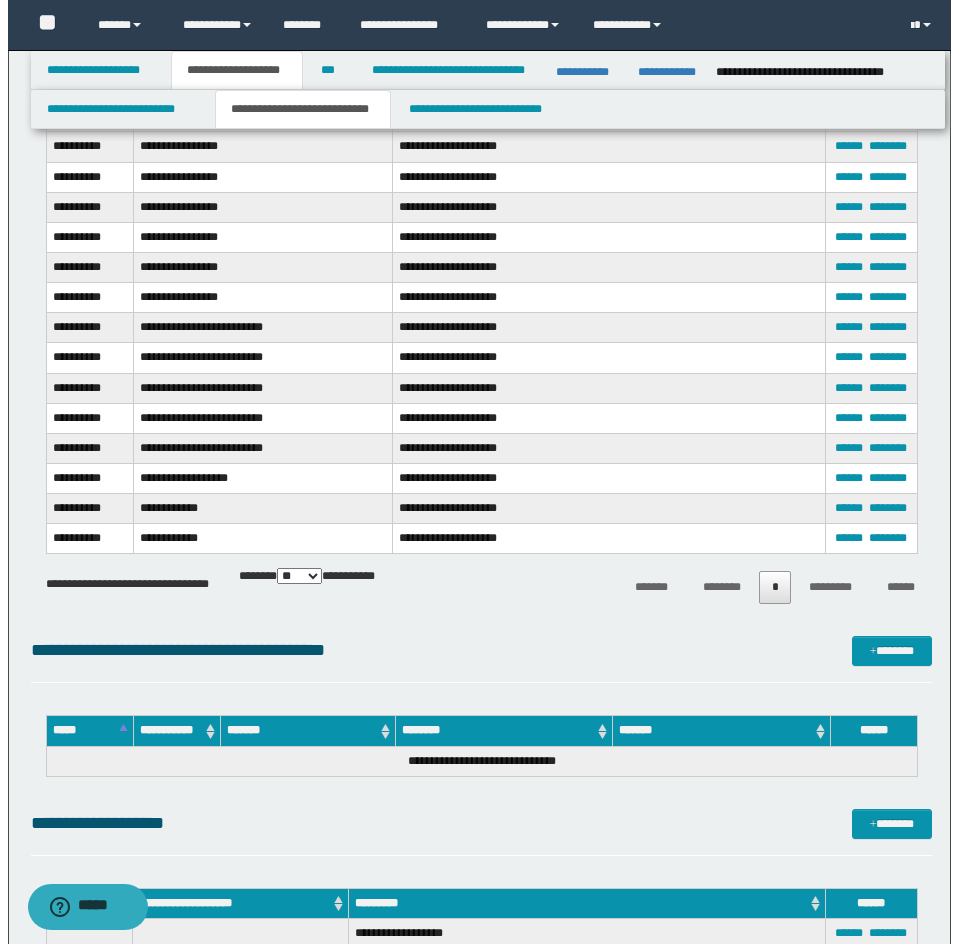 scroll, scrollTop: 3925, scrollLeft: 0, axis: vertical 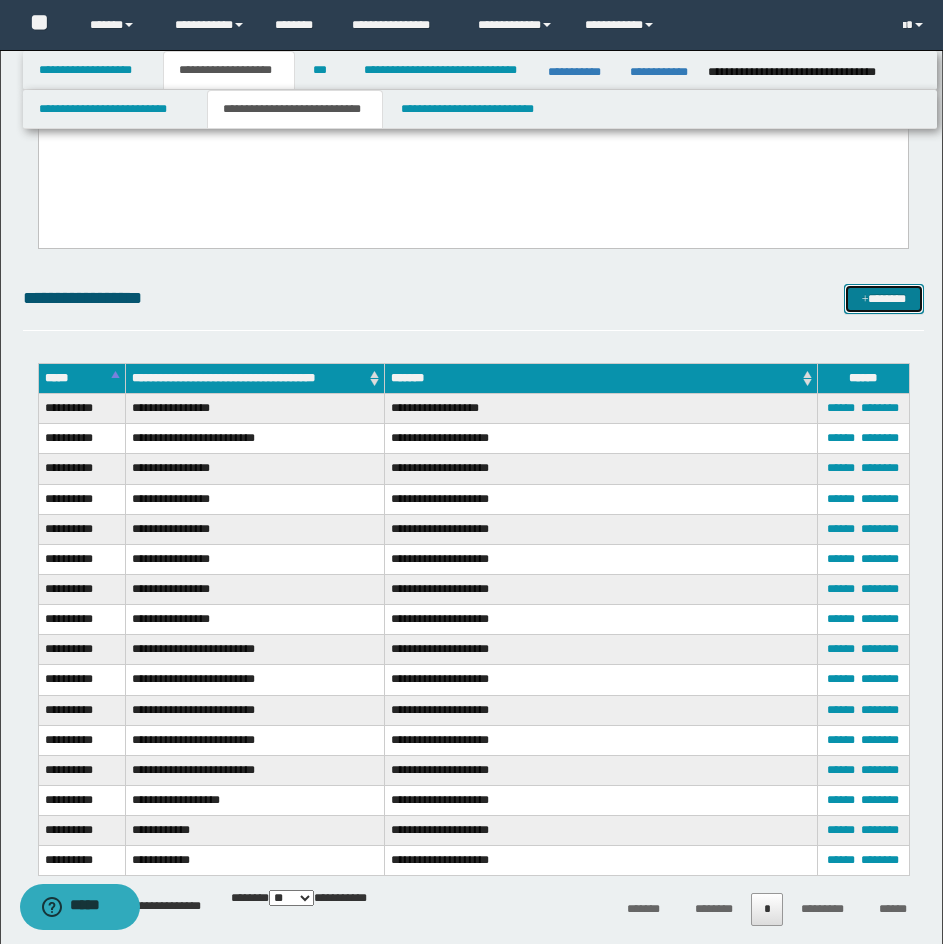 click on "*******" at bounding box center [884, 299] 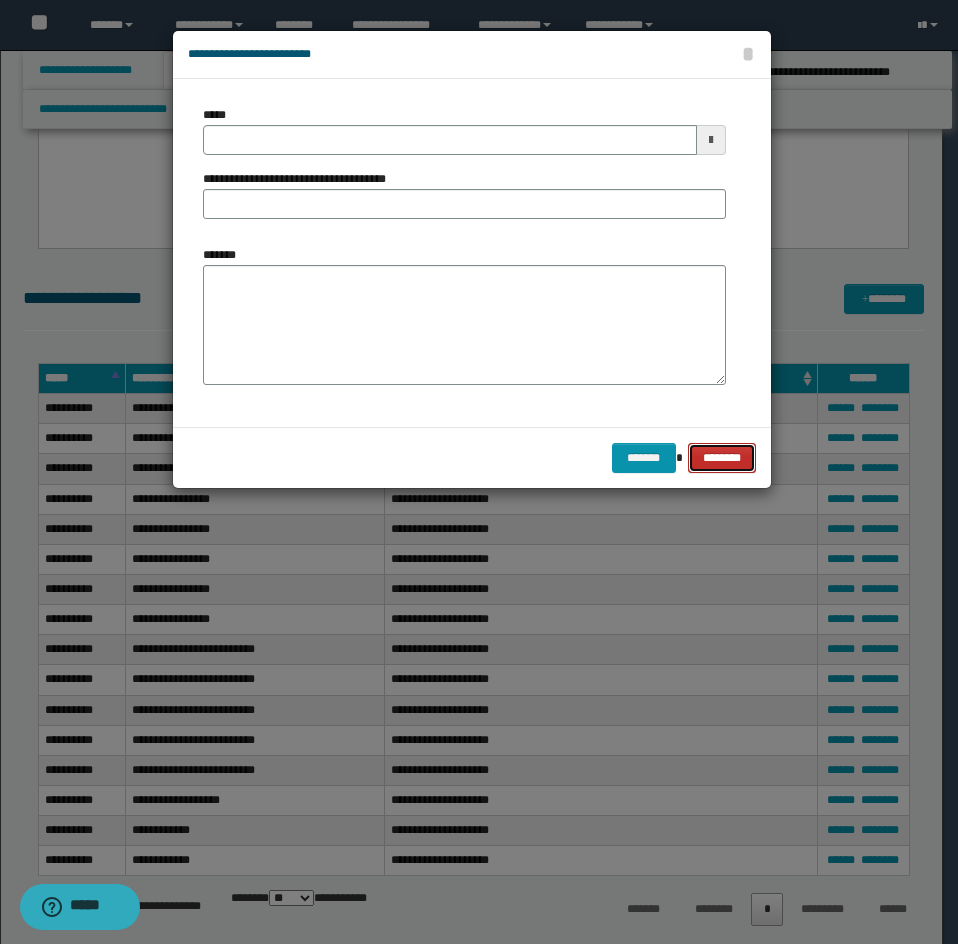 click on "********" at bounding box center (721, 458) 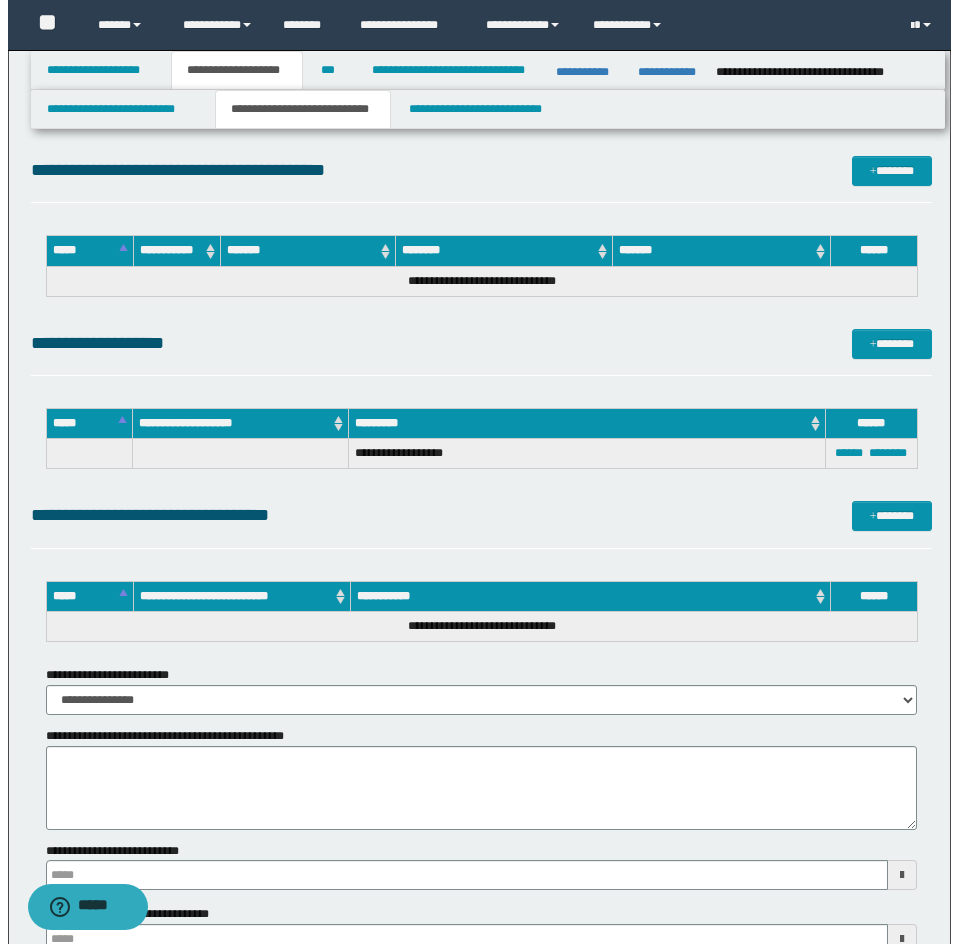 scroll, scrollTop: 4725, scrollLeft: 0, axis: vertical 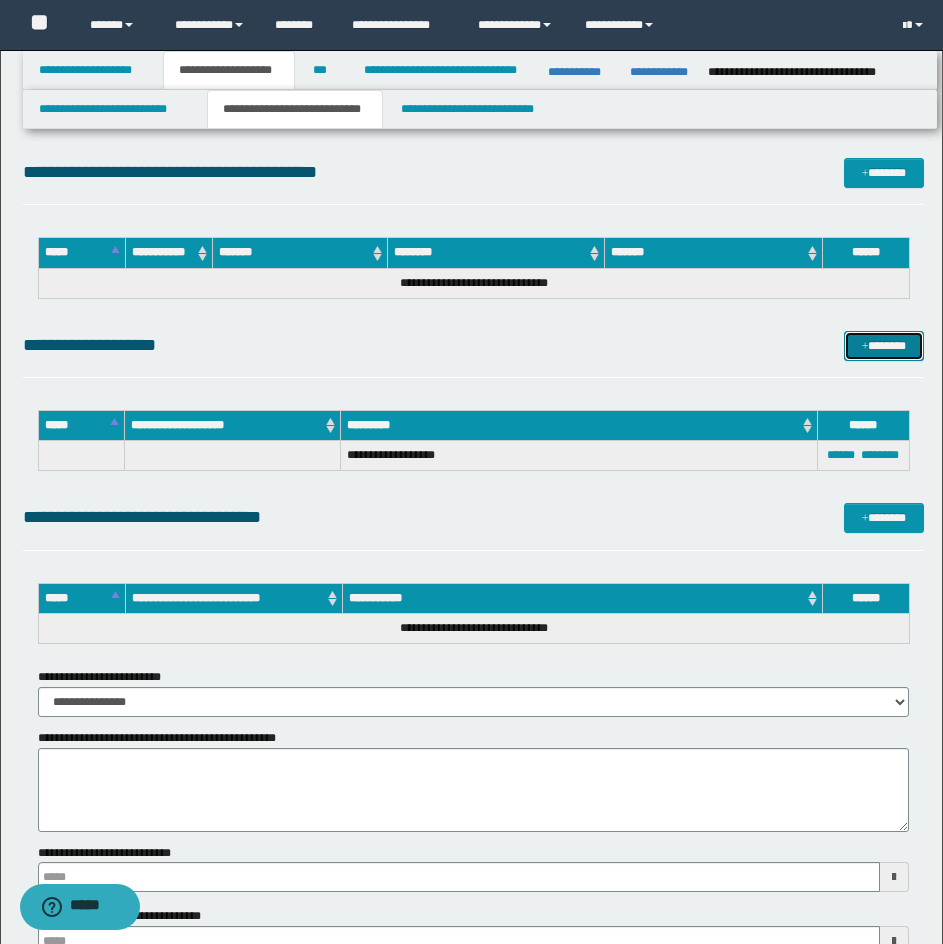 click on "*******" at bounding box center [884, 346] 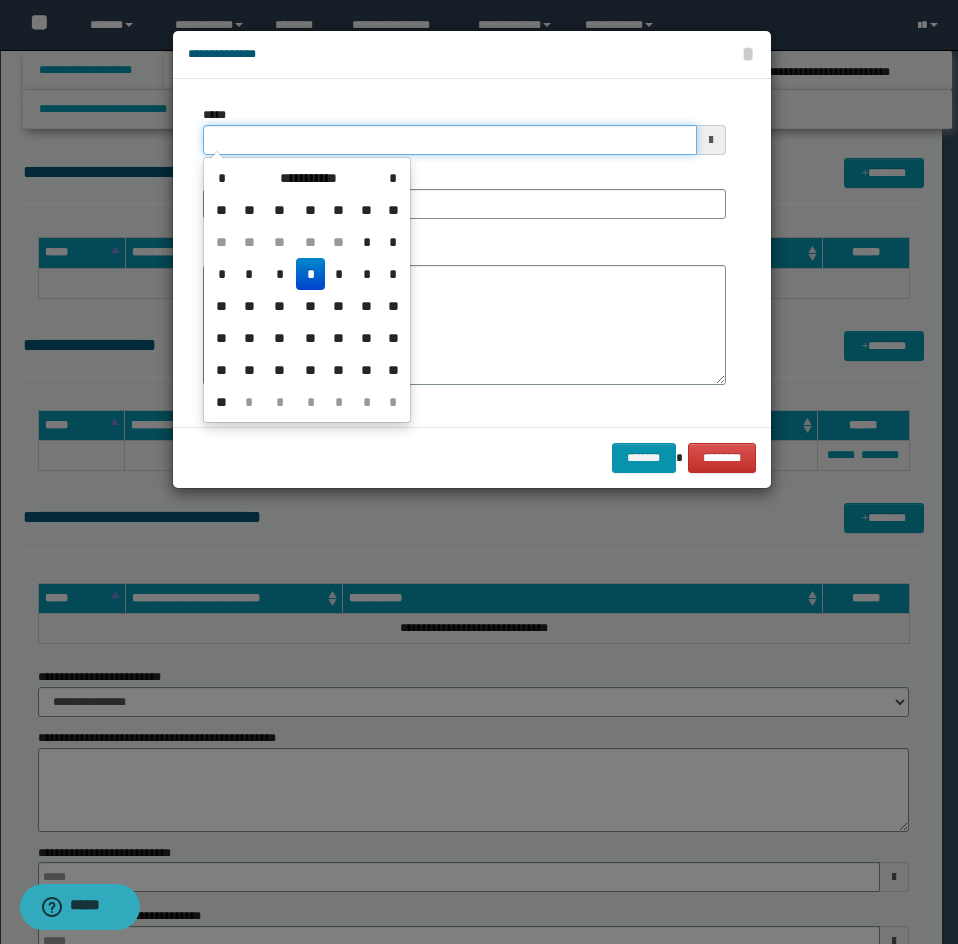 click on "*****" at bounding box center [450, 140] 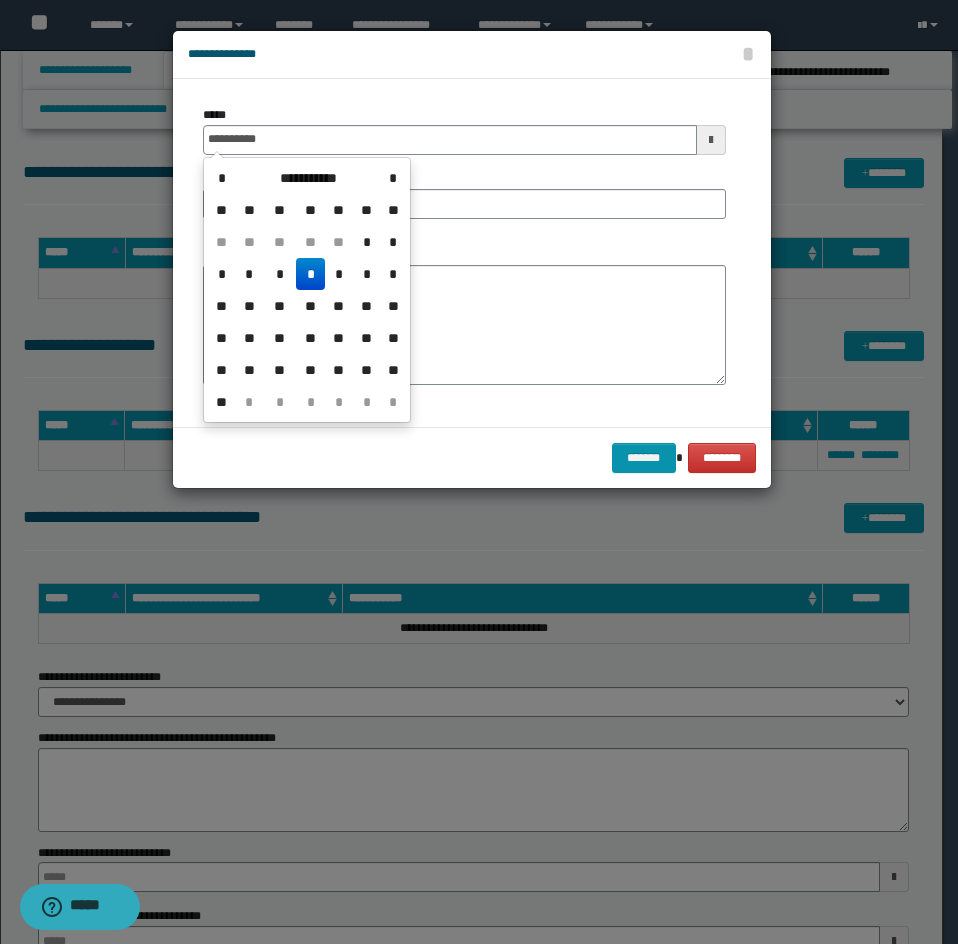 click on "*******" at bounding box center [464, 315] 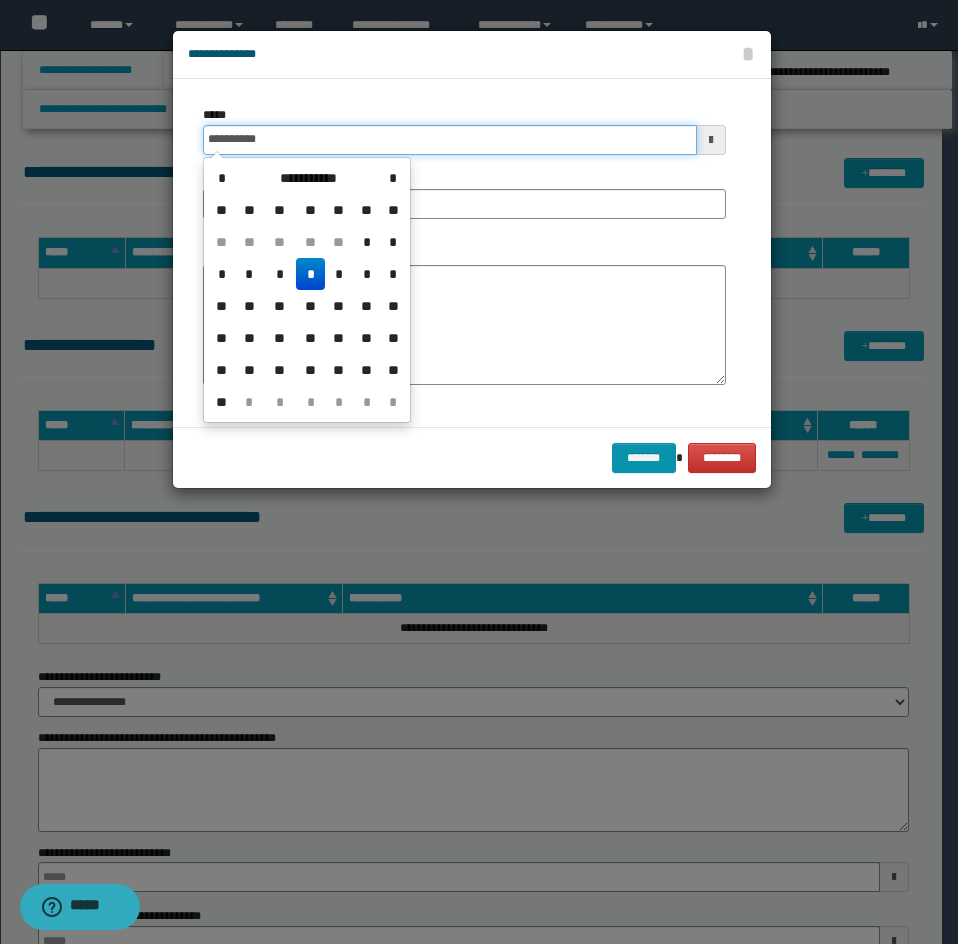 drag, startPoint x: 329, startPoint y: 143, endPoint x: 50, endPoint y: 136, distance: 279.0878 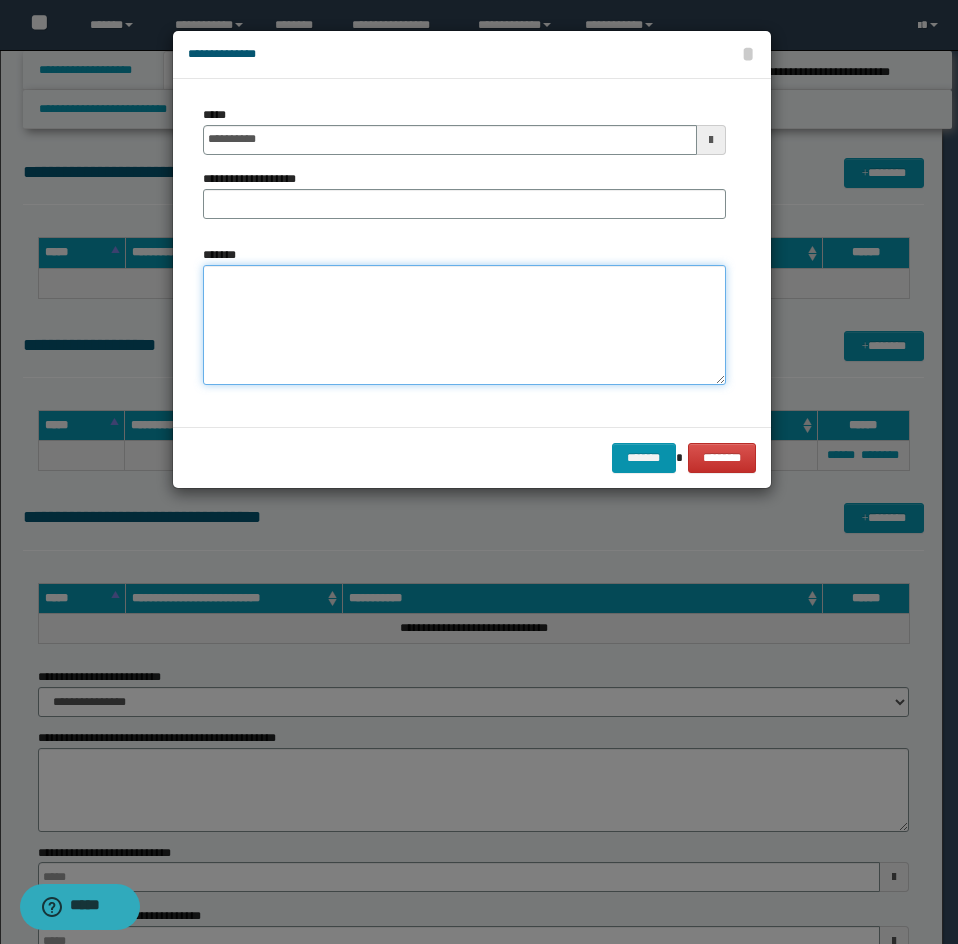 click on "*******" at bounding box center [464, 325] 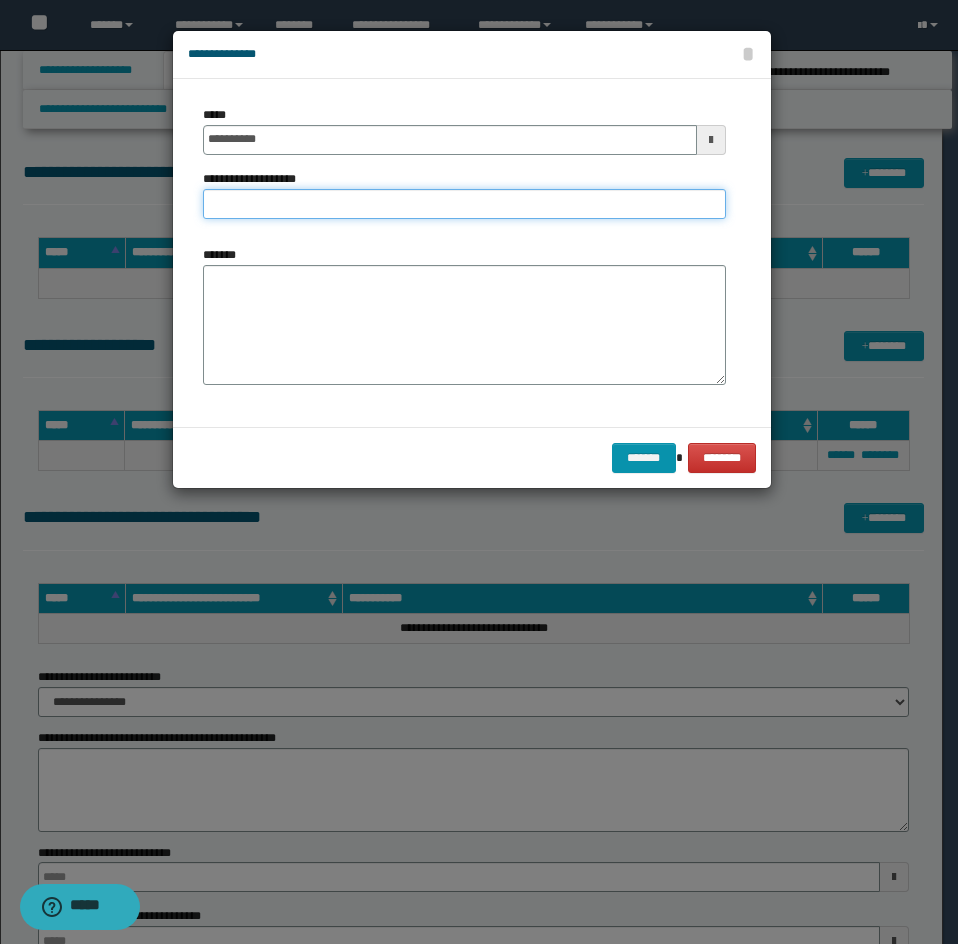 click on "**********" at bounding box center [464, 204] 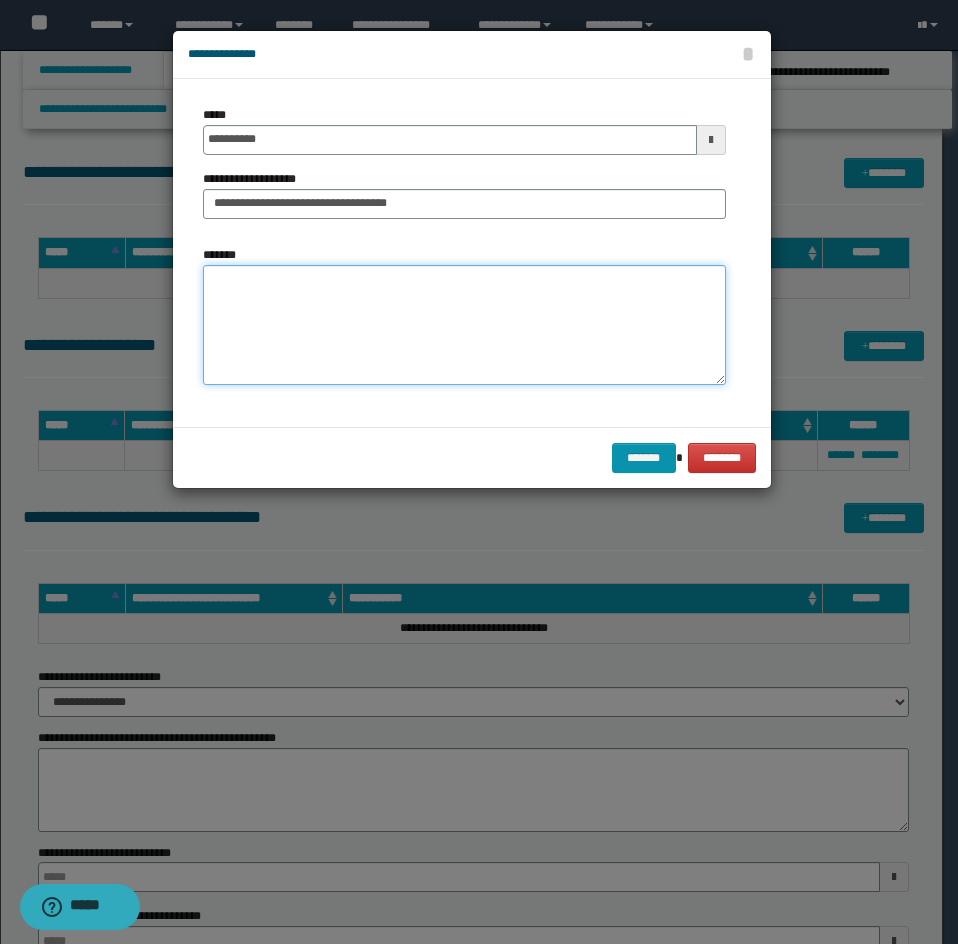 click on "*******" at bounding box center [464, 325] 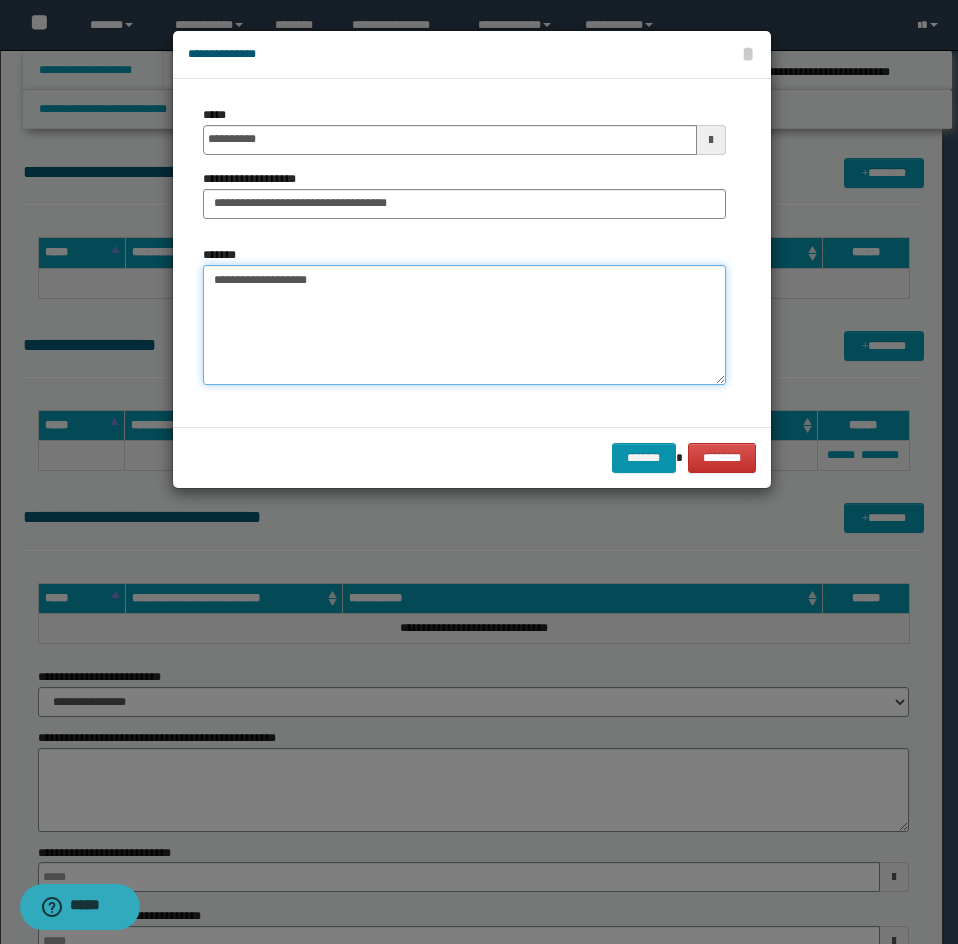 drag, startPoint x: 227, startPoint y: 277, endPoint x: 264, endPoint y: 318, distance: 55.226807 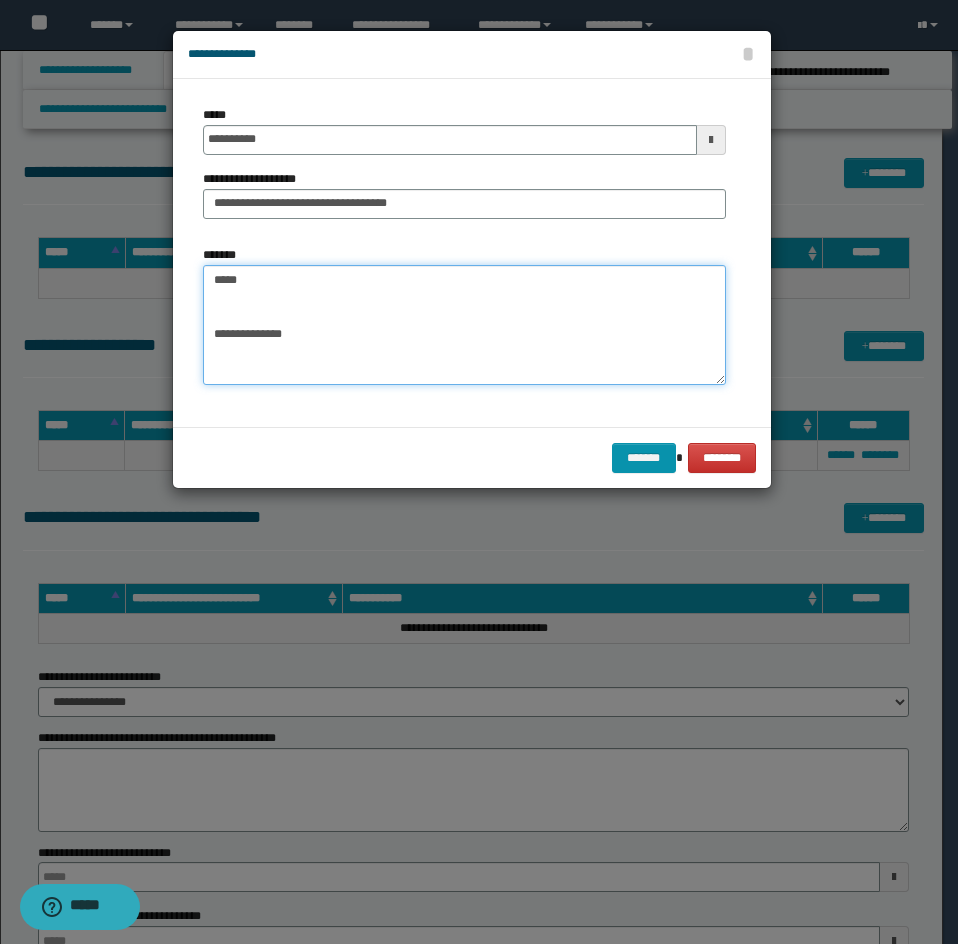 click on "**********" at bounding box center [464, 325] 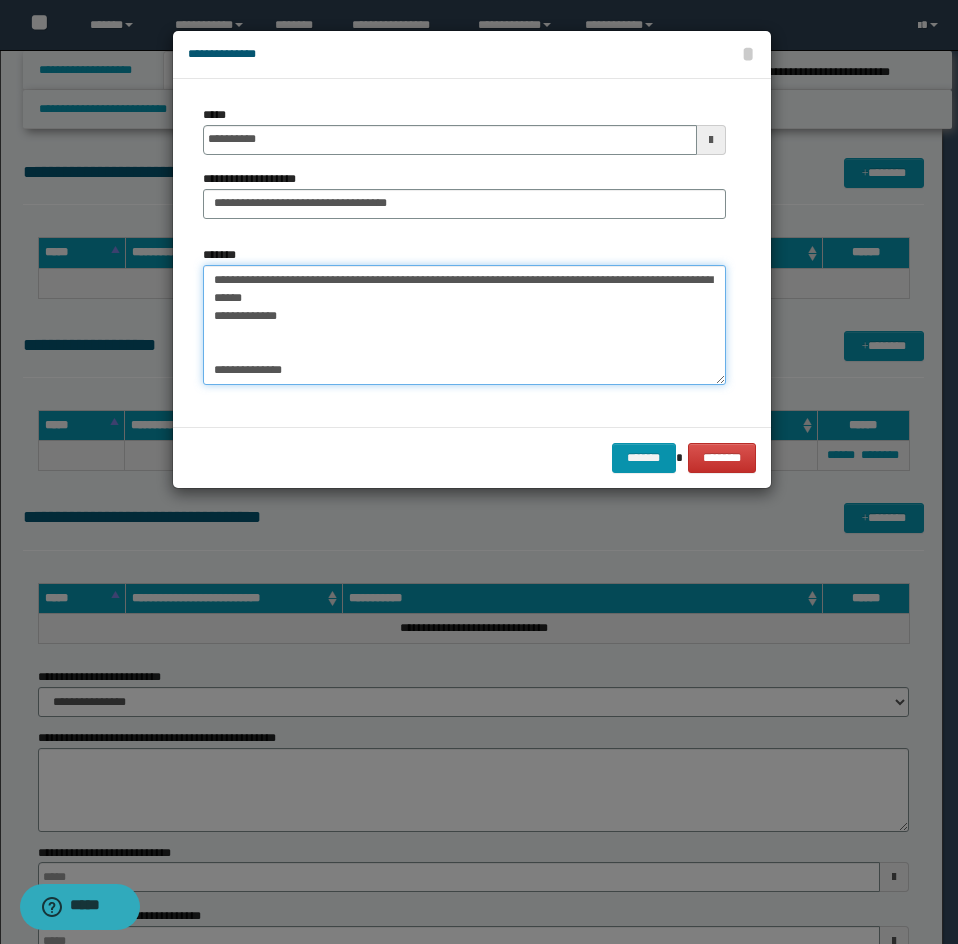 drag, startPoint x: 239, startPoint y: 282, endPoint x: 246, endPoint y: 318, distance: 36.67424 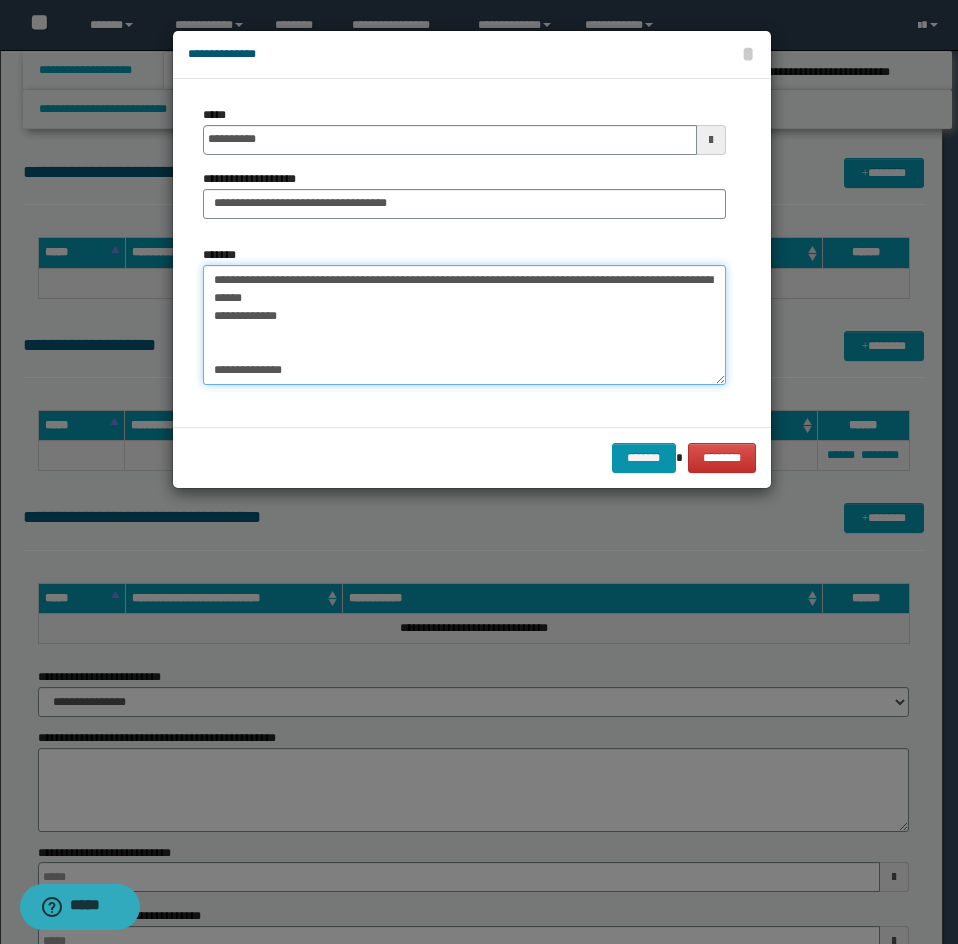 click on "**********" at bounding box center [464, 325] 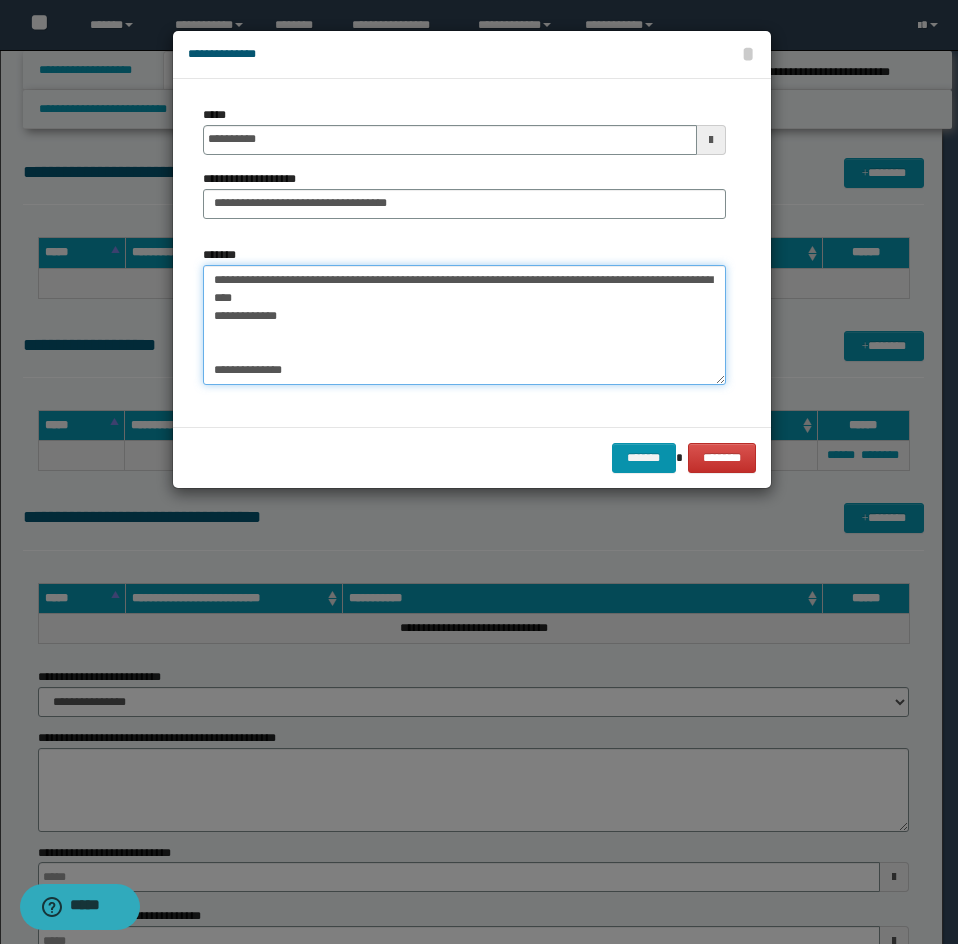 drag, startPoint x: 218, startPoint y: 309, endPoint x: 243, endPoint y: 446, distance: 139.26234 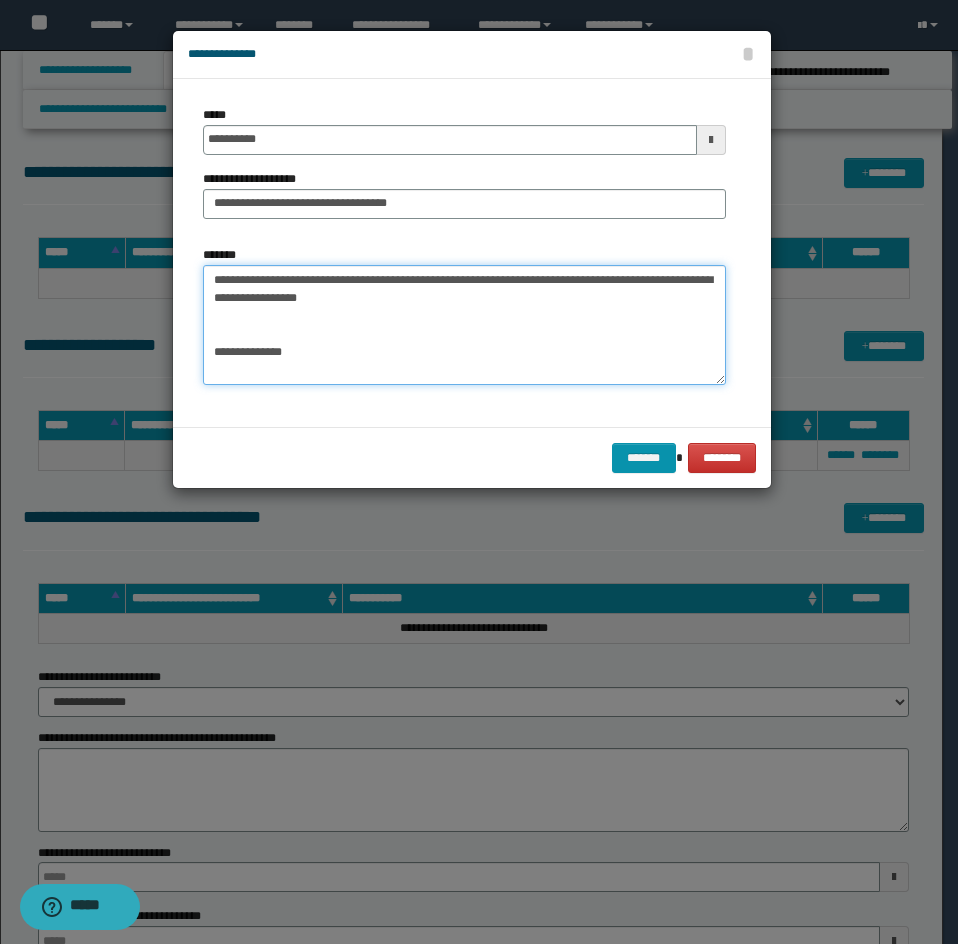 drag, startPoint x: 388, startPoint y: 307, endPoint x: 360, endPoint y: 295, distance: 30.463093 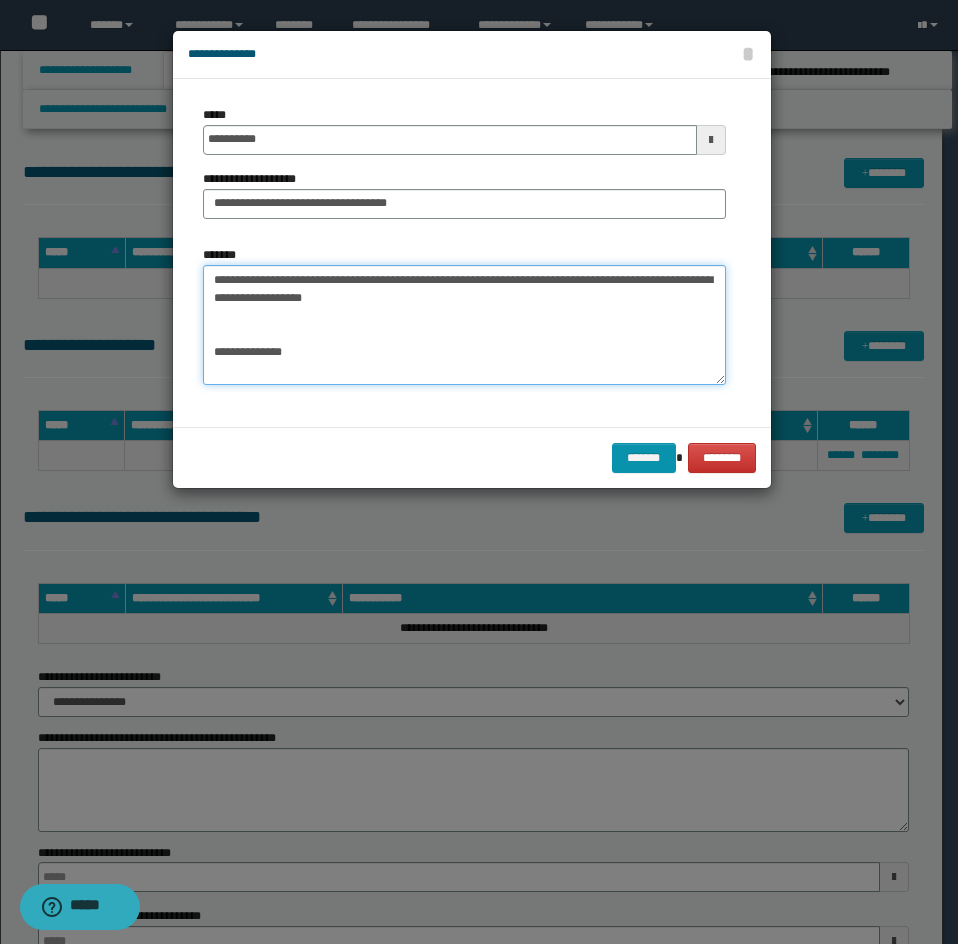 paste on "**********" 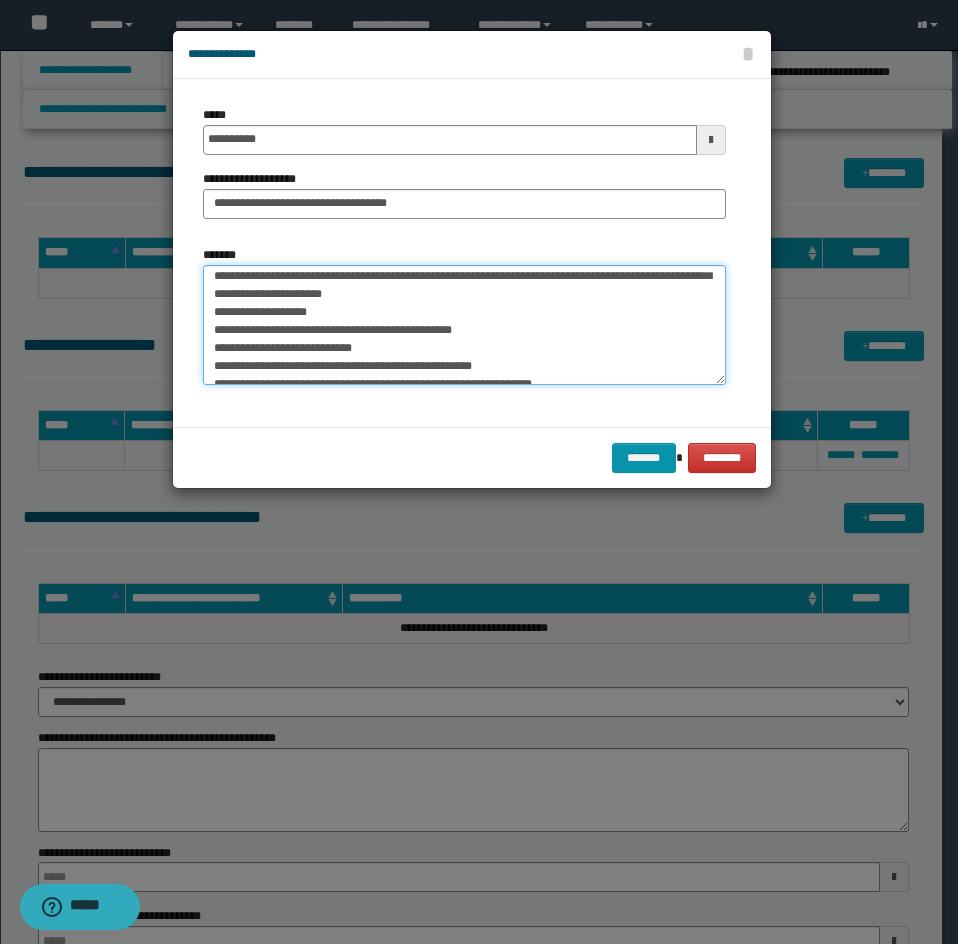 scroll, scrollTop: 0, scrollLeft: 0, axis: both 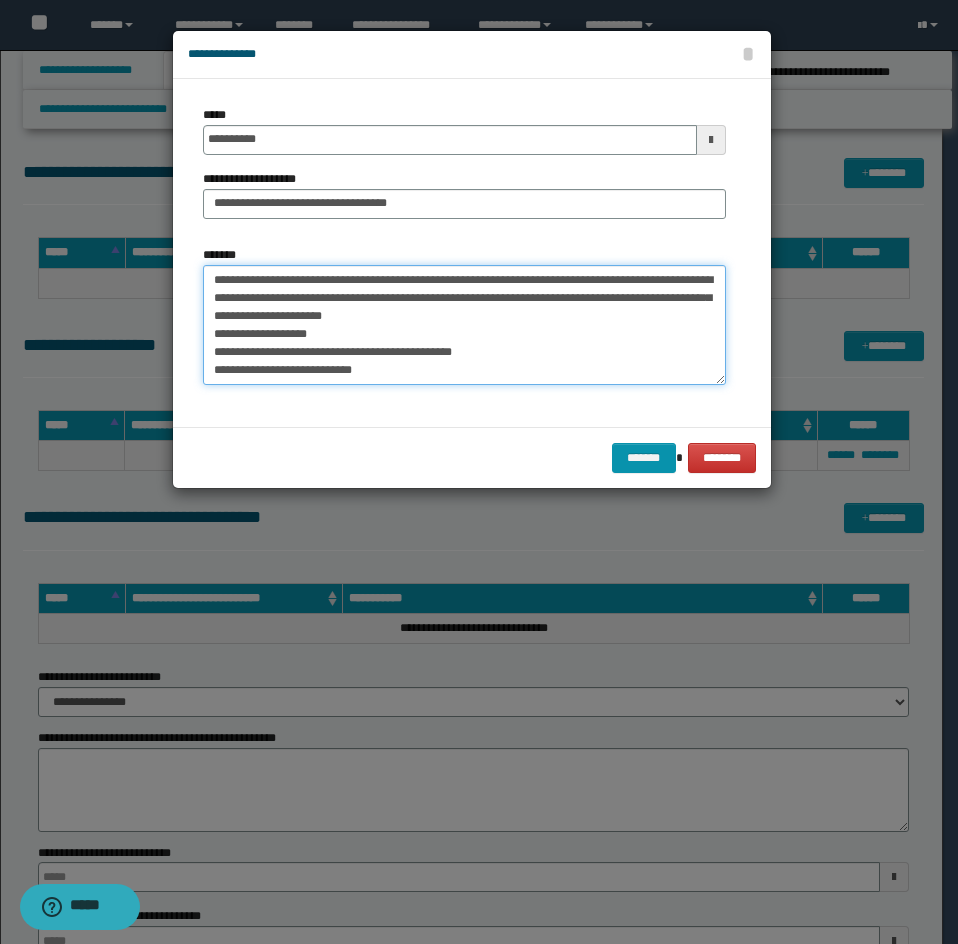 click on "**********" at bounding box center (464, 325) 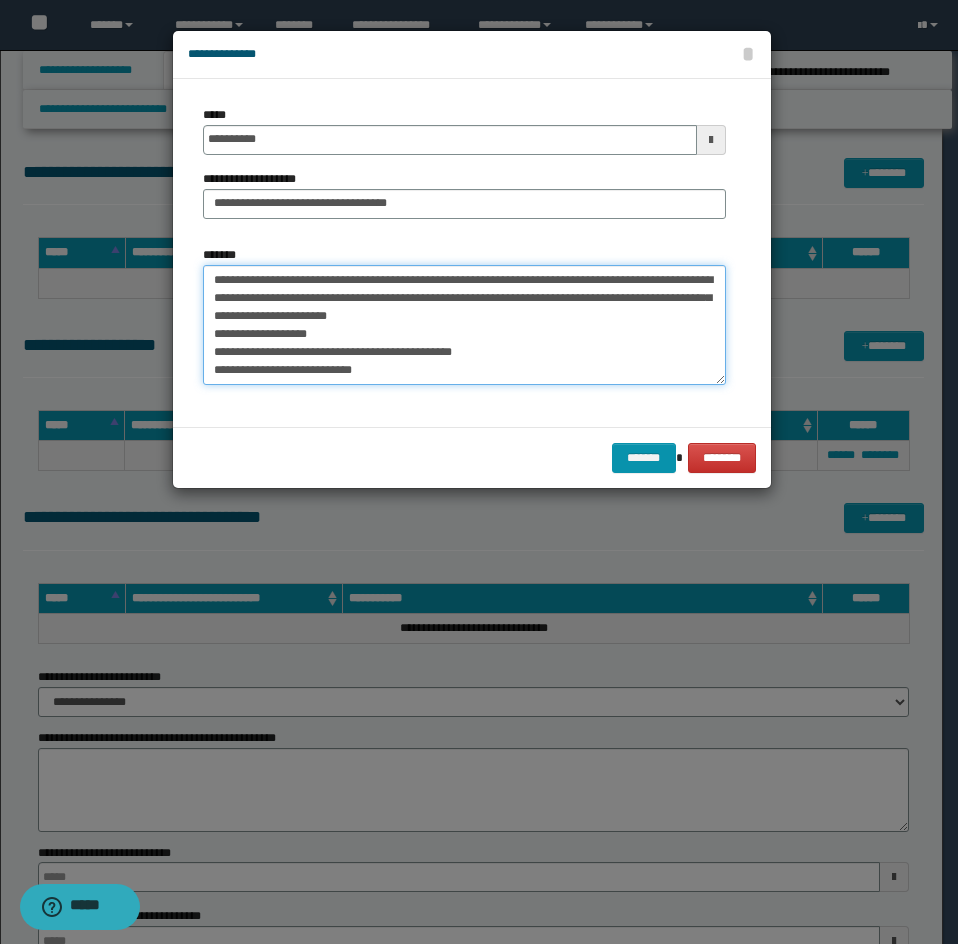 click on "**********" at bounding box center (464, 325) 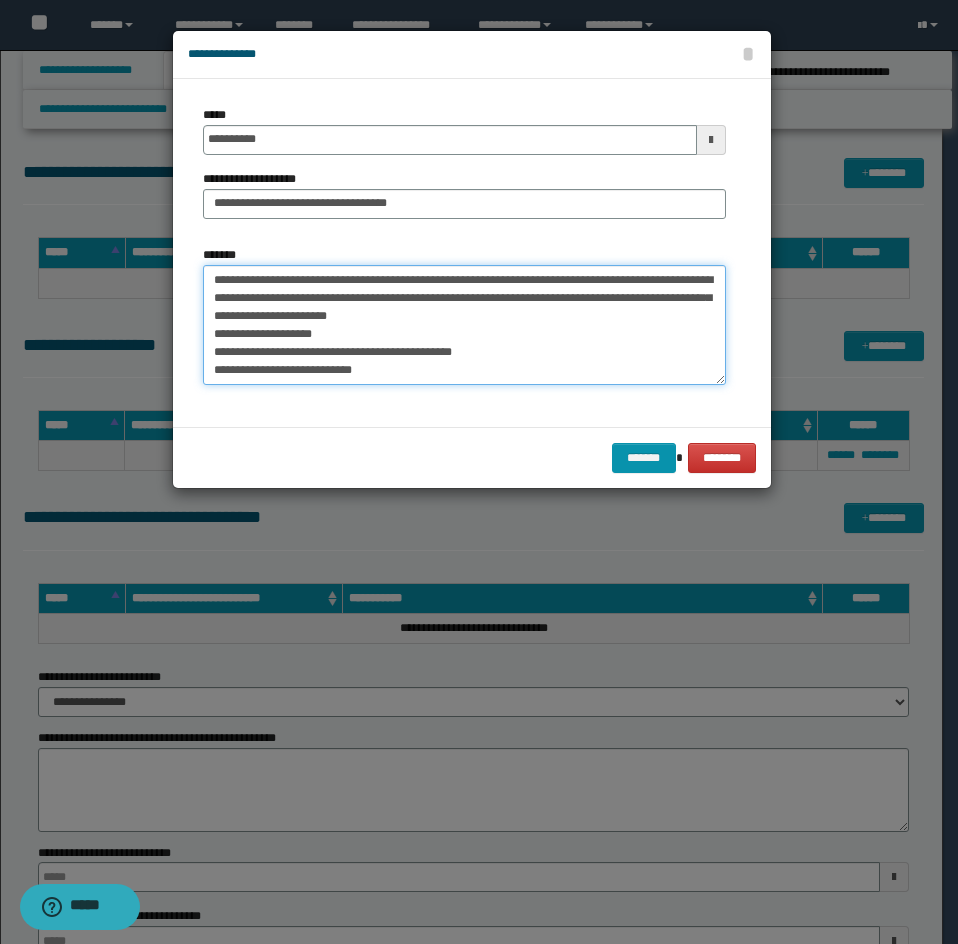 click on "**********" at bounding box center [464, 325] 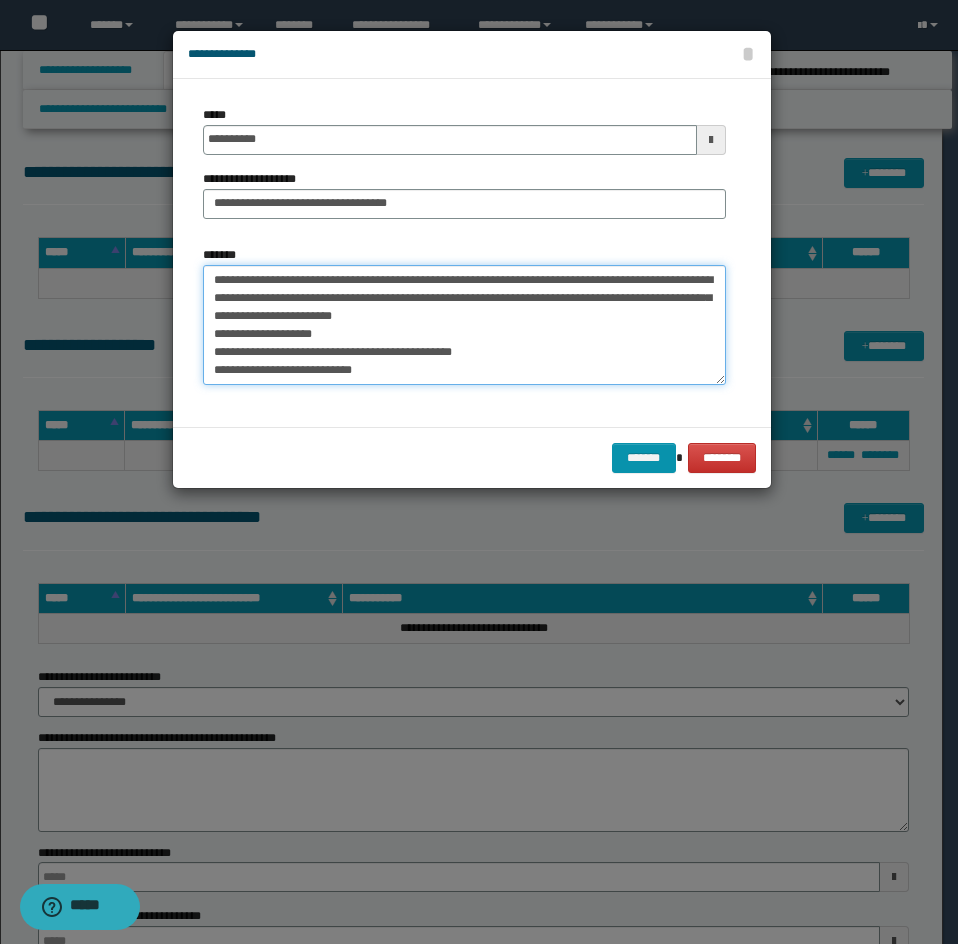 click on "**********" at bounding box center [464, 325] 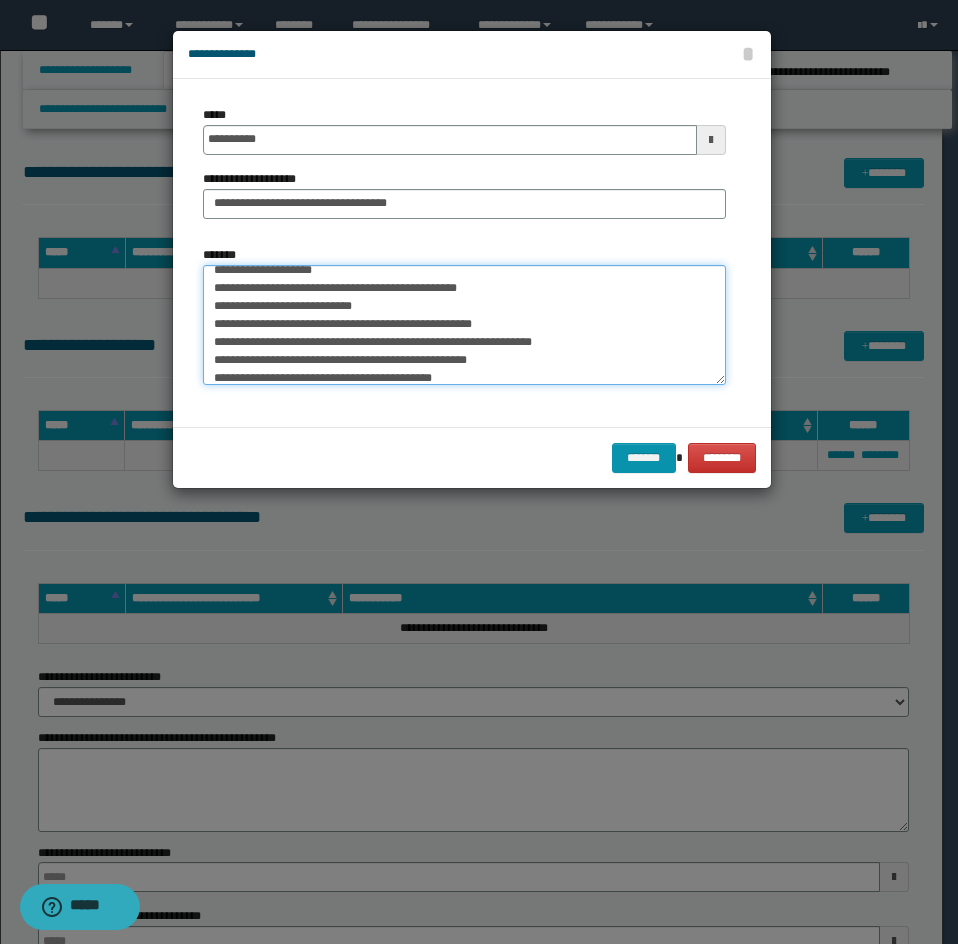 scroll, scrollTop: 100, scrollLeft: 0, axis: vertical 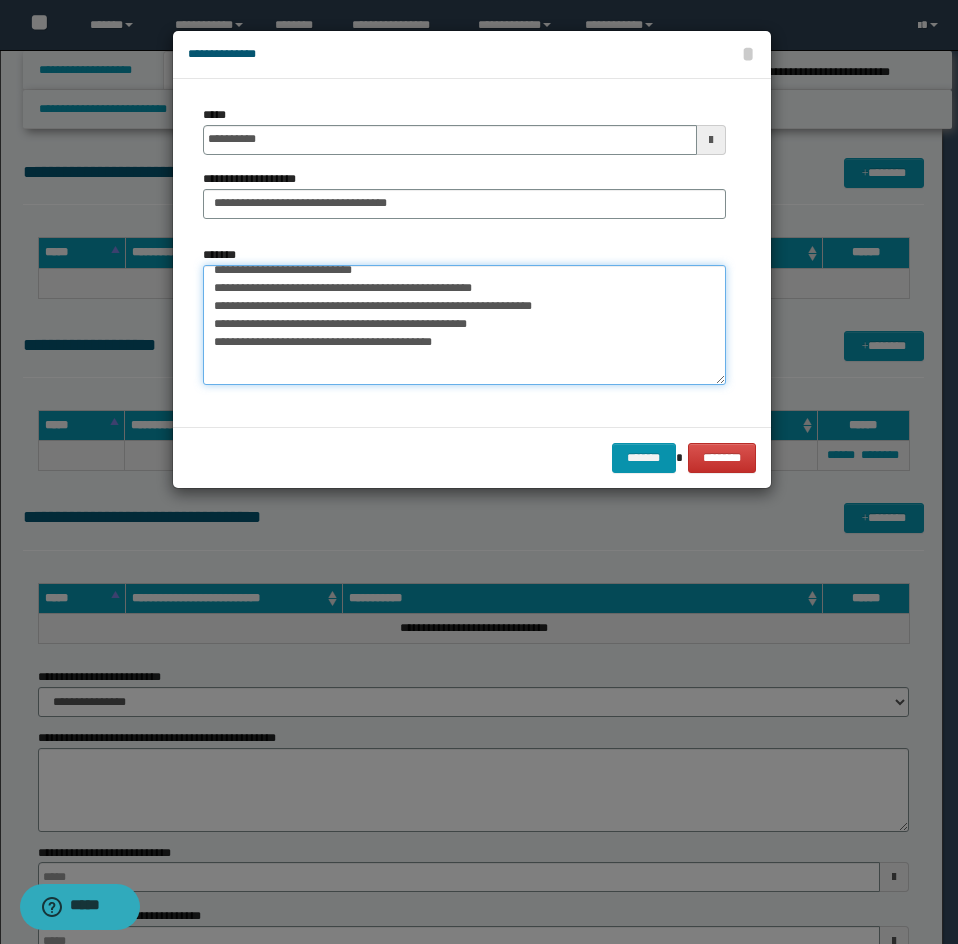 click on "**********" at bounding box center (464, 325) 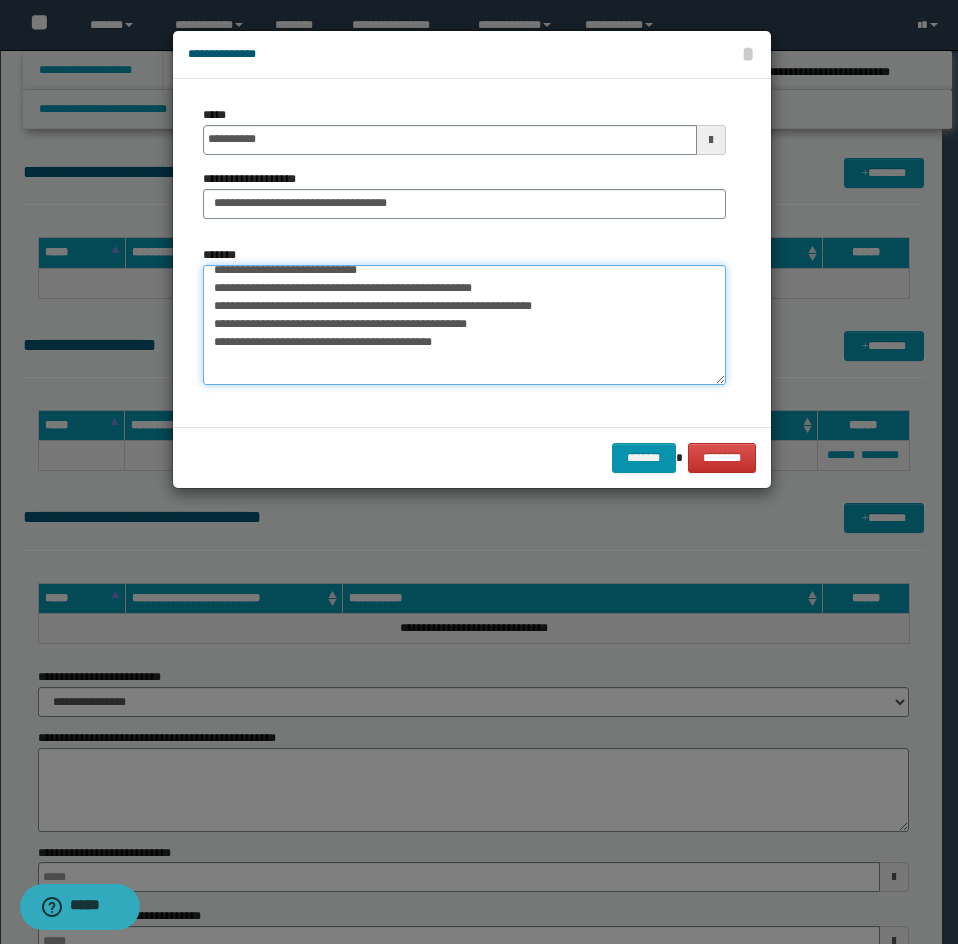 scroll, scrollTop: 95, scrollLeft: 0, axis: vertical 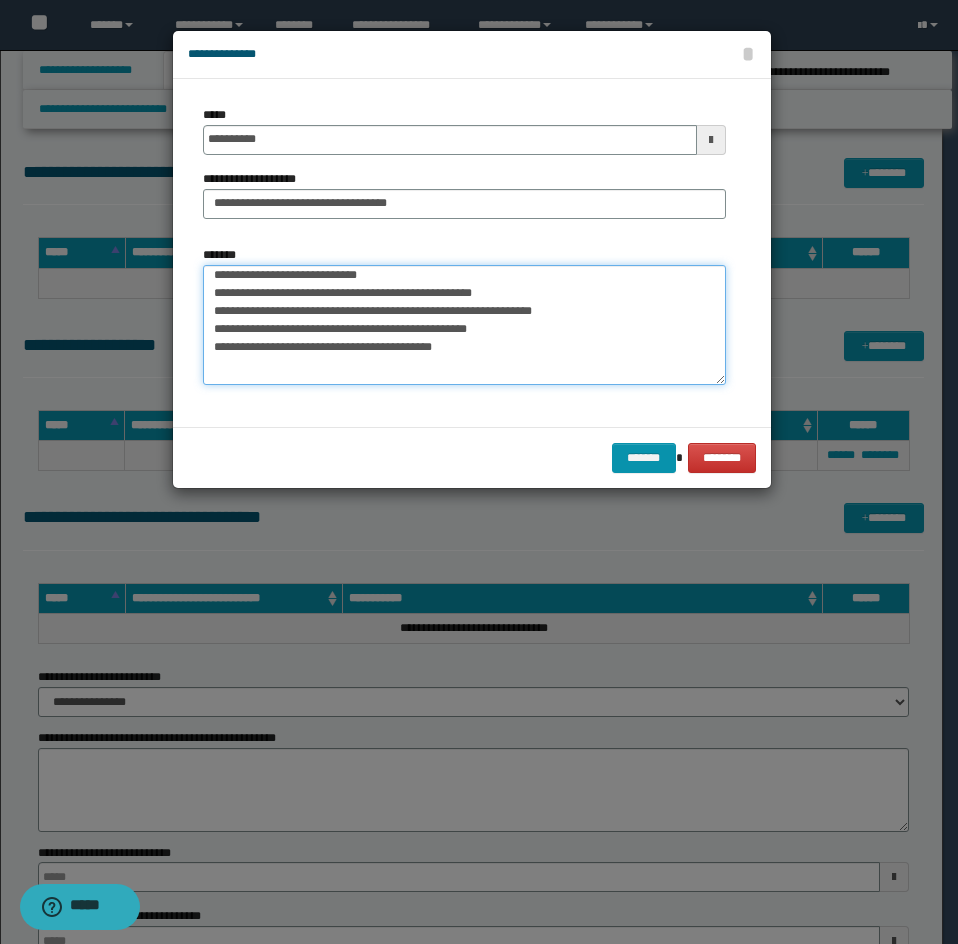 click on "**********" at bounding box center [464, 325] 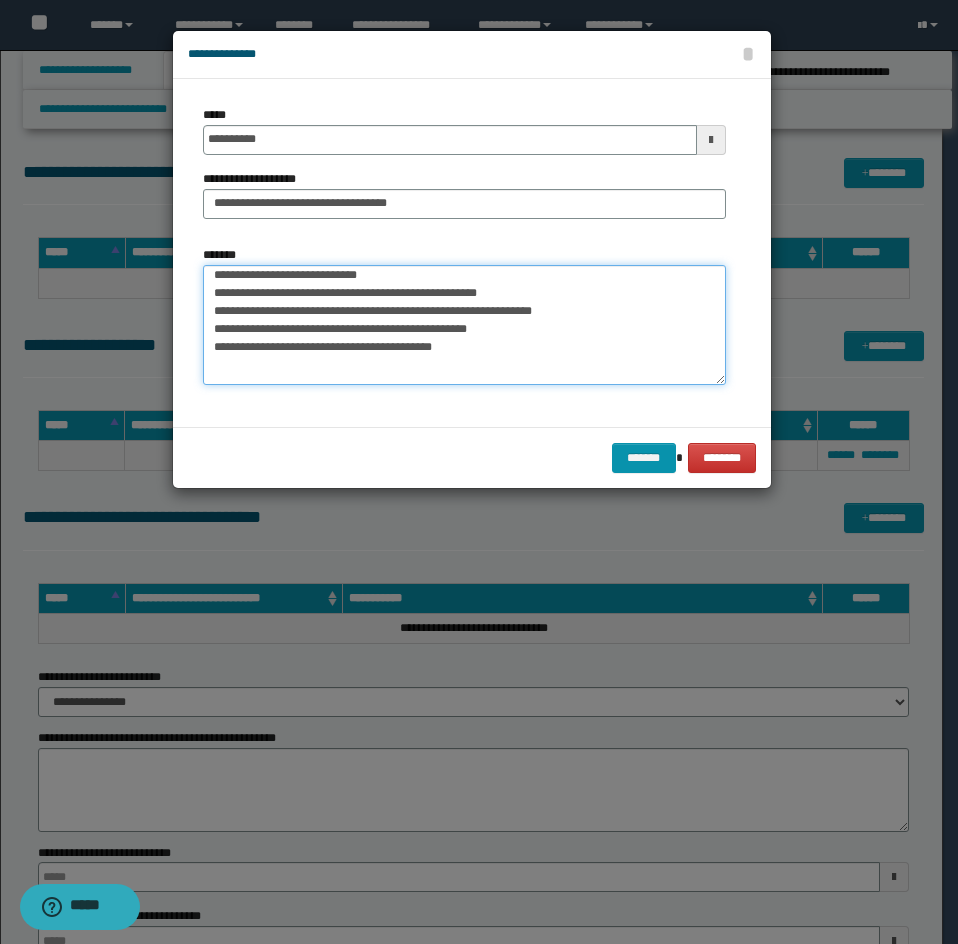 click on "**********" at bounding box center [464, 325] 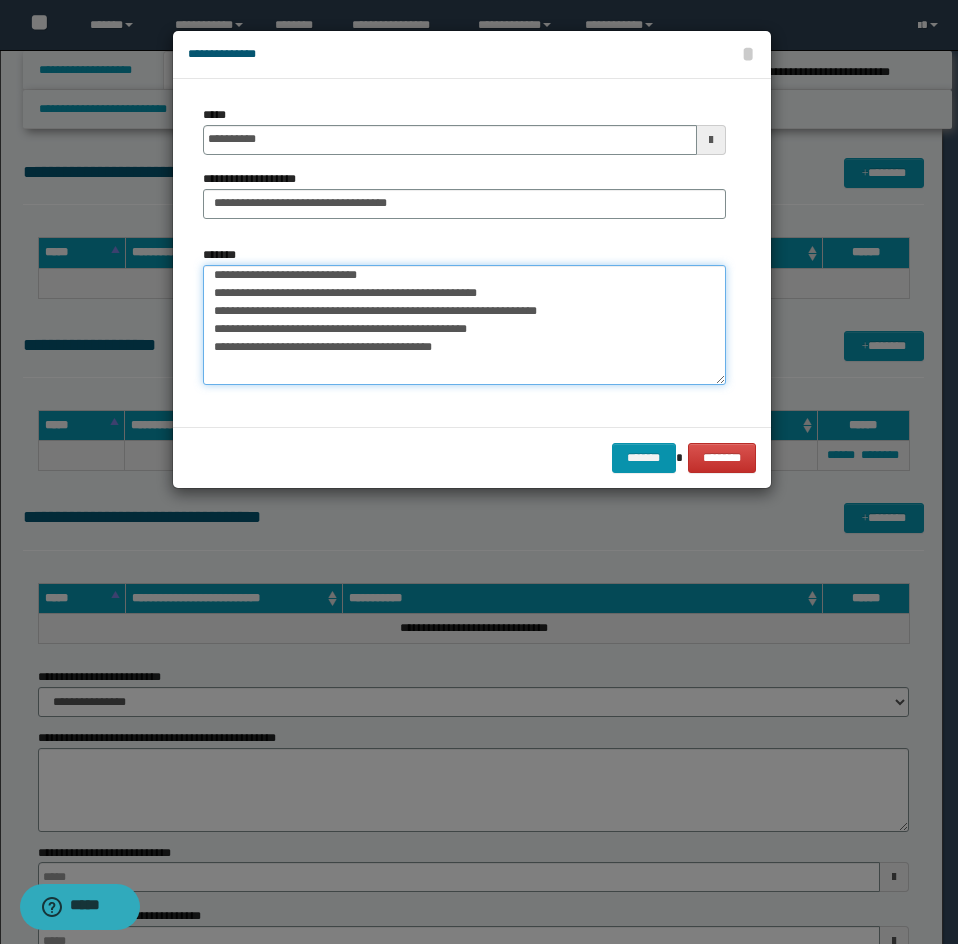 click on "**********" at bounding box center [464, 325] 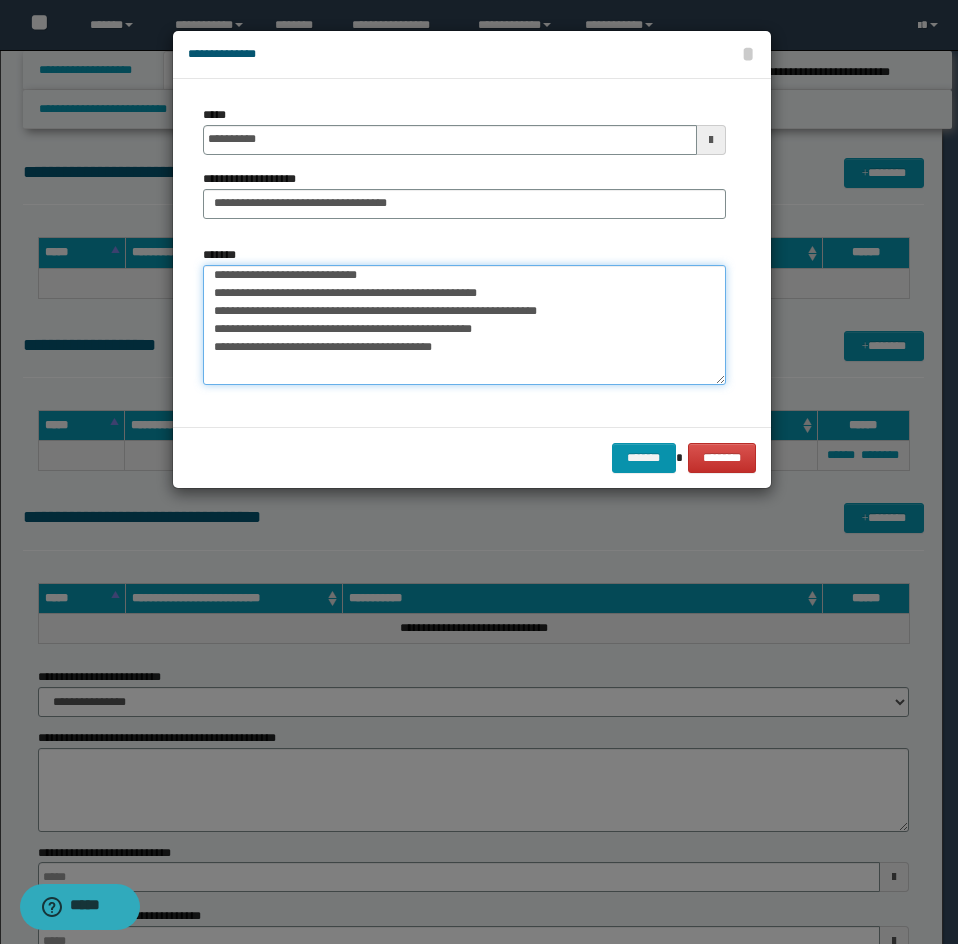 click on "**********" at bounding box center [464, 325] 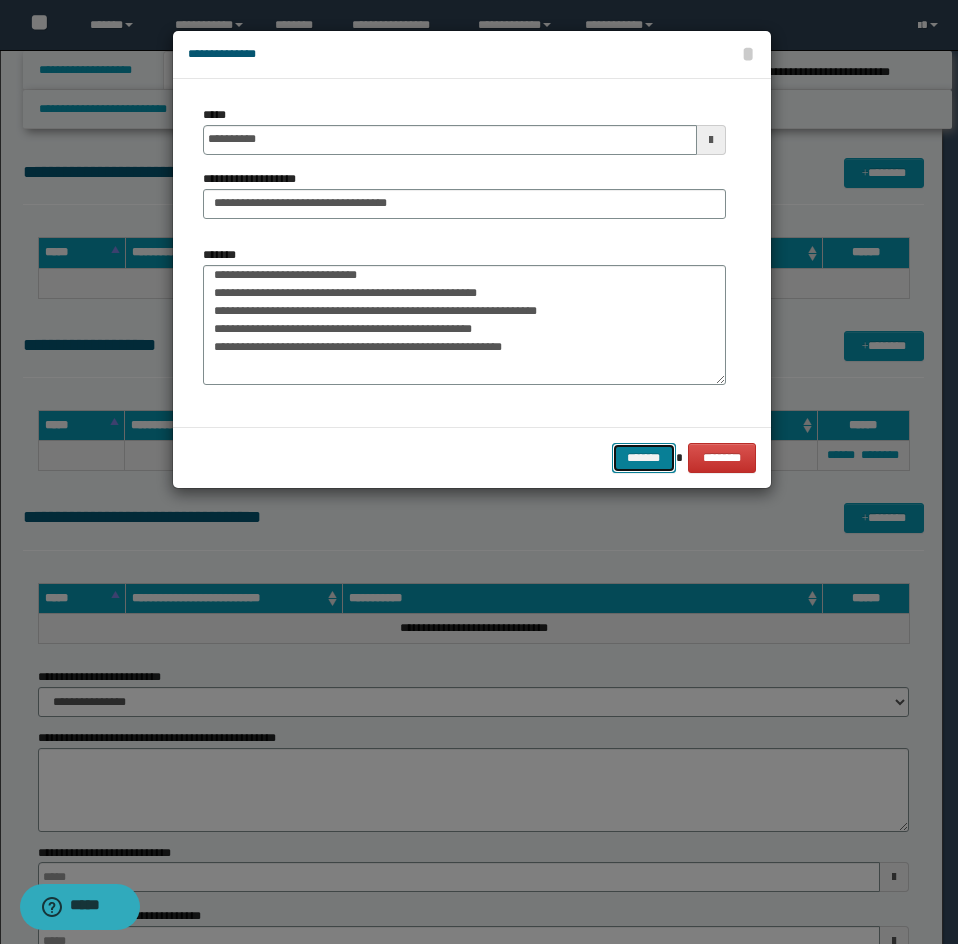 click on "*******" at bounding box center [644, 458] 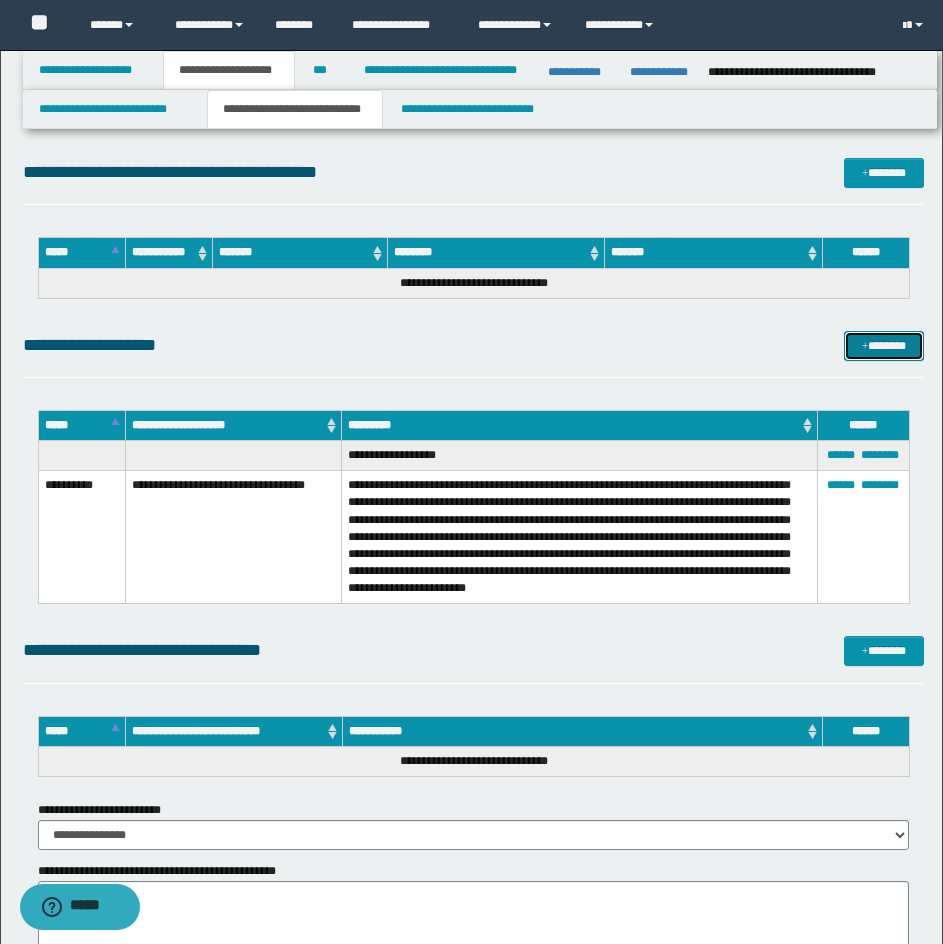 click on "*******" at bounding box center (884, 346) 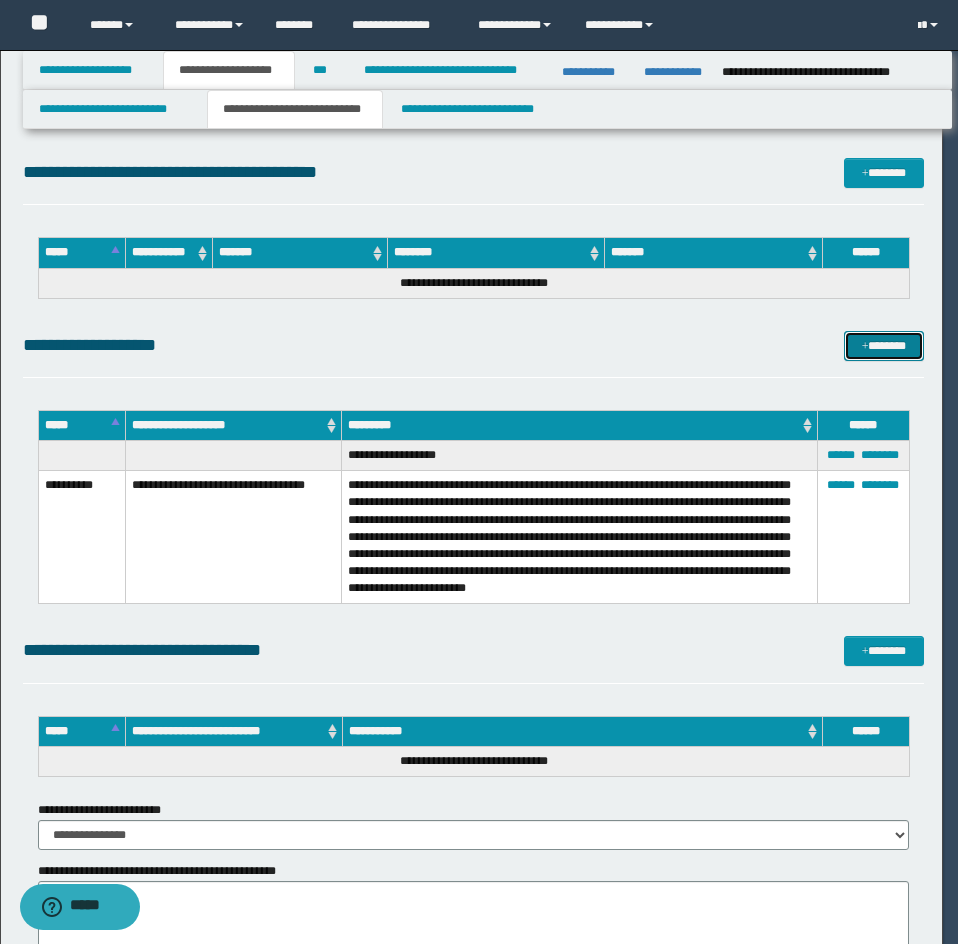 scroll, scrollTop: 0, scrollLeft: 0, axis: both 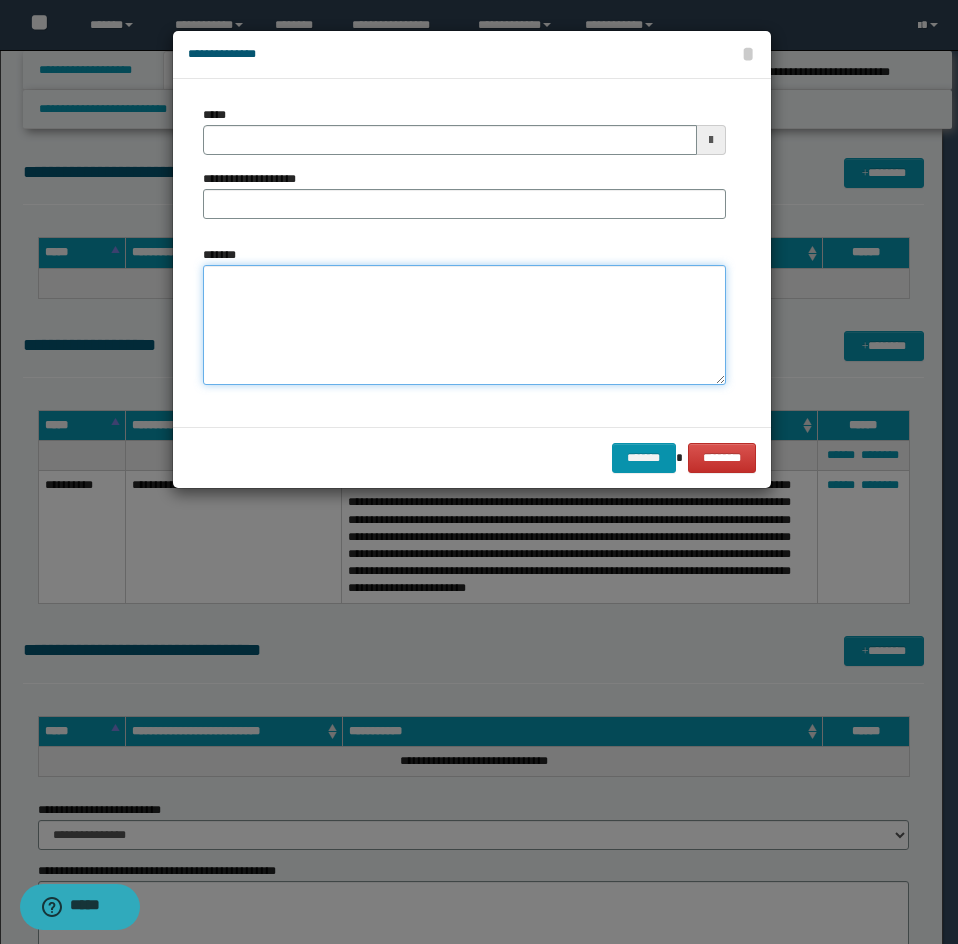 click on "*******" at bounding box center [464, 325] 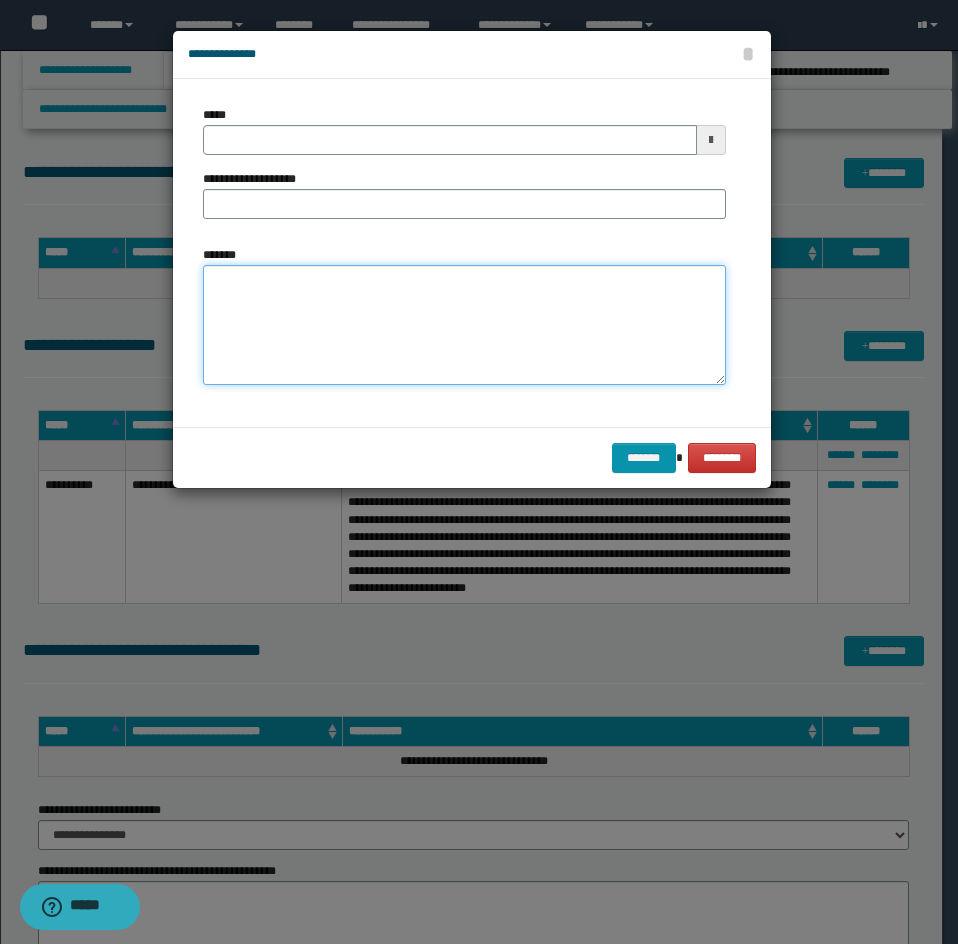 paste on "**********" 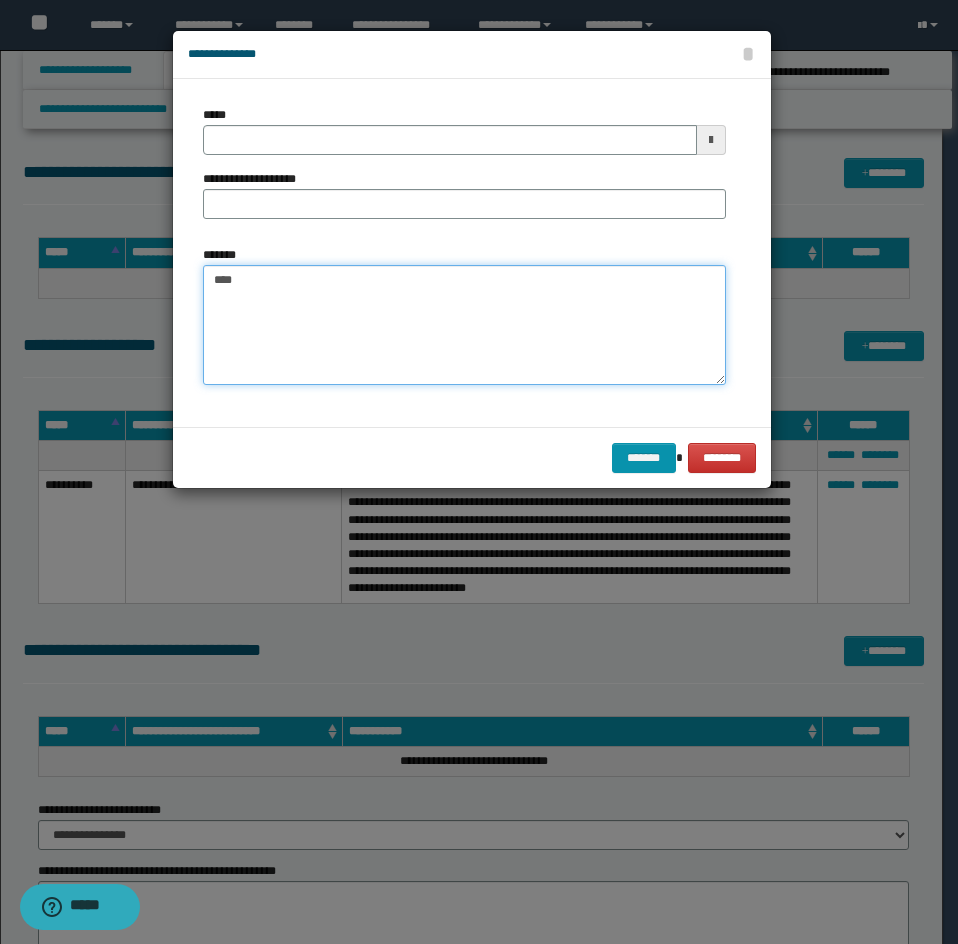 click on "****" at bounding box center (464, 325) 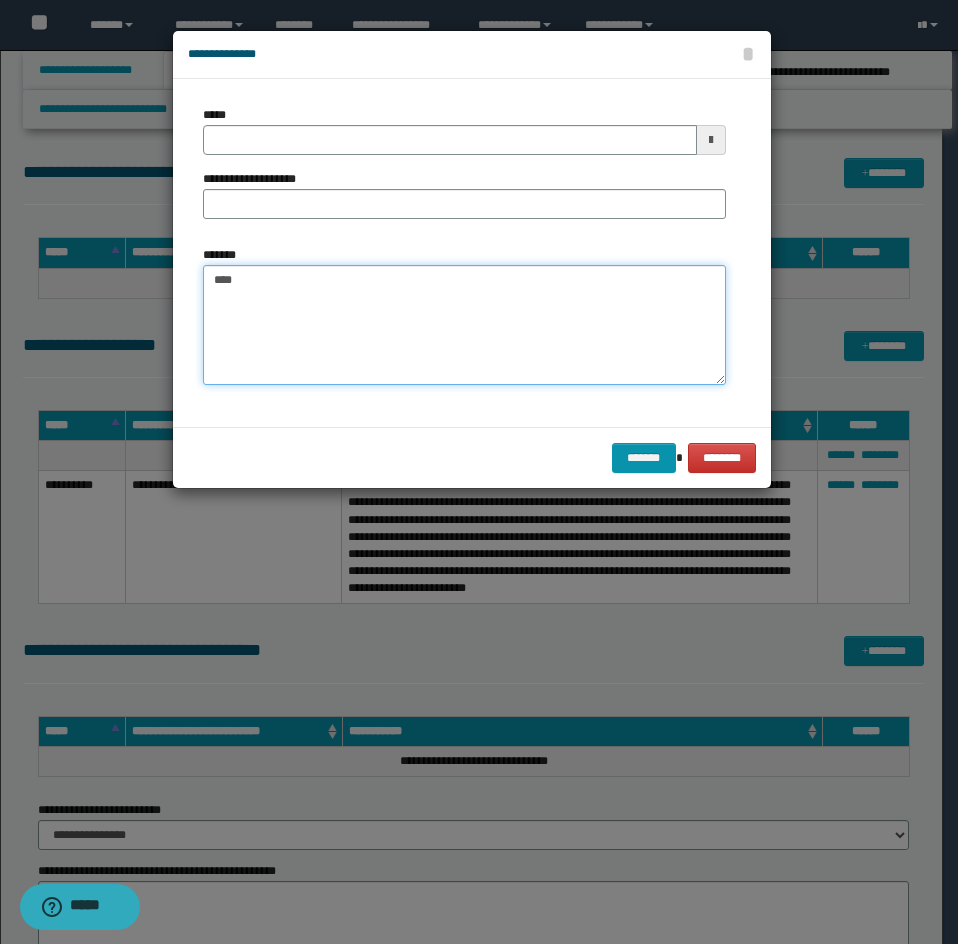 paste on "**********" 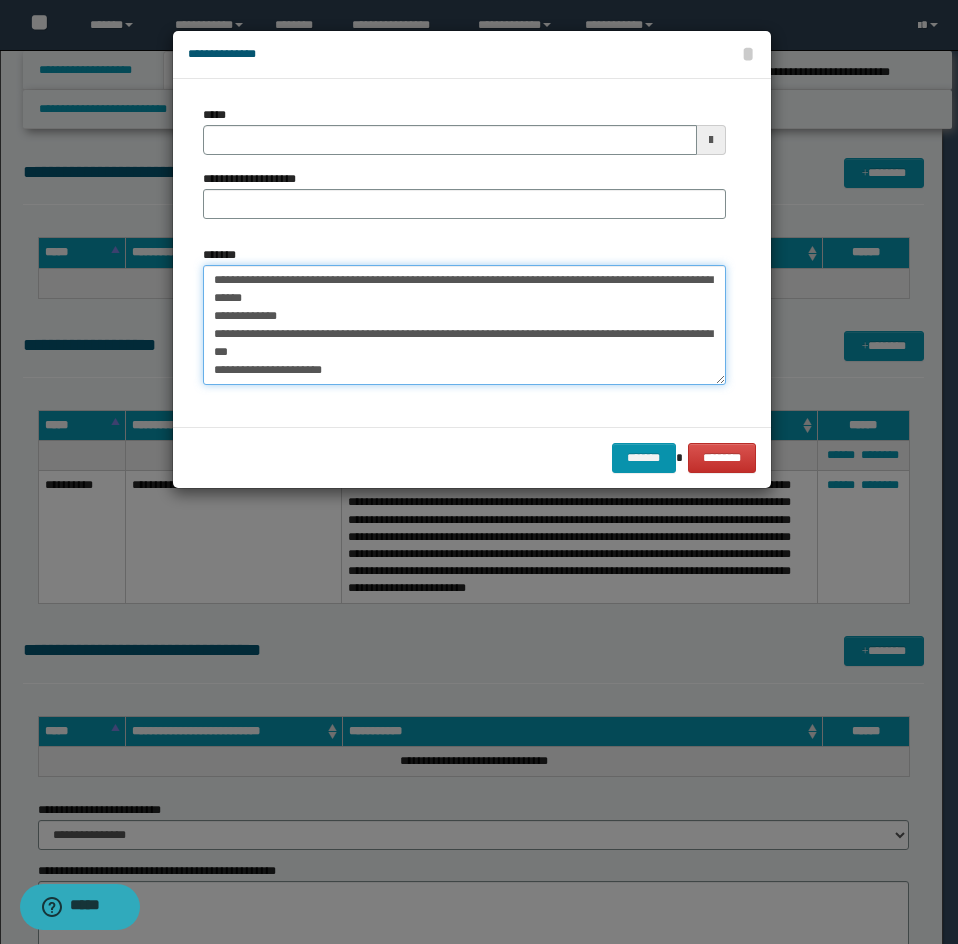 scroll, scrollTop: 156, scrollLeft: 0, axis: vertical 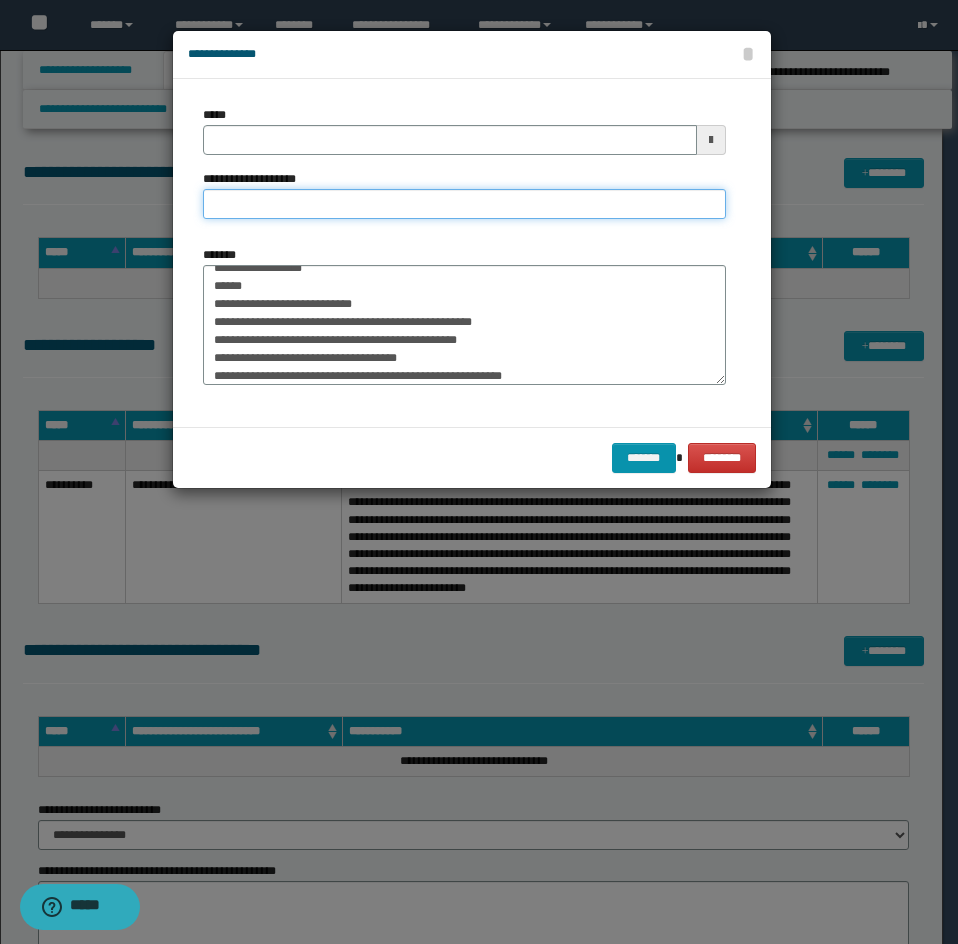 click on "**********" at bounding box center [464, 204] 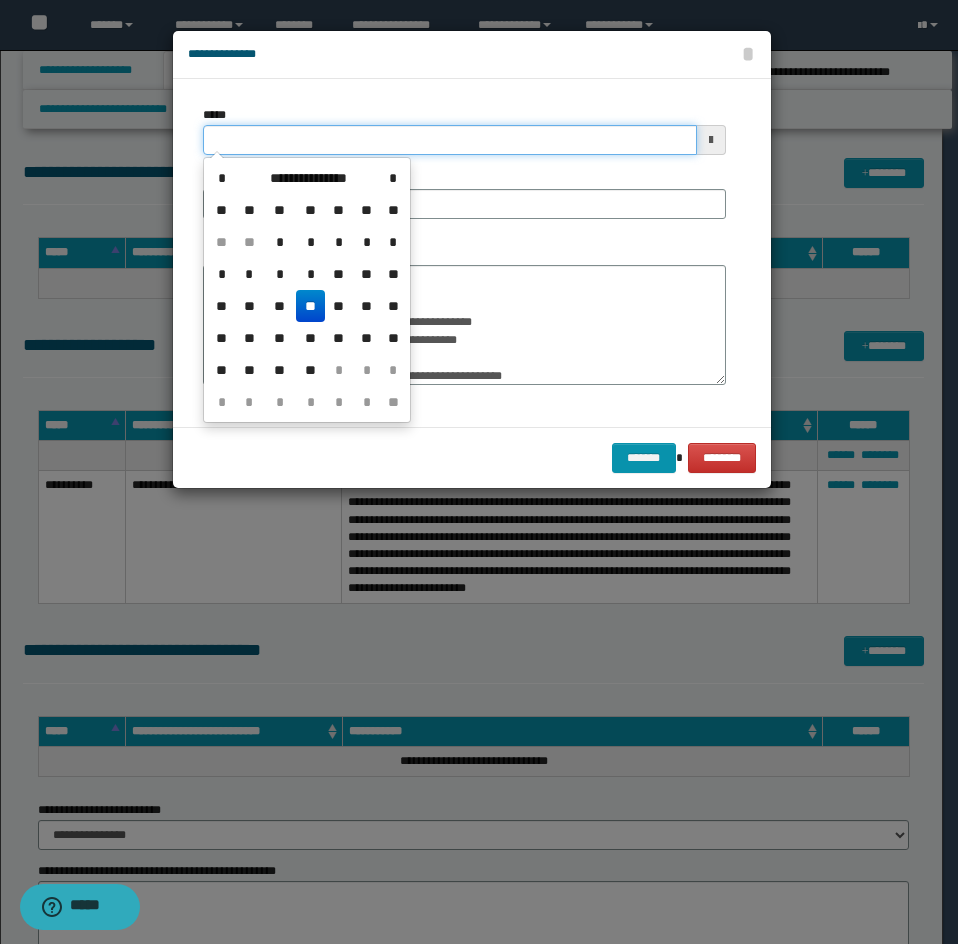 click on "*****" at bounding box center (450, 140) 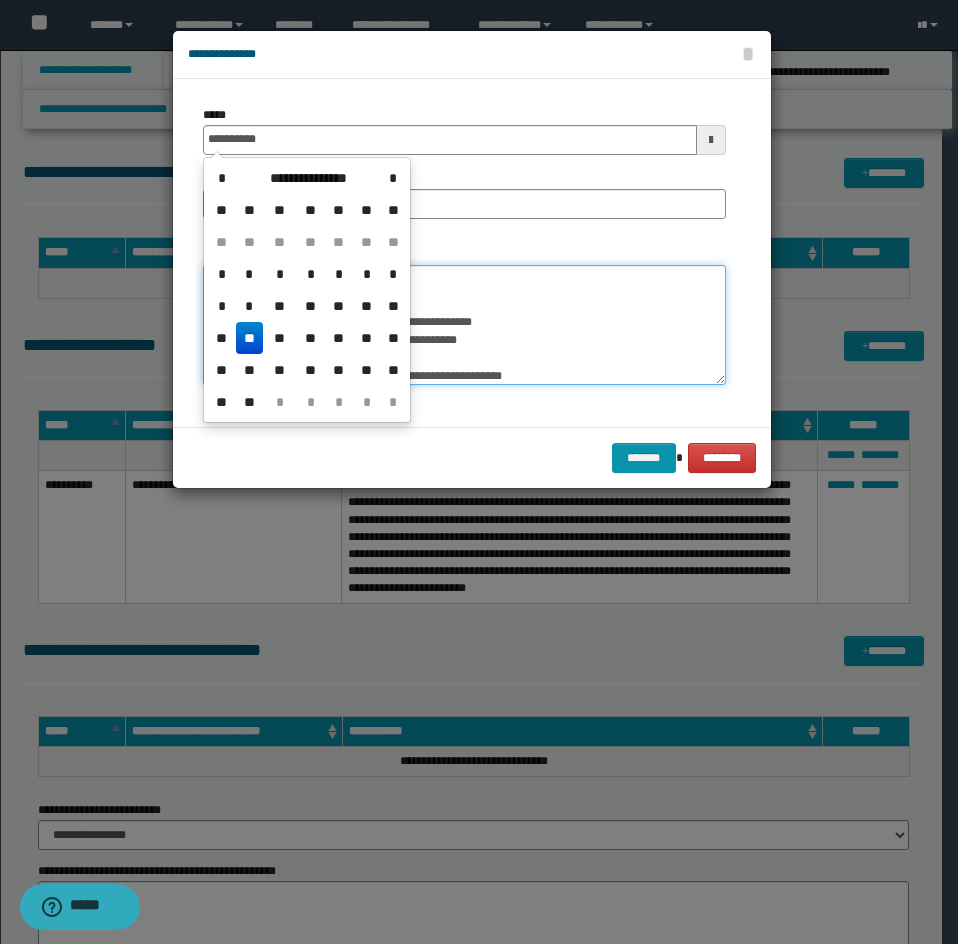 click on "**********" at bounding box center (464, 325) 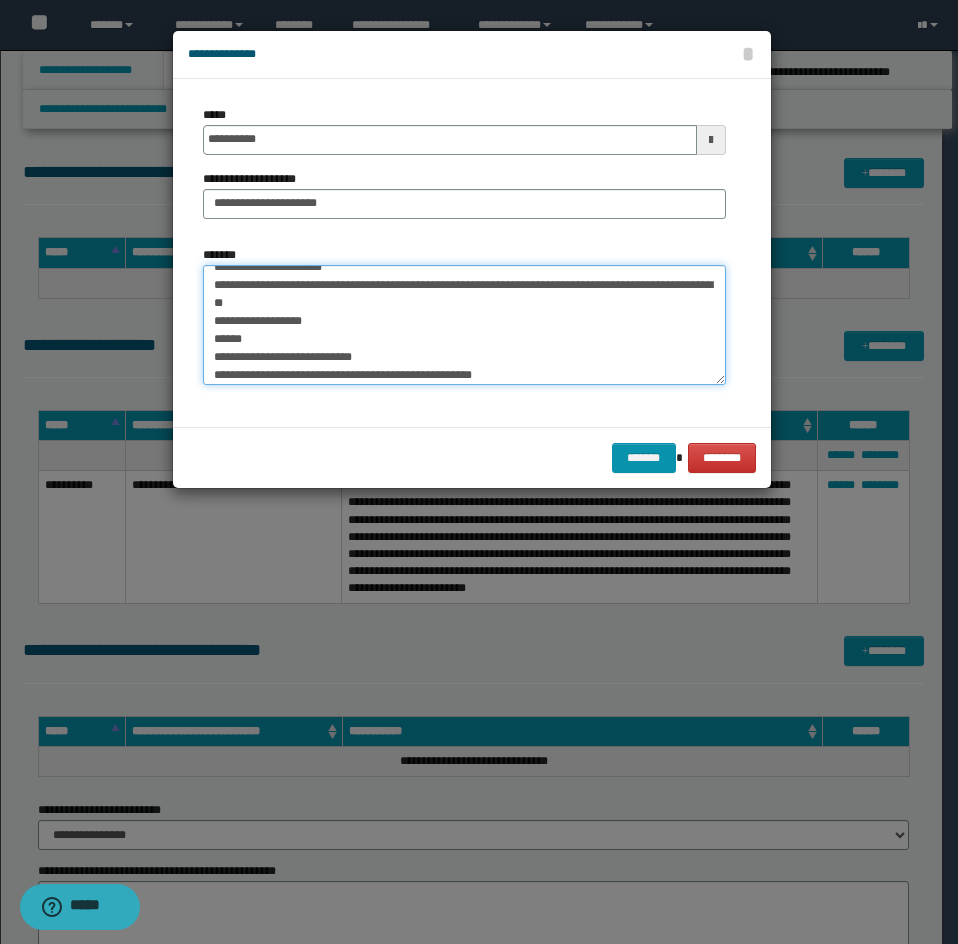 scroll, scrollTop: 0, scrollLeft: 0, axis: both 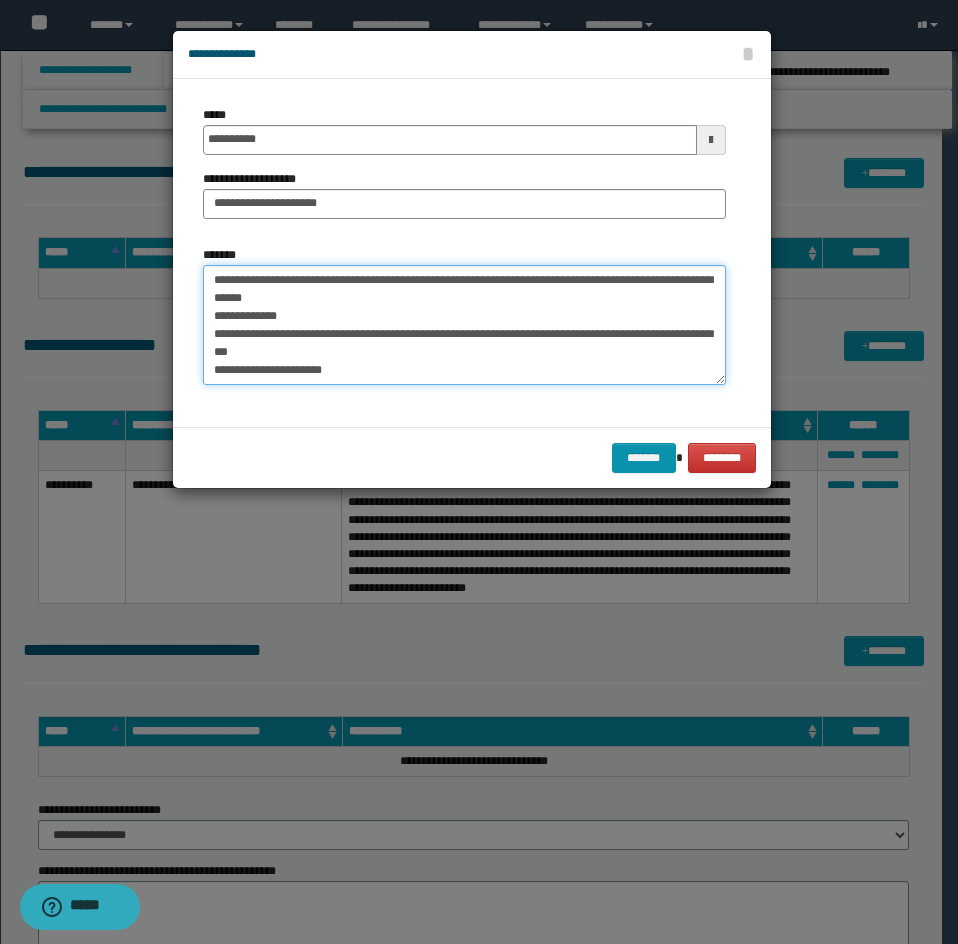 click on "**********" at bounding box center (464, 325) 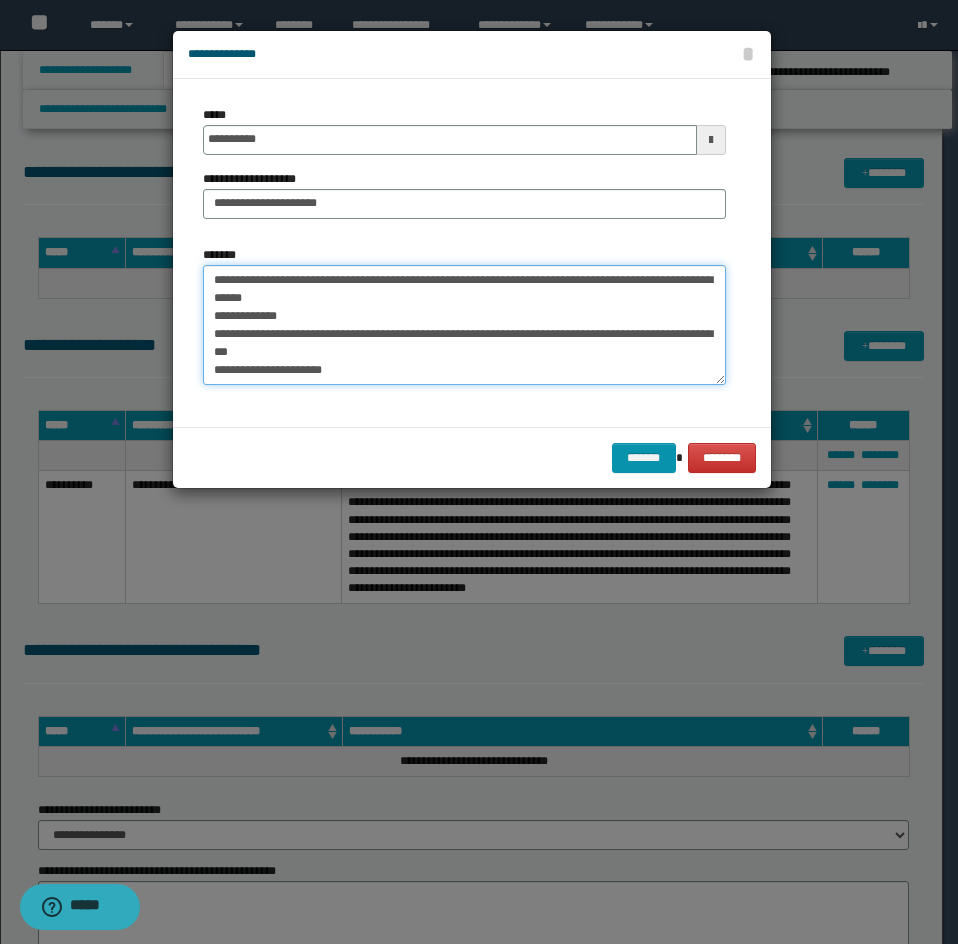click on "**********" at bounding box center (464, 325) 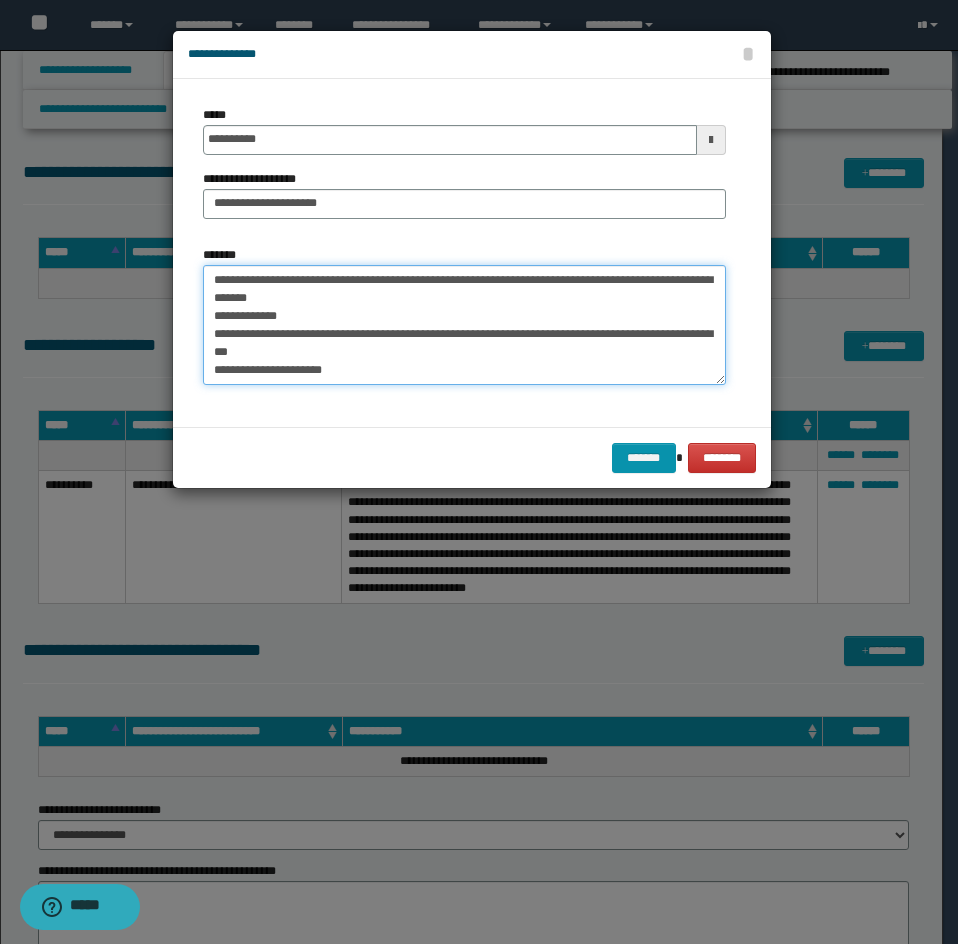 click on "**********" at bounding box center (464, 325) 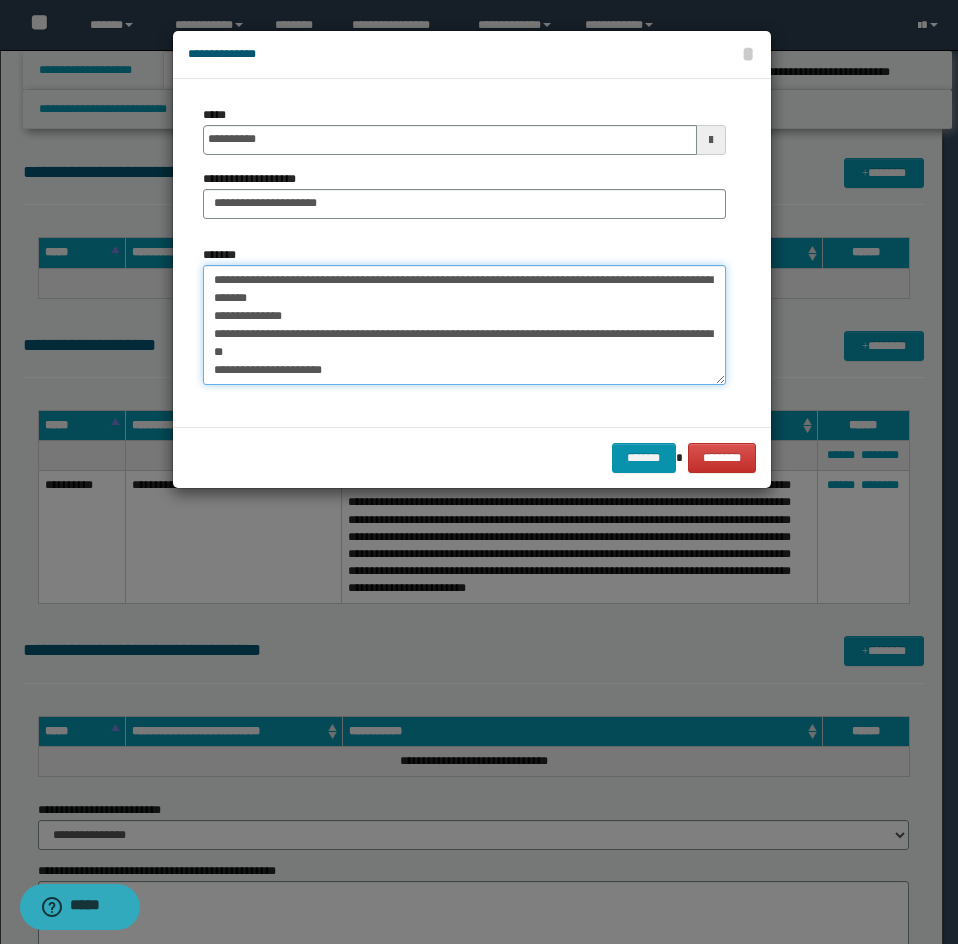 click on "**********" at bounding box center (464, 325) 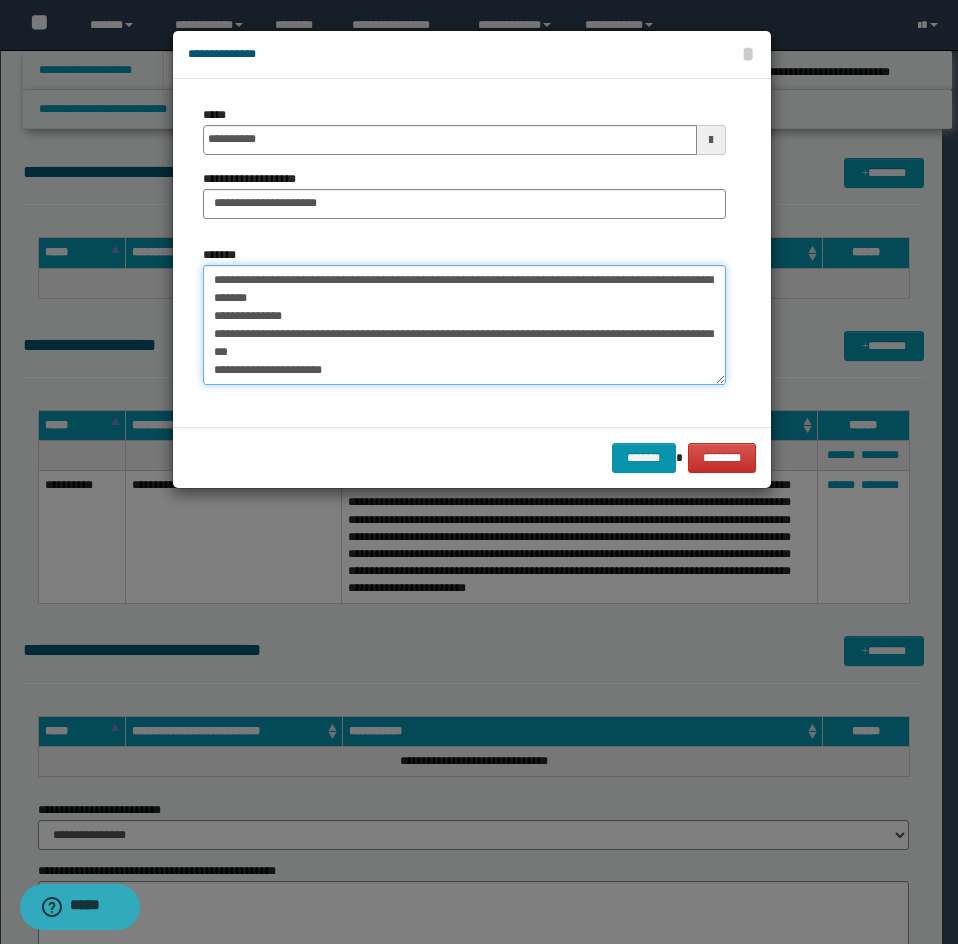click on "**********" at bounding box center (464, 325) 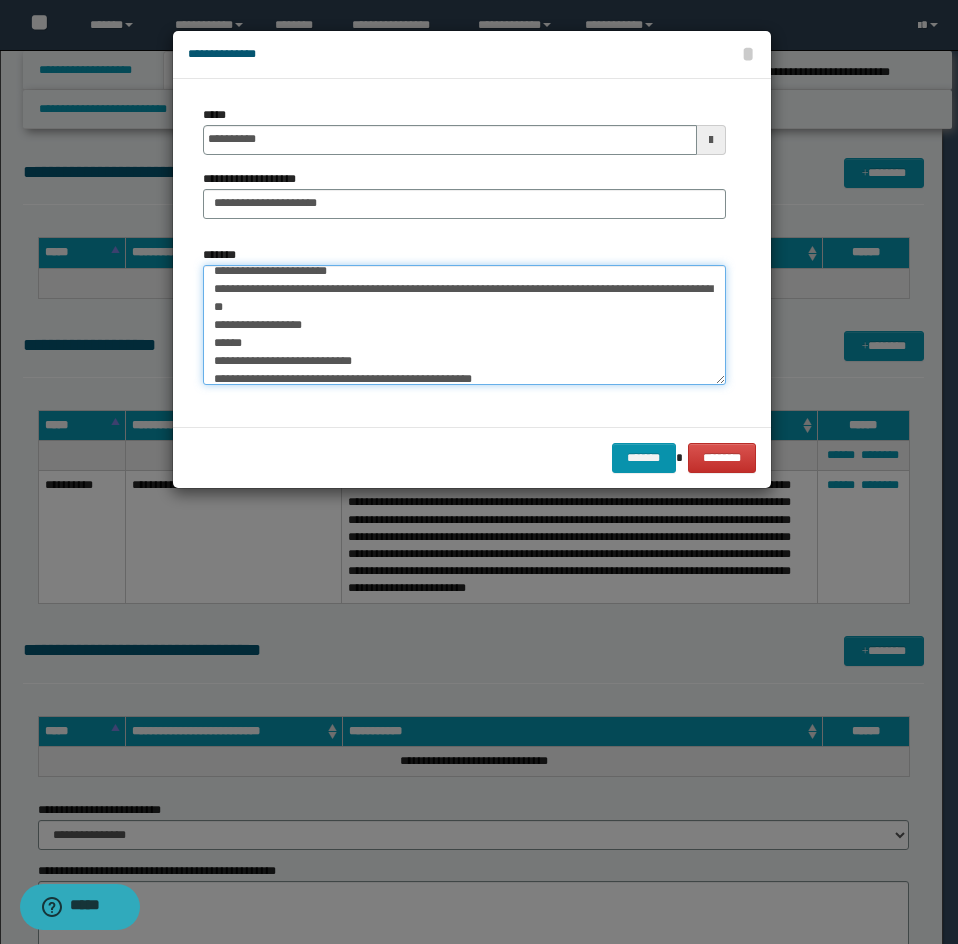 scroll, scrollTop: 100, scrollLeft: 0, axis: vertical 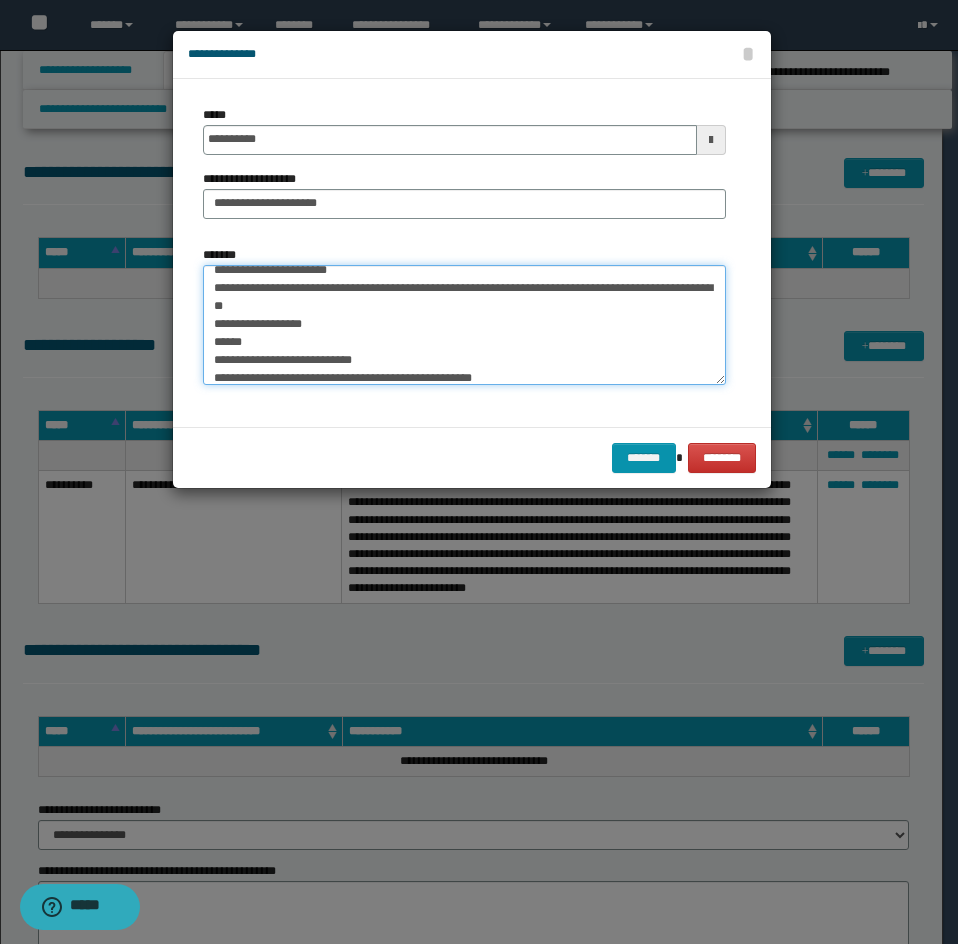 click on "**********" at bounding box center [464, 325] 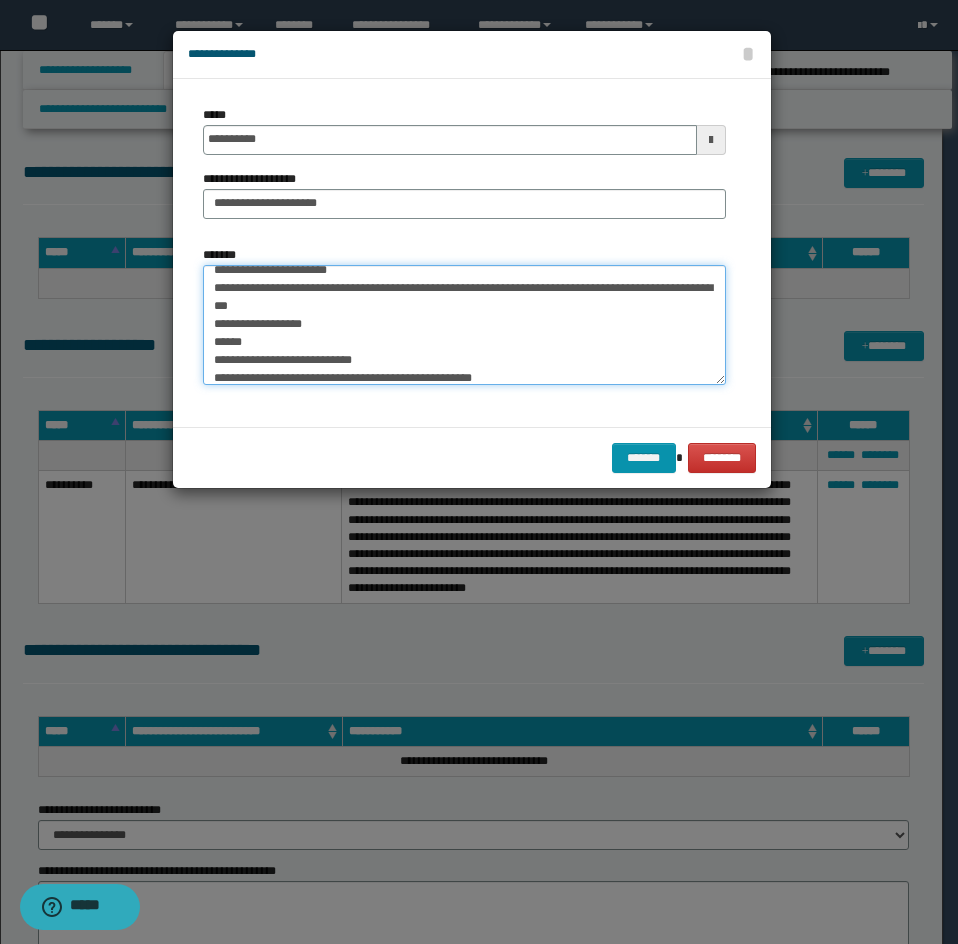 click on "**********" at bounding box center [464, 325] 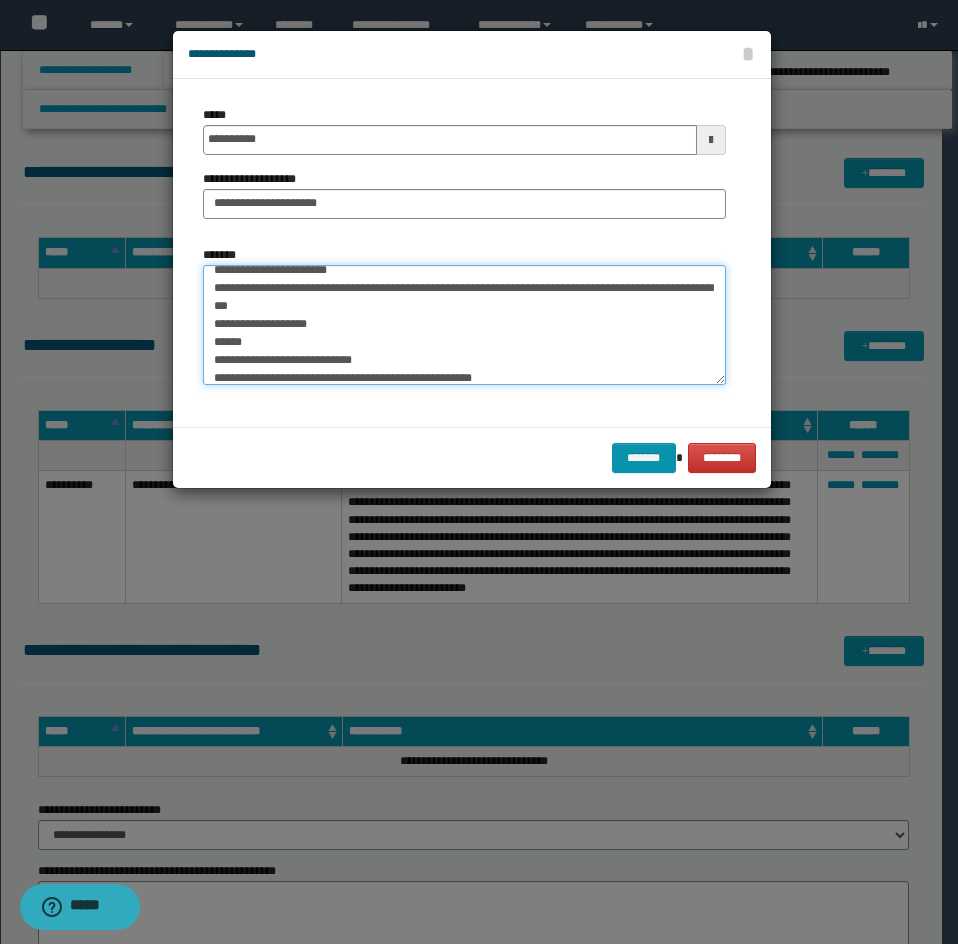 click on "**********" at bounding box center [464, 325] 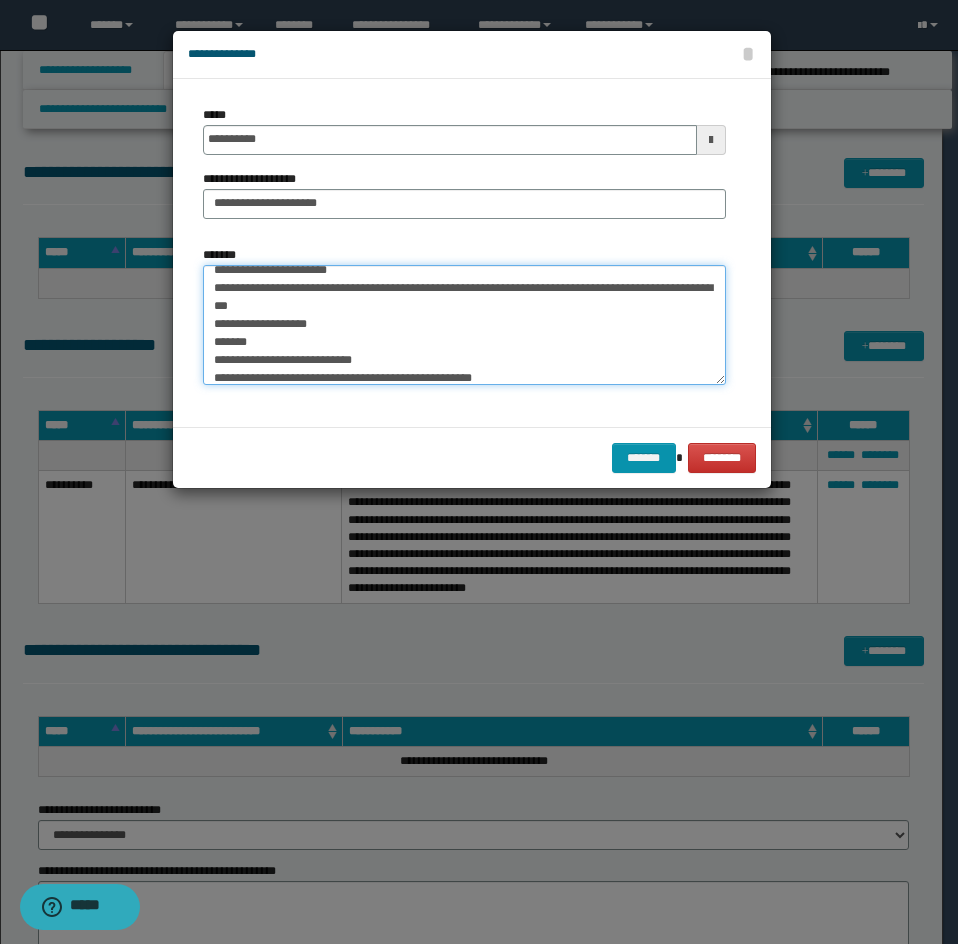 click on "**********" at bounding box center [464, 325] 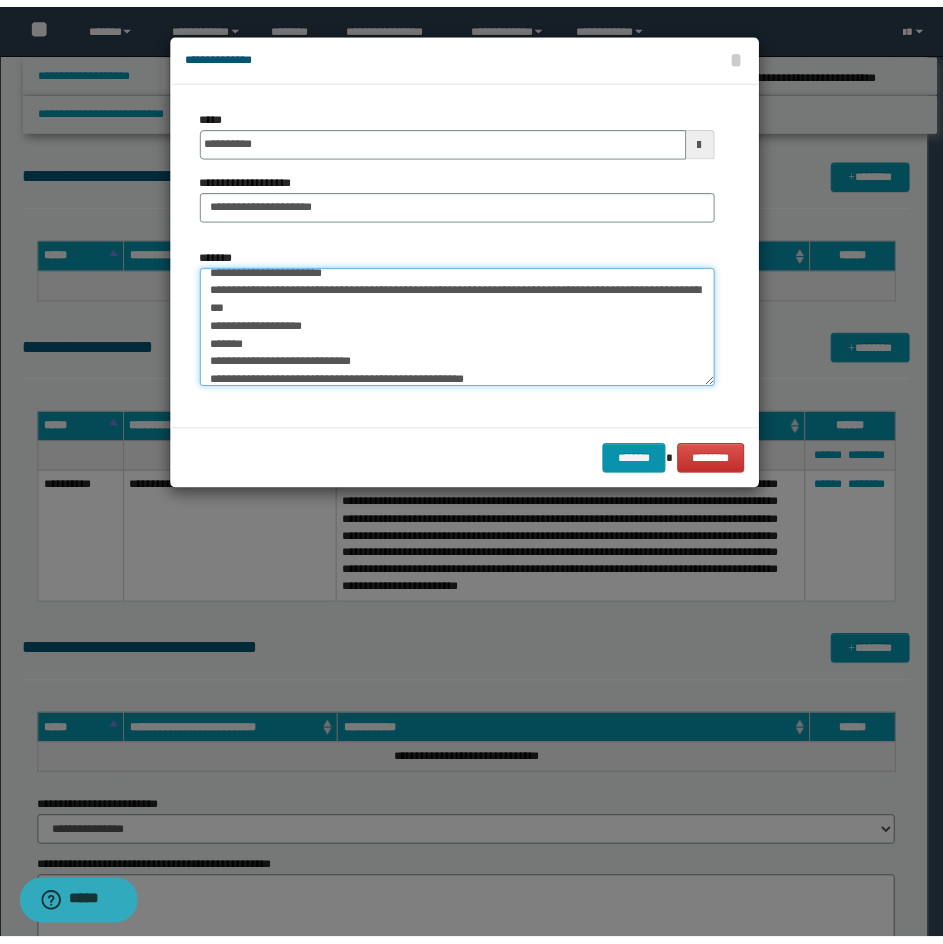 scroll, scrollTop: 162, scrollLeft: 0, axis: vertical 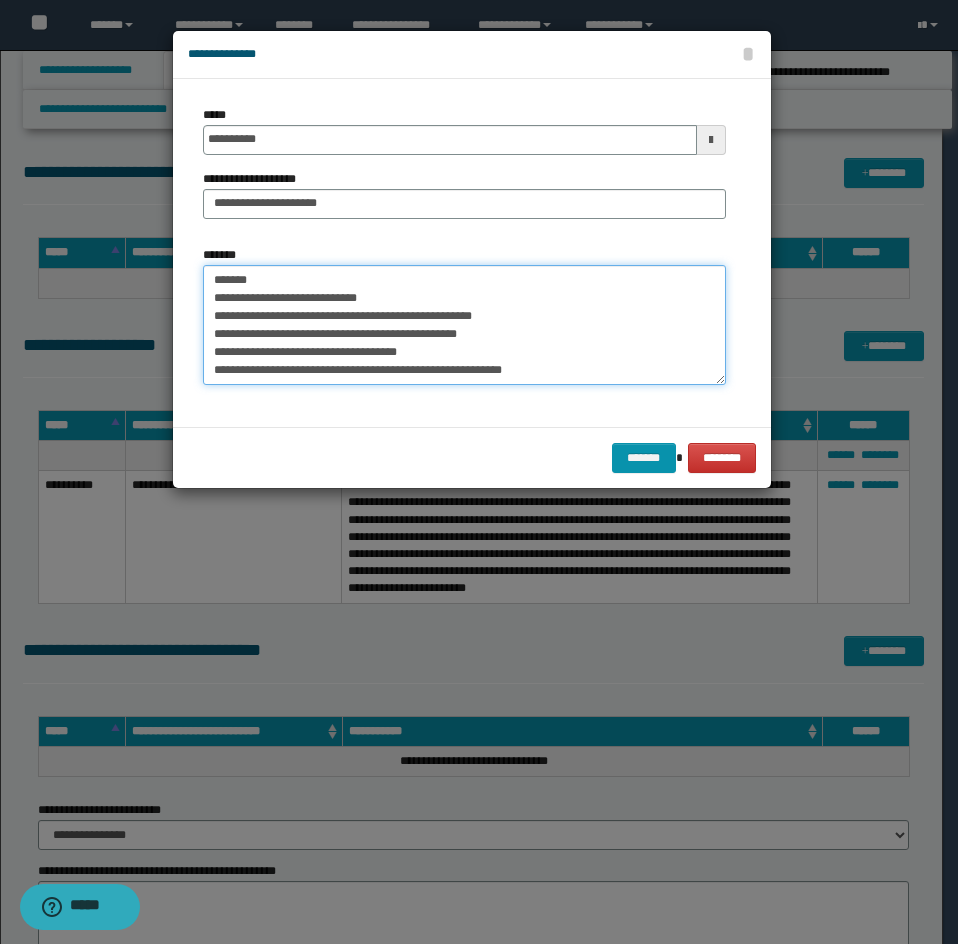 click on "**********" at bounding box center (464, 325) 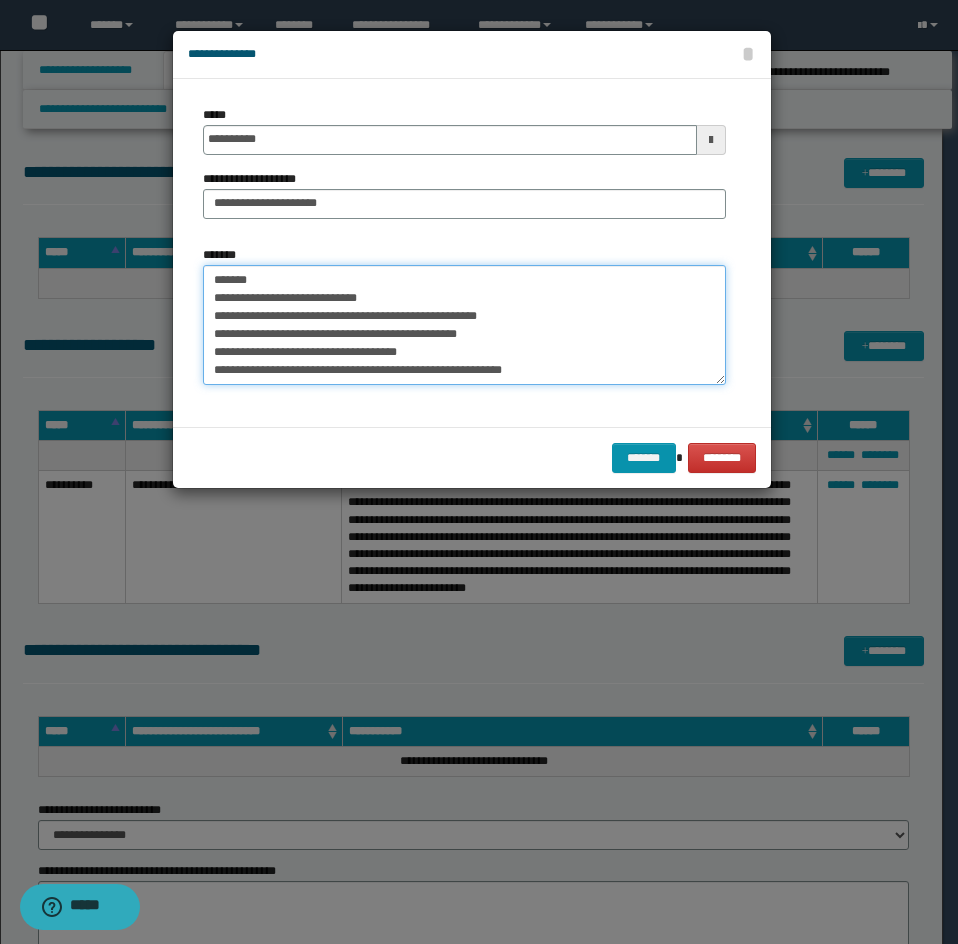 click on "**********" at bounding box center (464, 325) 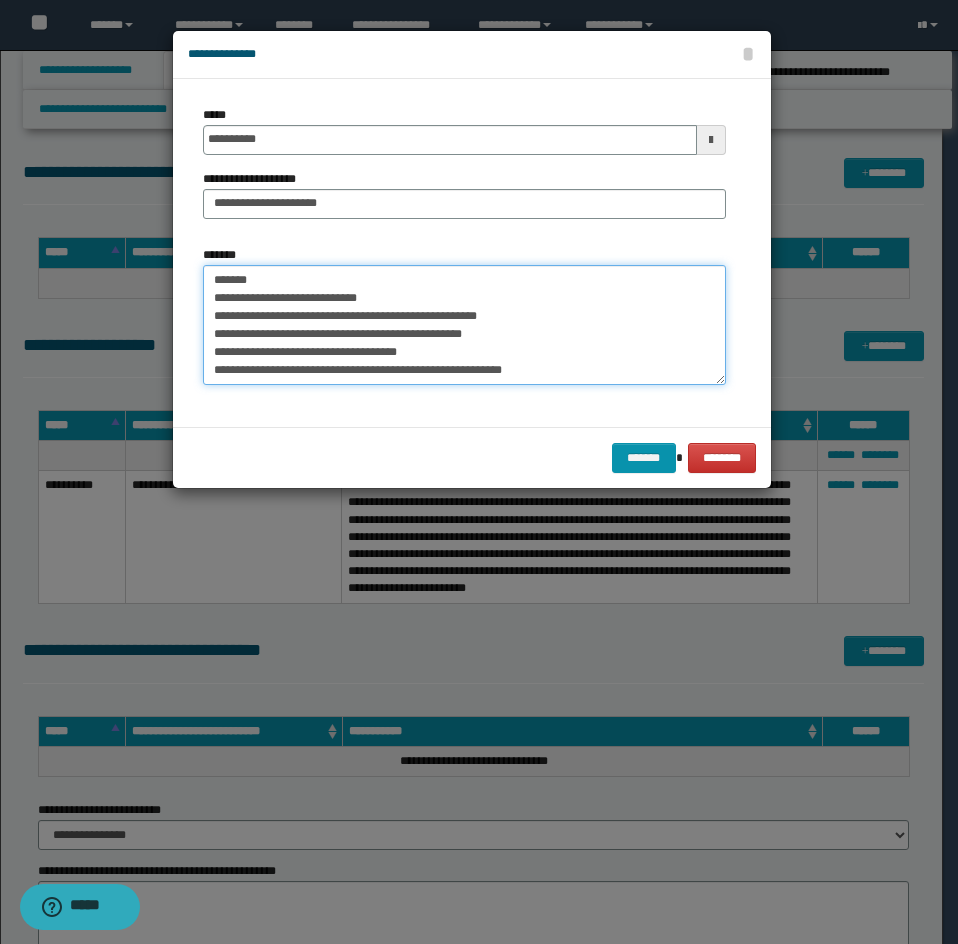 click on "**********" at bounding box center [464, 325] 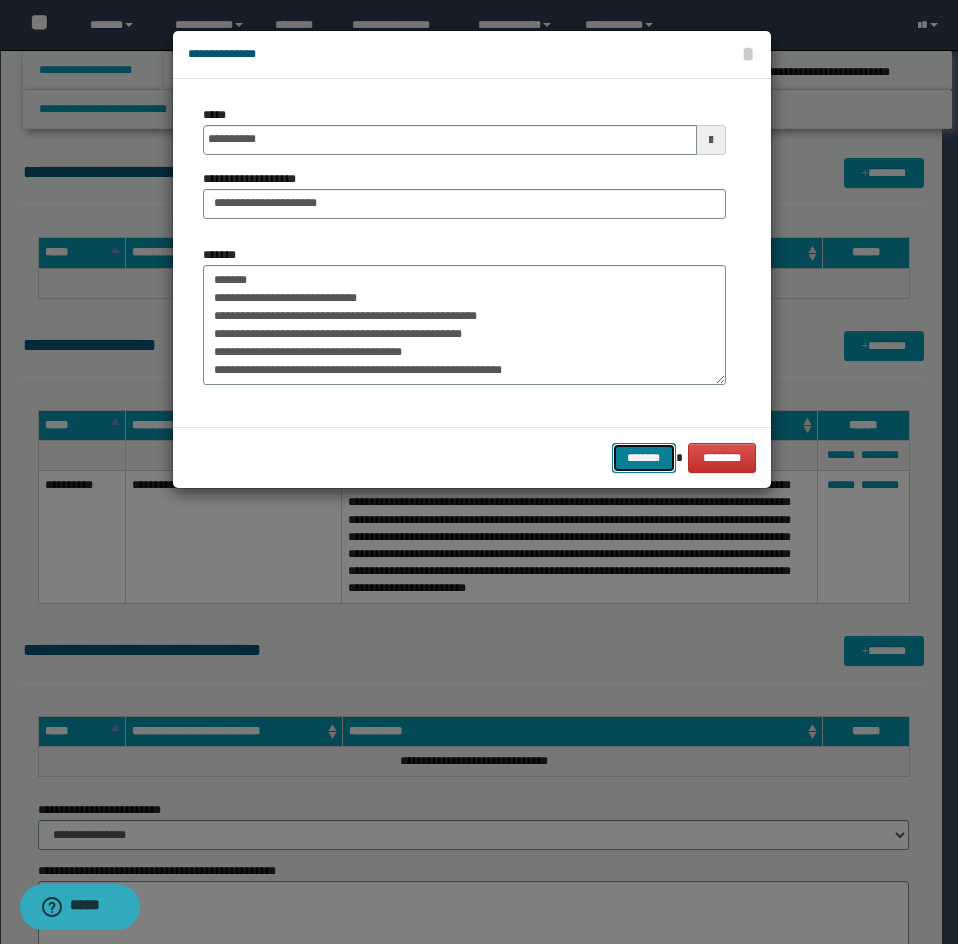click on "*******" at bounding box center [644, 458] 